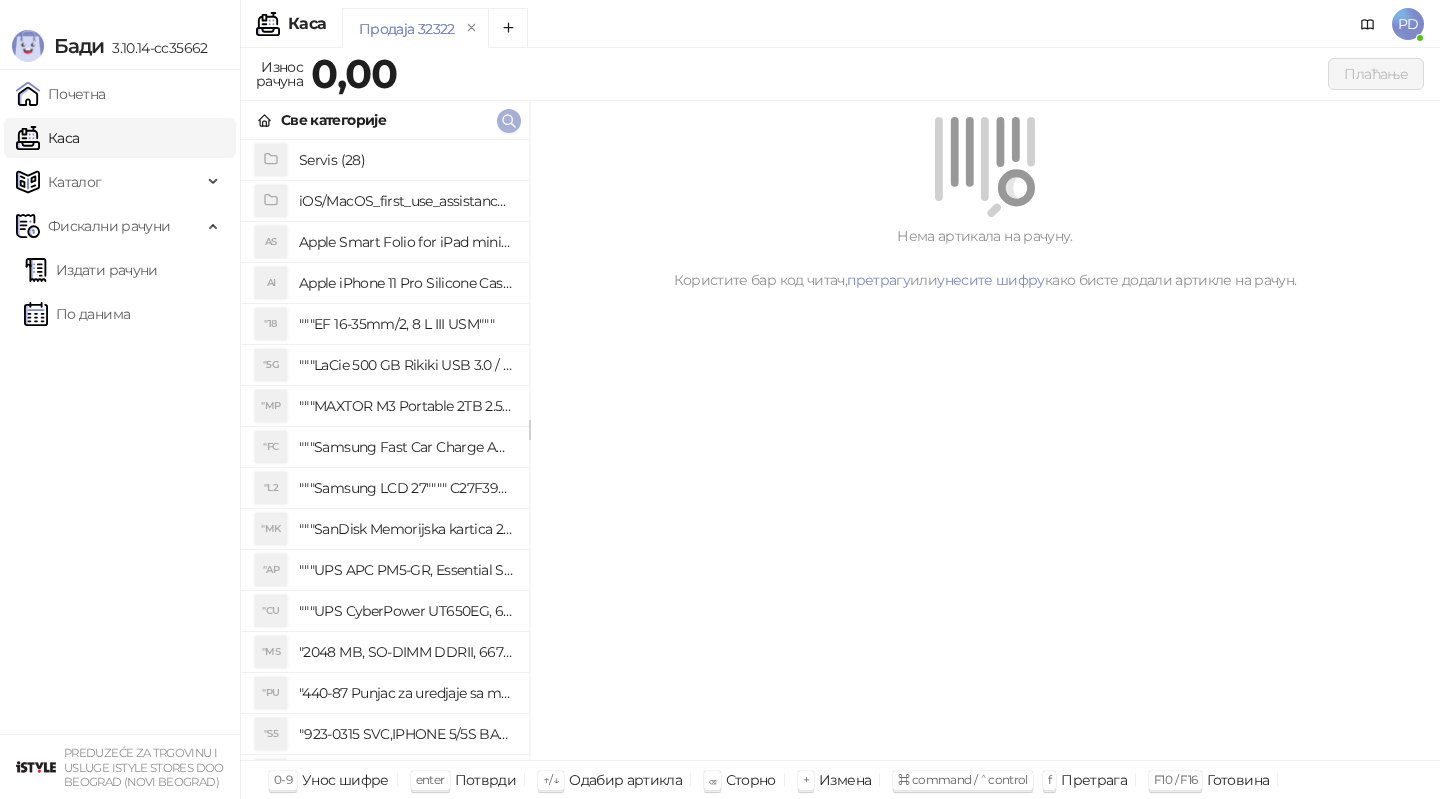 scroll, scrollTop: 0, scrollLeft: 0, axis: both 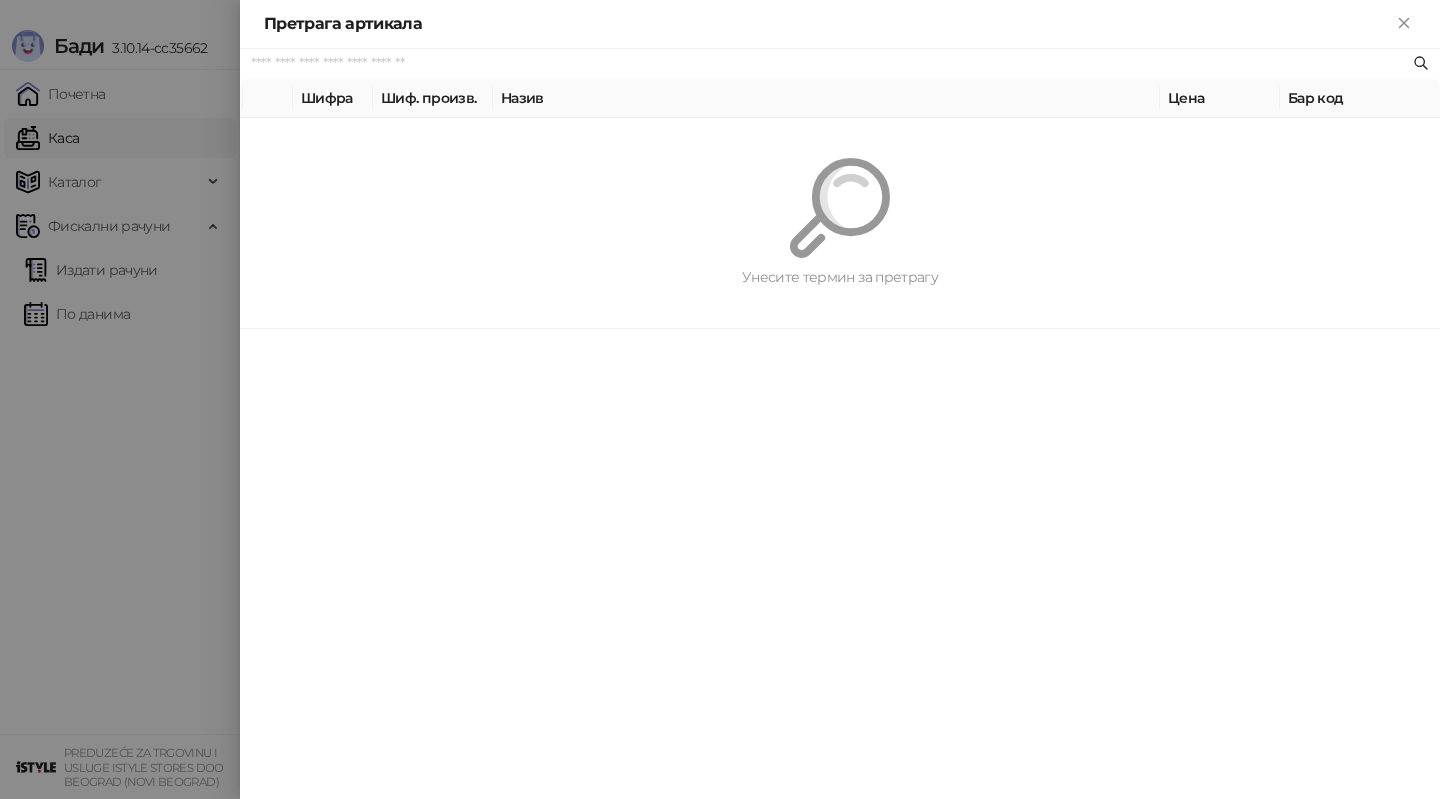 paste on "*********" 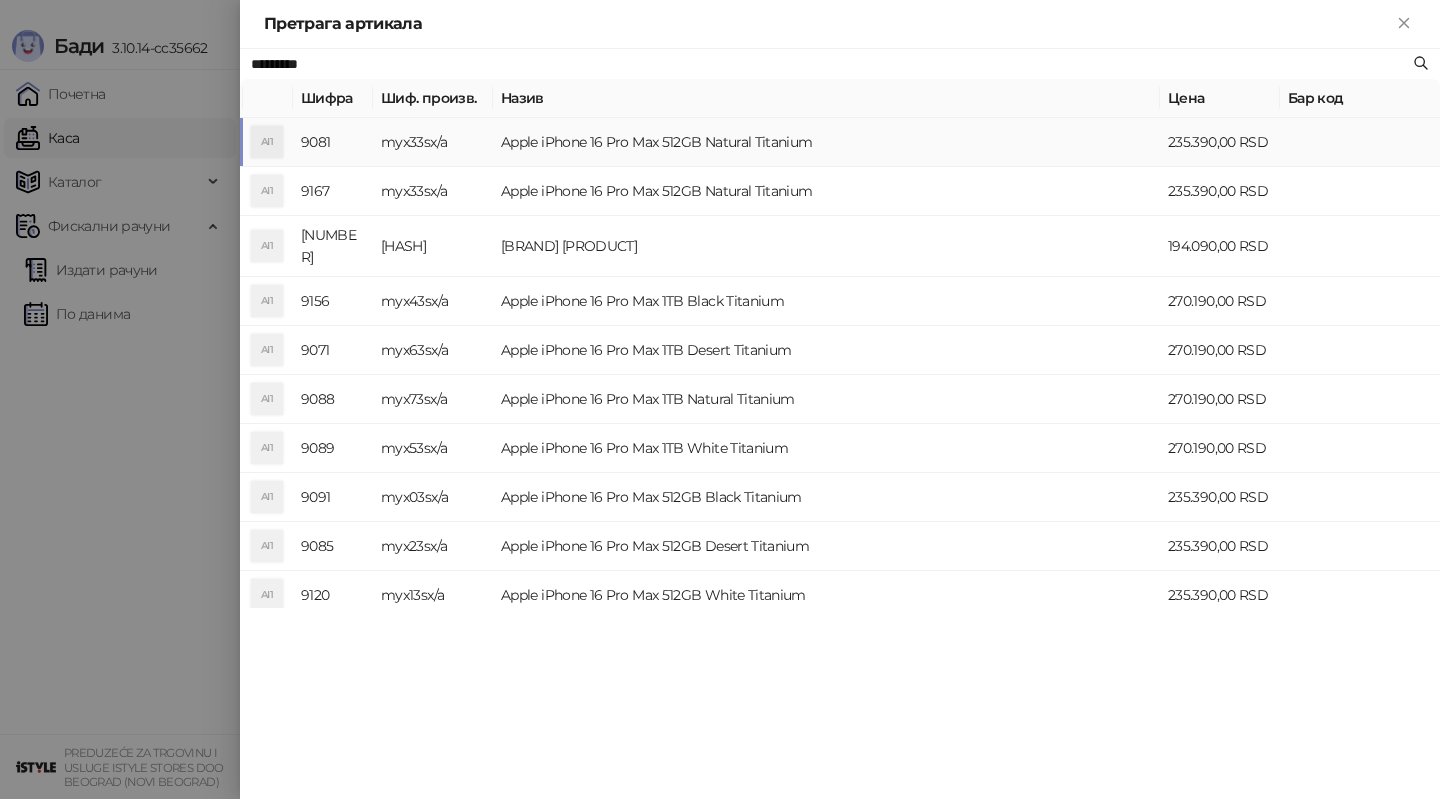 type on "*********" 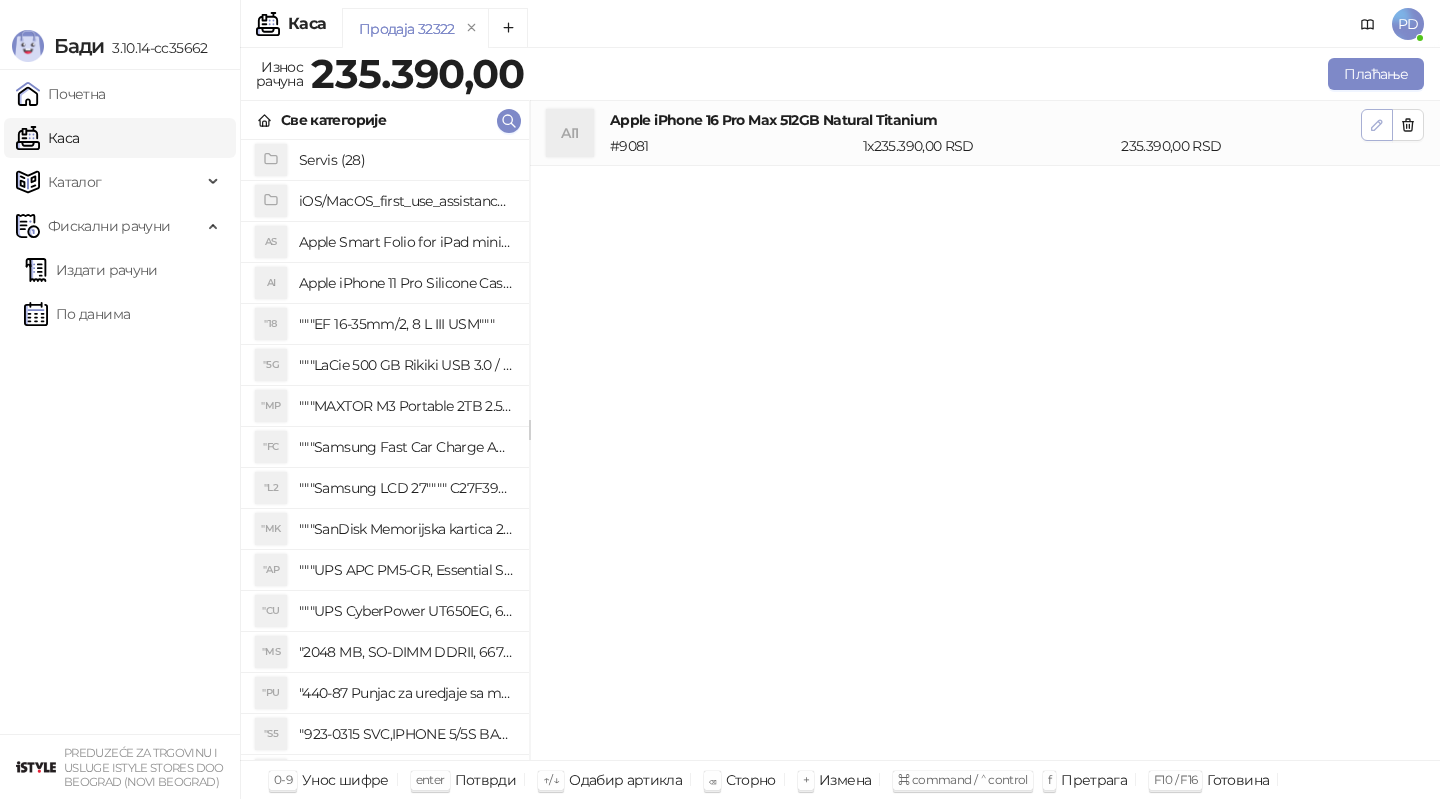 click at bounding box center [1377, 124] 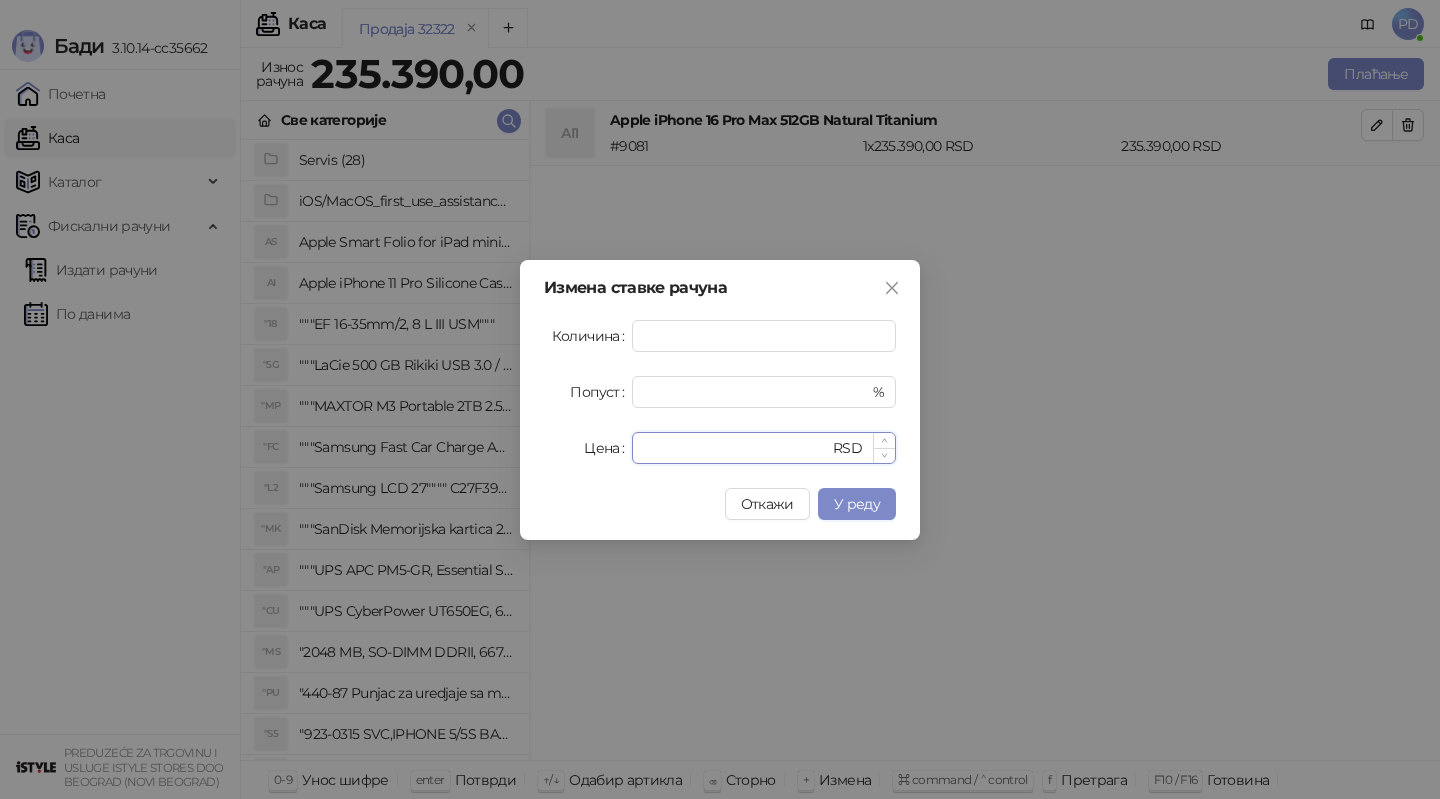 click on "******" at bounding box center (736, 448) 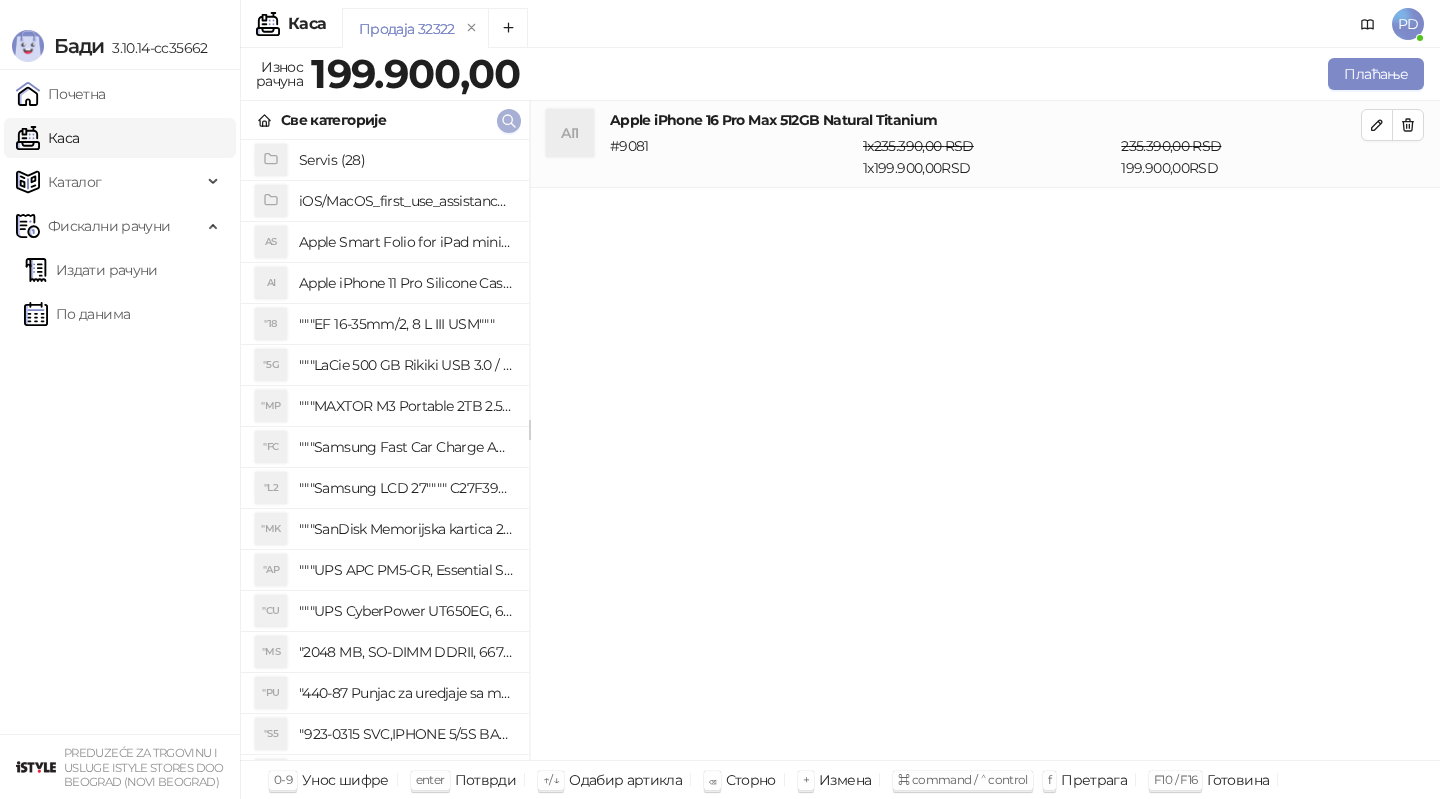 click 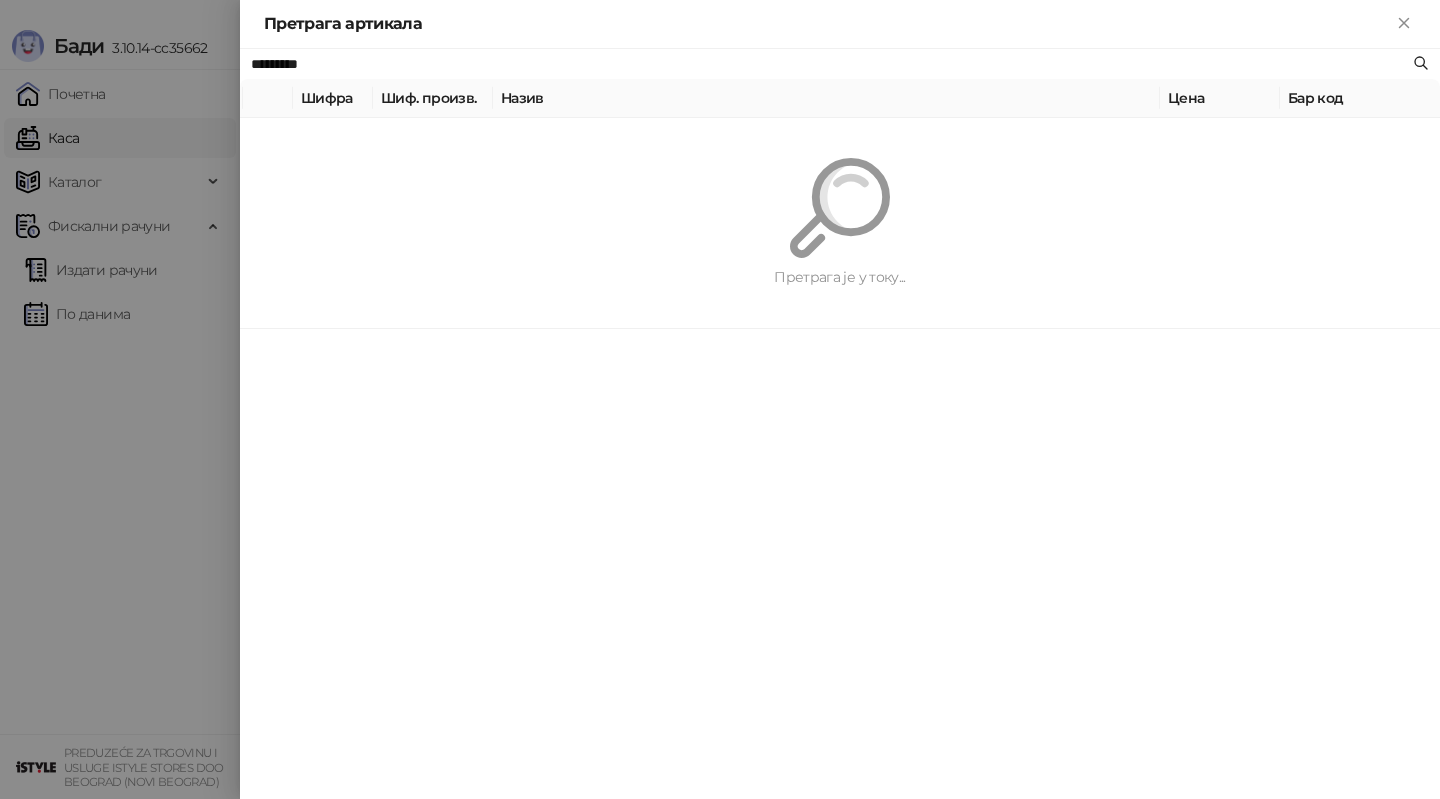 paste on "**********" 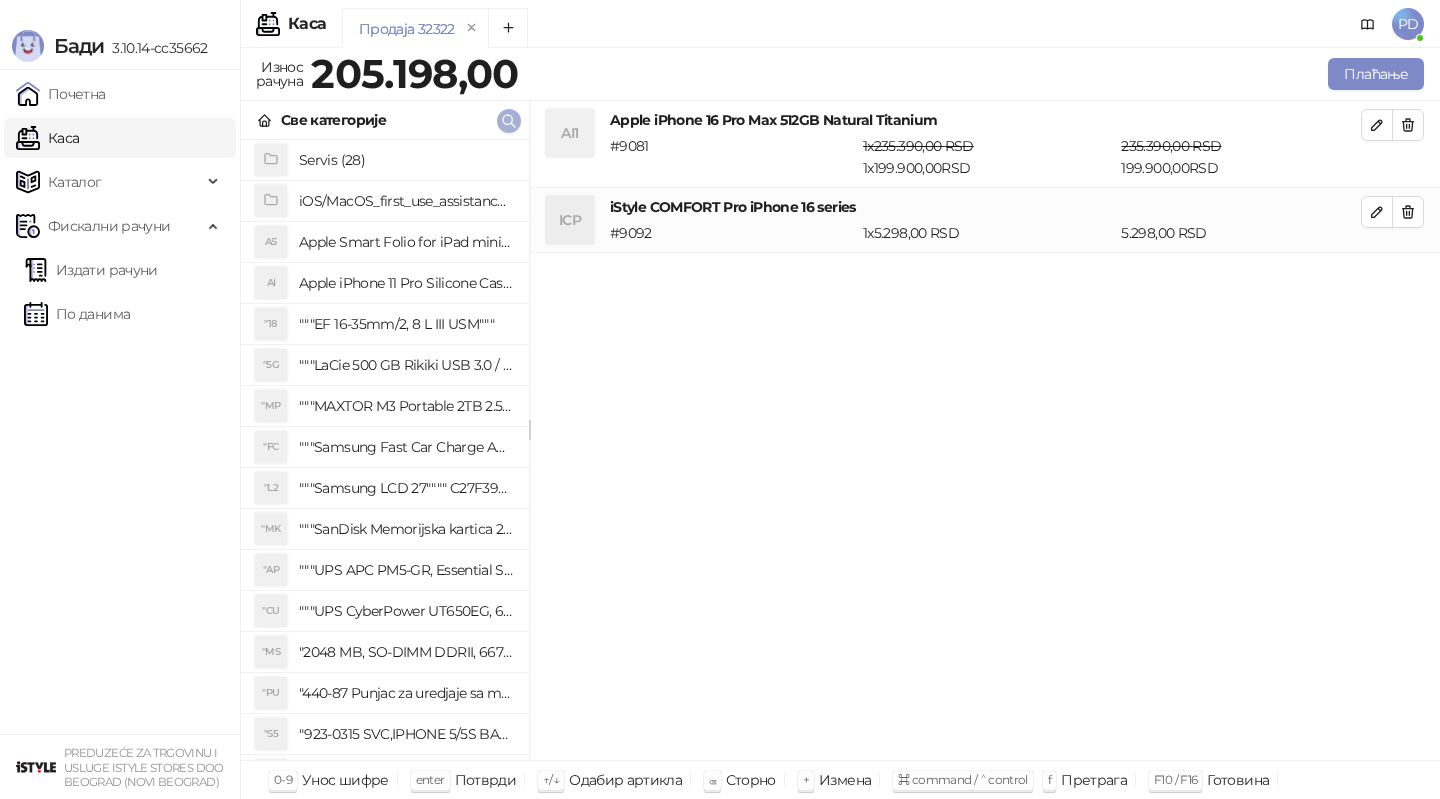 click at bounding box center [509, 121] 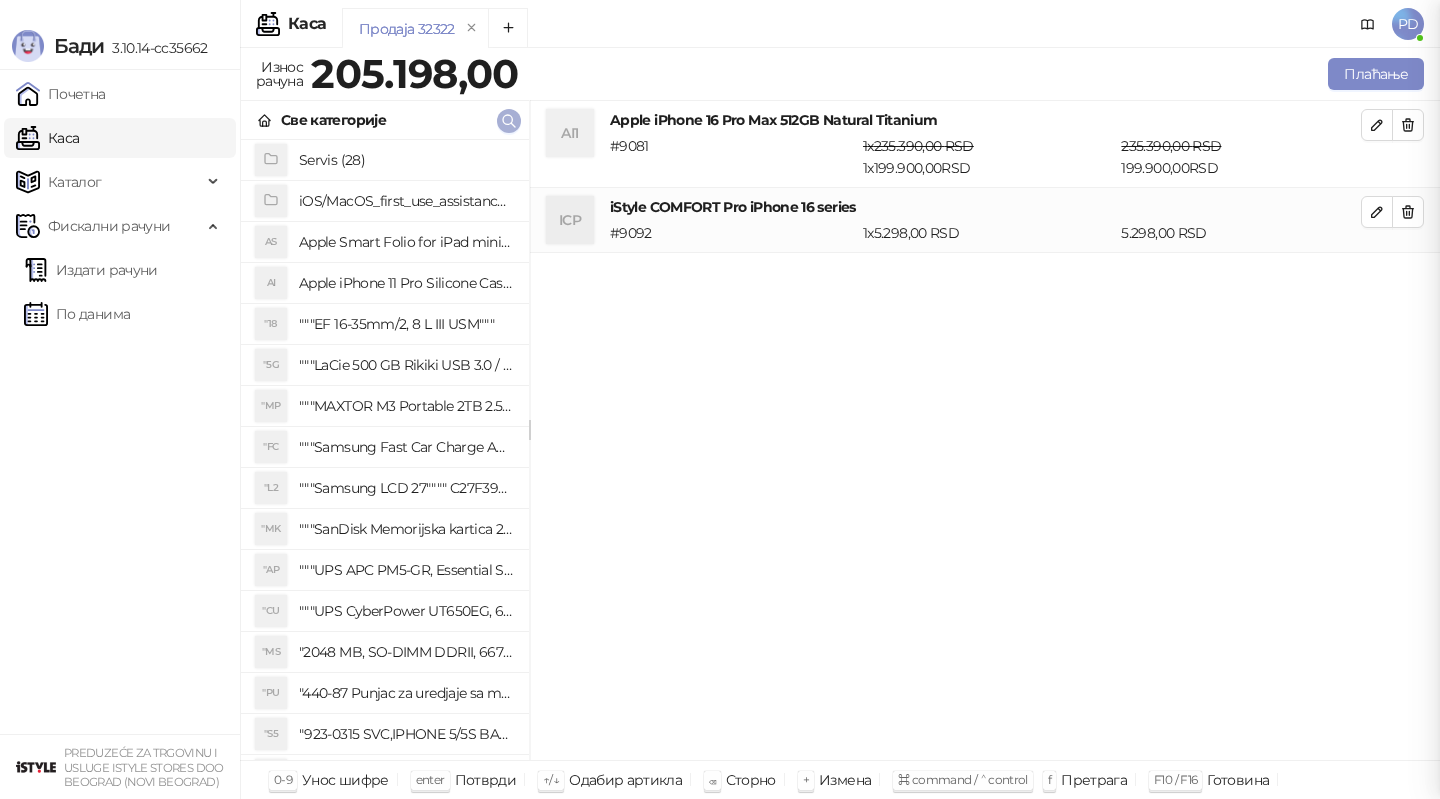 click at bounding box center [509, 121] 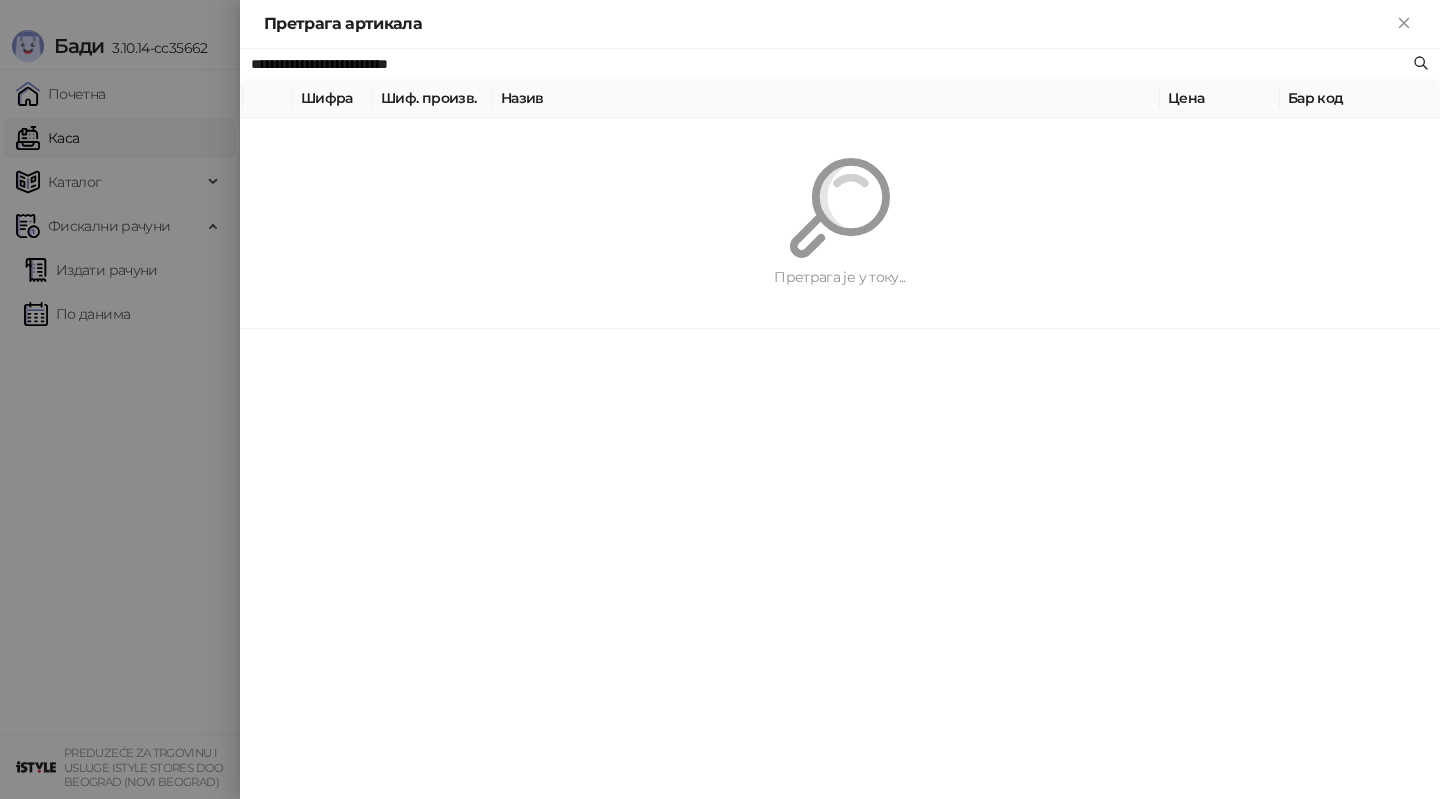 paste 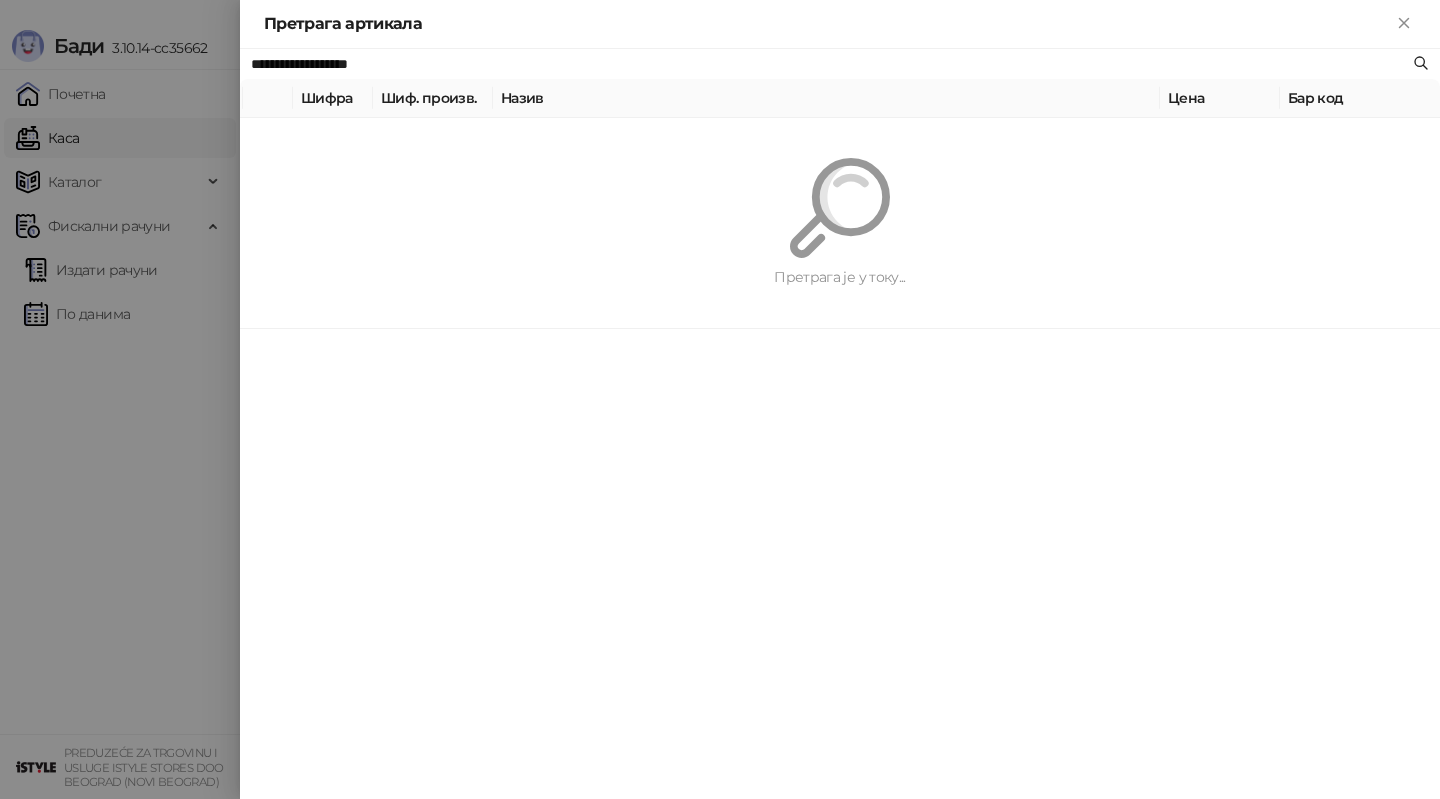 type on "**********" 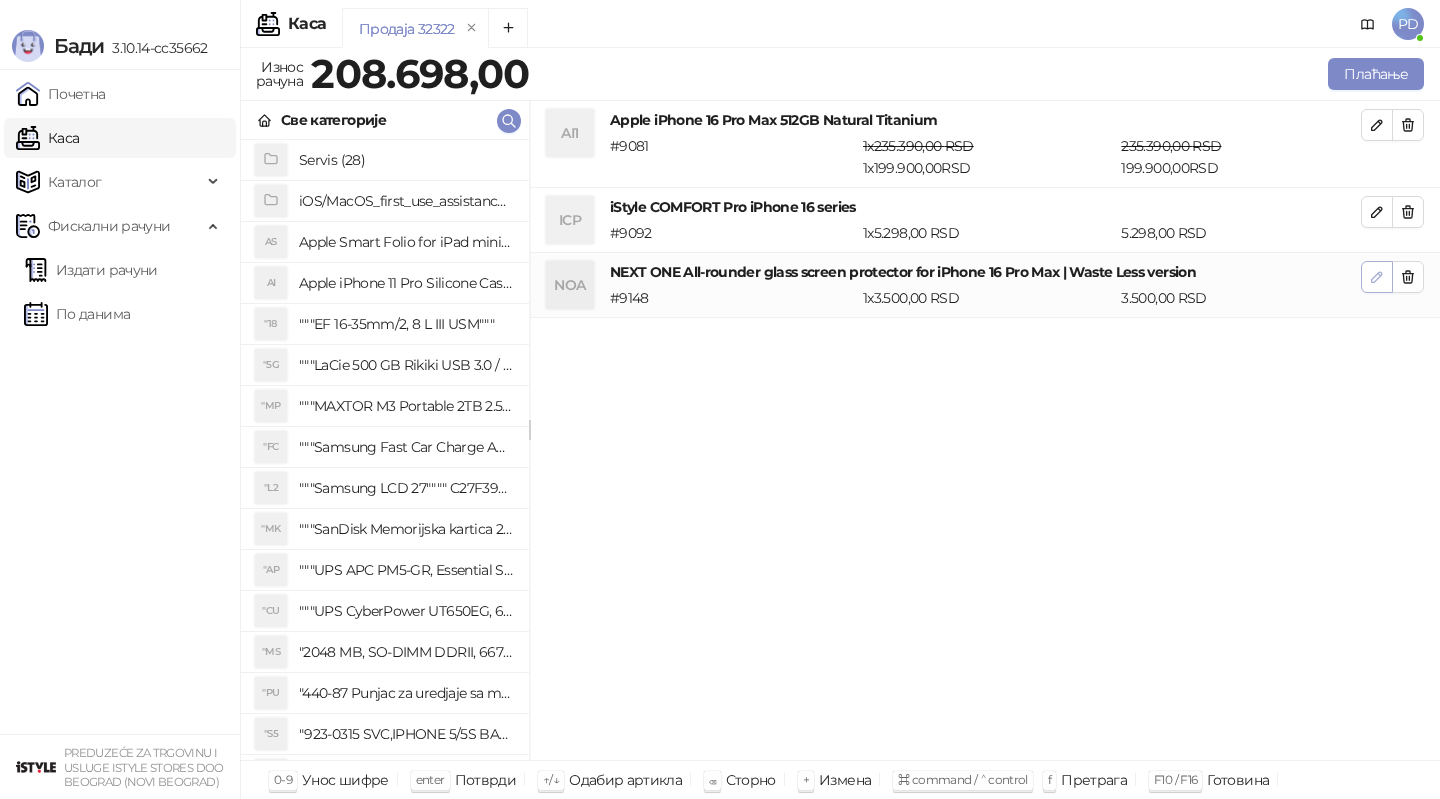 click 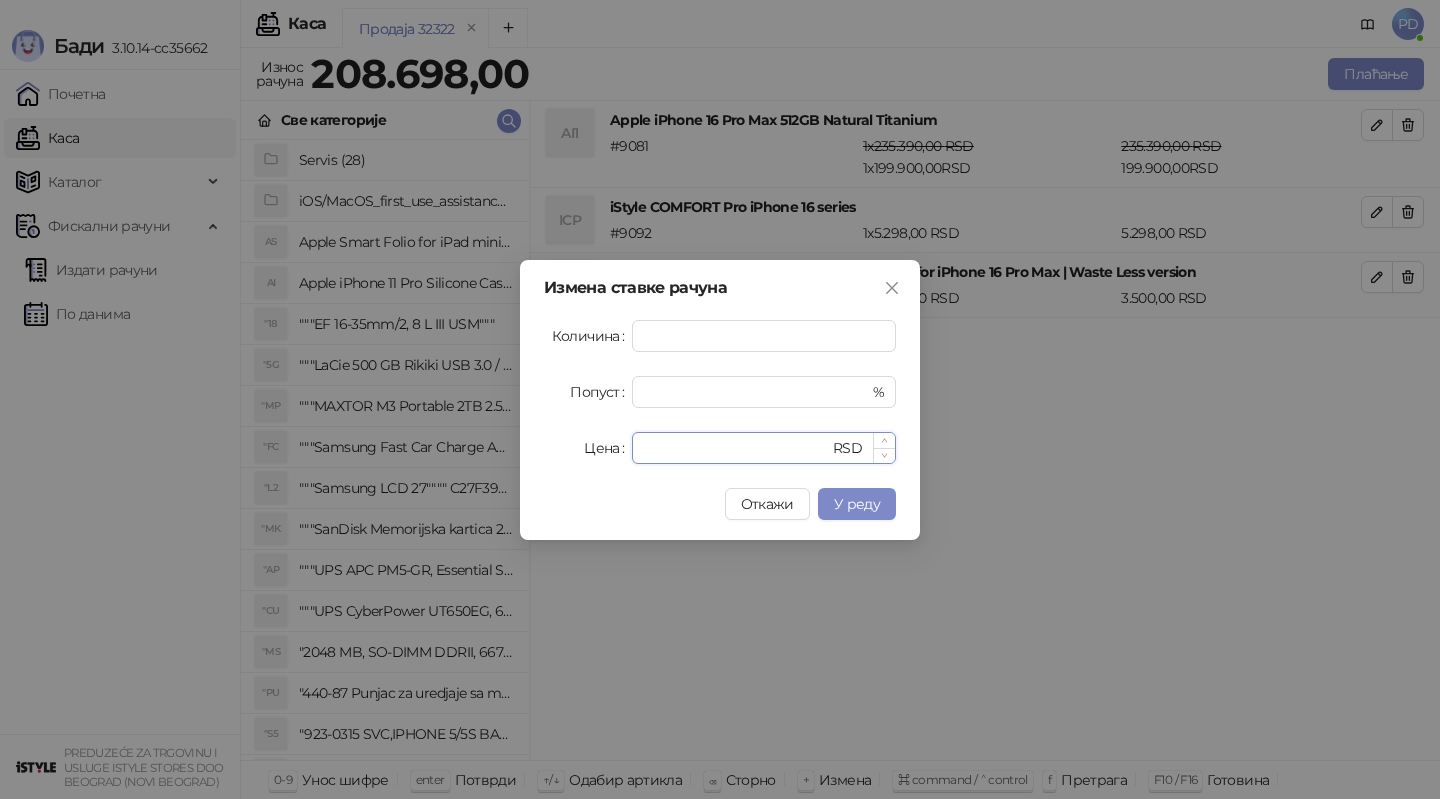 click on "****" at bounding box center [736, 448] 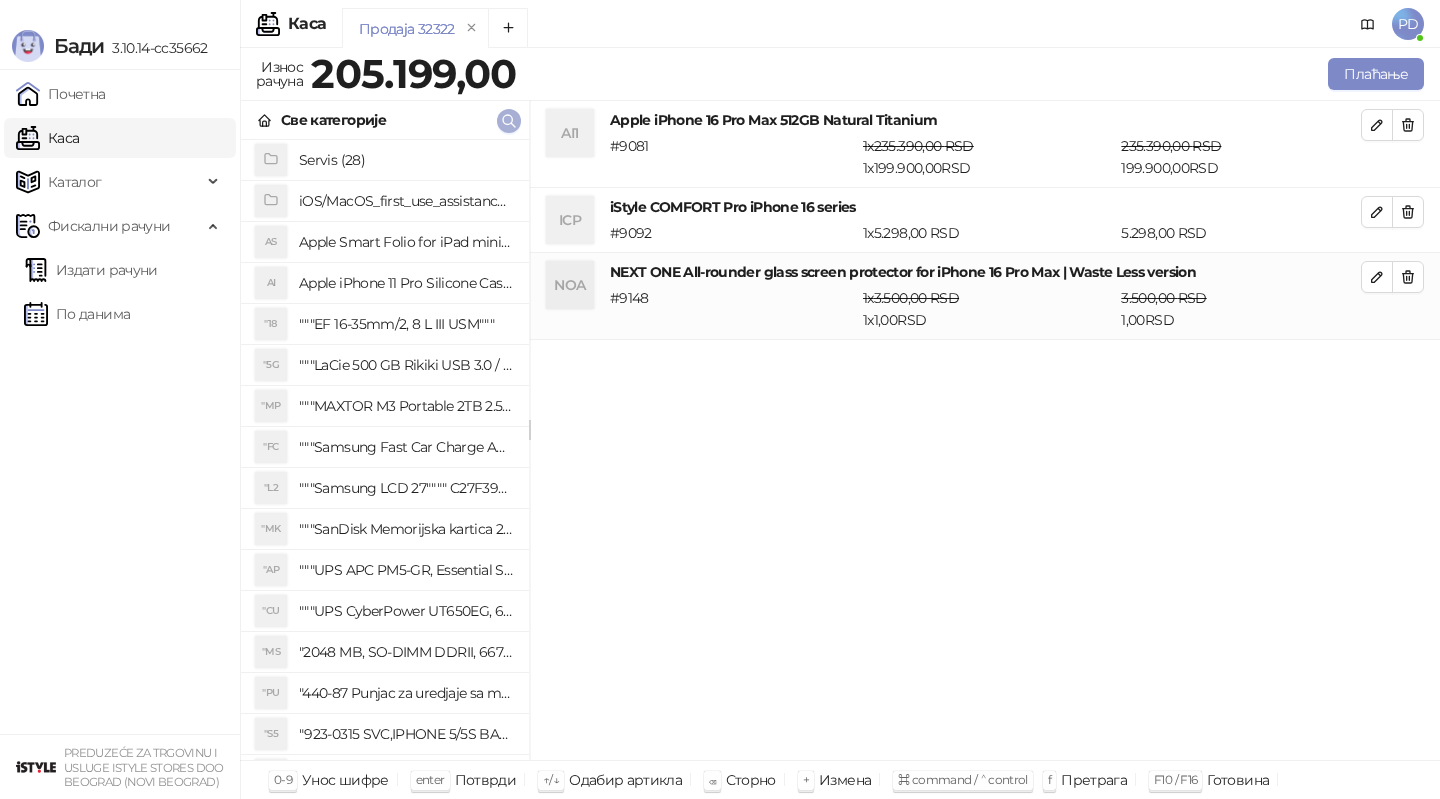 click 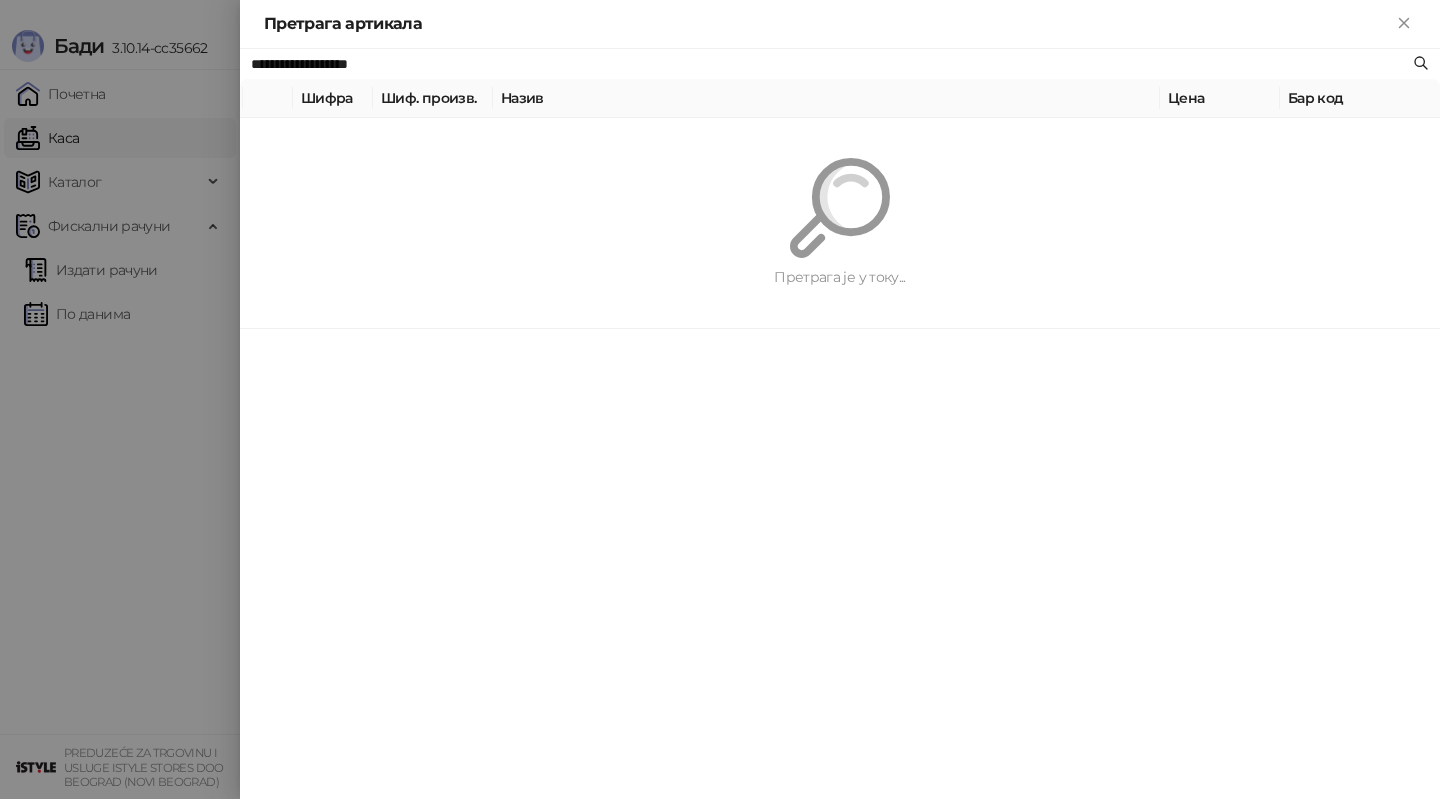 paste 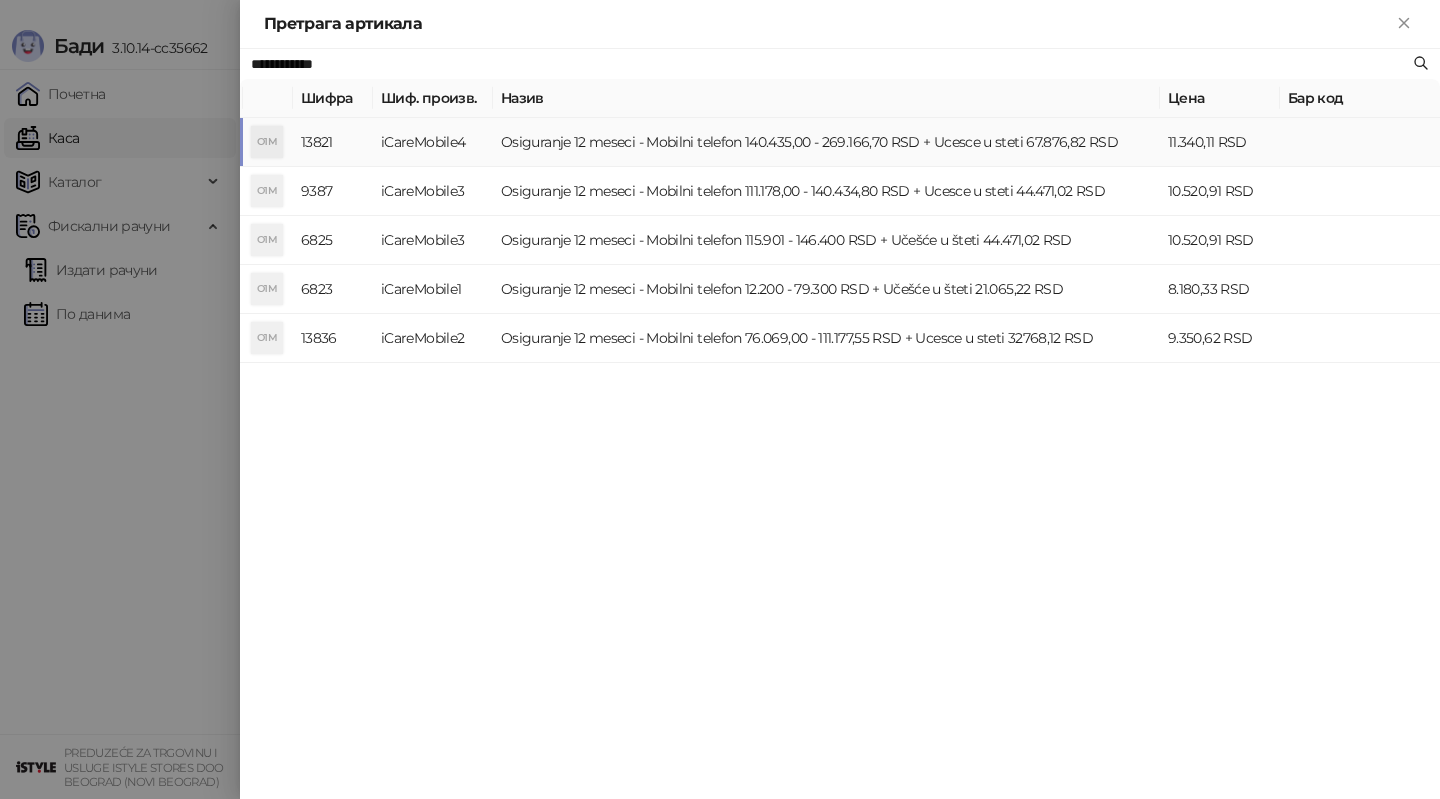 type on "**********" 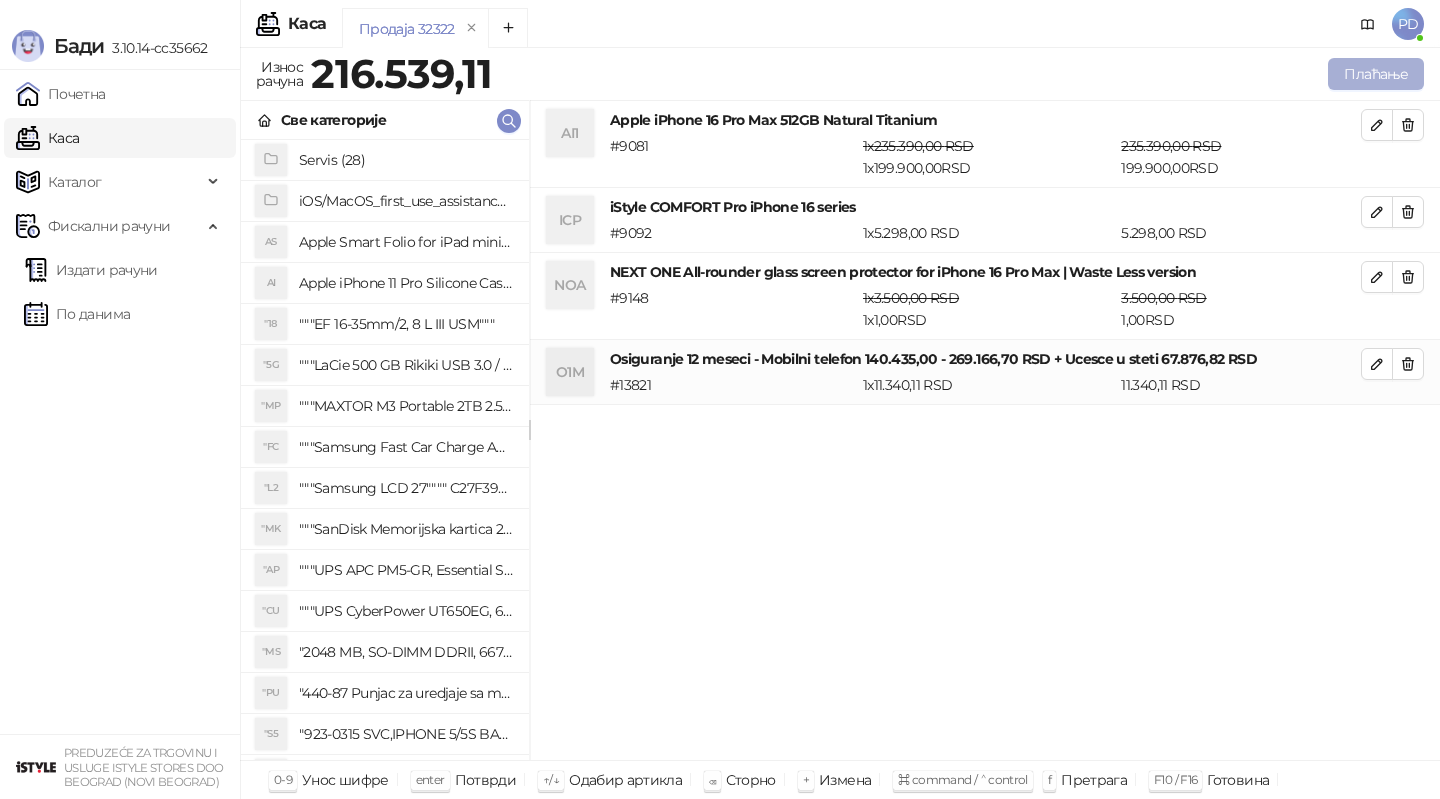 click on "Плаћање" at bounding box center [1376, 74] 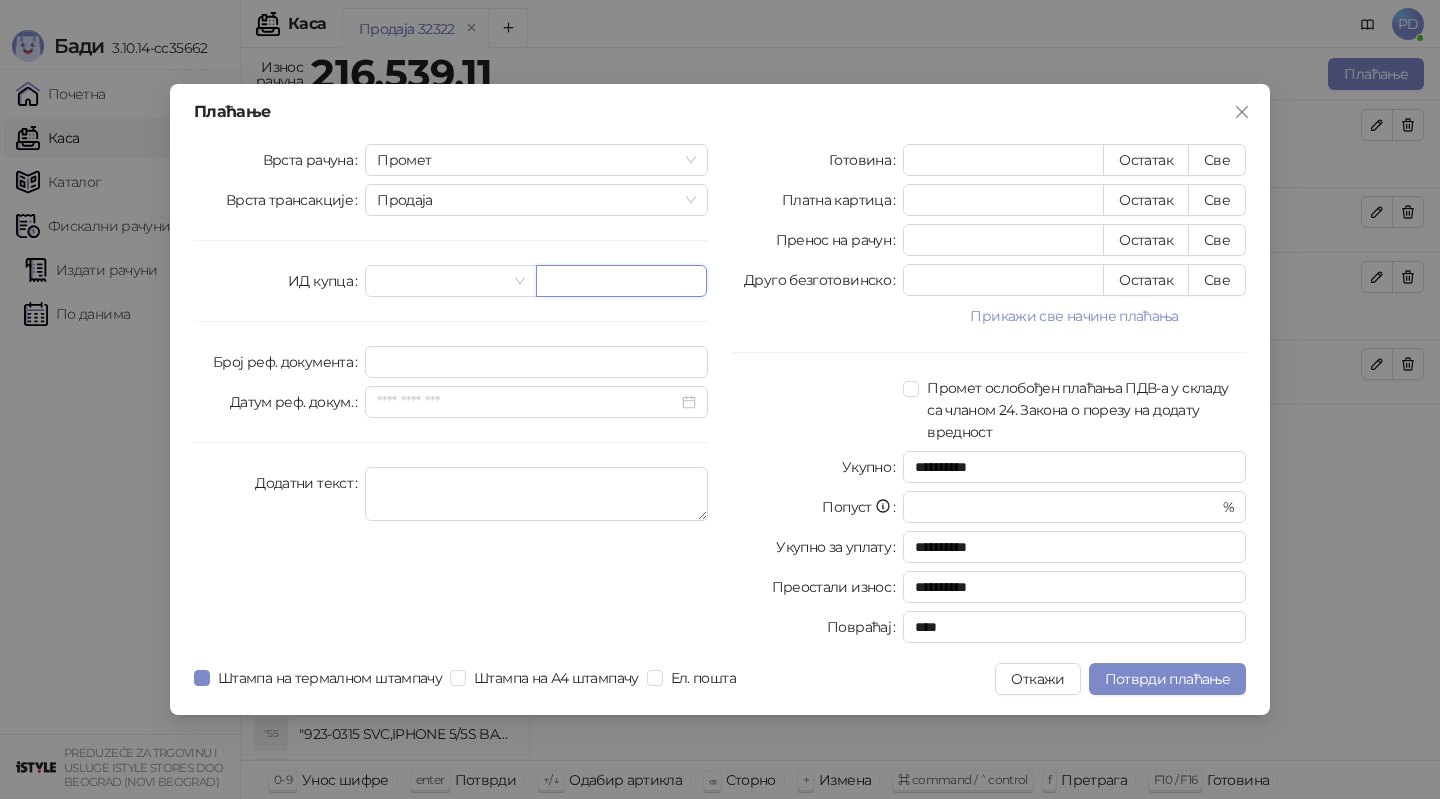 click at bounding box center (621, 281) 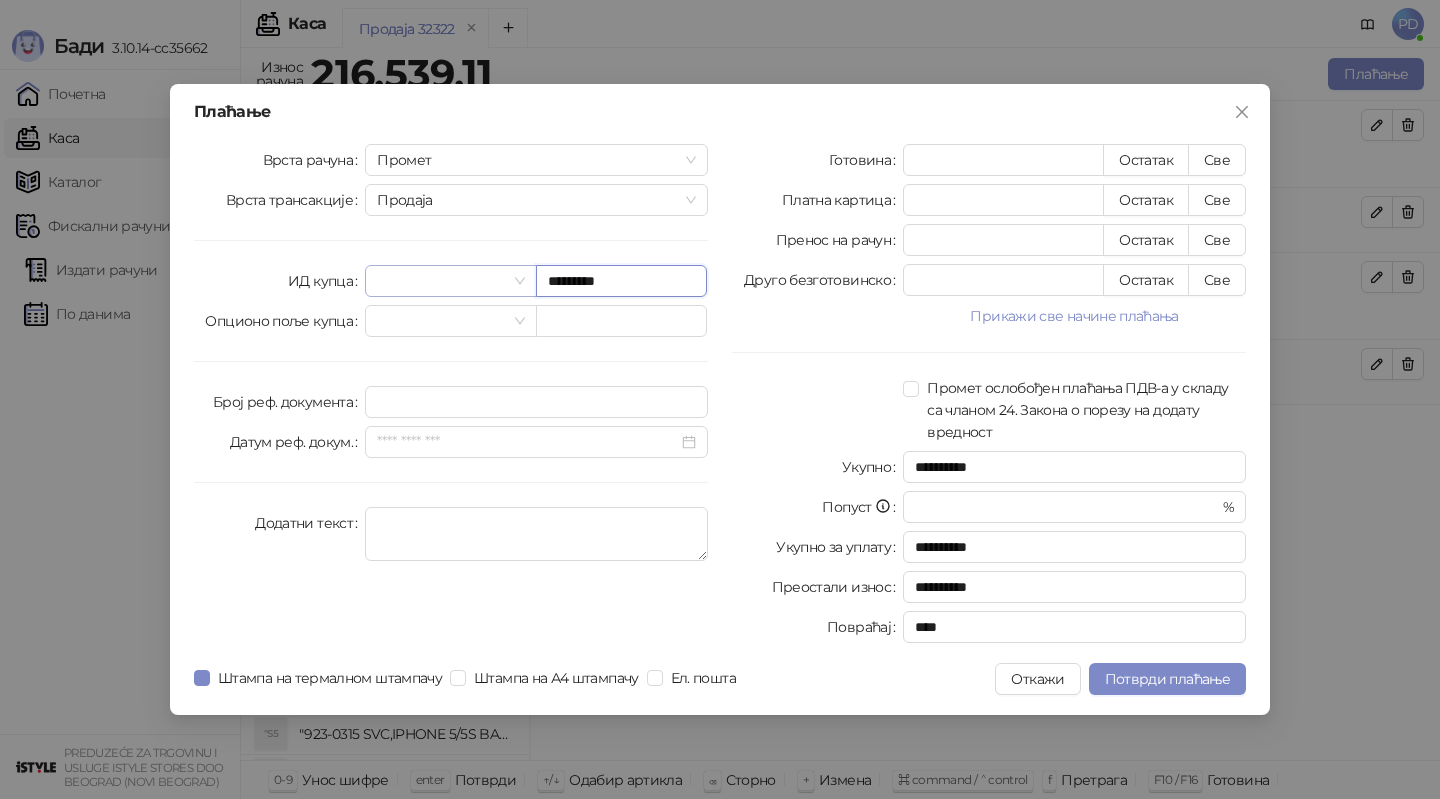 type on "*********" 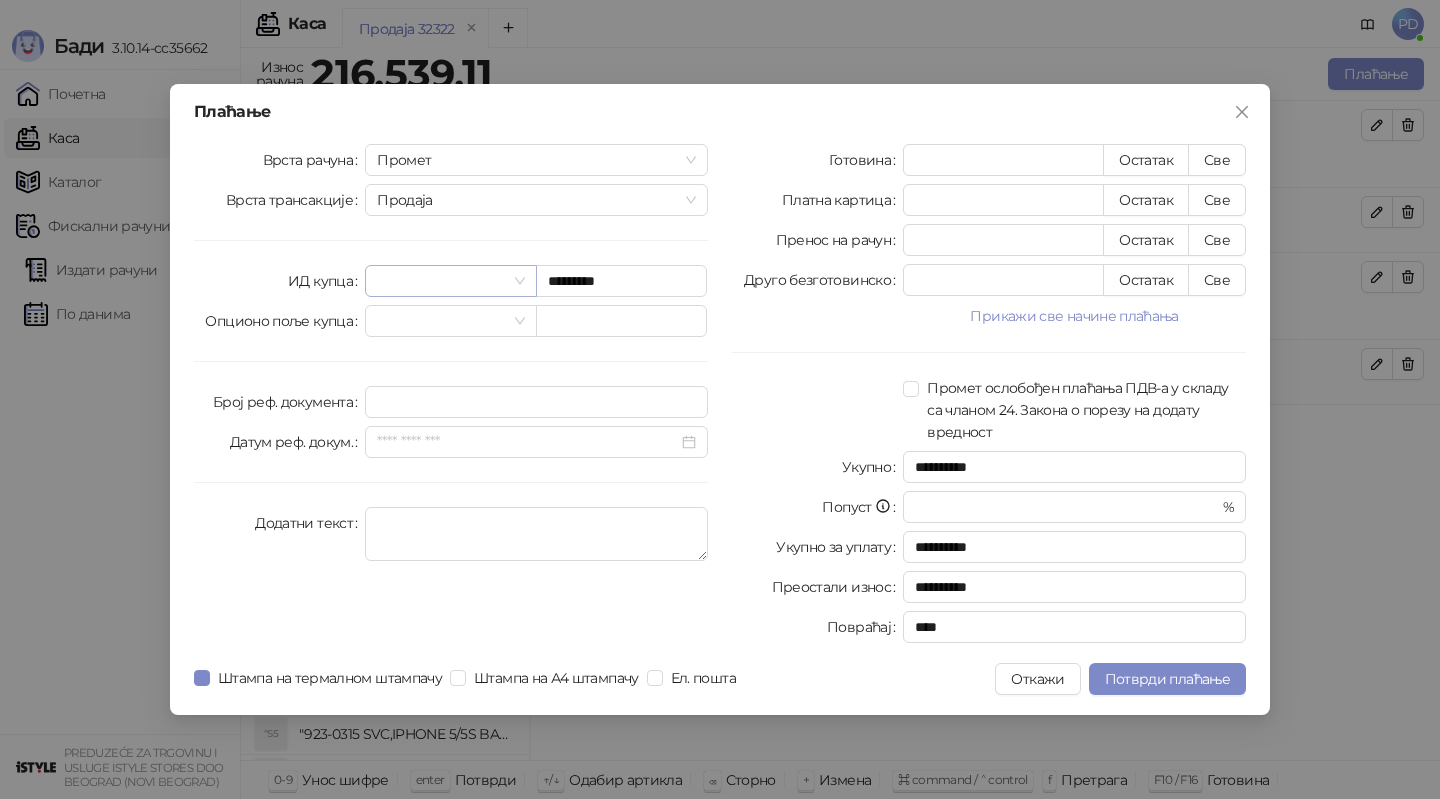 click at bounding box center [441, 281] 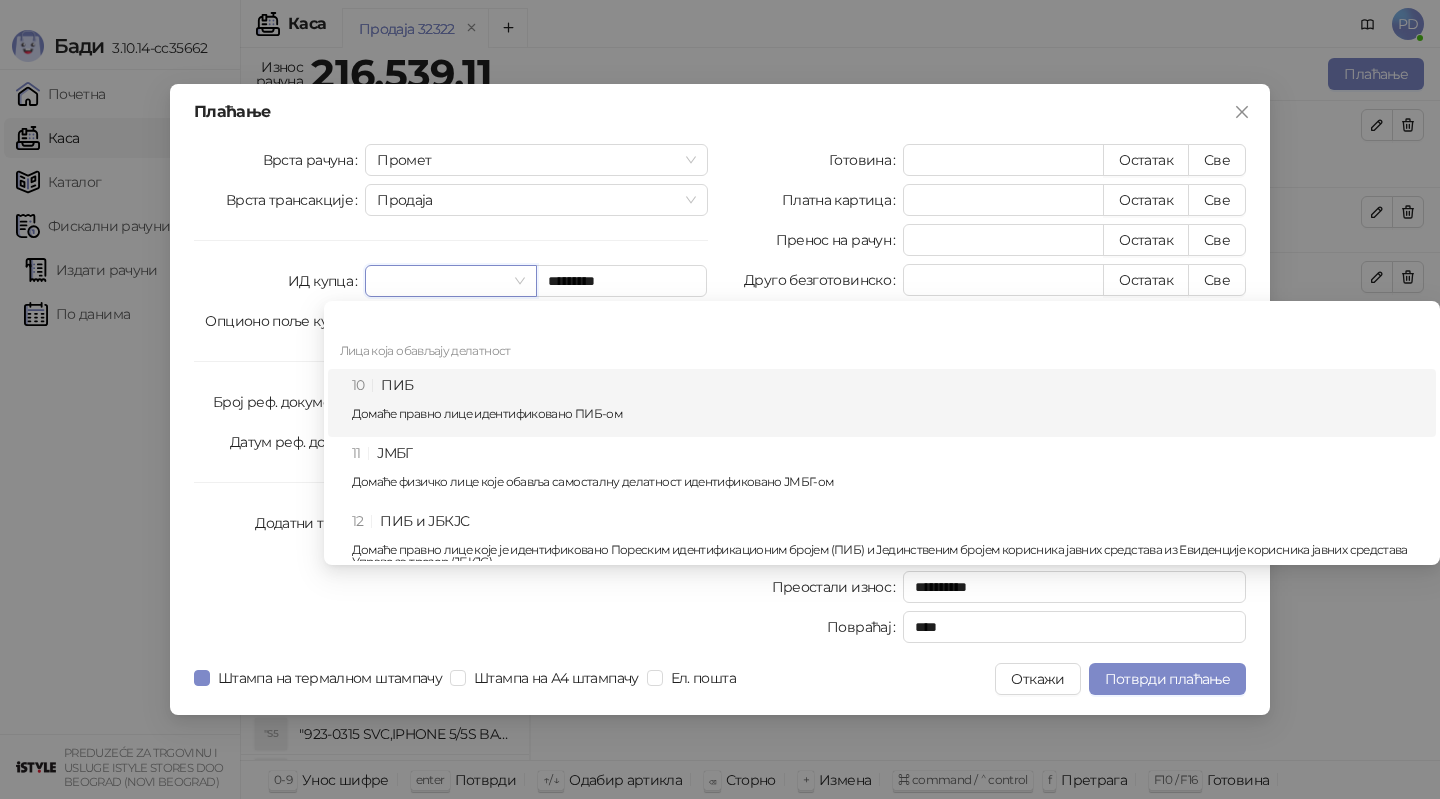 click on "Домаће правно лице идентификовано ПИБ-ом" at bounding box center [888, 414] 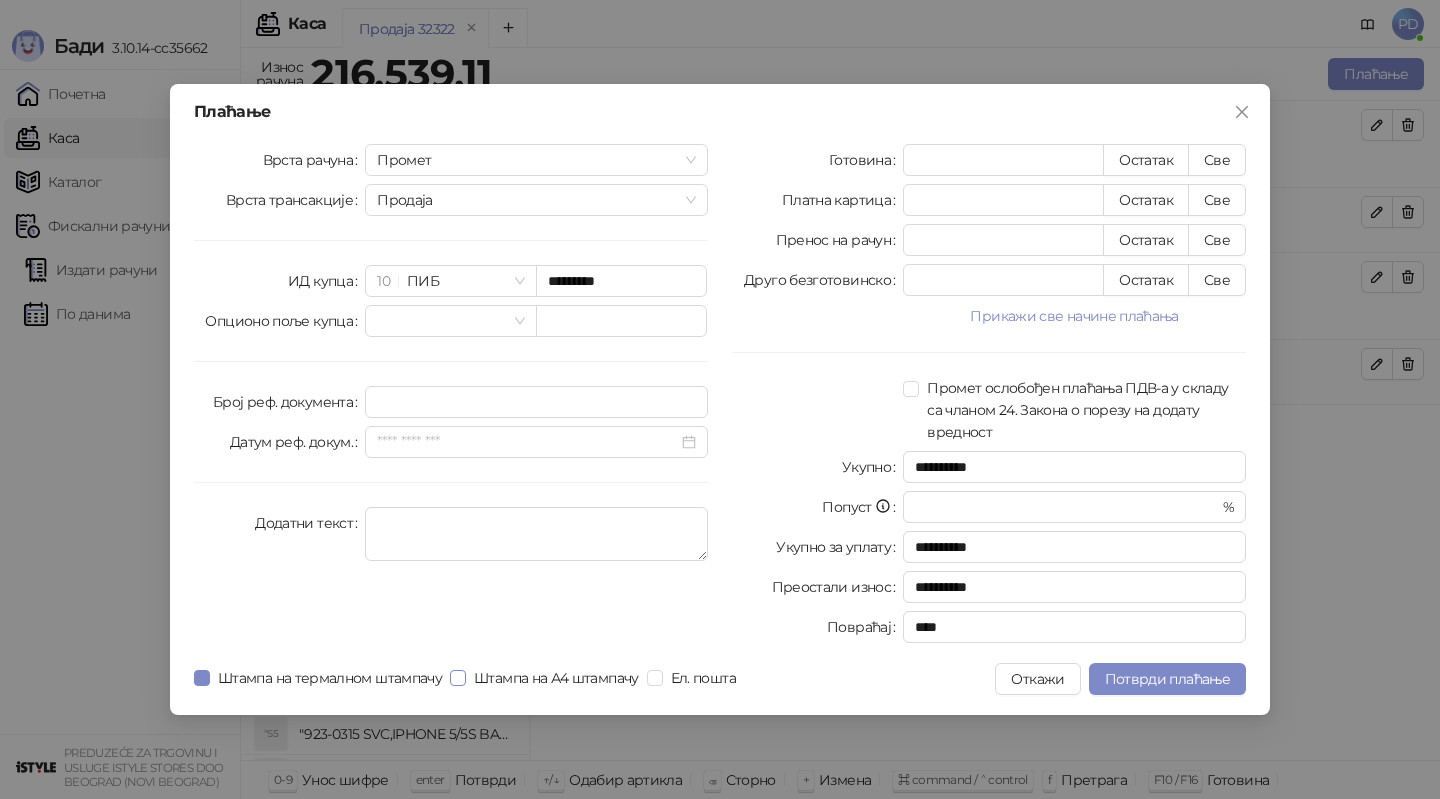 click on "Штампа на А4 штампачу" at bounding box center [556, 678] 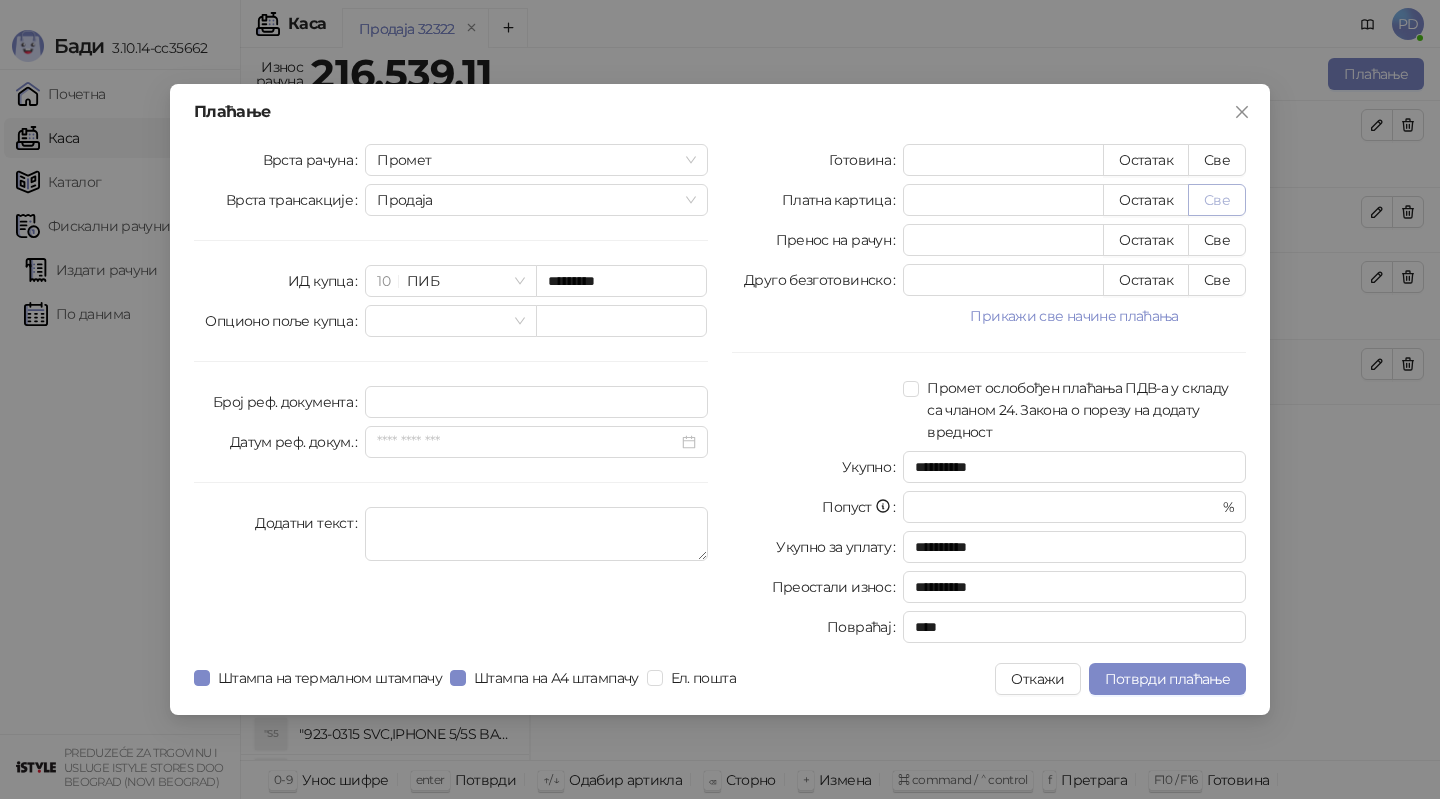 click on "Све" at bounding box center (1217, 200) 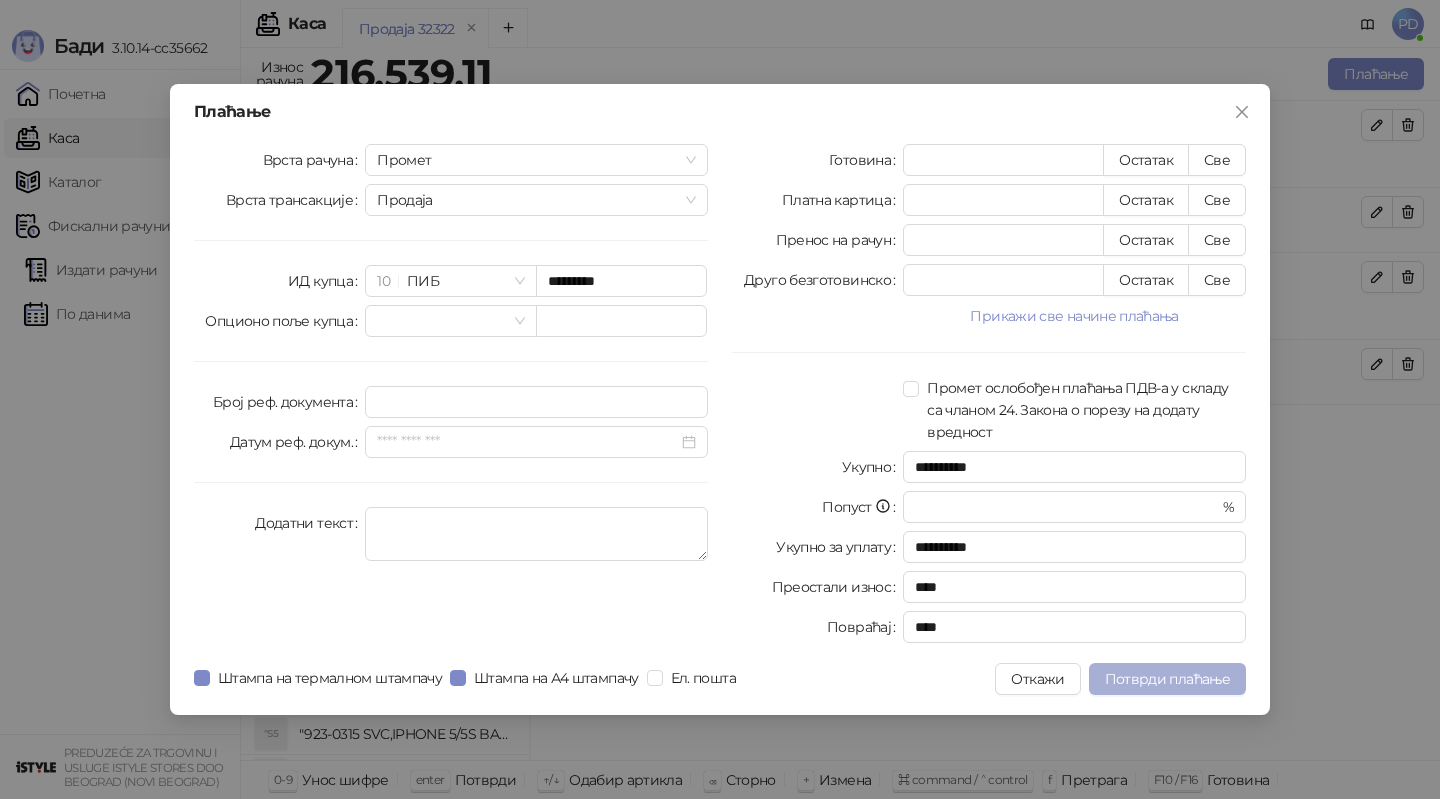 click on "Потврди плаћање" at bounding box center (1167, 679) 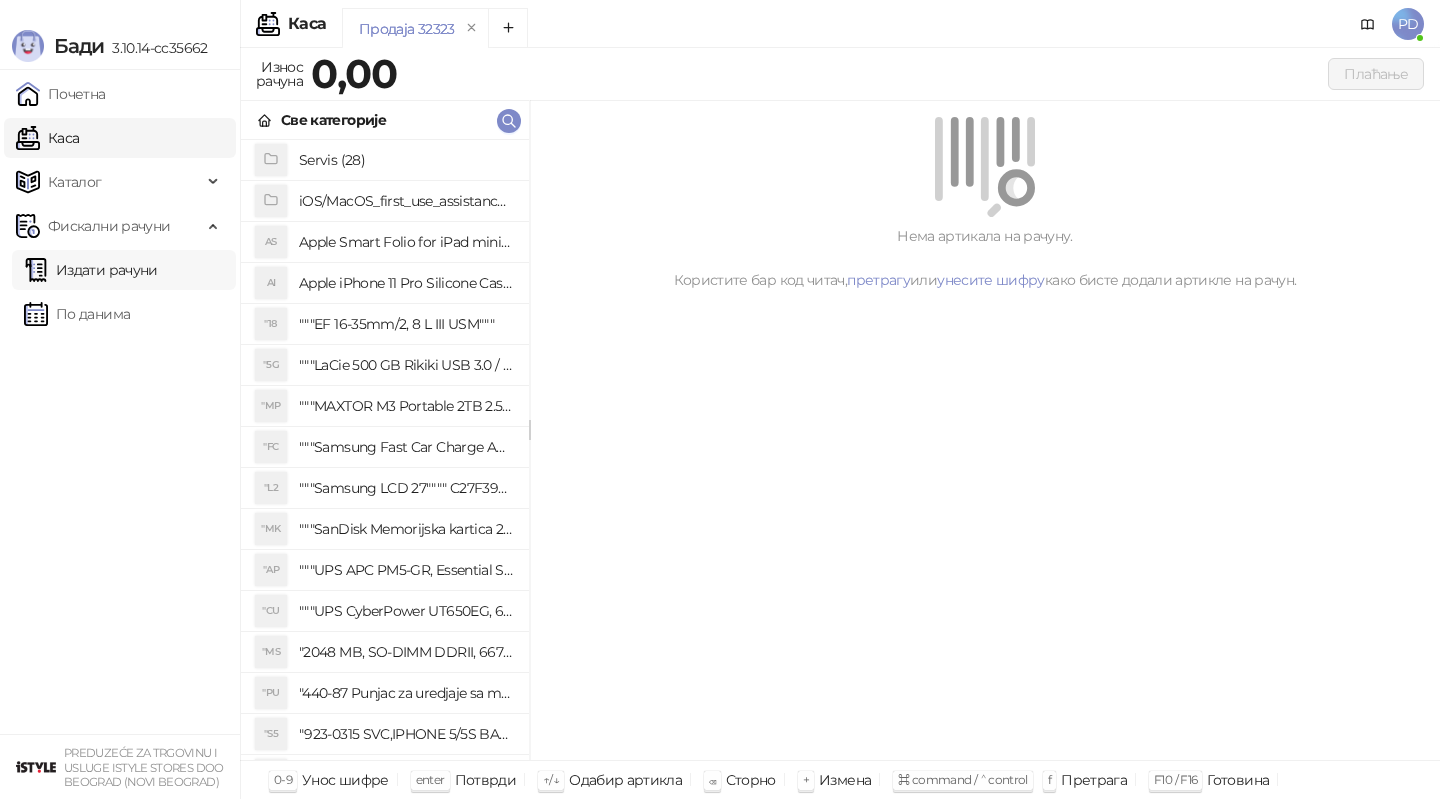 click on "Издати рачуни" at bounding box center [91, 270] 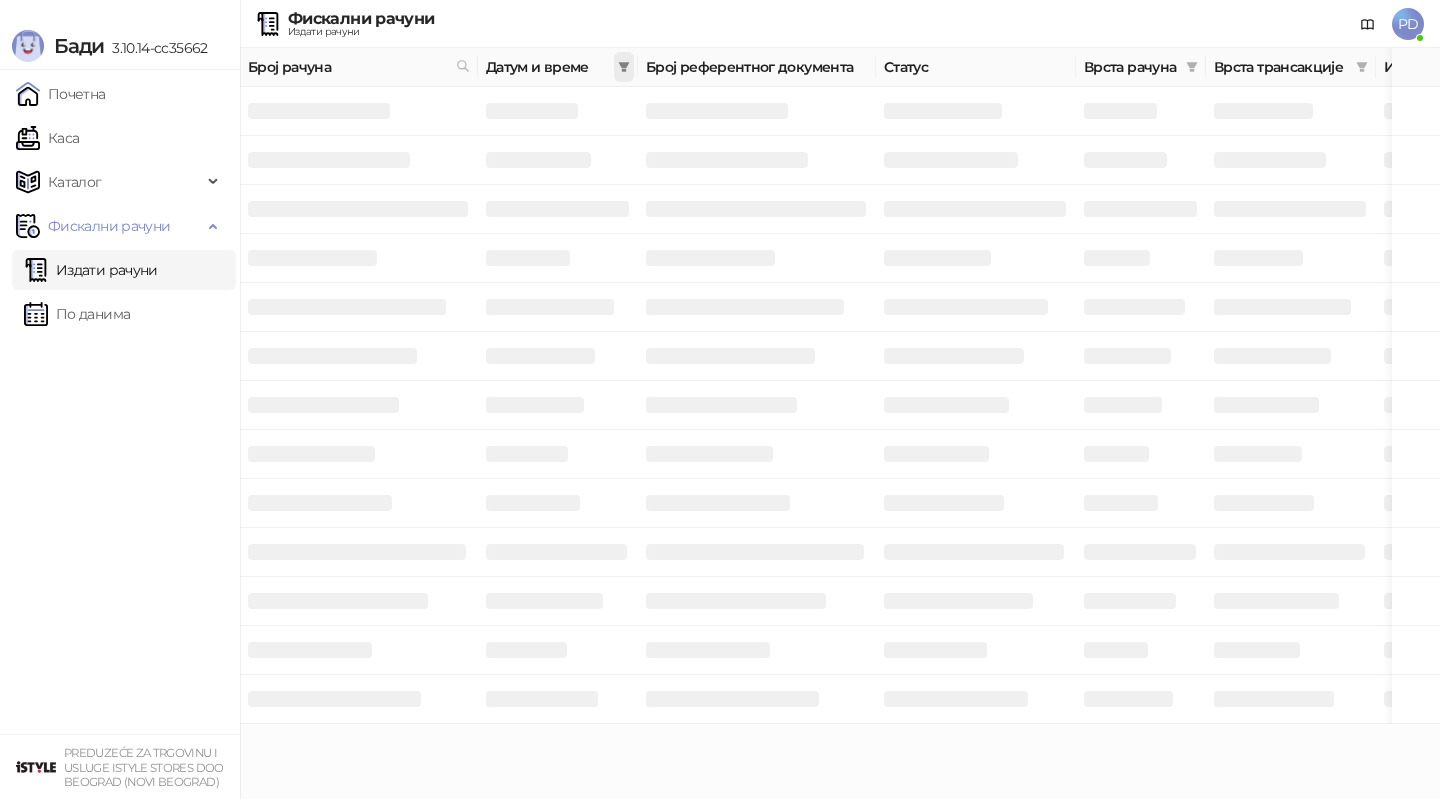click at bounding box center (624, 67) 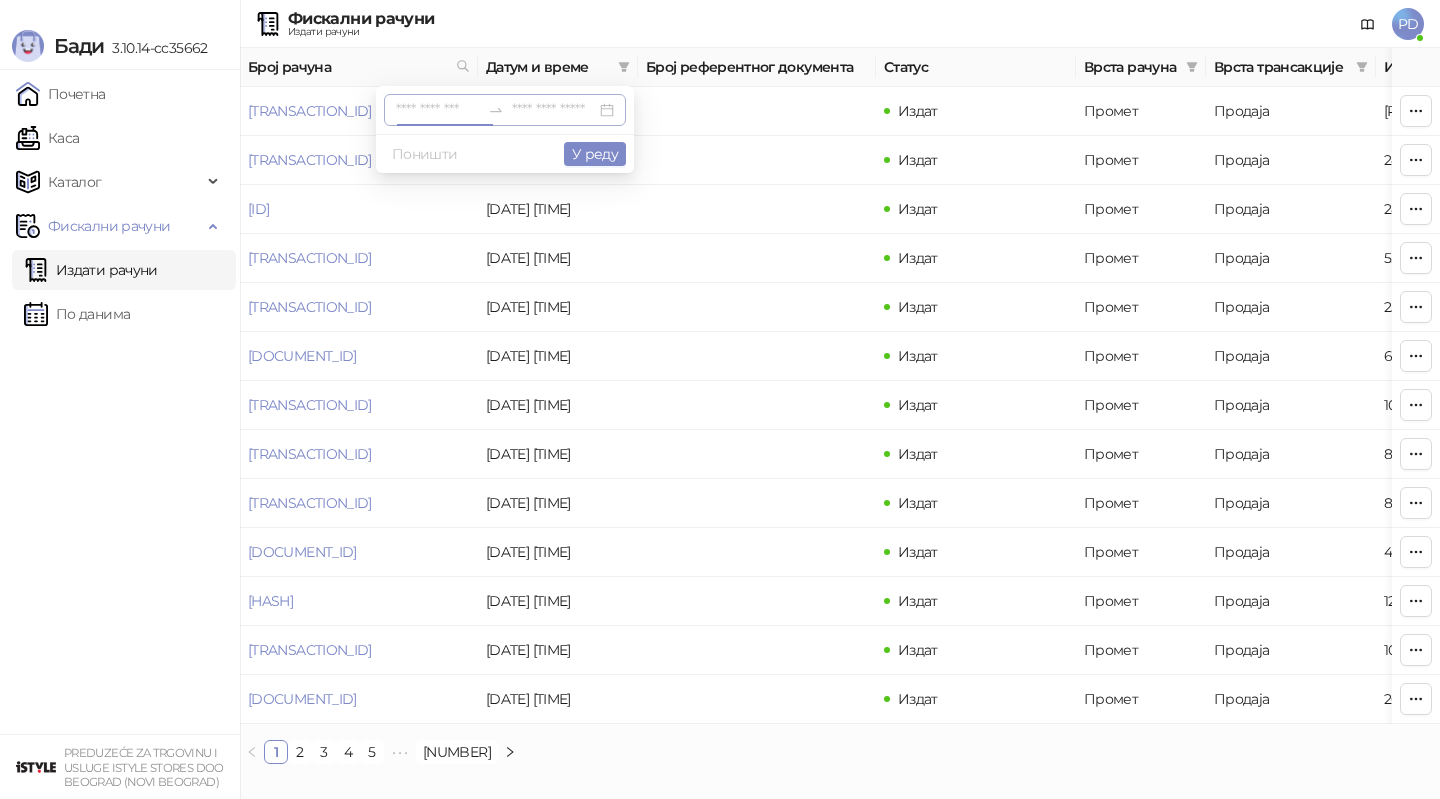 click at bounding box center [438, 110] 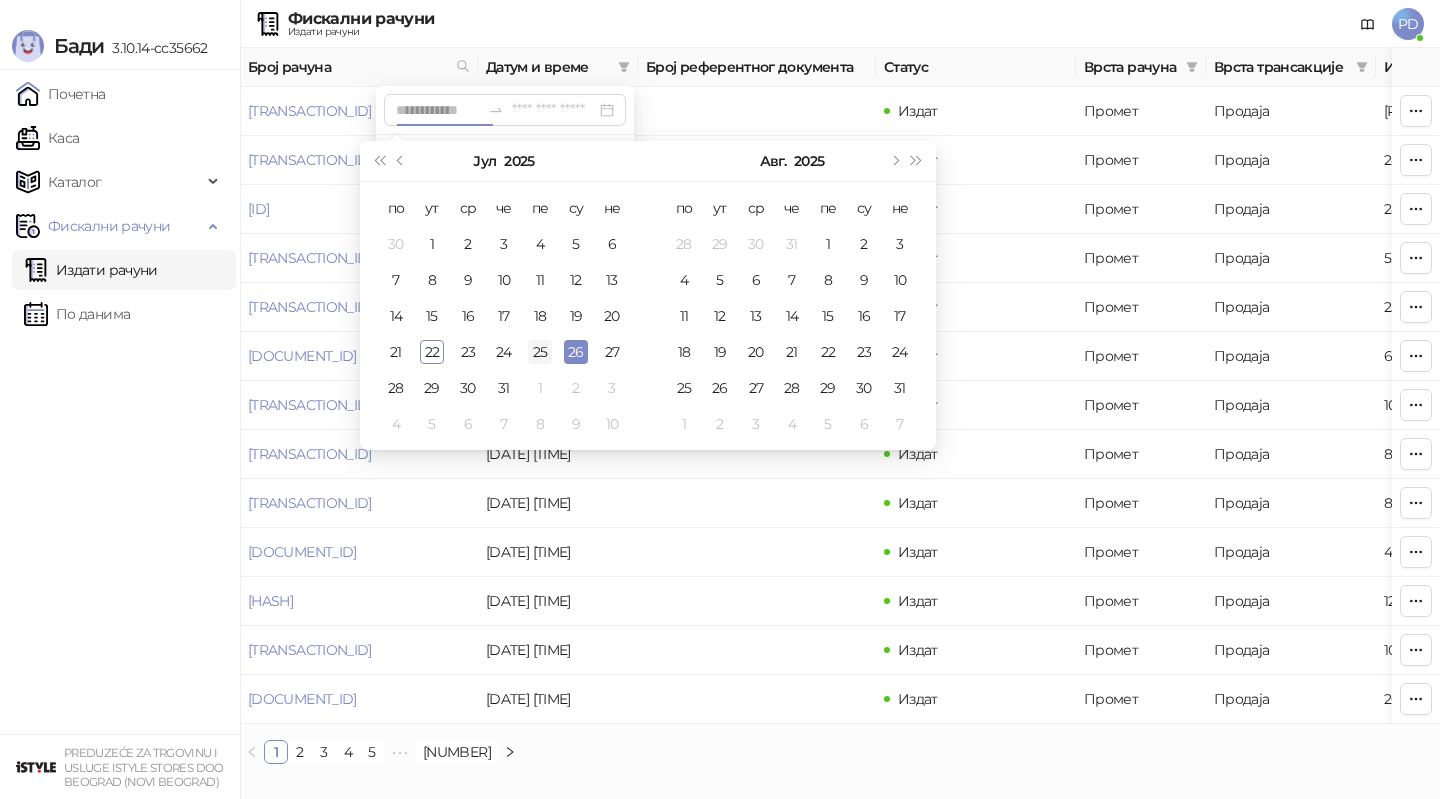 type on "**********" 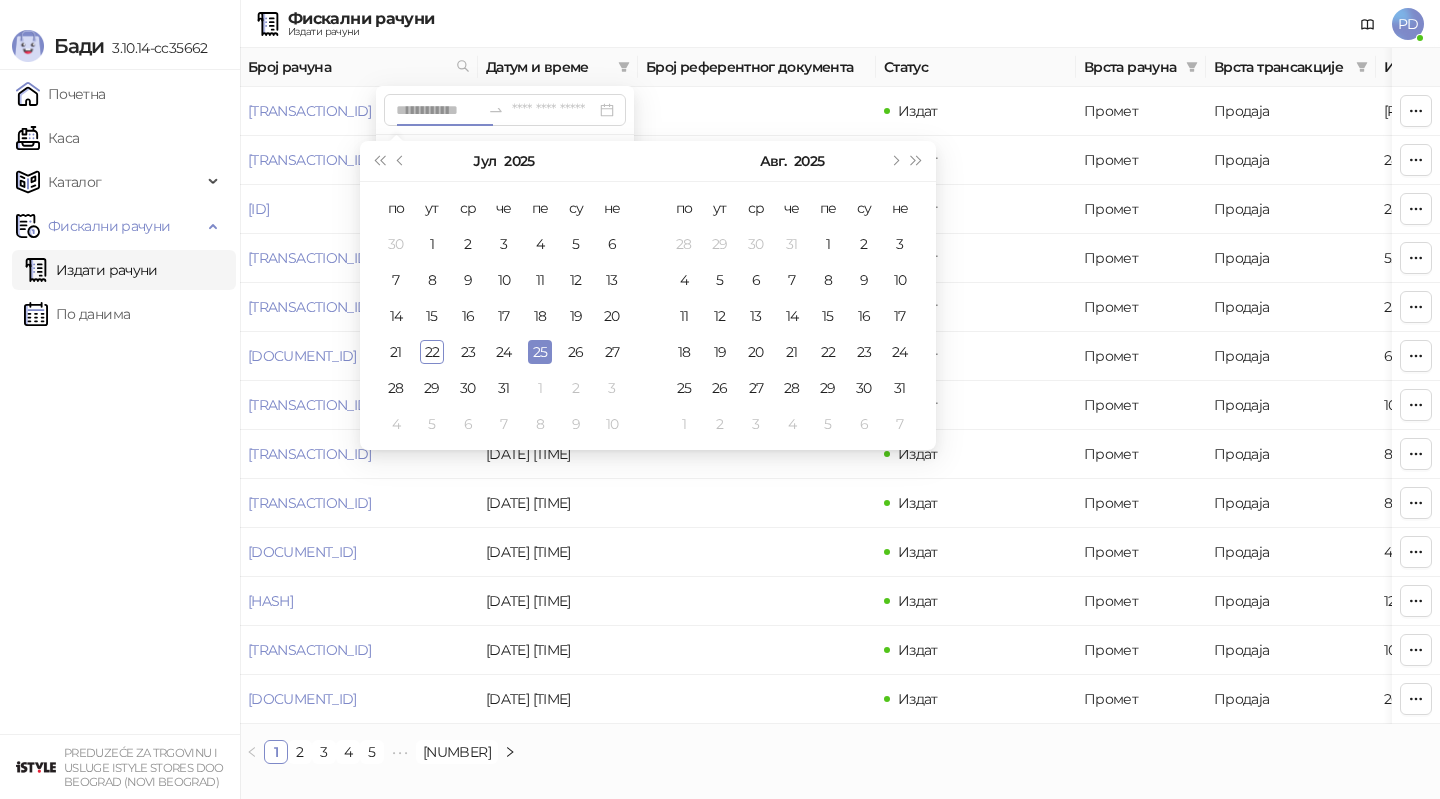 click on "25" at bounding box center (540, 352) 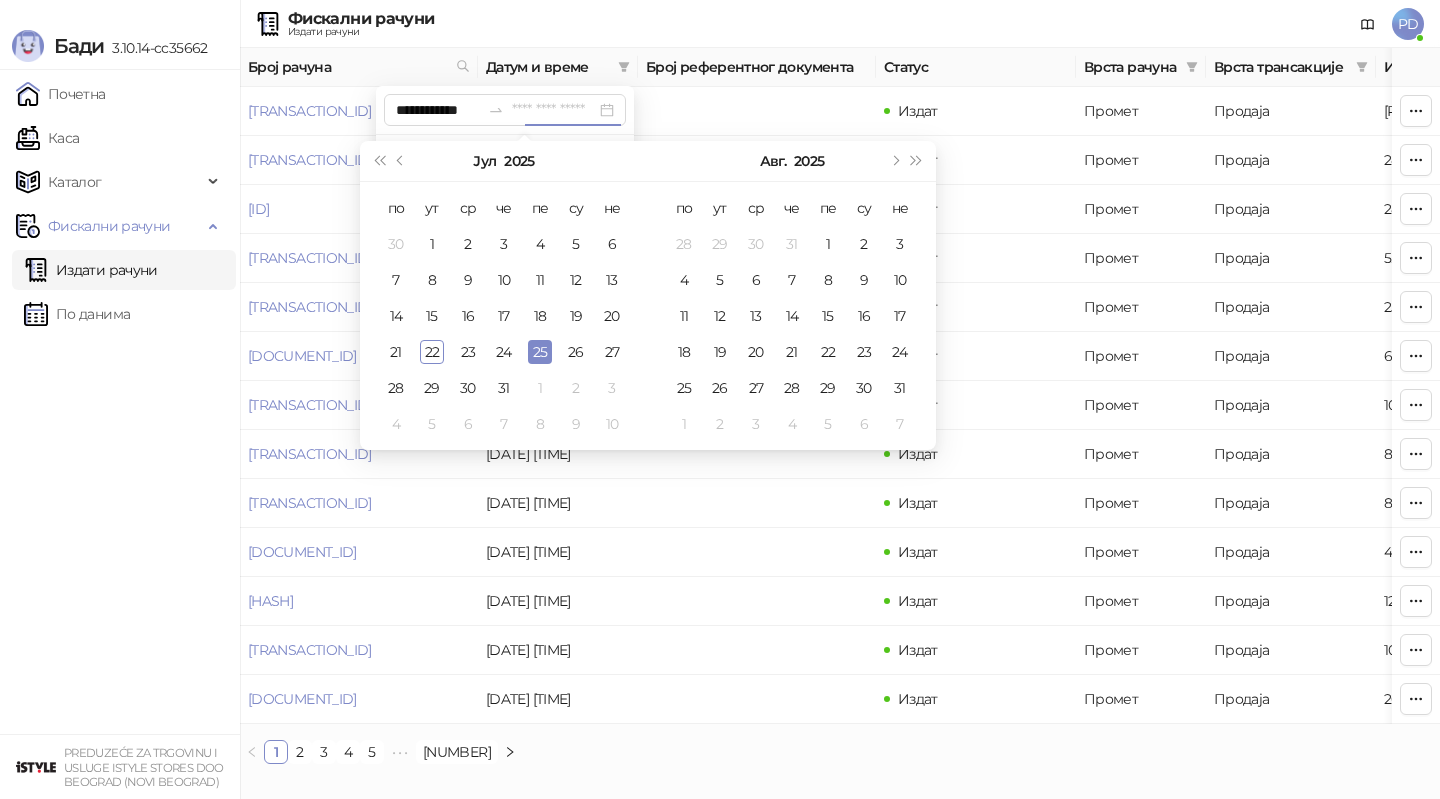 click on "25" at bounding box center [540, 352] 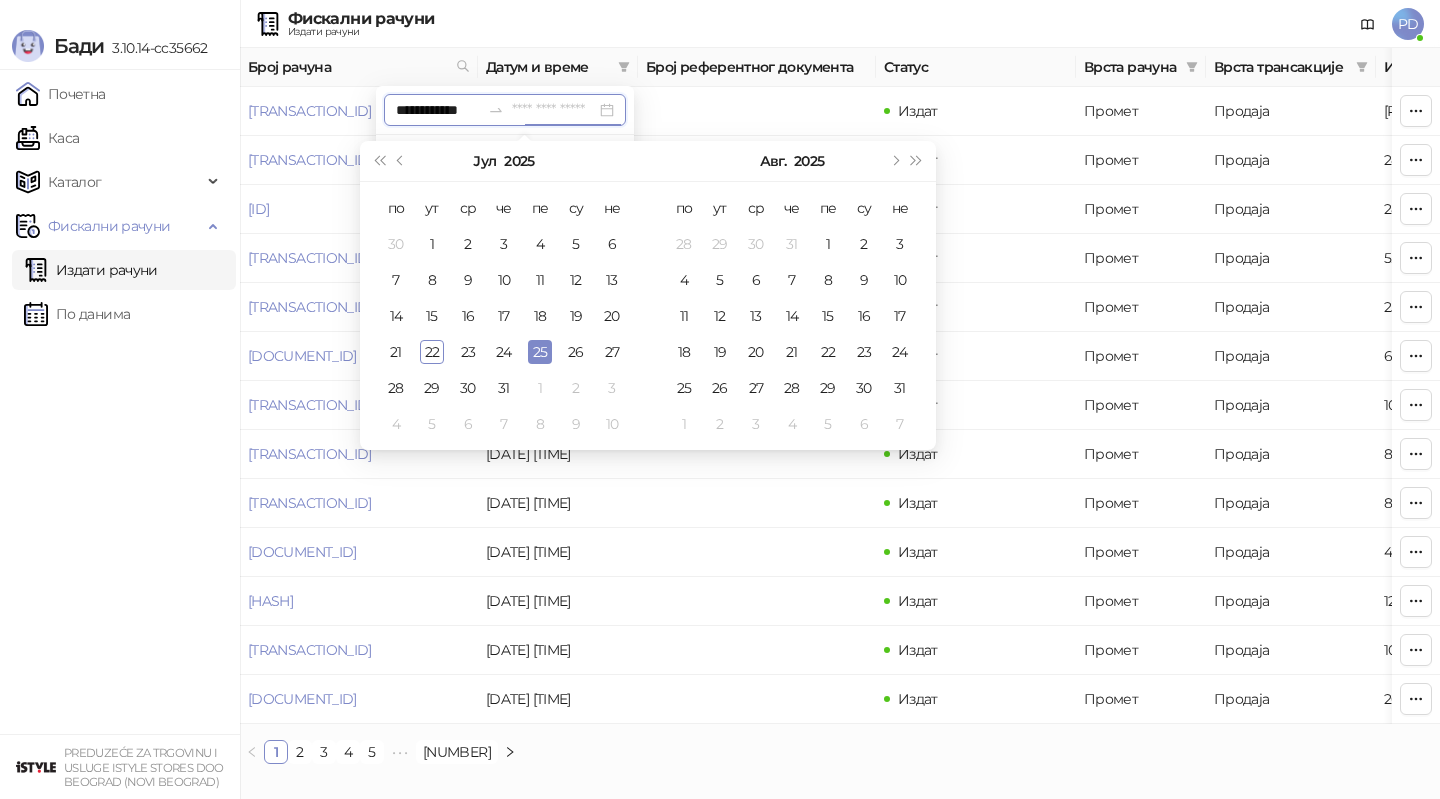 type on "**********" 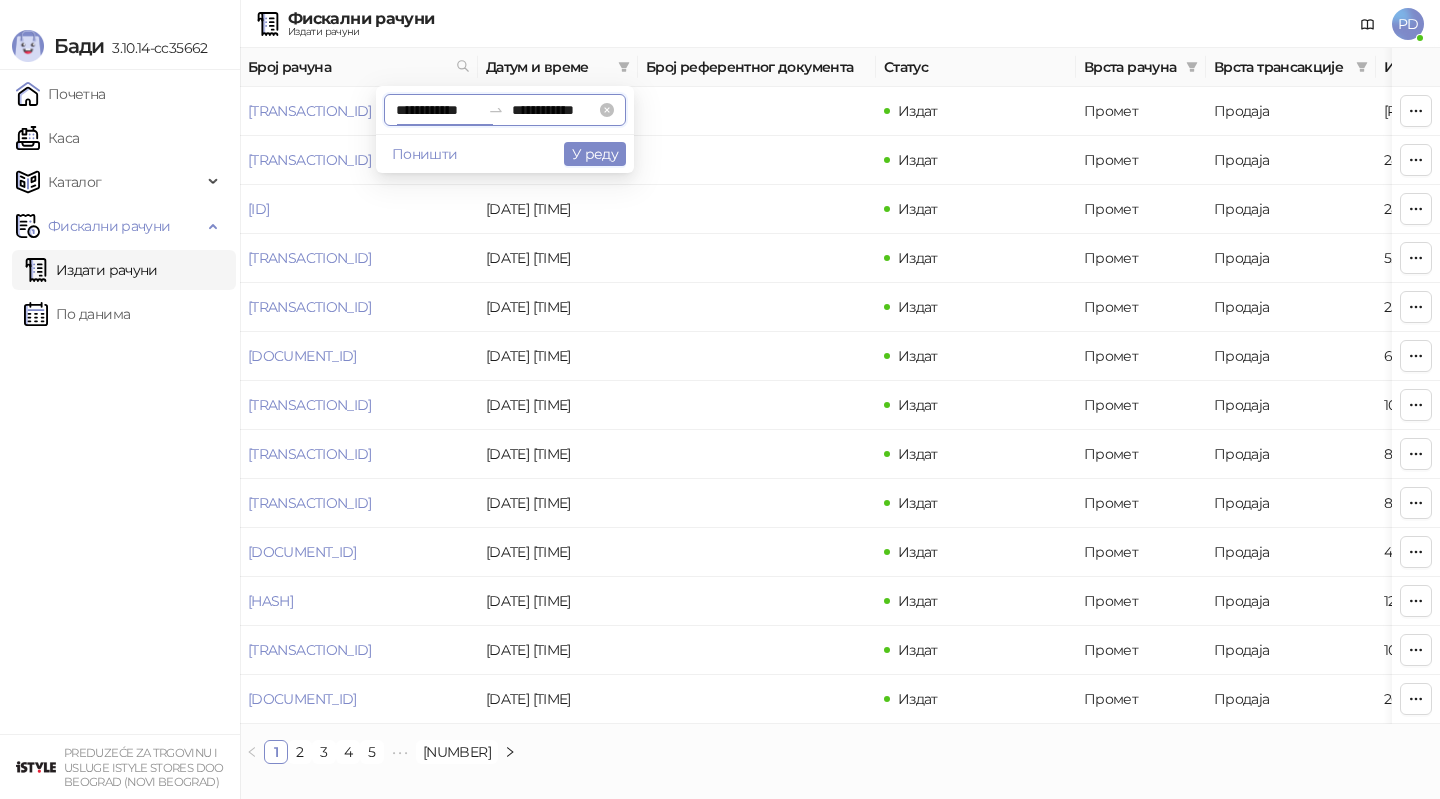click on "**********" at bounding box center [438, 110] 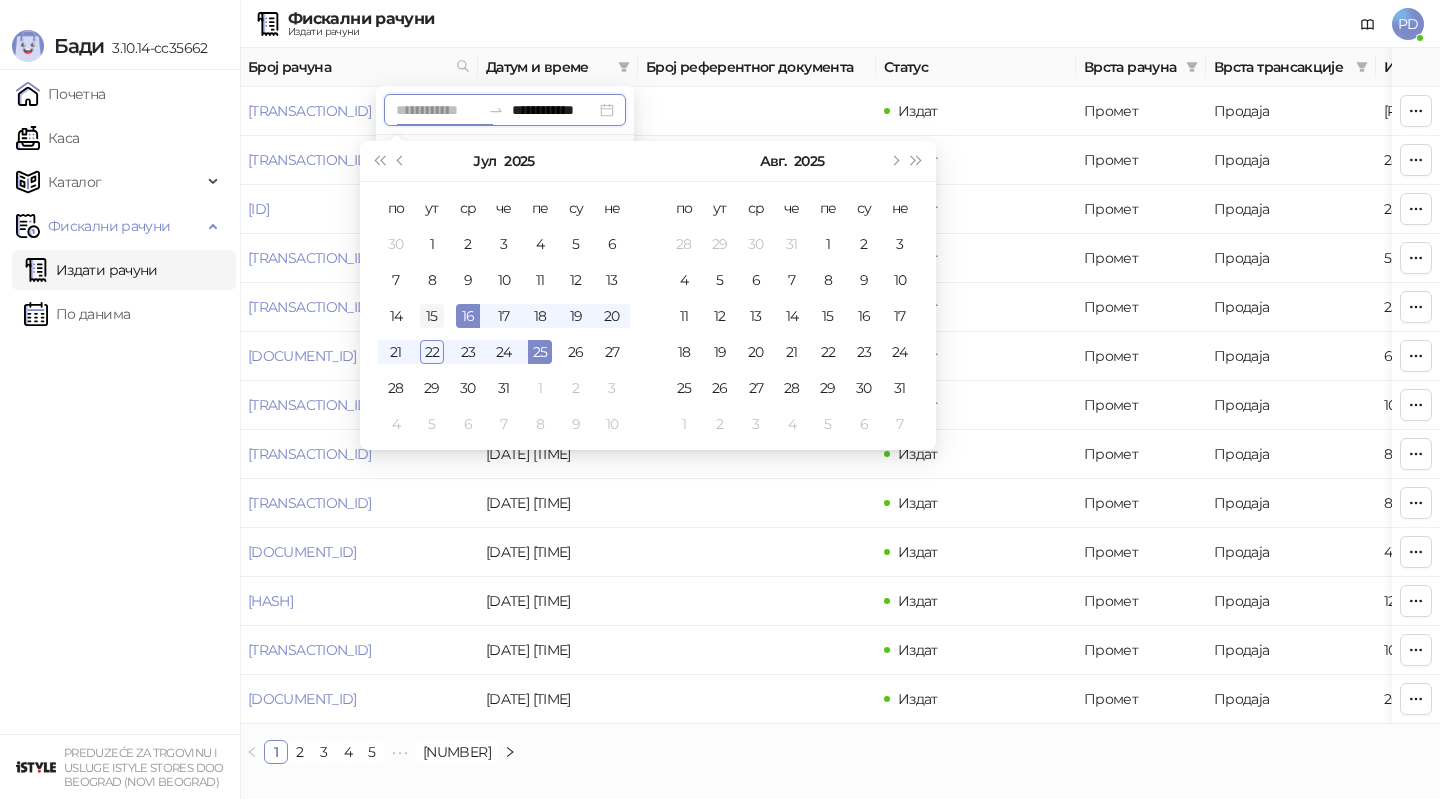 type on "**********" 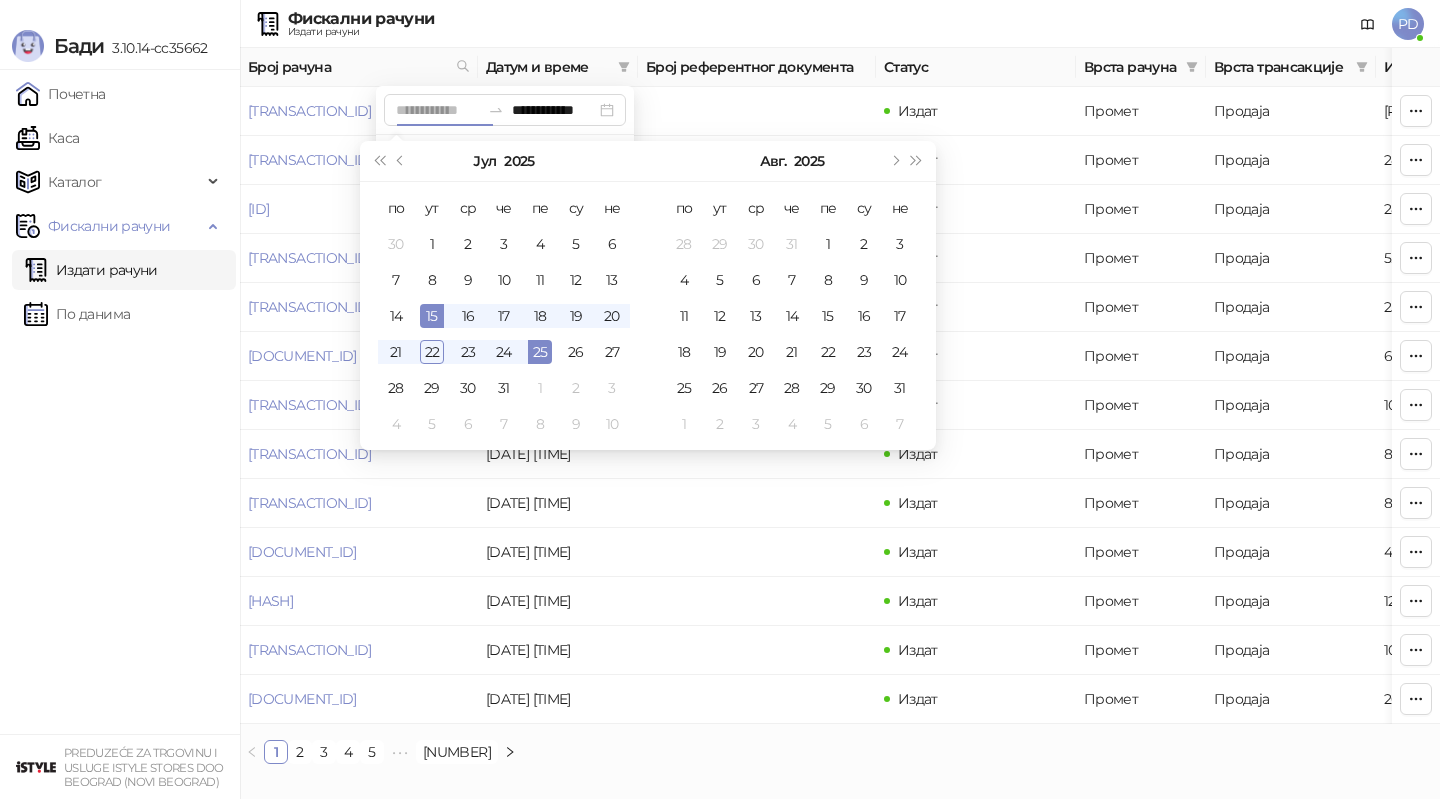 click on "15" at bounding box center (432, 316) 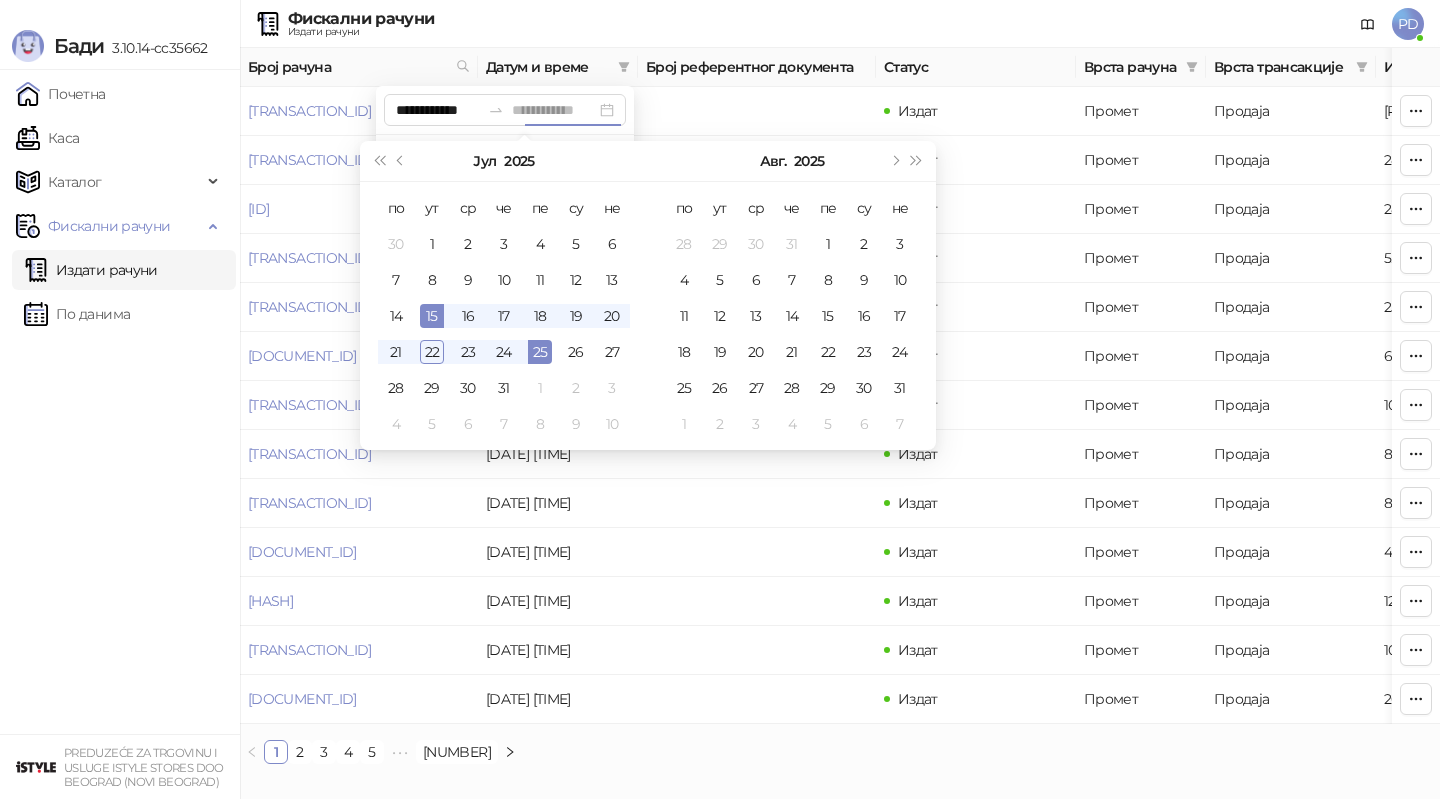 click on "15" at bounding box center (432, 316) 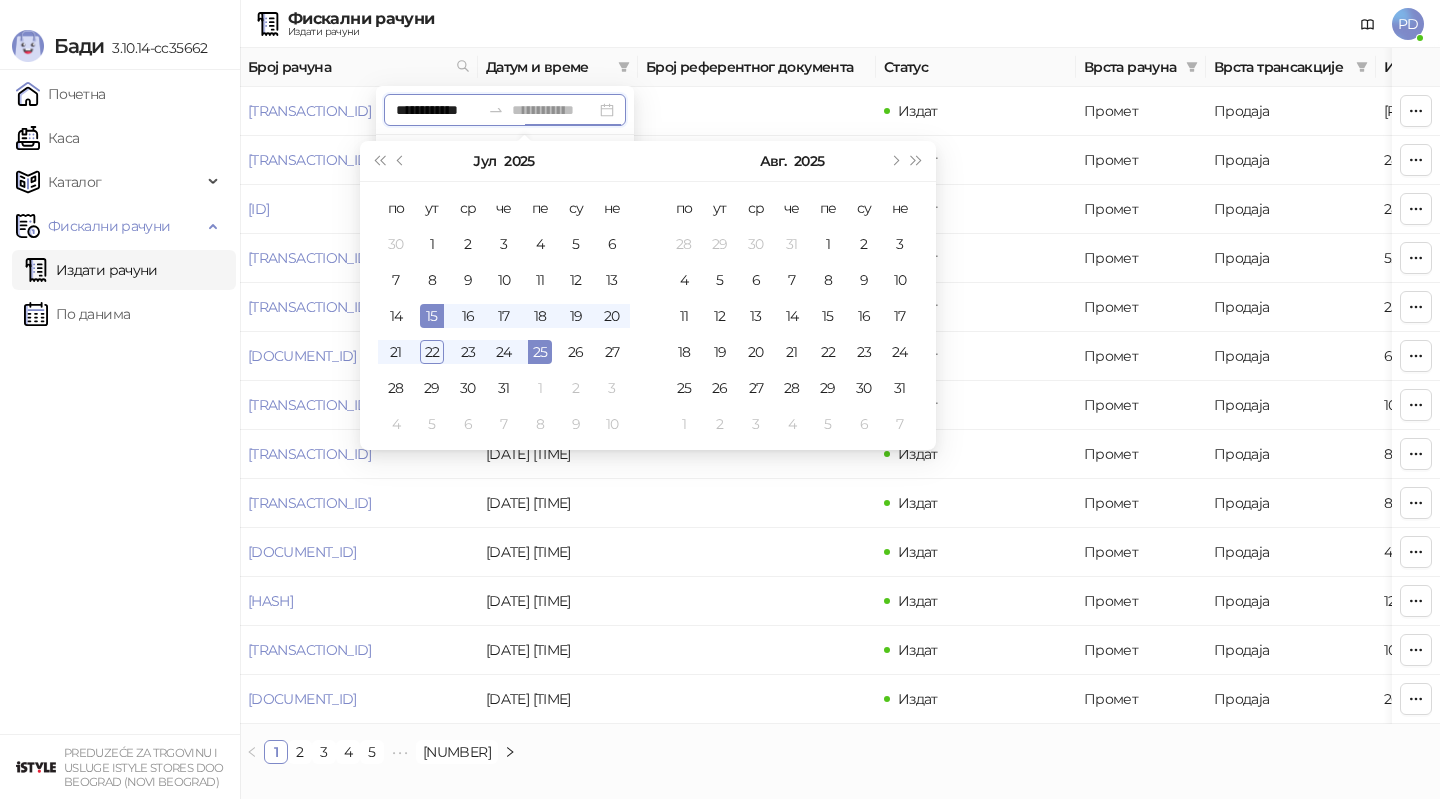 type on "**********" 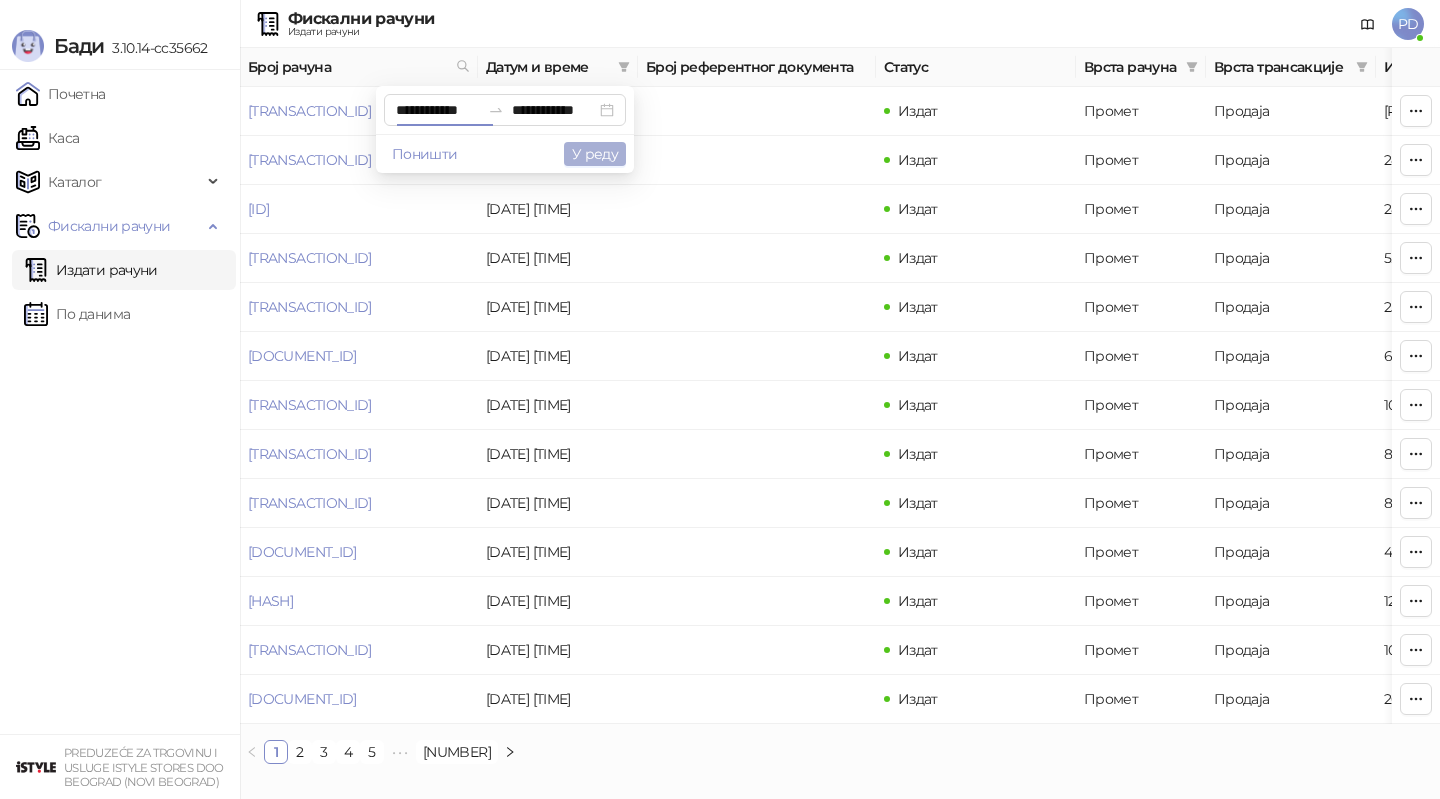 click on "У реду" at bounding box center [595, 154] 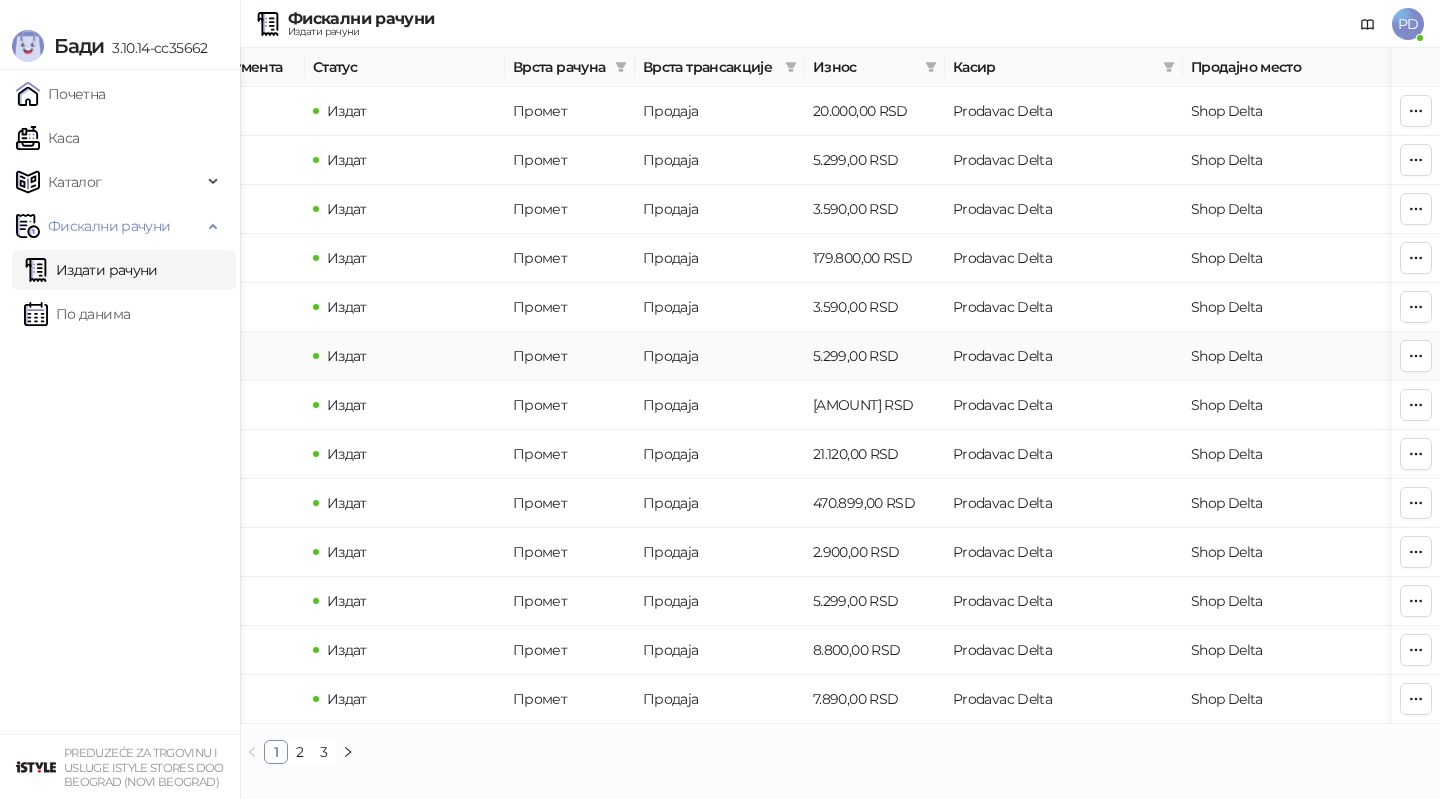 scroll, scrollTop: 0, scrollLeft: 600, axis: horizontal 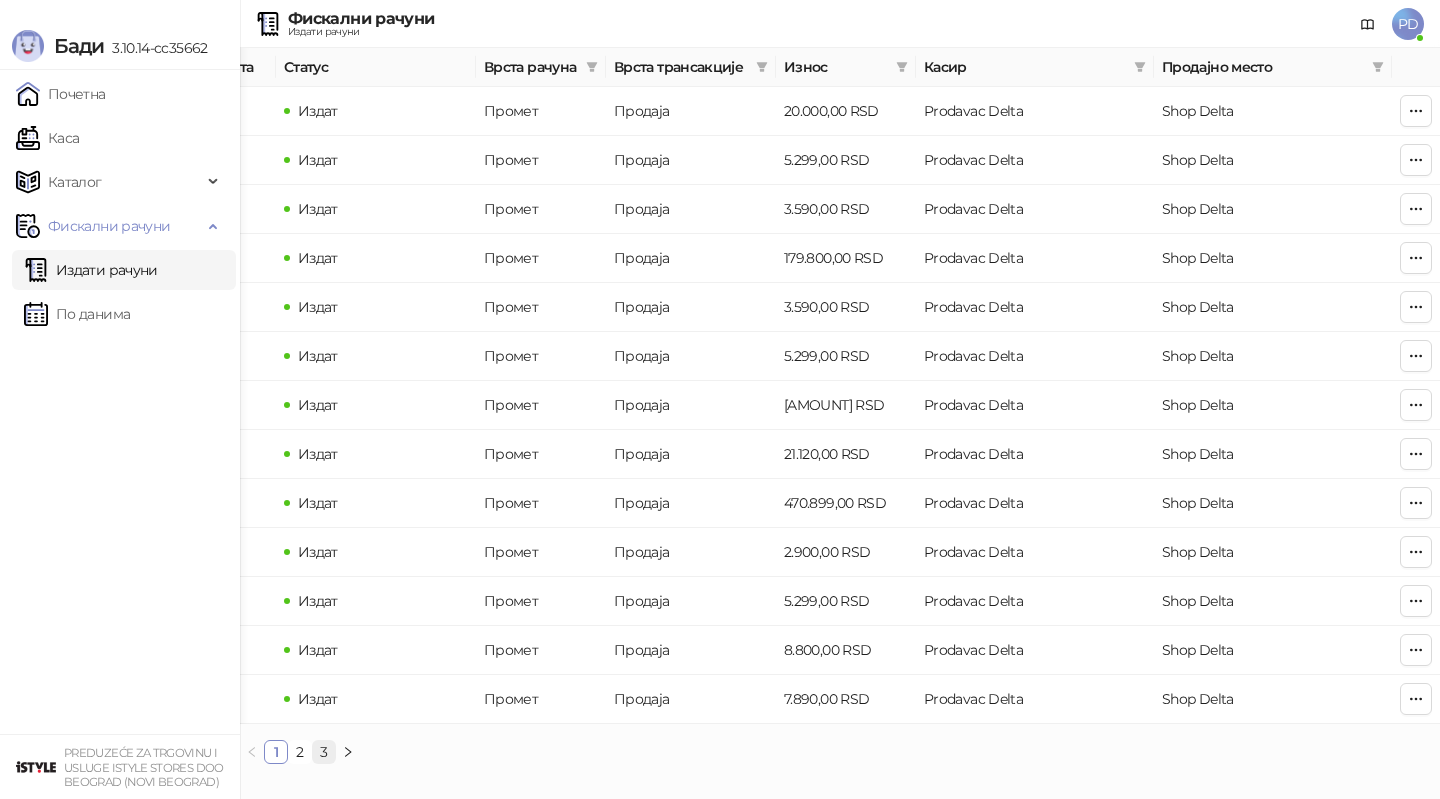 click on "3" at bounding box center (324, 752) 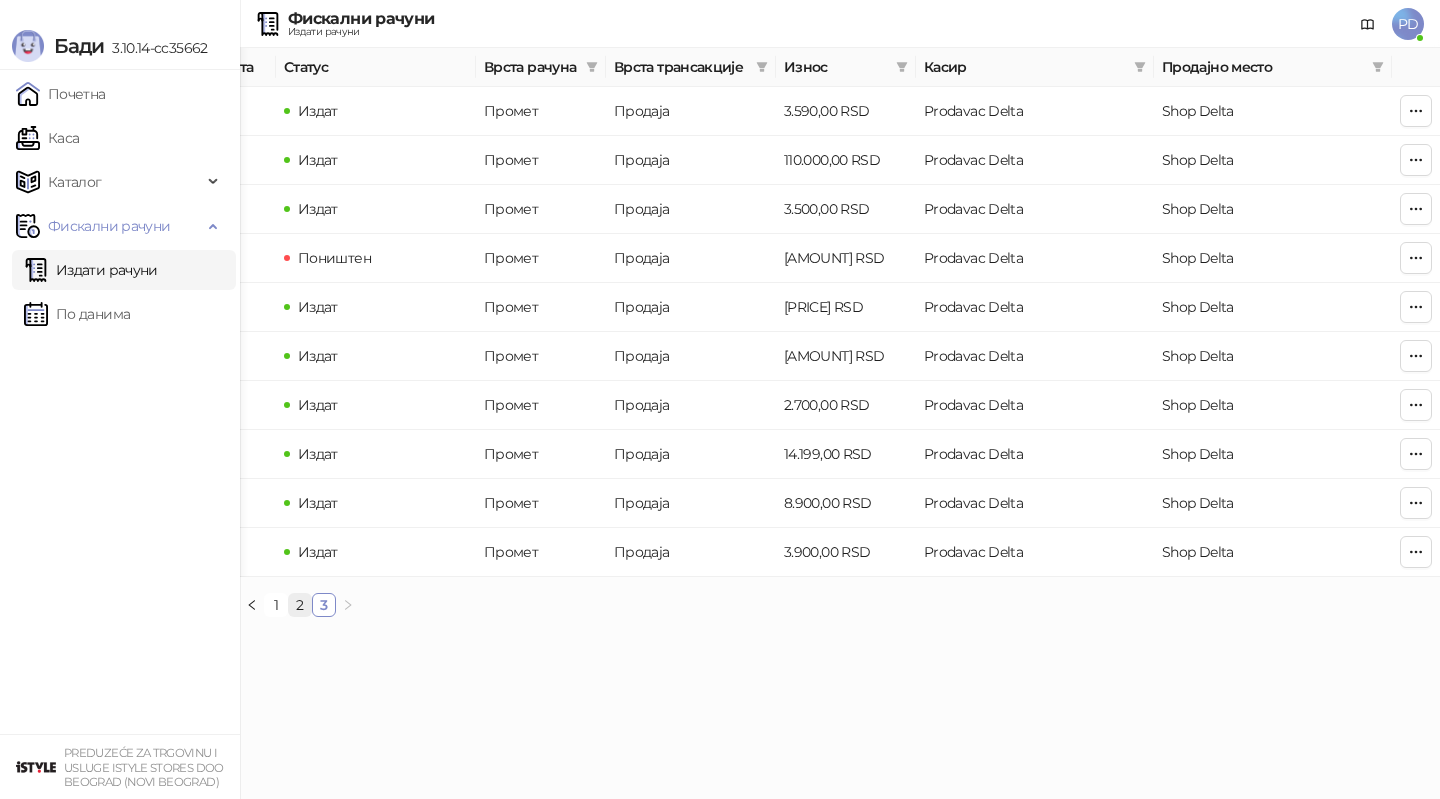 click on "2" at bounding box center (300, 605) 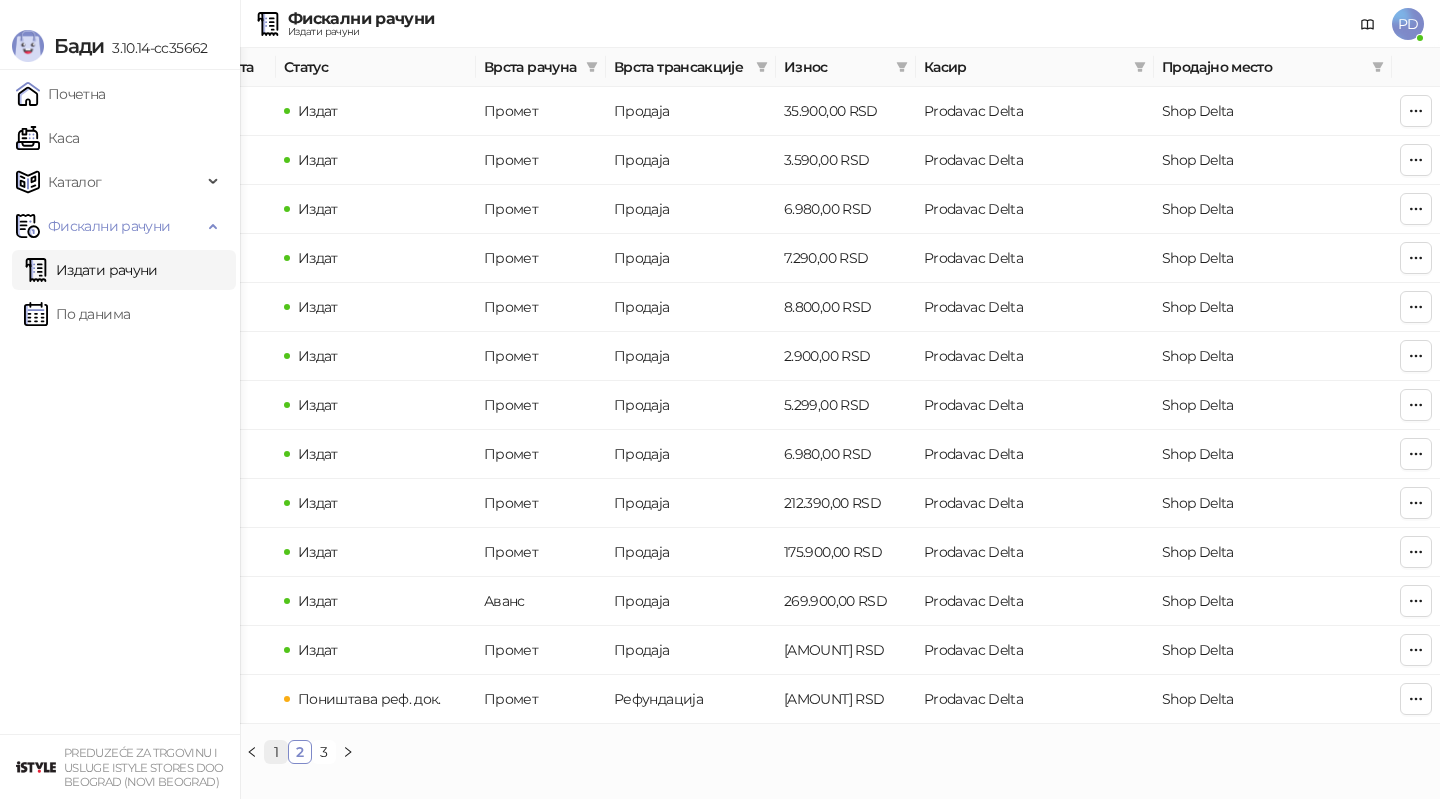 click on "1" at bounding box center (276, 752) 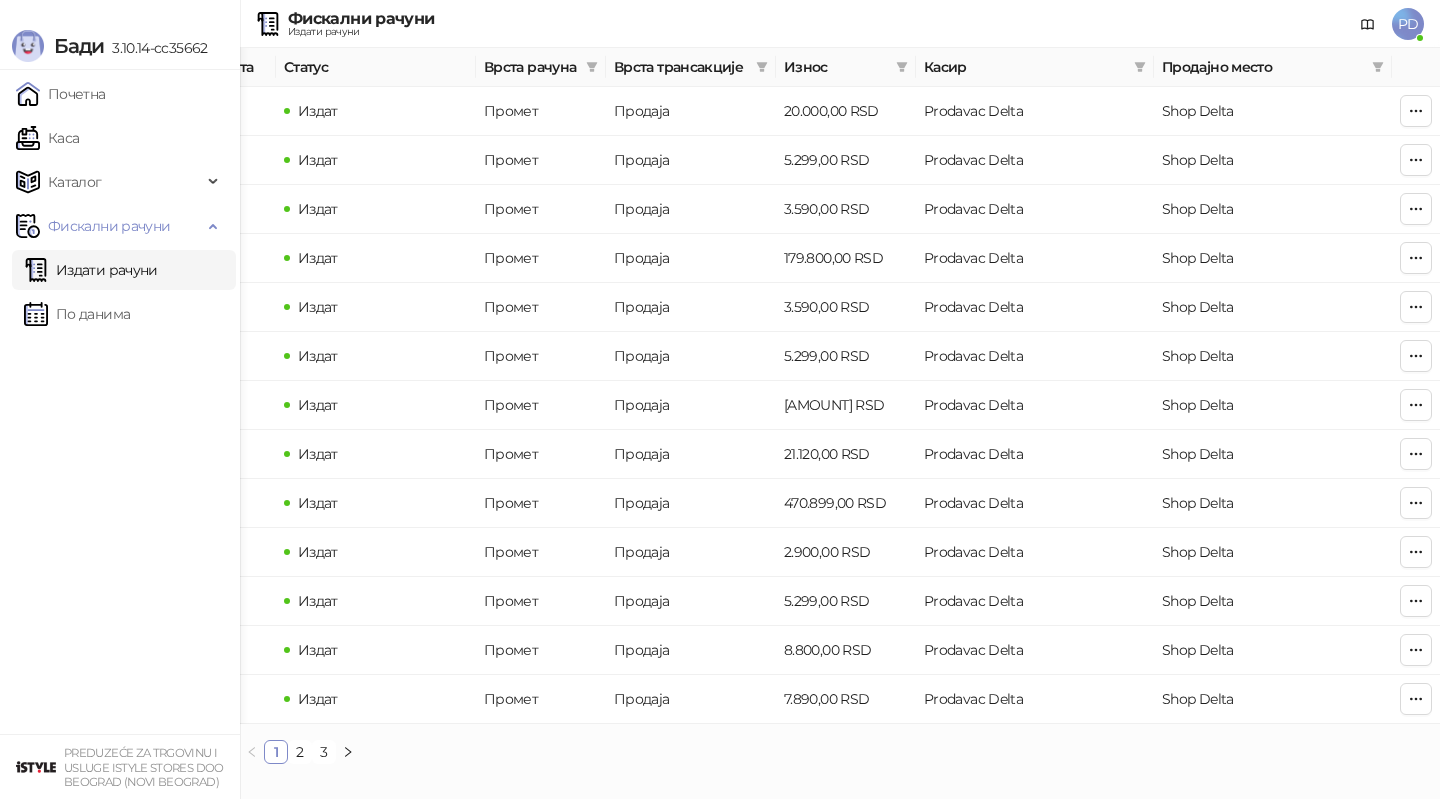 click on "Фискални рачуни Издати рачуни PD" at bounding box center [720, 24] 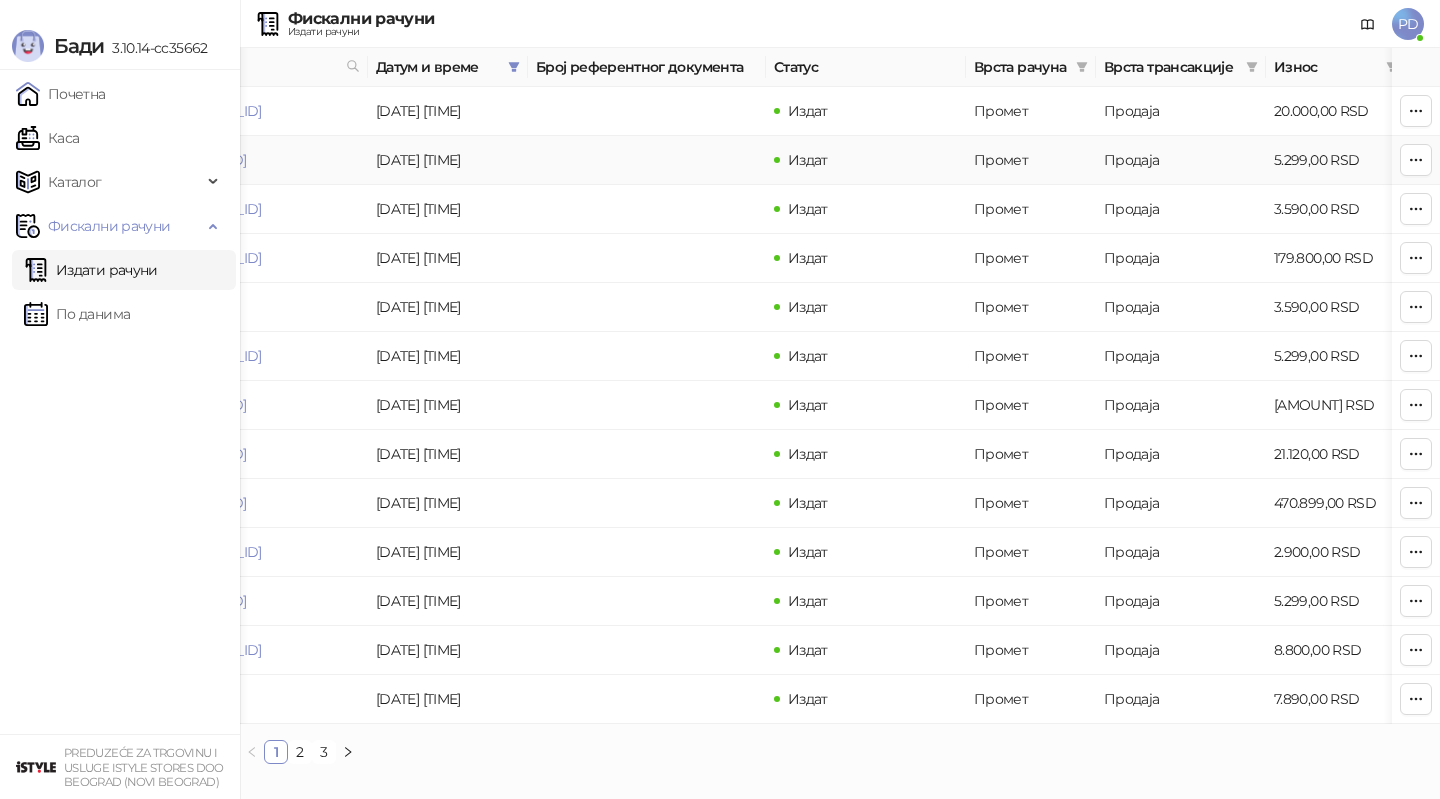 scroll, scrollTop: 0, scrollLeft: 27, axis: horizontal 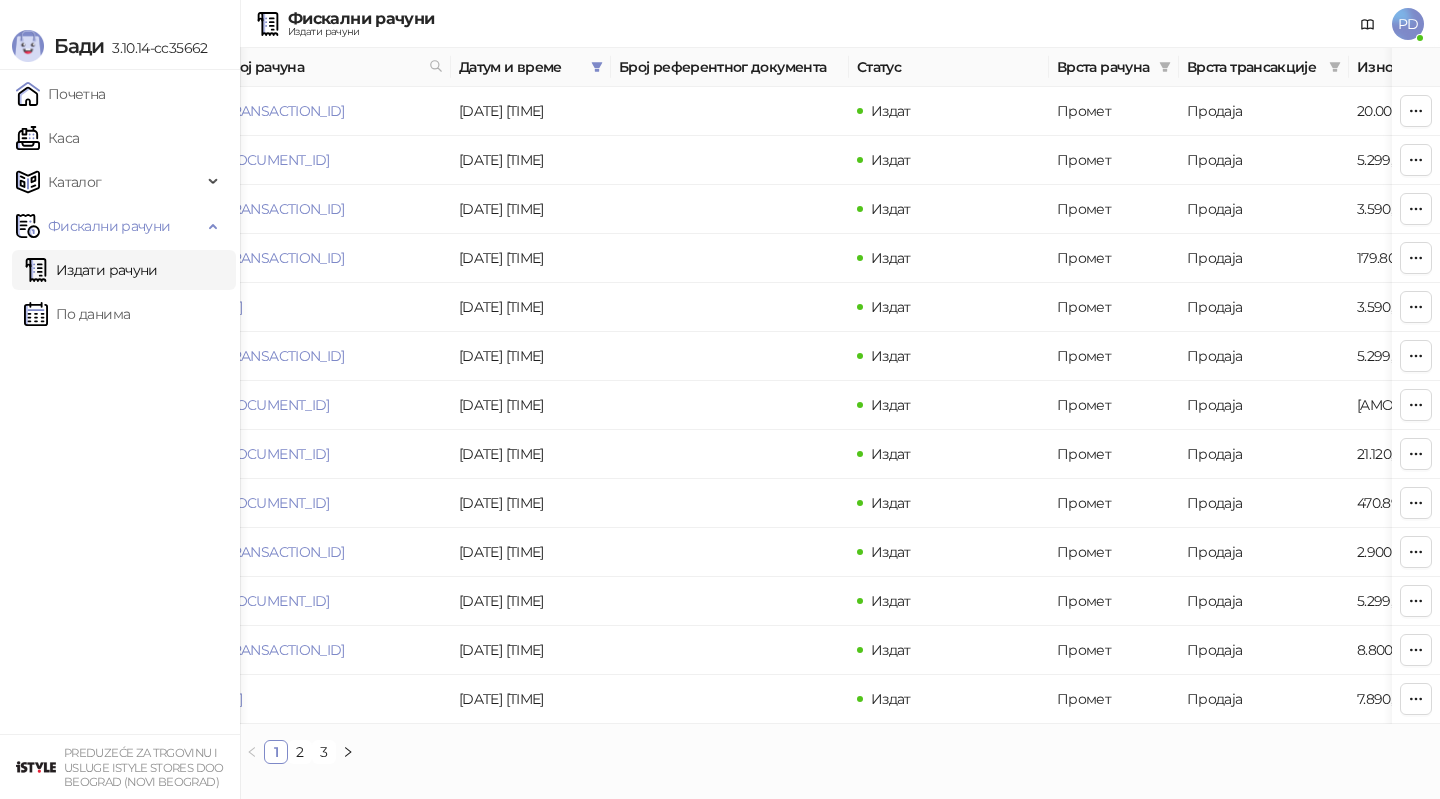 click on "Датум и време" at bounding box center (531, 67) 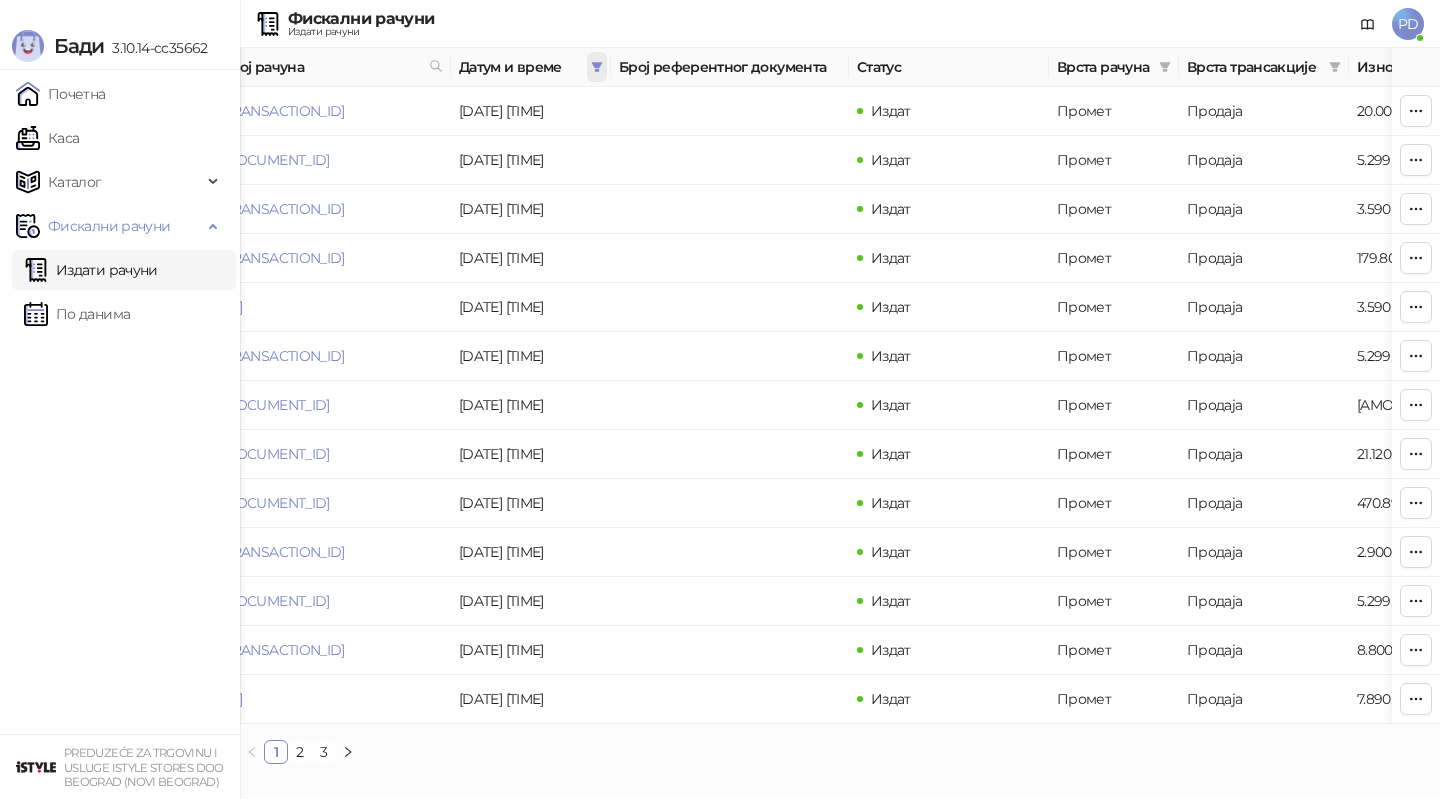 click 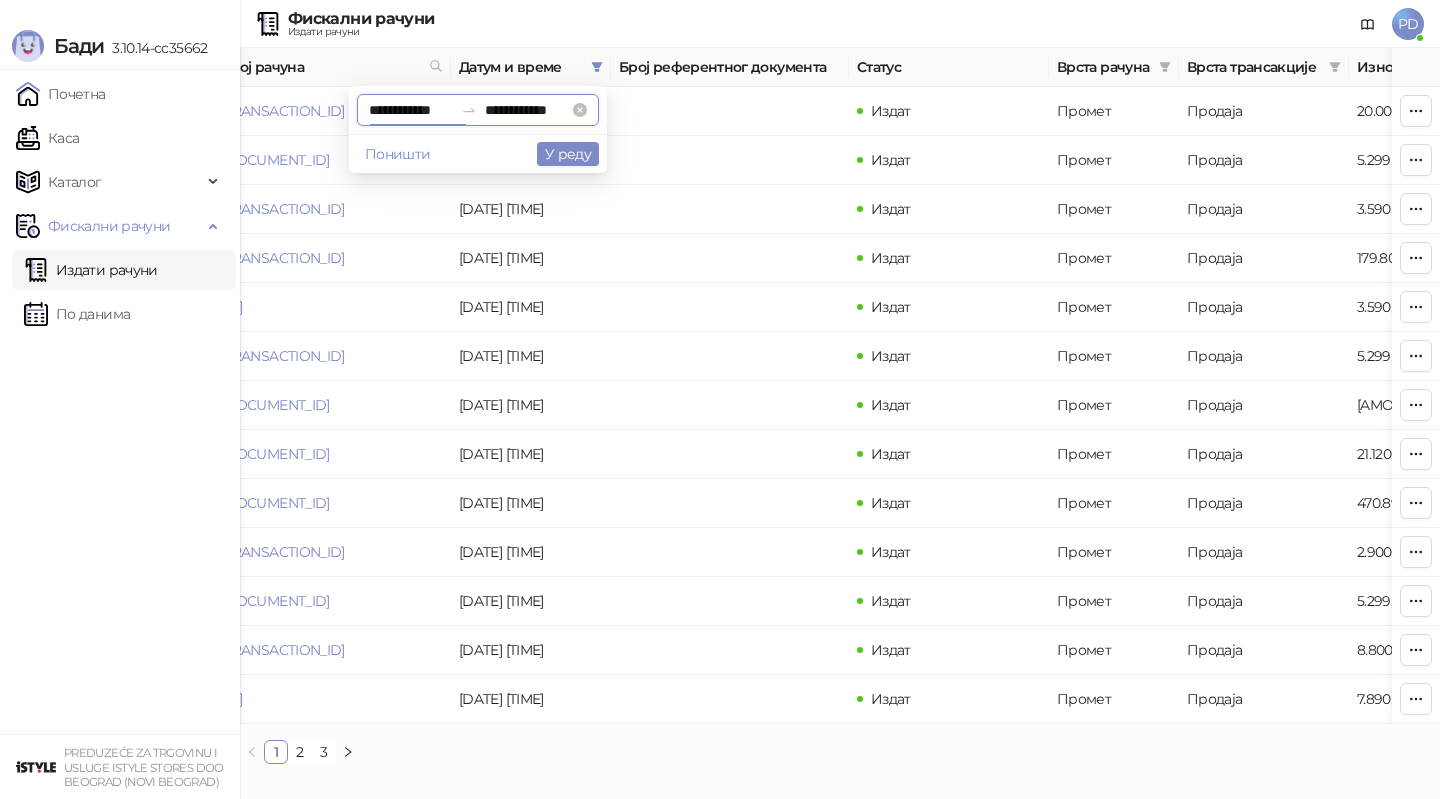 click on "**********" at bounding box center (411, 110) 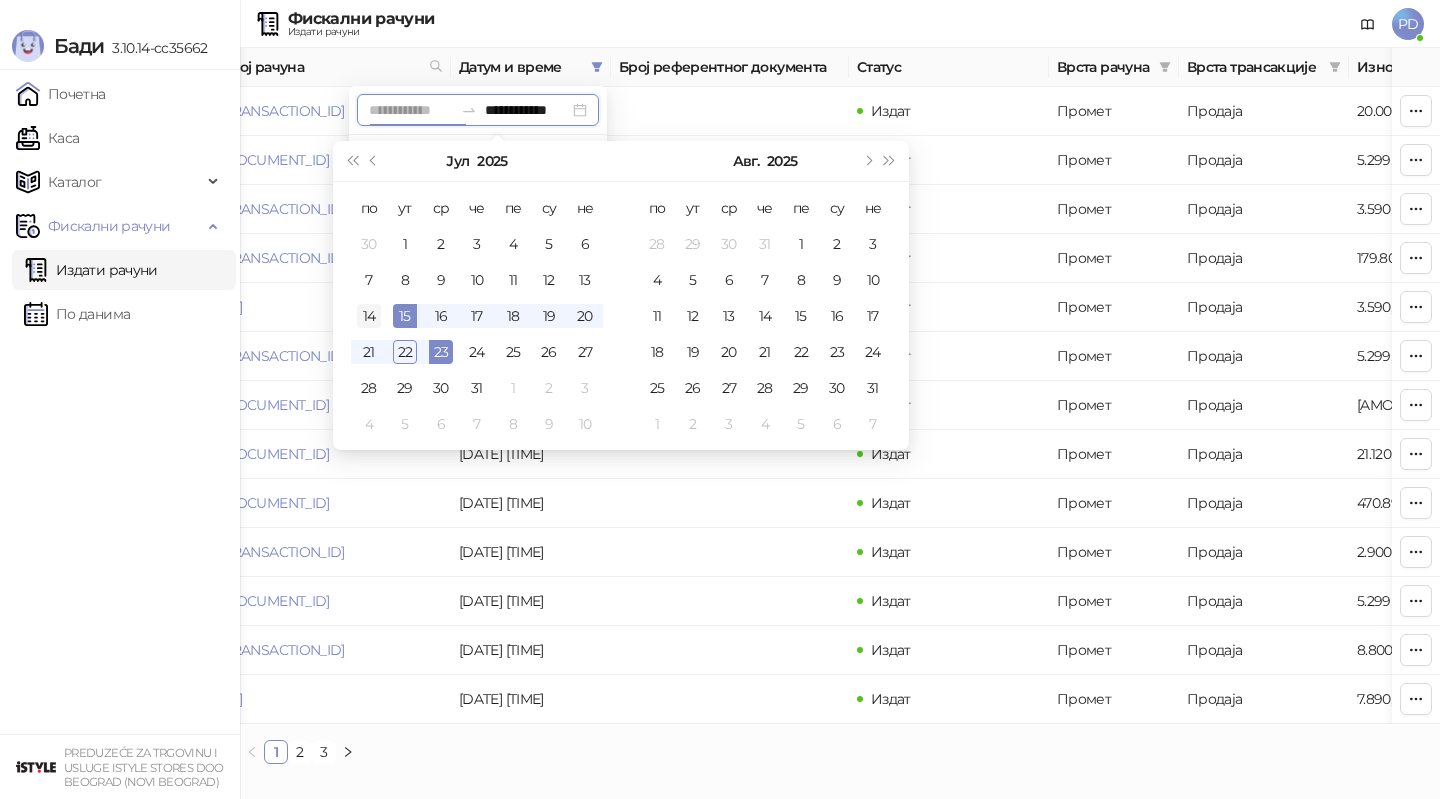 type on "**********" 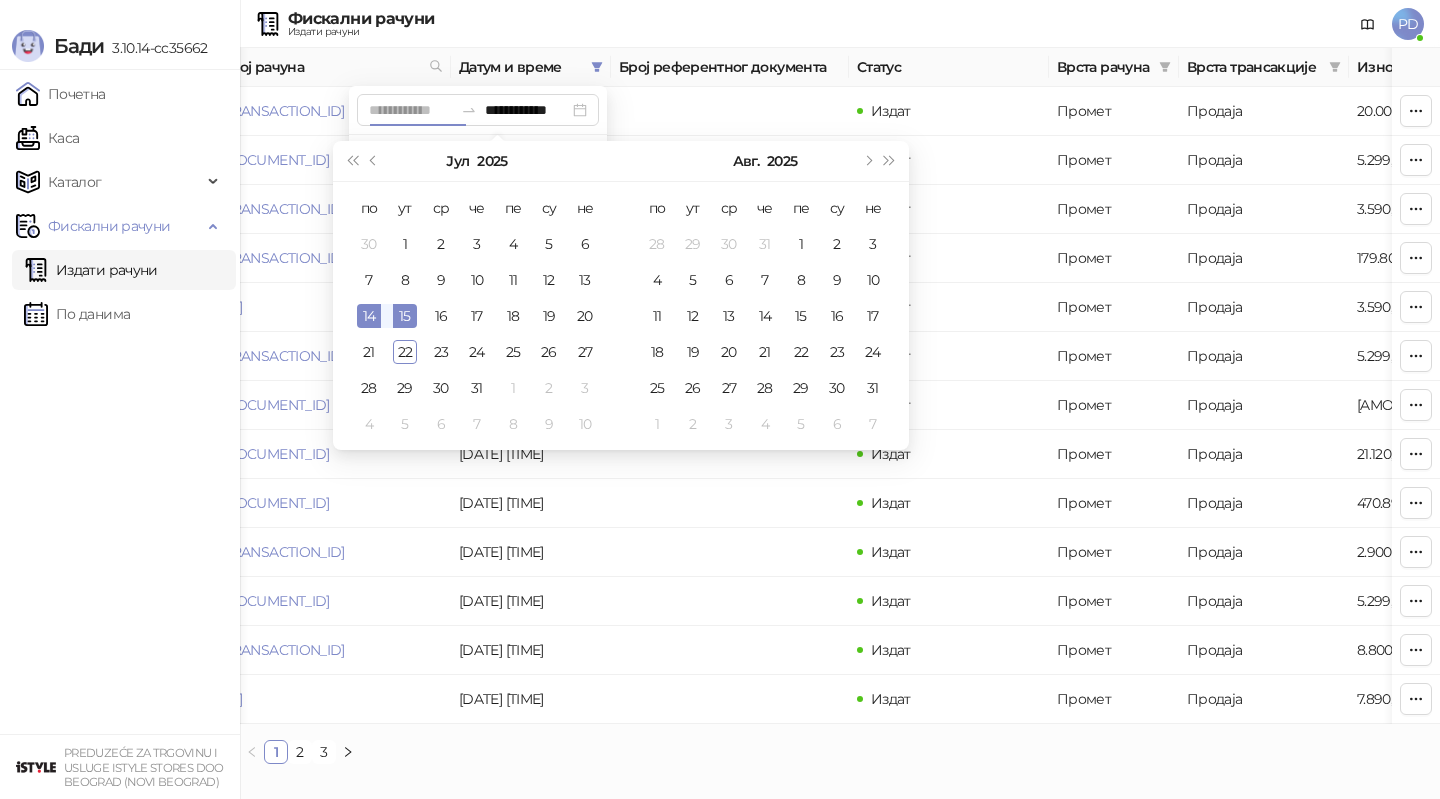 click on "14" at bounding box center (369, 316) 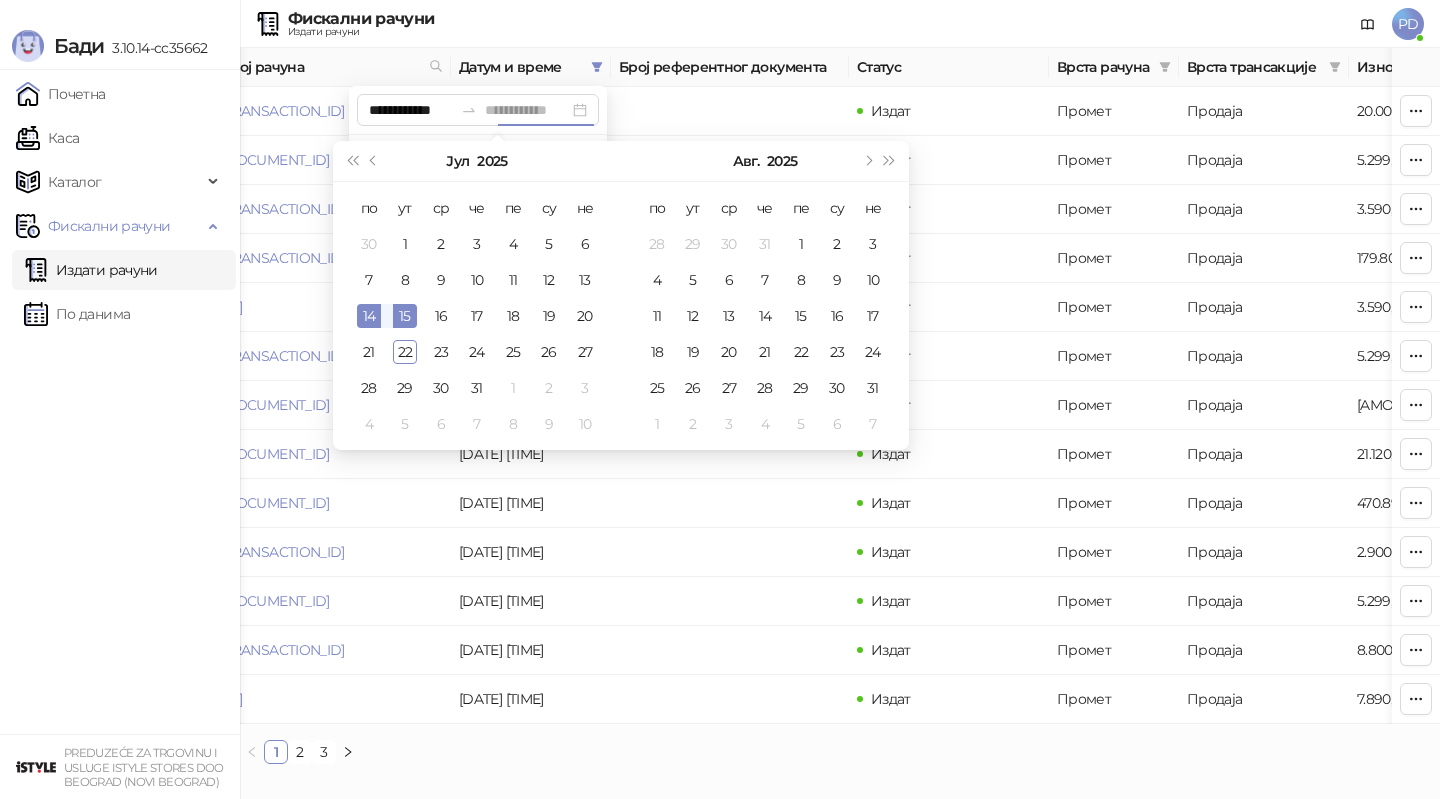 click on "14" at bounding box center [369, 316] 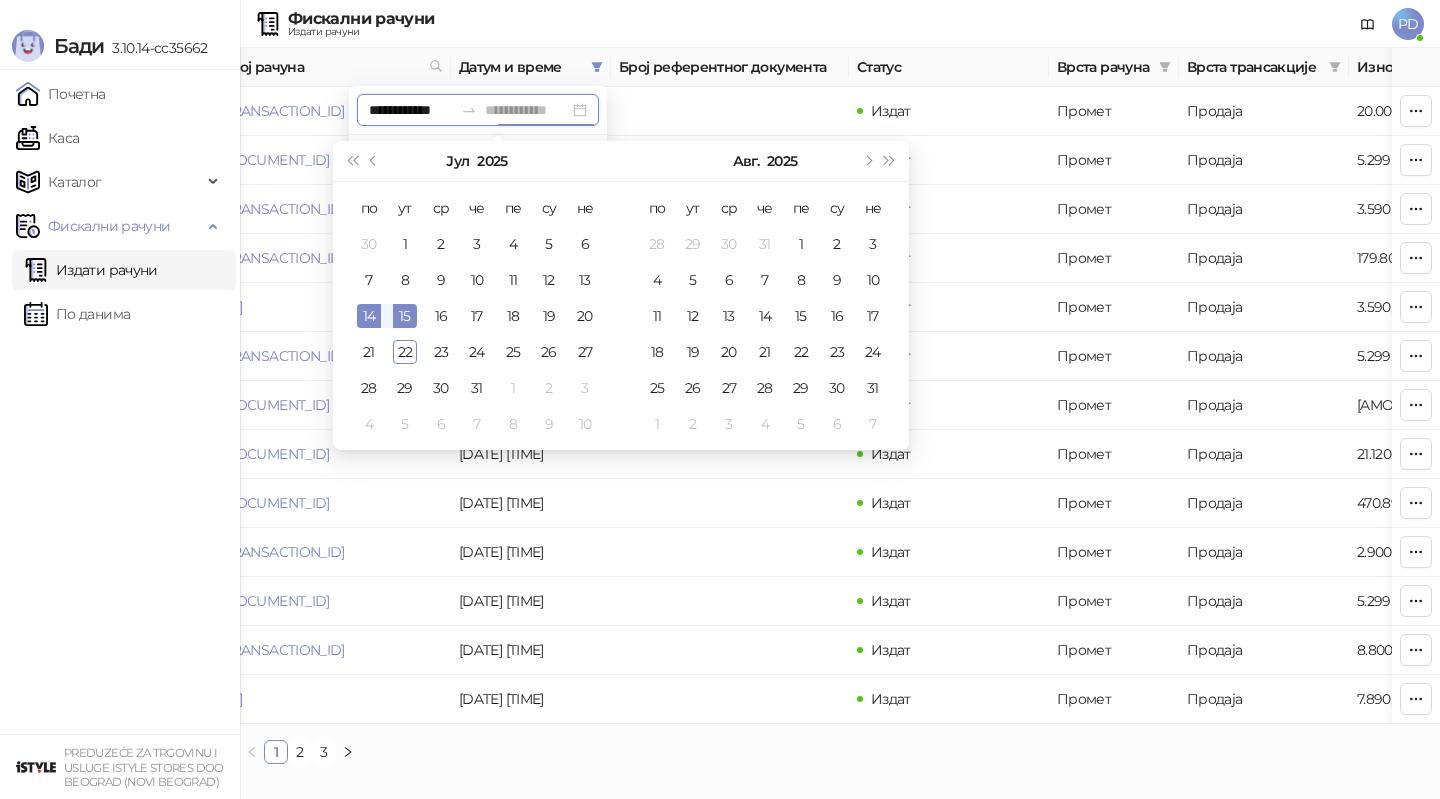 type on "**********" 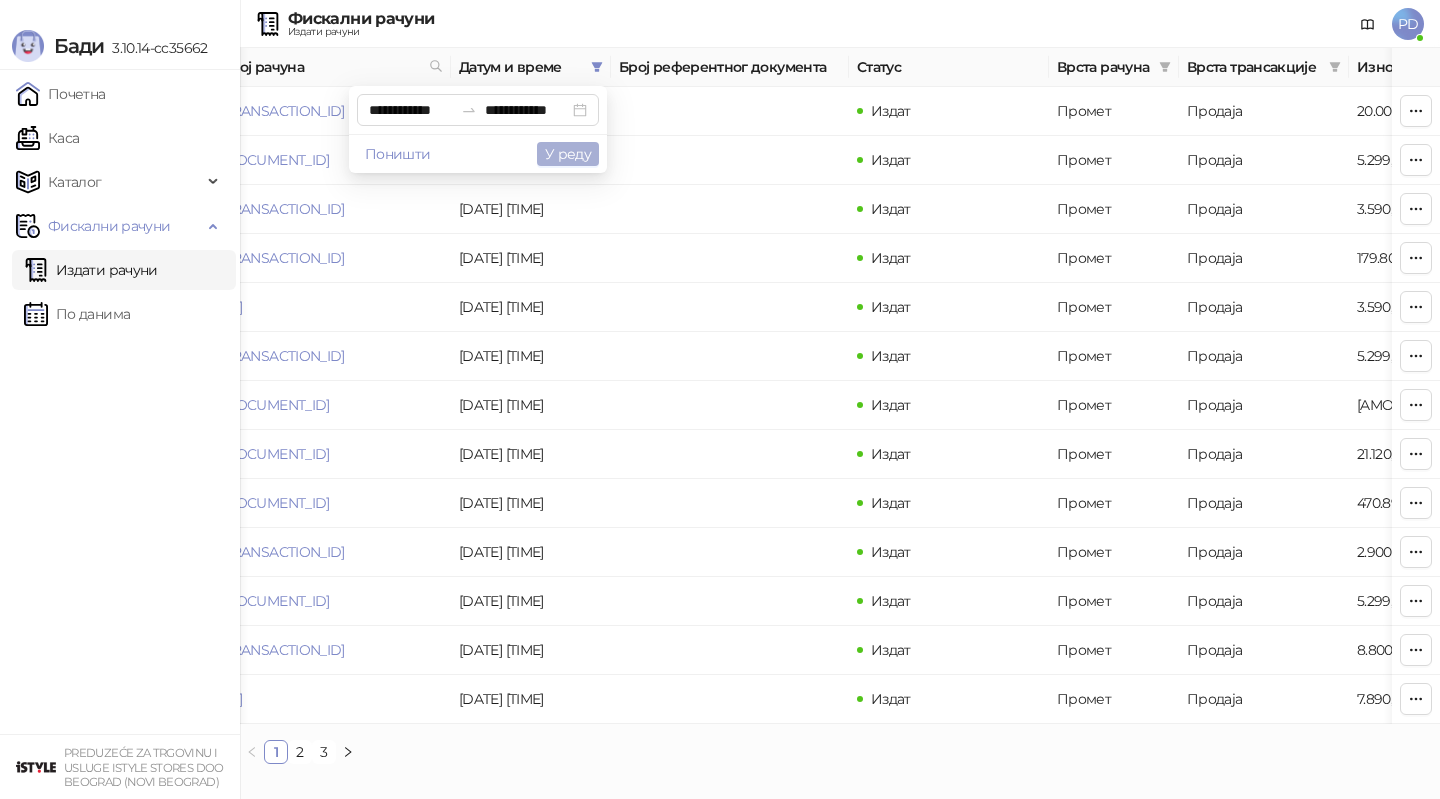 click on "У реду" at bounding box center [568, 154] 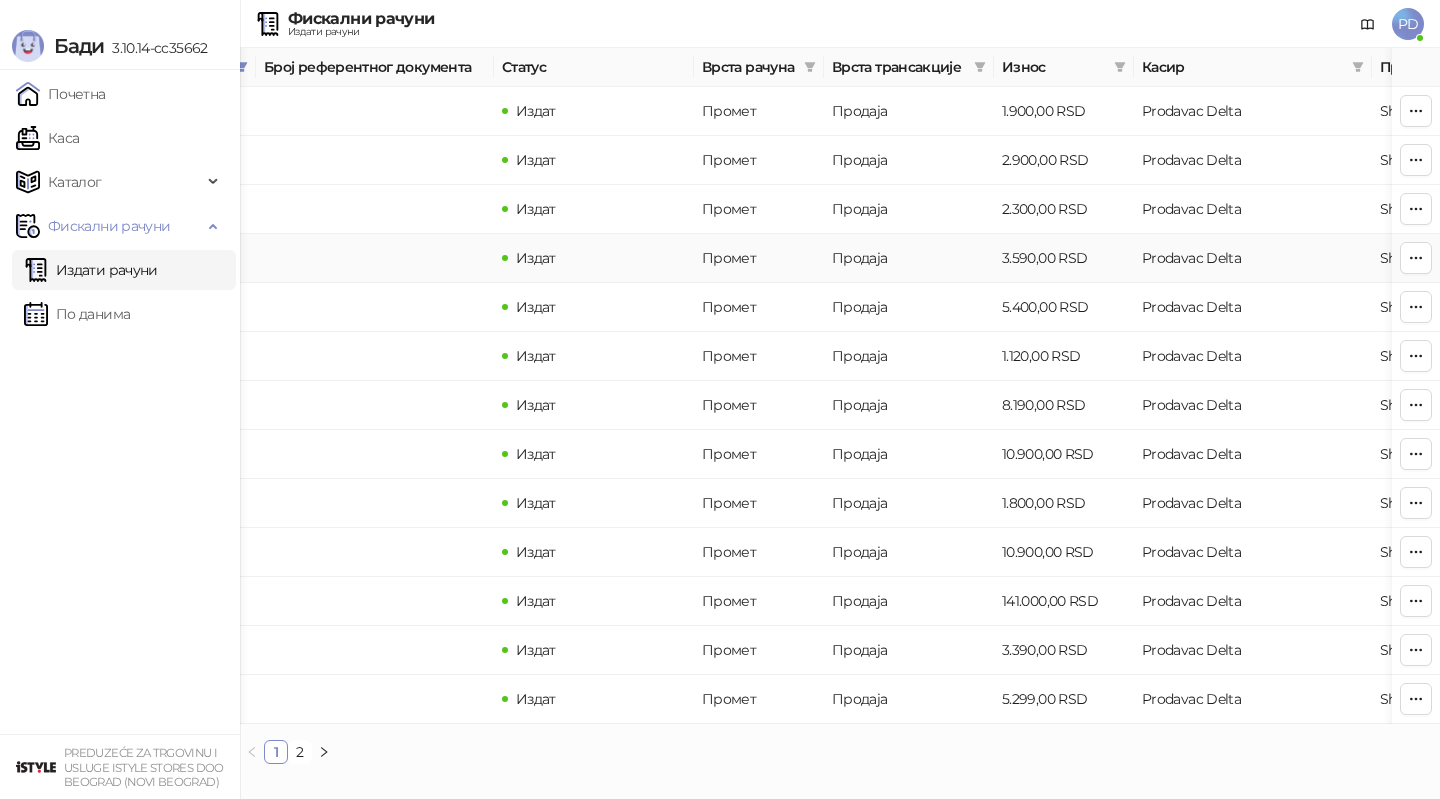 scroll, scrollTop: 0, scrollLeft: 600, axis: horizontal 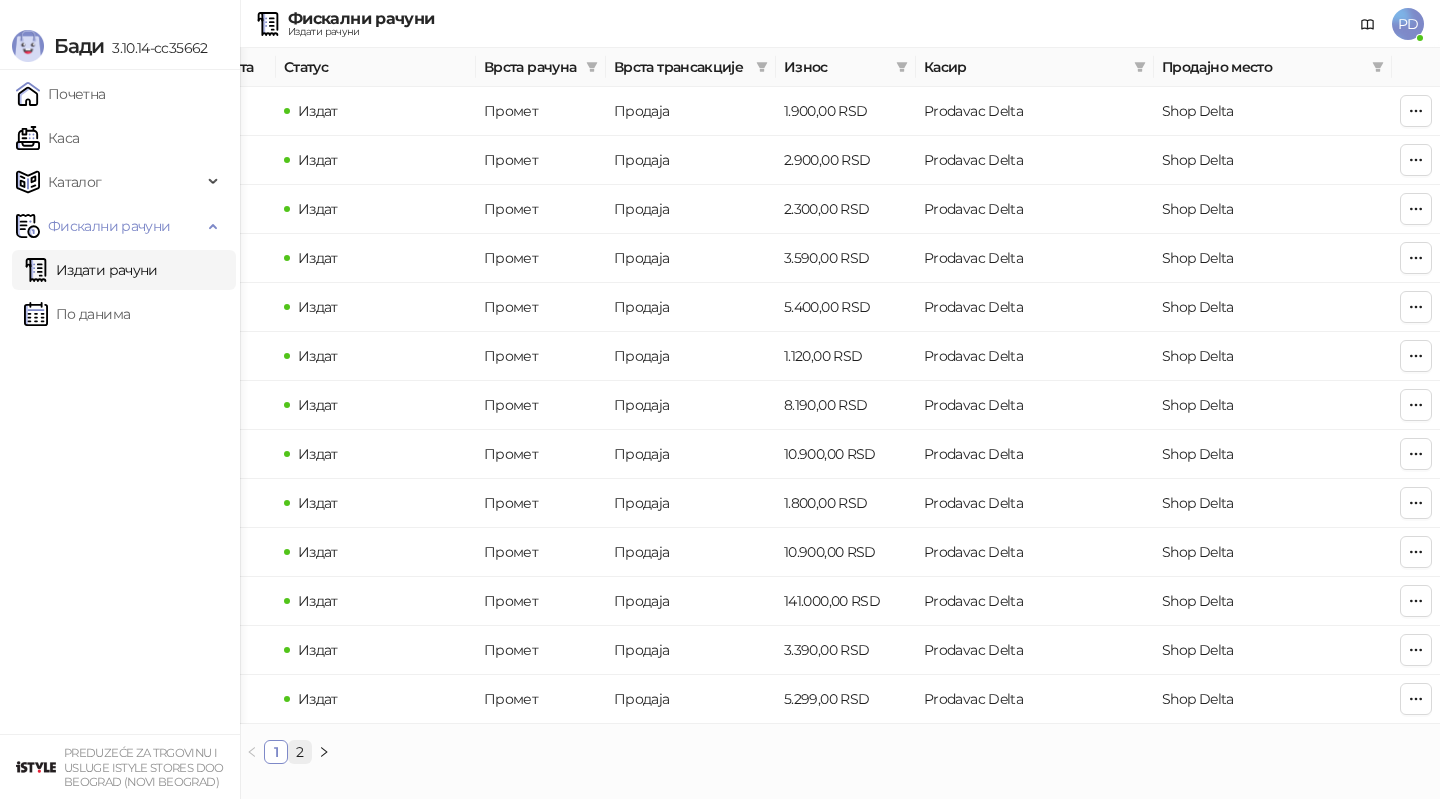 click on "2" at bounding box center [300, 752] 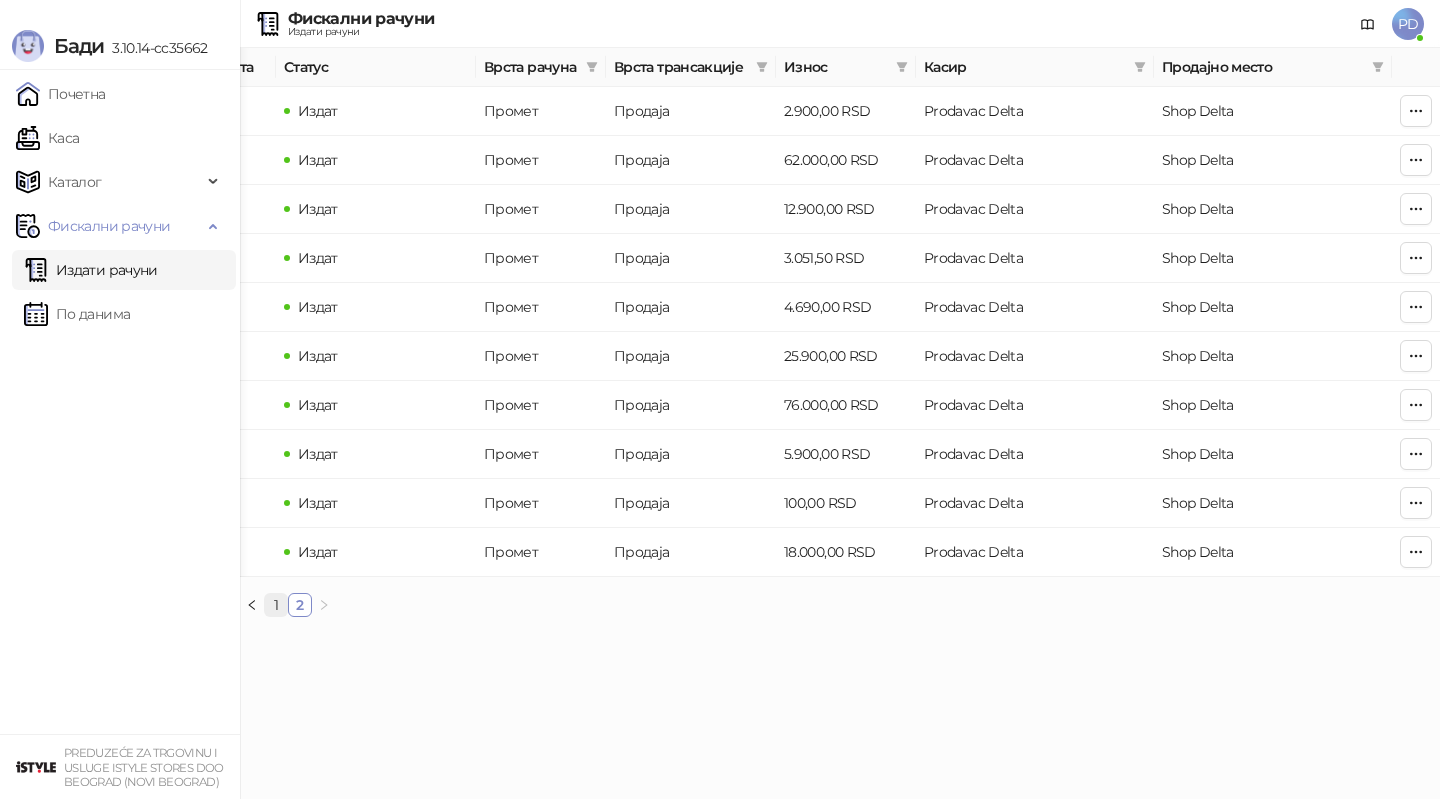 click on "1" at bounding box center (276, 605) 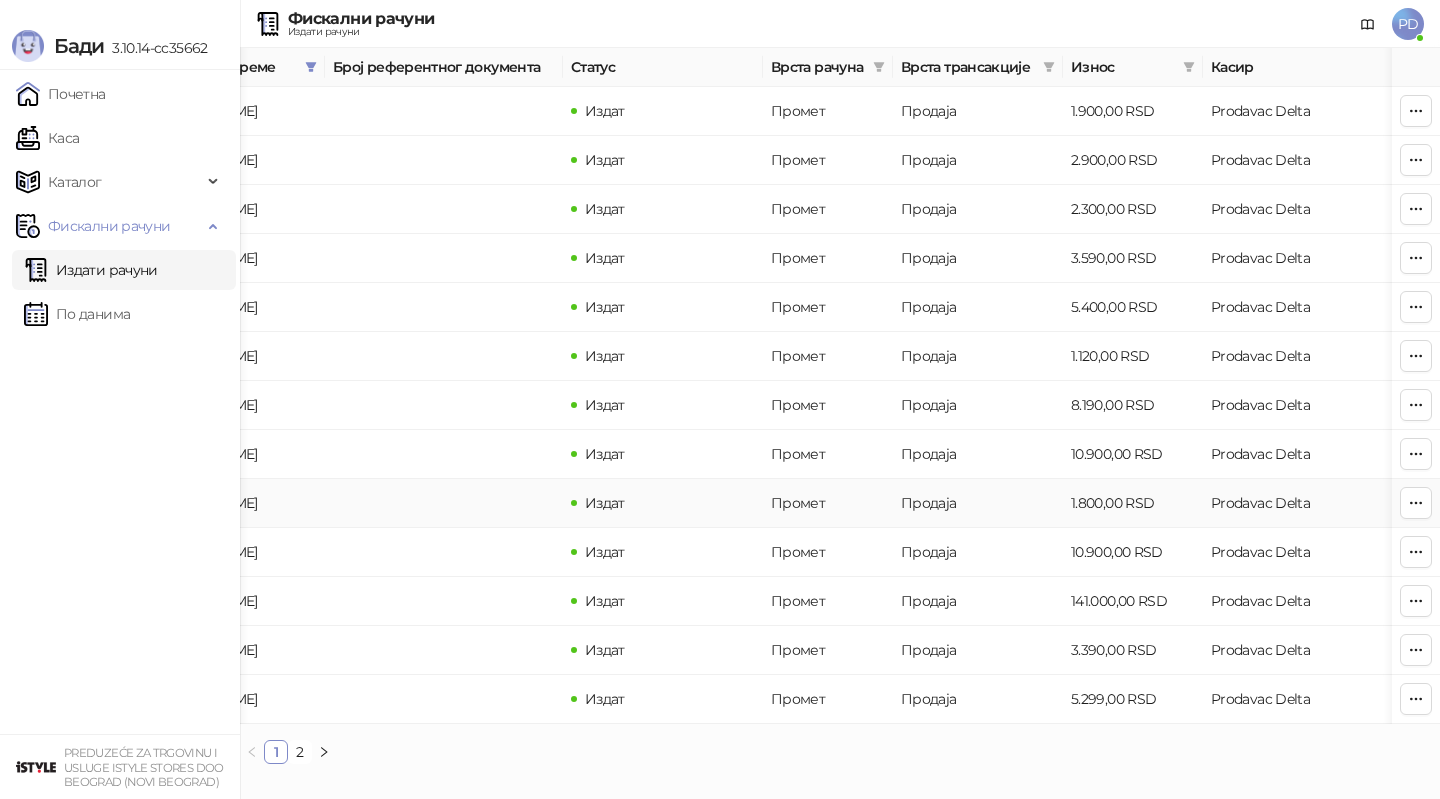 scroll, scrollTop: 0, scrollLeft: 318, axis: horizontal 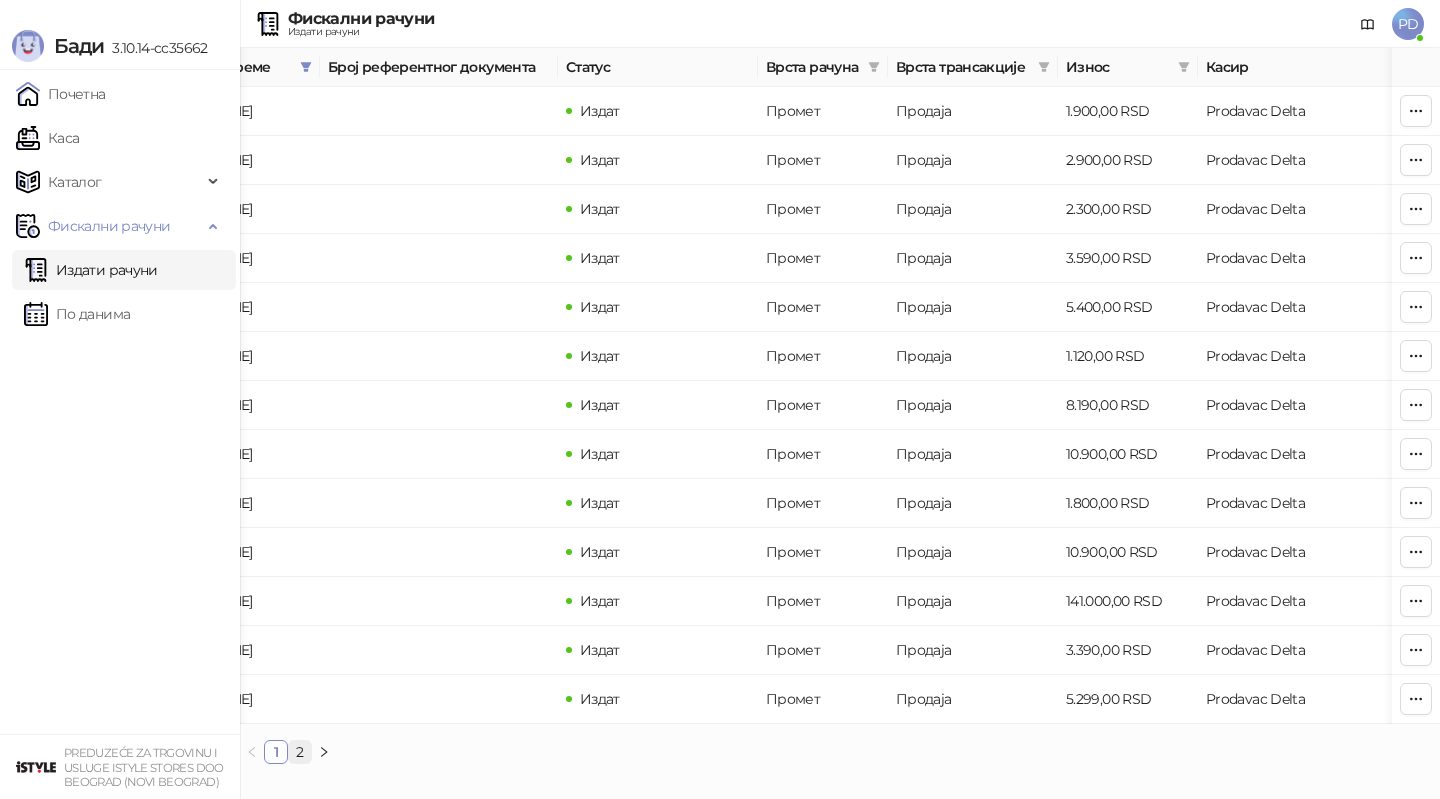 click on "2" at bounding box center [300, 752] 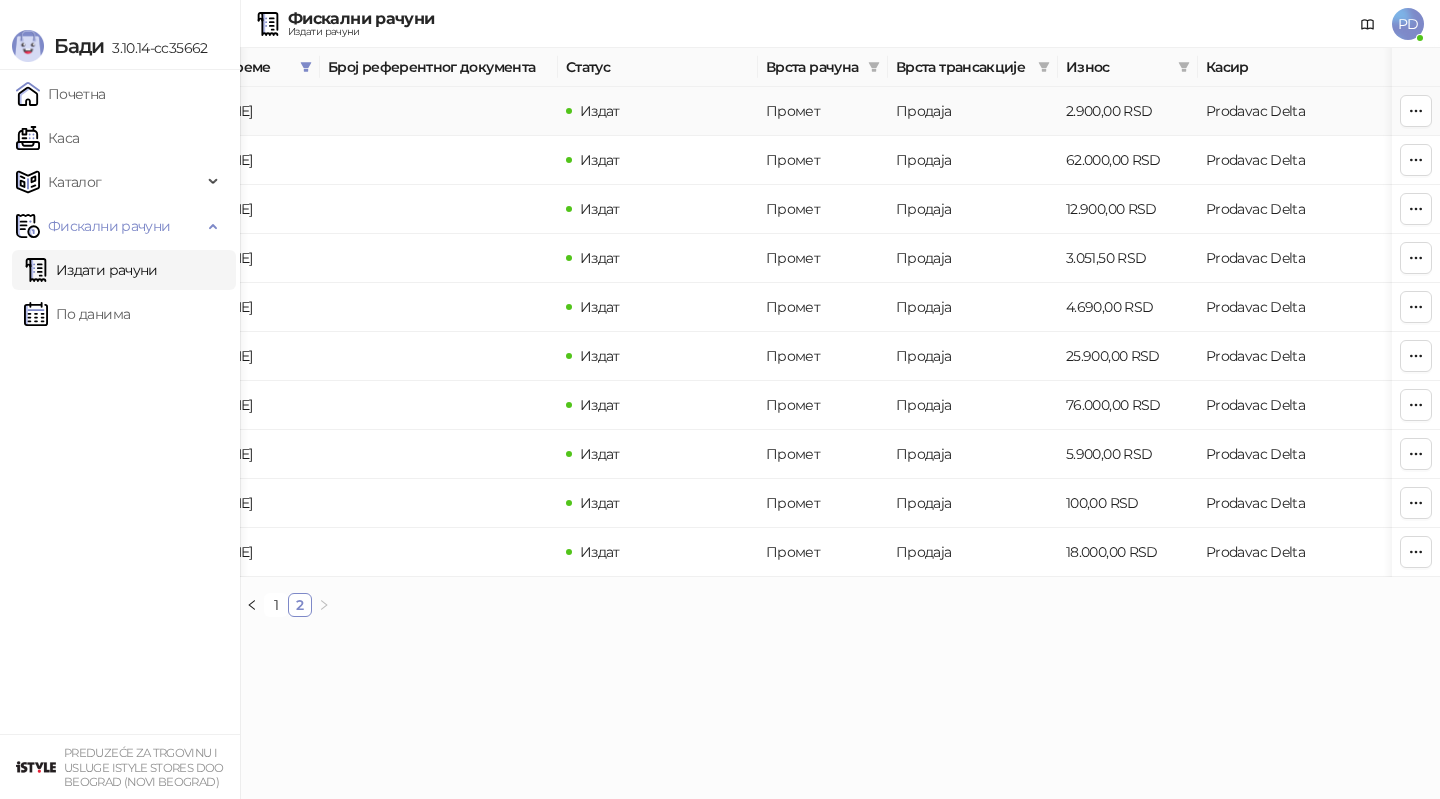 scroll, scrollTop: 0, scrollLeft: 0, axis: both 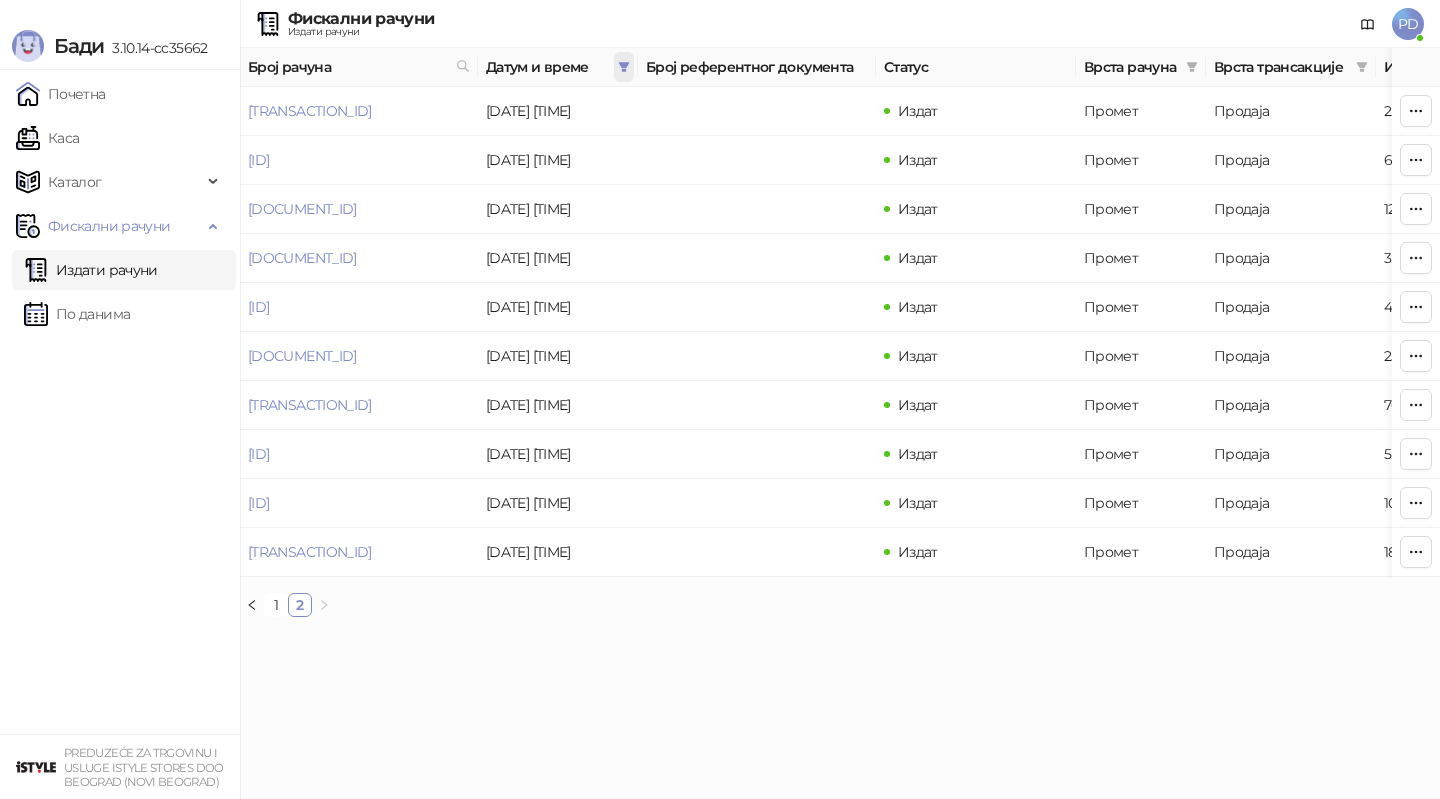 click 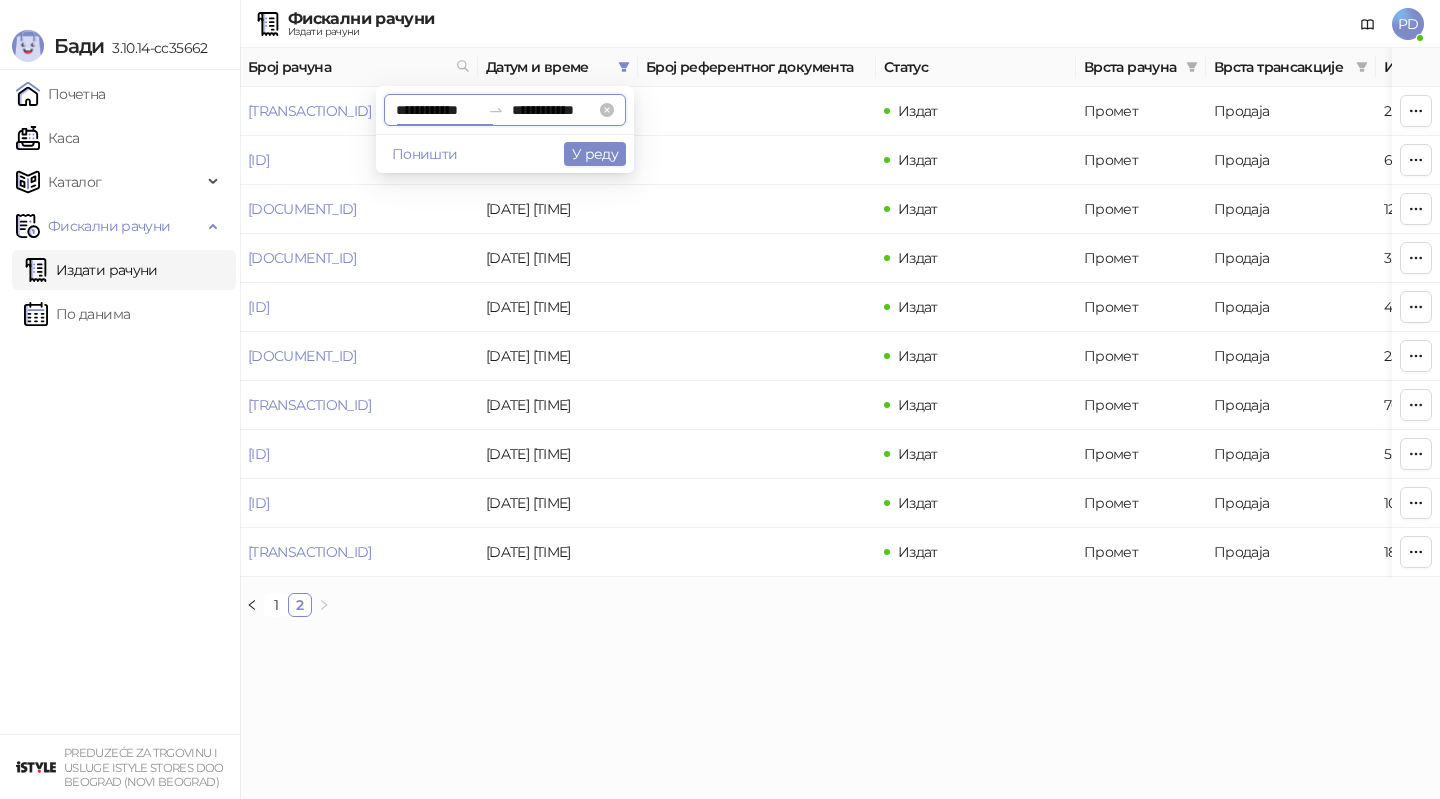 click on "**********" at bounding box center (438, 110) 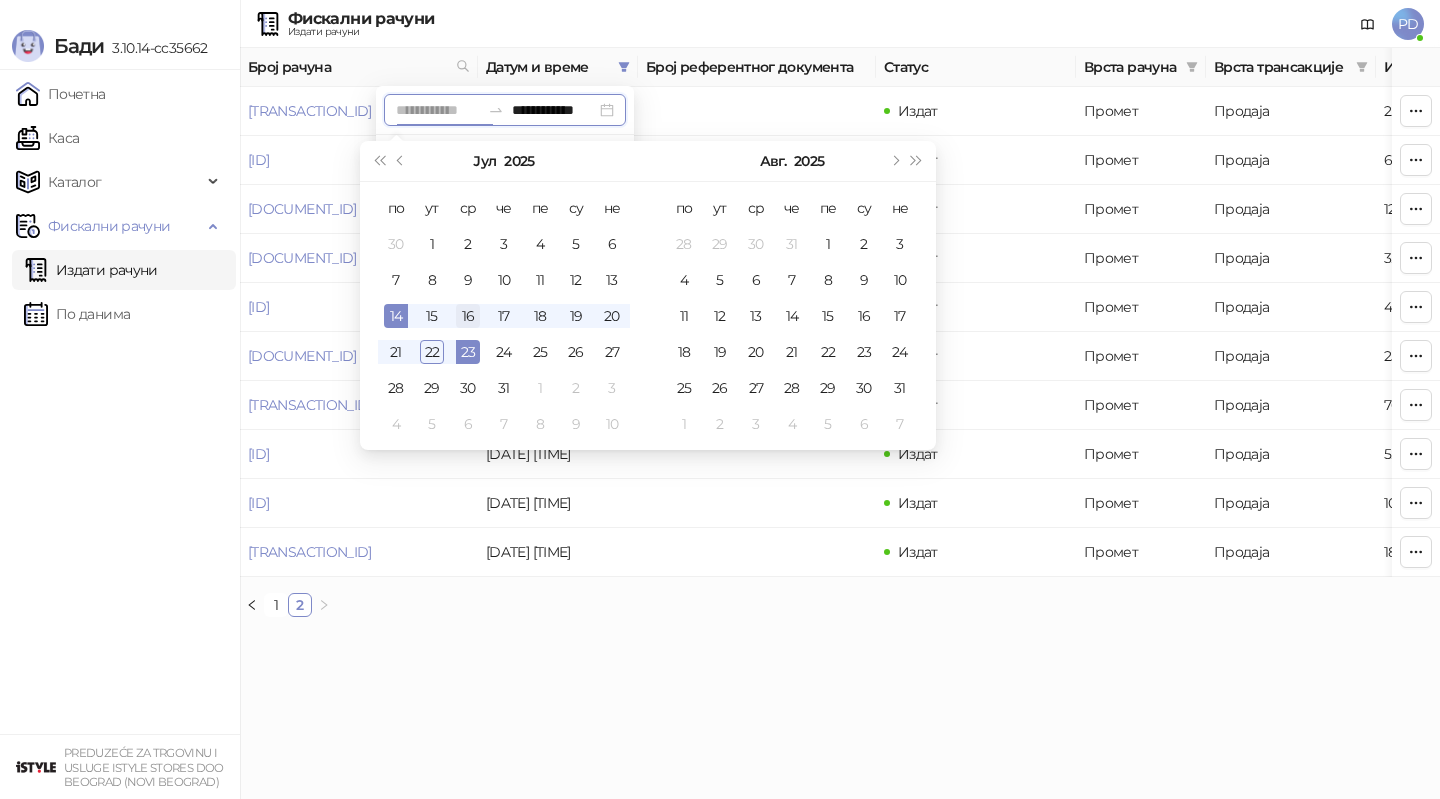 type on "**********" 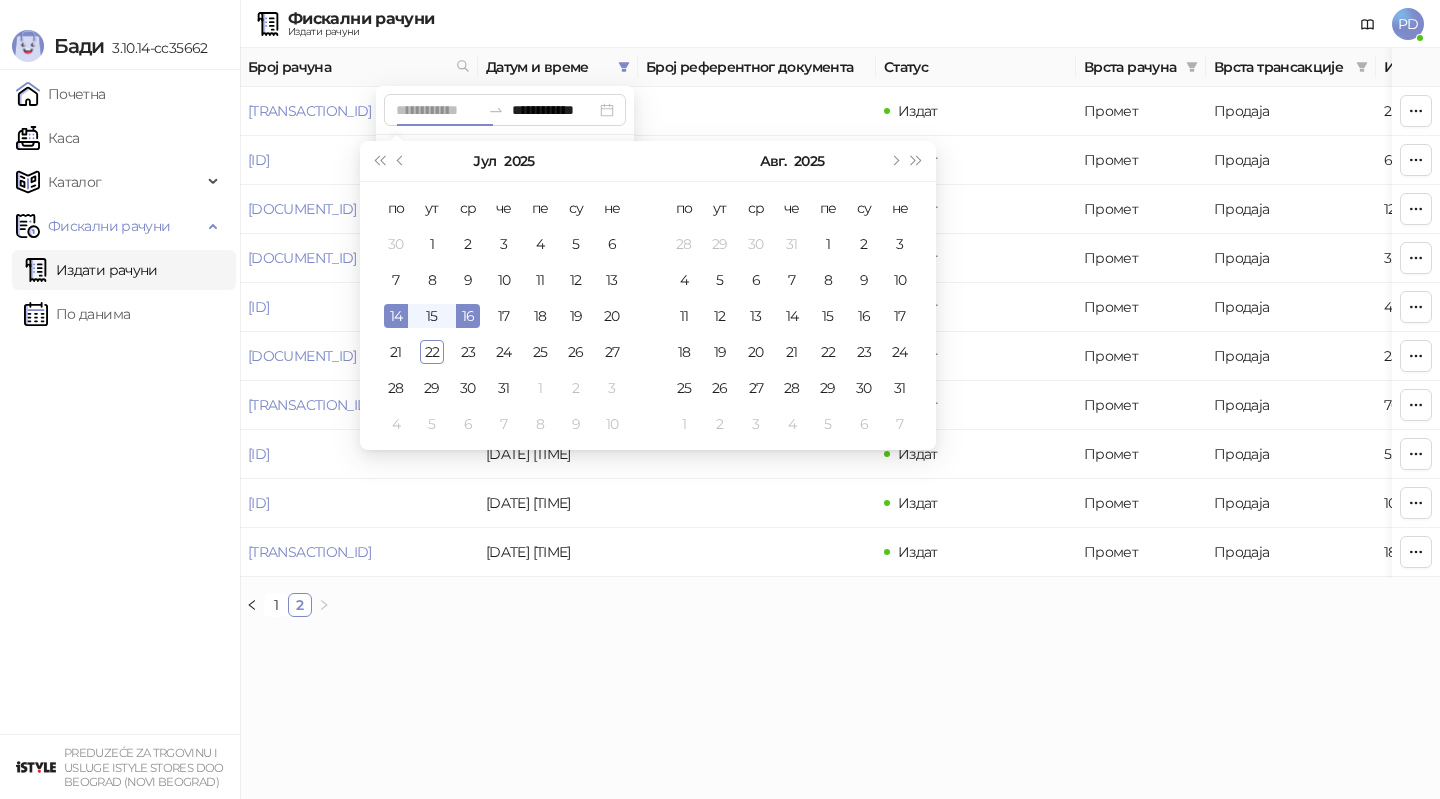 click on "16" at bounding box center (468, 316) 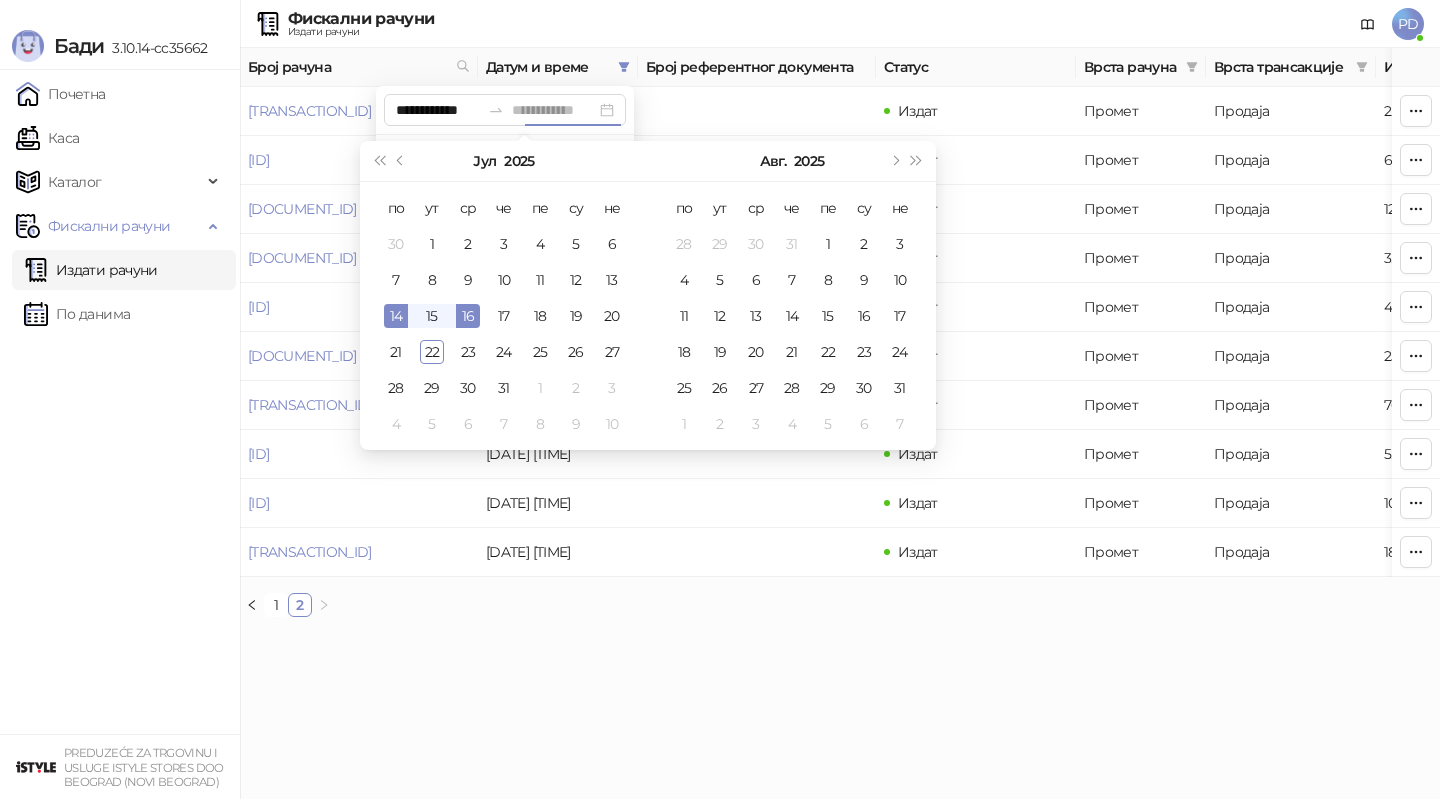 click on "16" at bounding box center (468, 316) 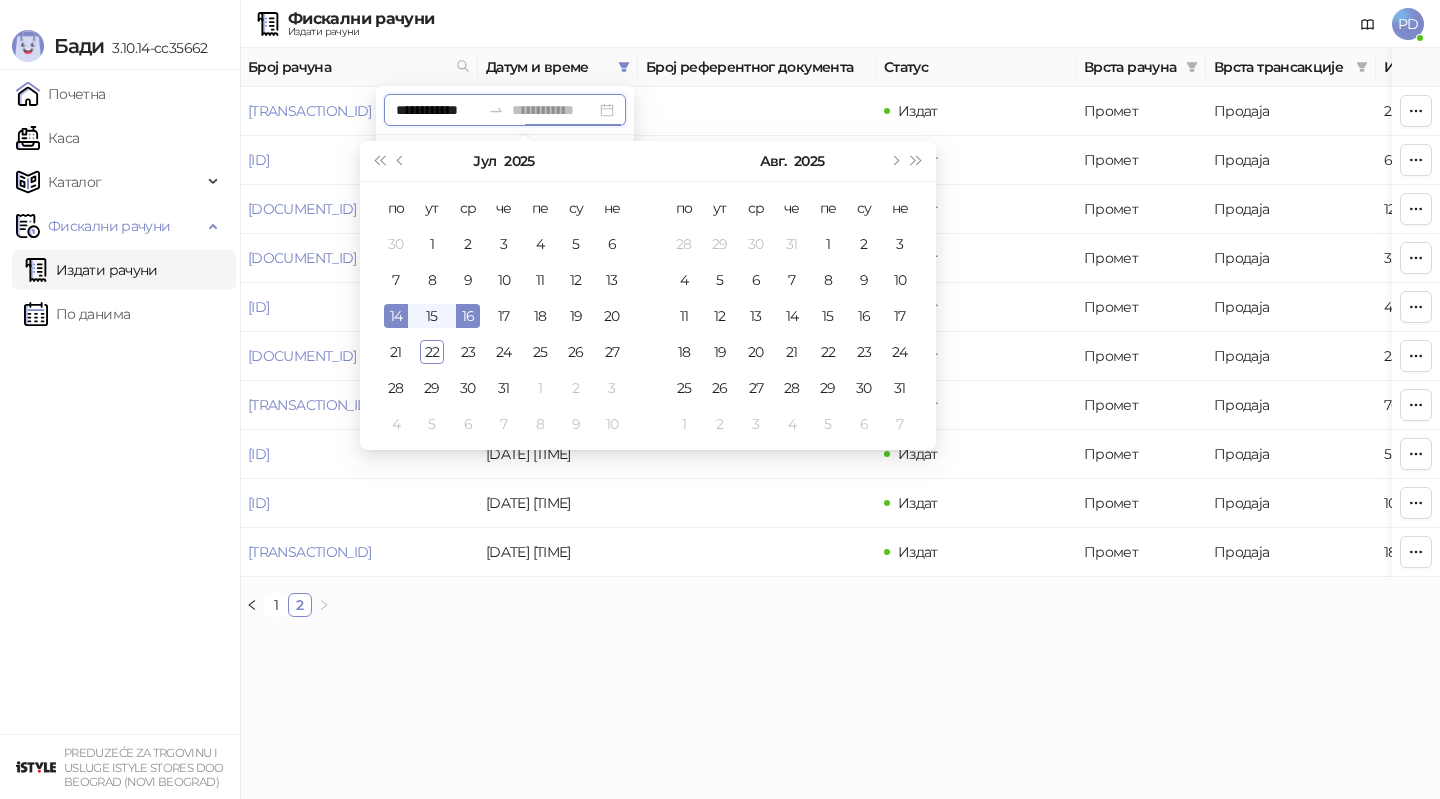 type on "**********" 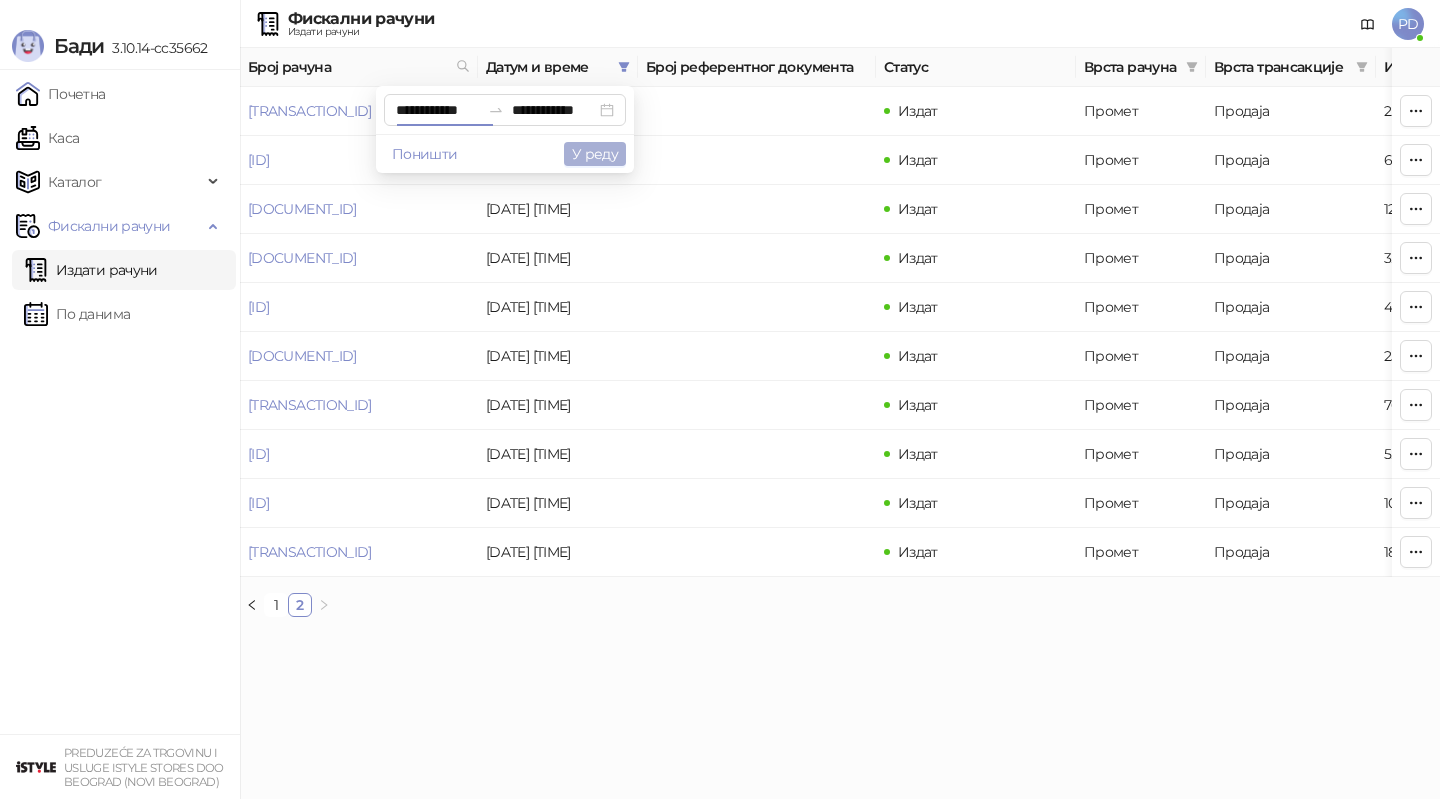click on "У реду" at bounding box center [595, 154] 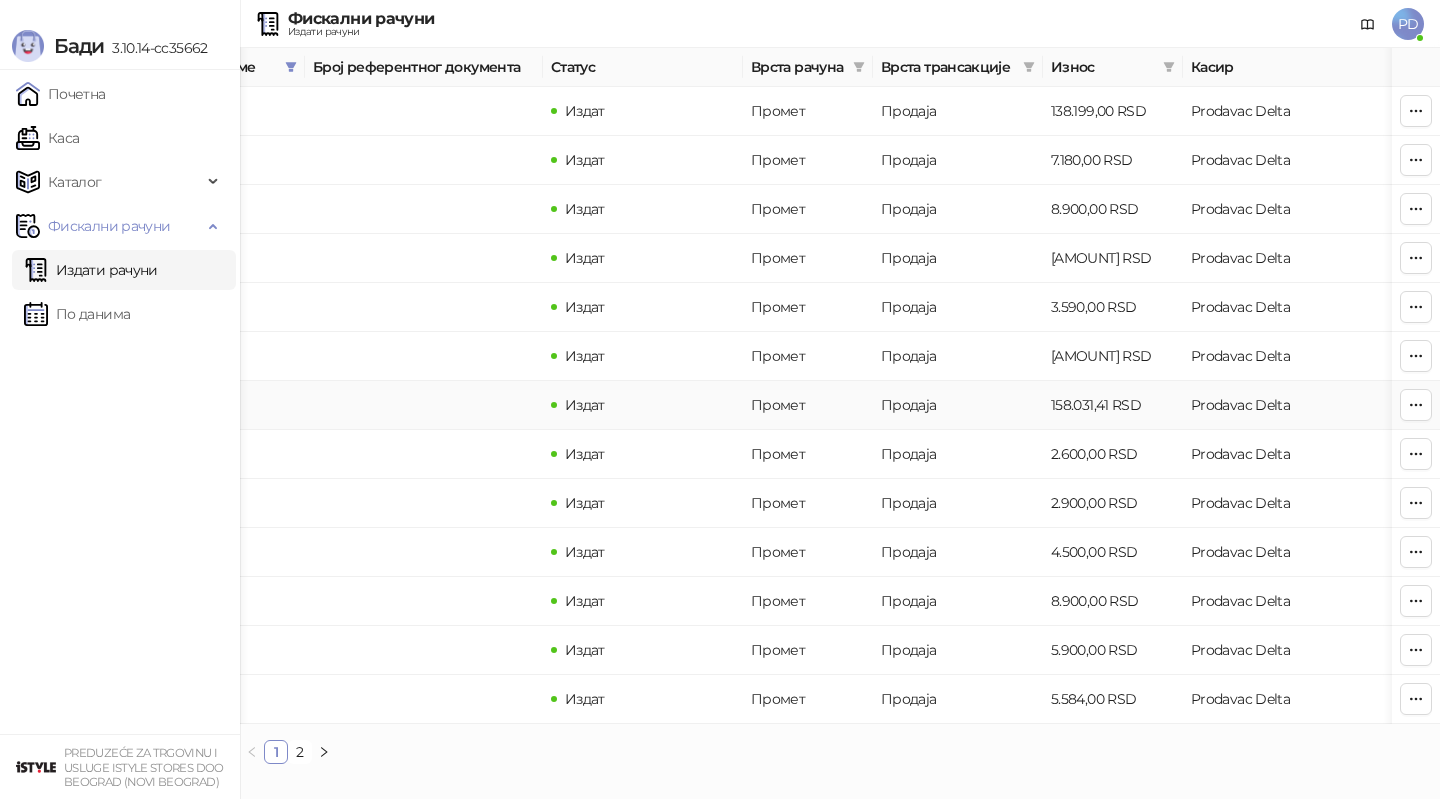 scroll, scrollTop: 0, scrollLeft: 600, axis: horizontal 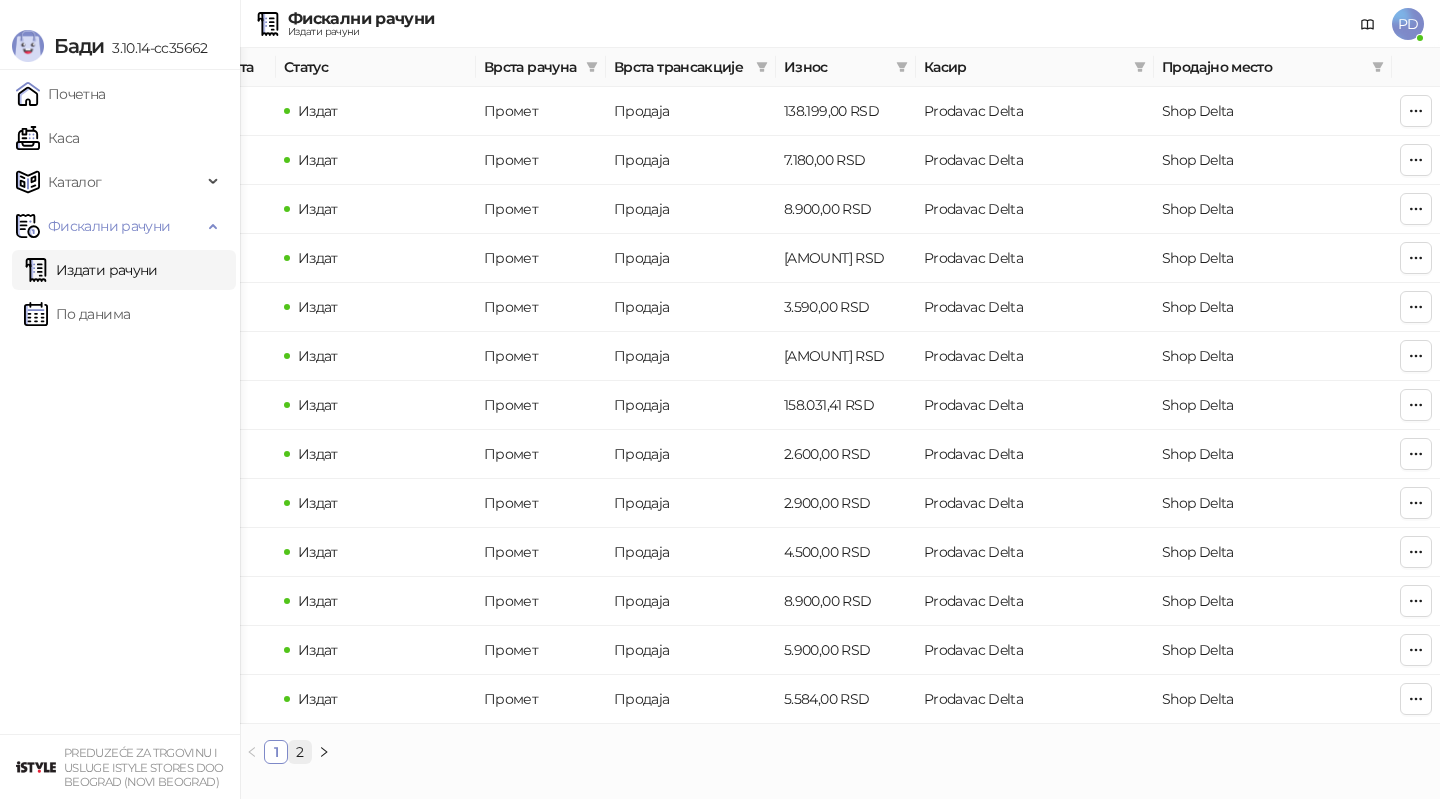 click on "2" at bounding box center [300, 752] 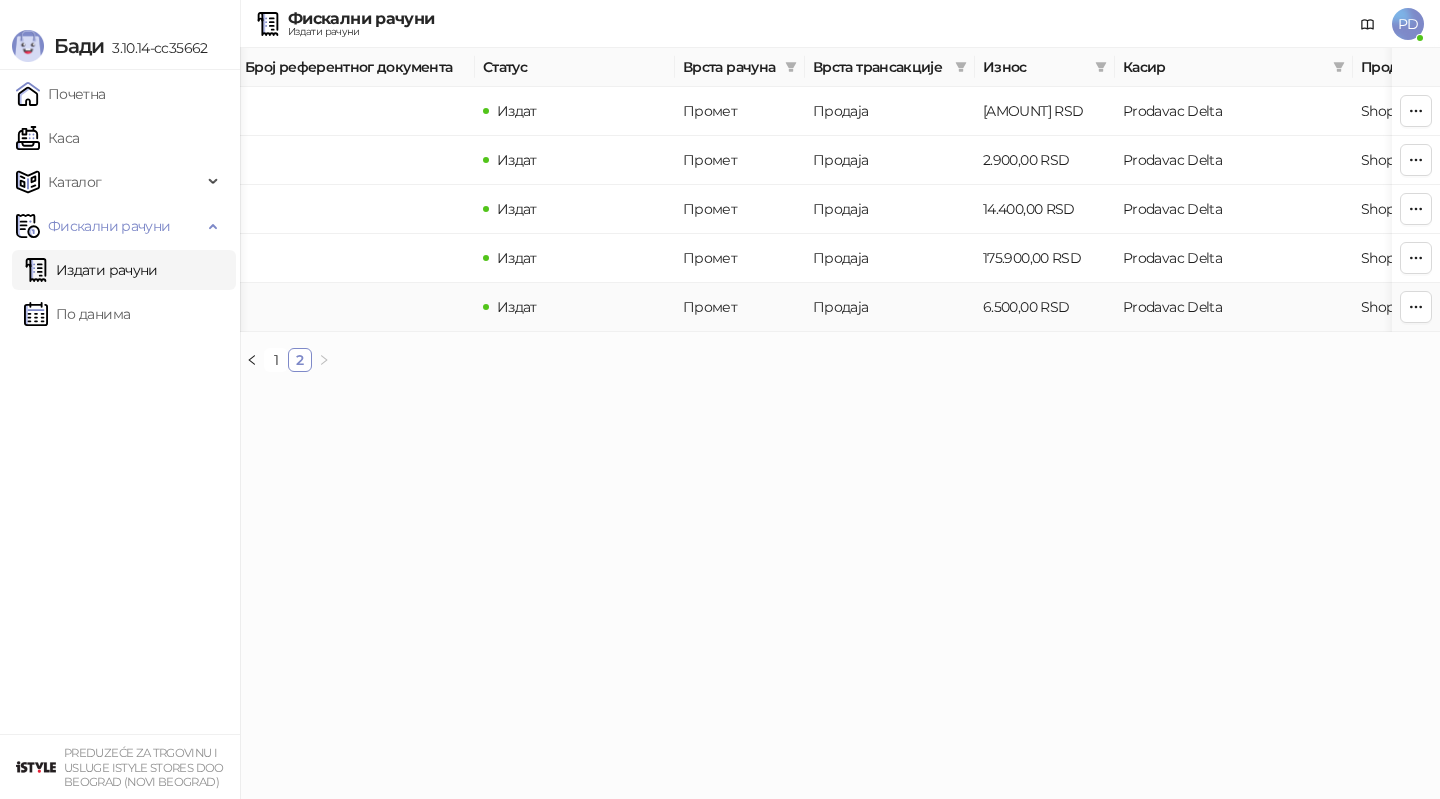 scroll, scrollTop: 0, scrollLeft: 410, axis: horizontal 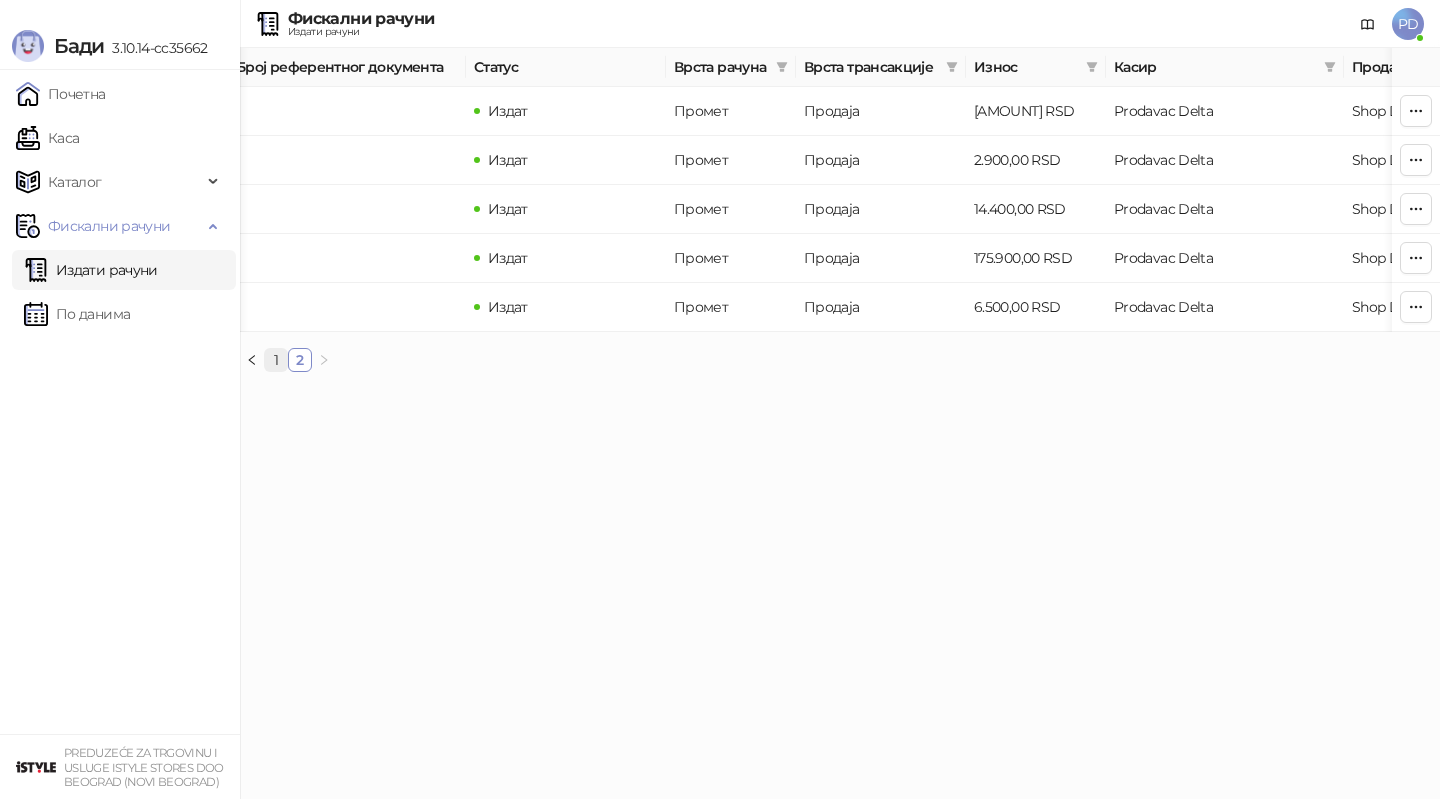 click on "1" at bounding box center [276, 360] 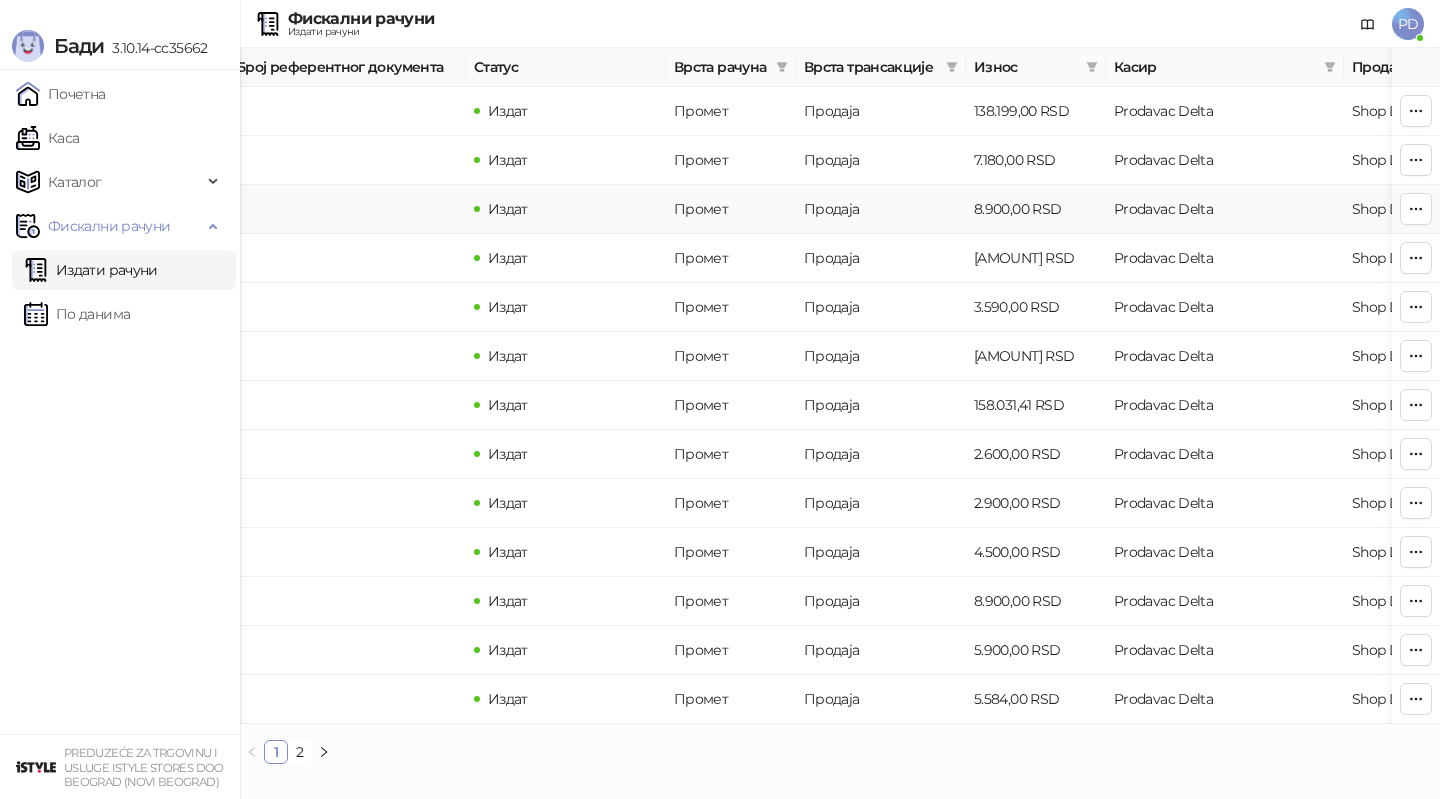scroll, scrollTop: 0, scrollLeft: 0, axis: both 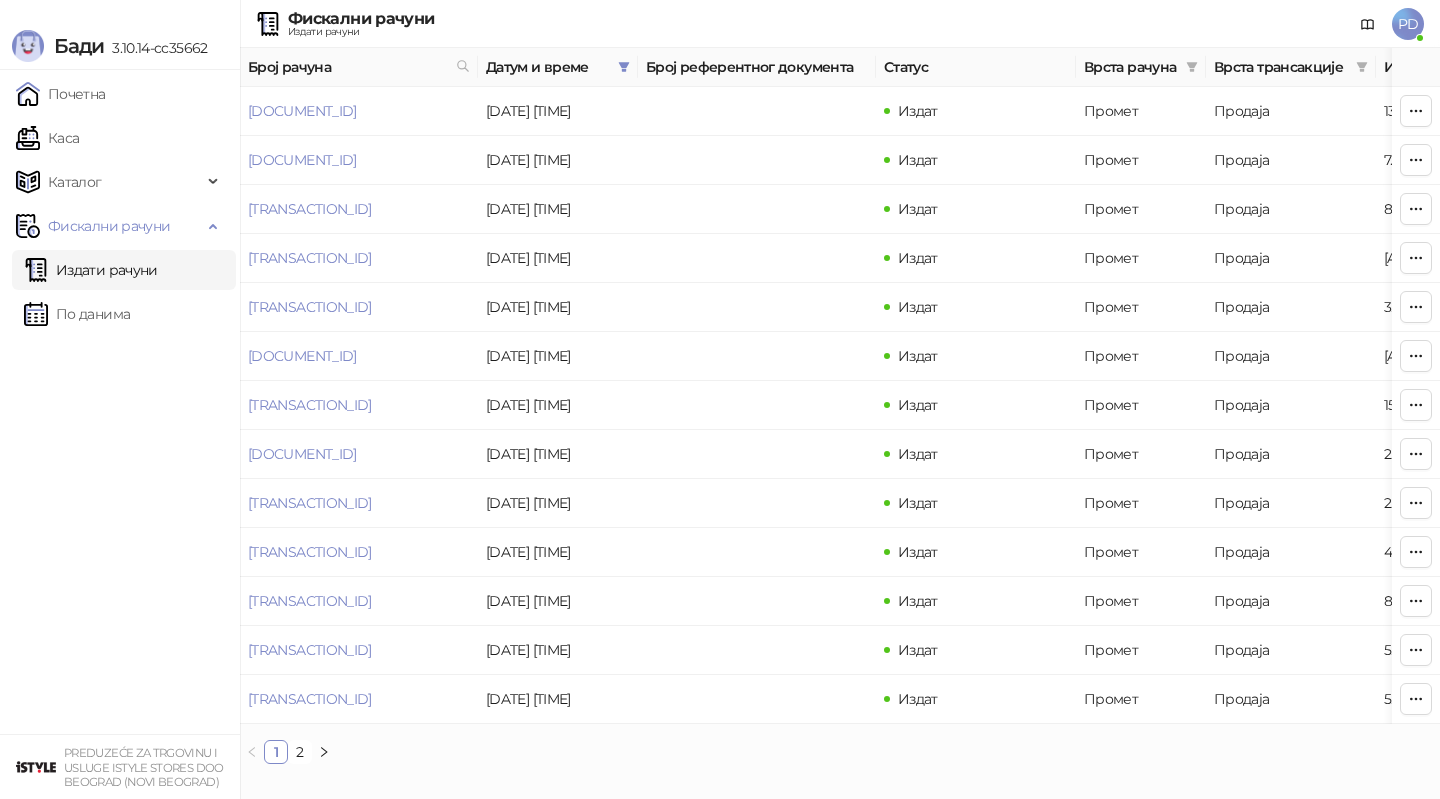 click on "Датум и време" at bounding box center (548, 67) 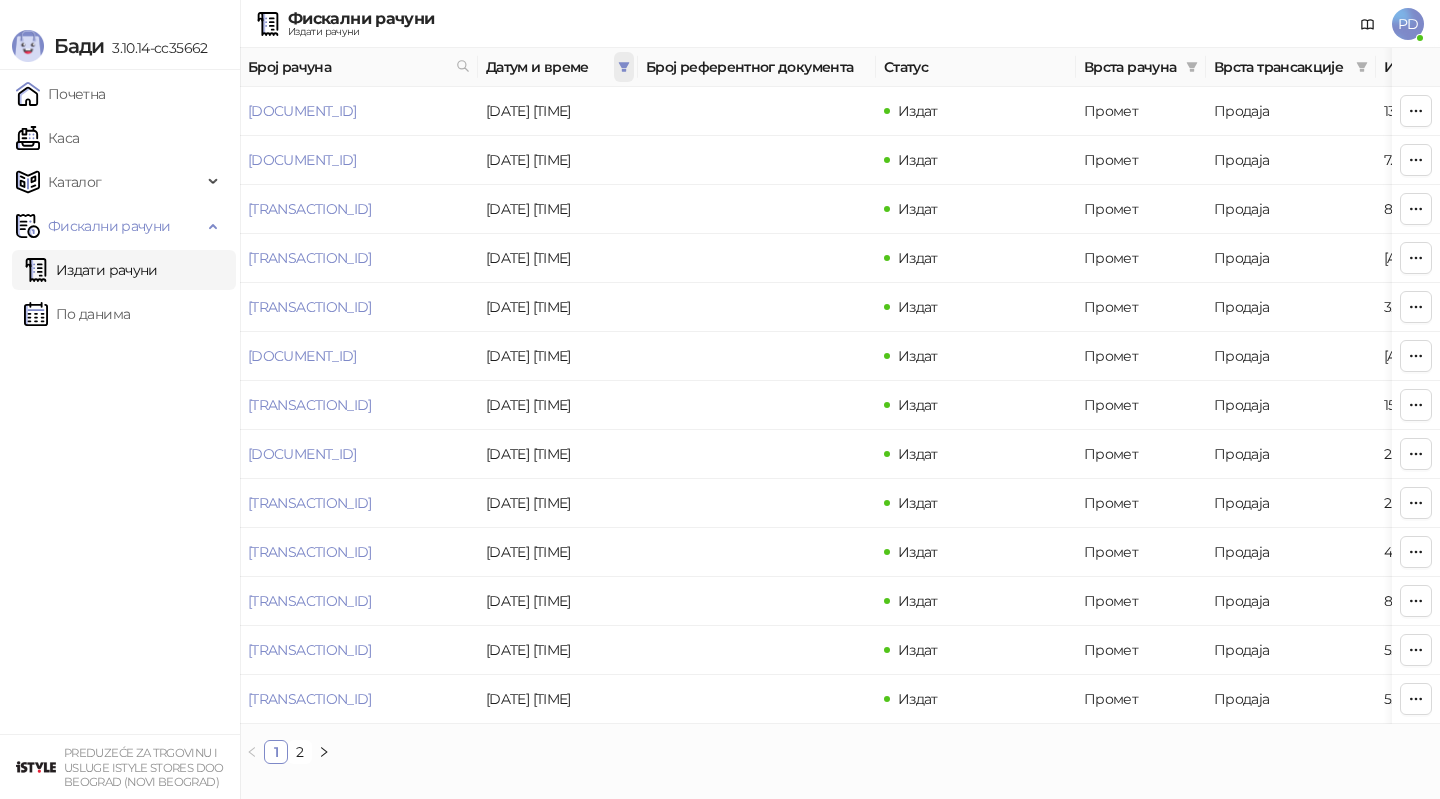 click 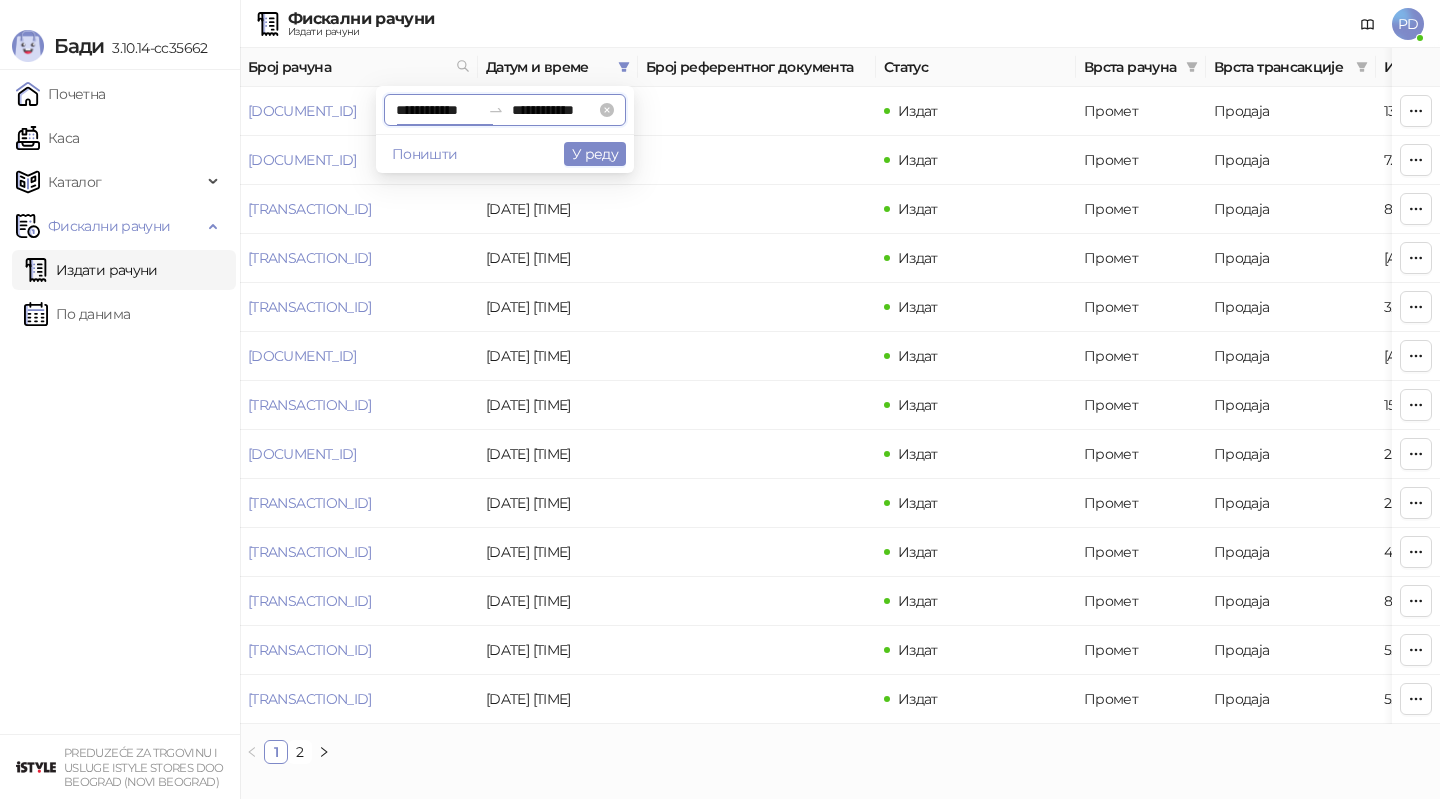 click on "**********" at bounding box center [438, 110] 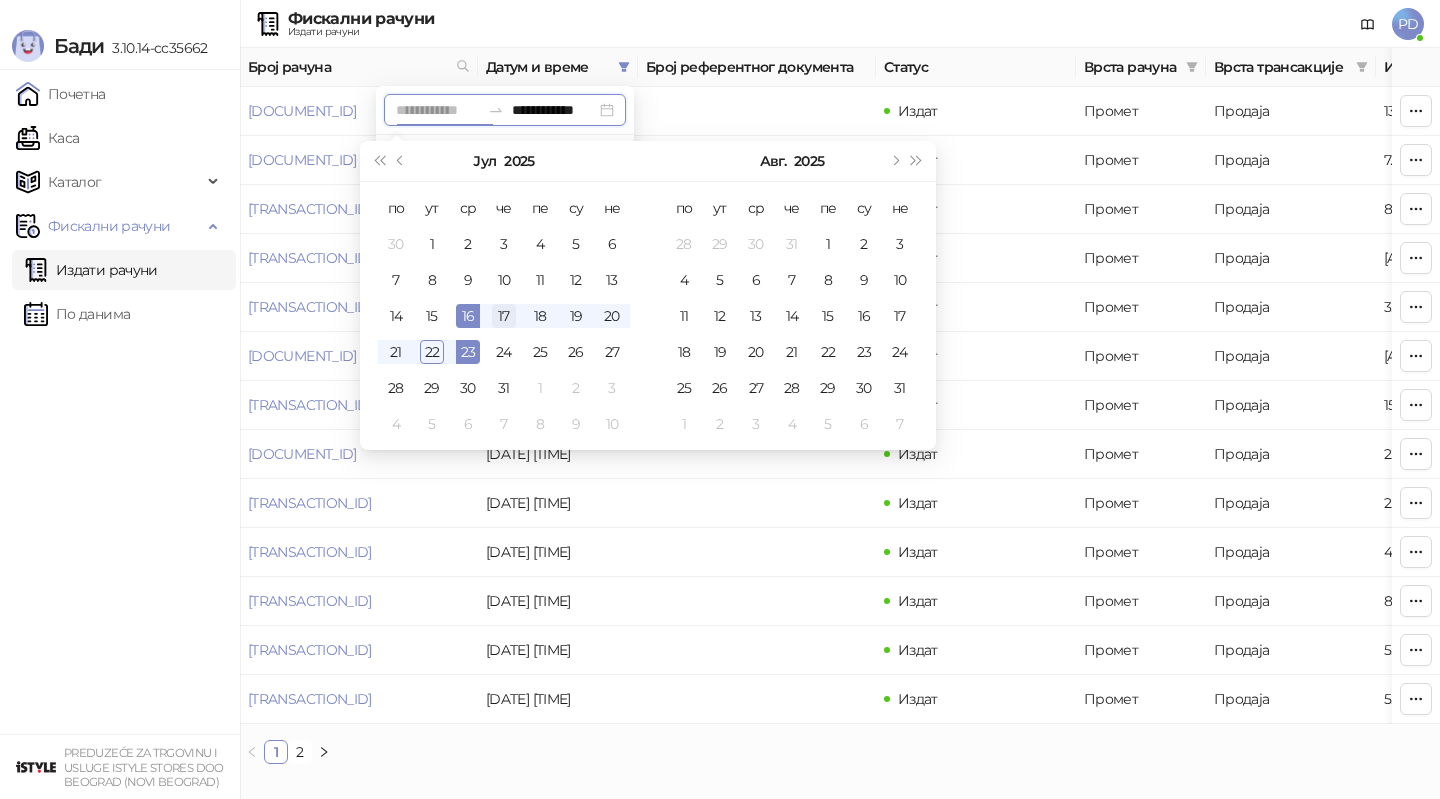 type on "**********" 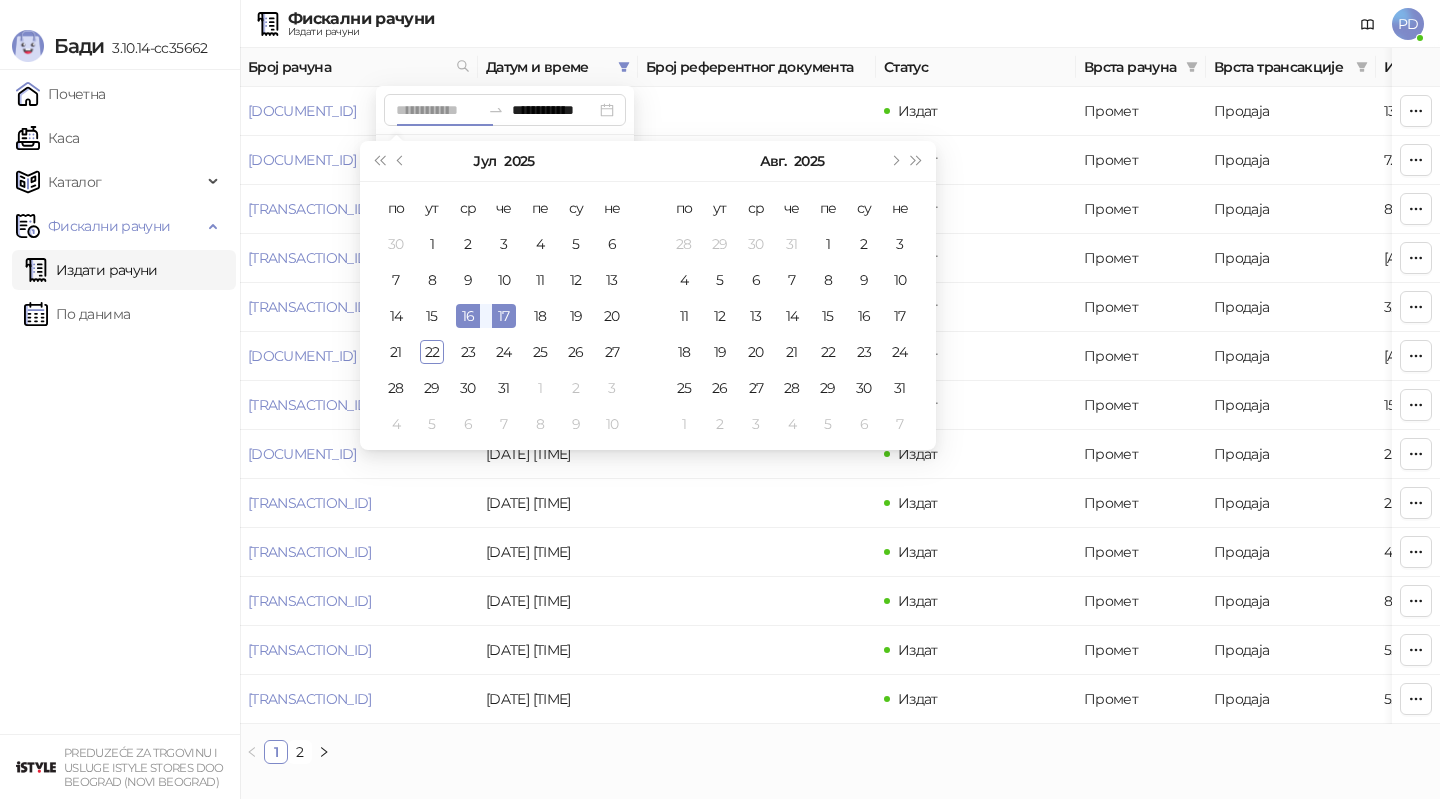 click on "17" at bounding box center [504, 316] 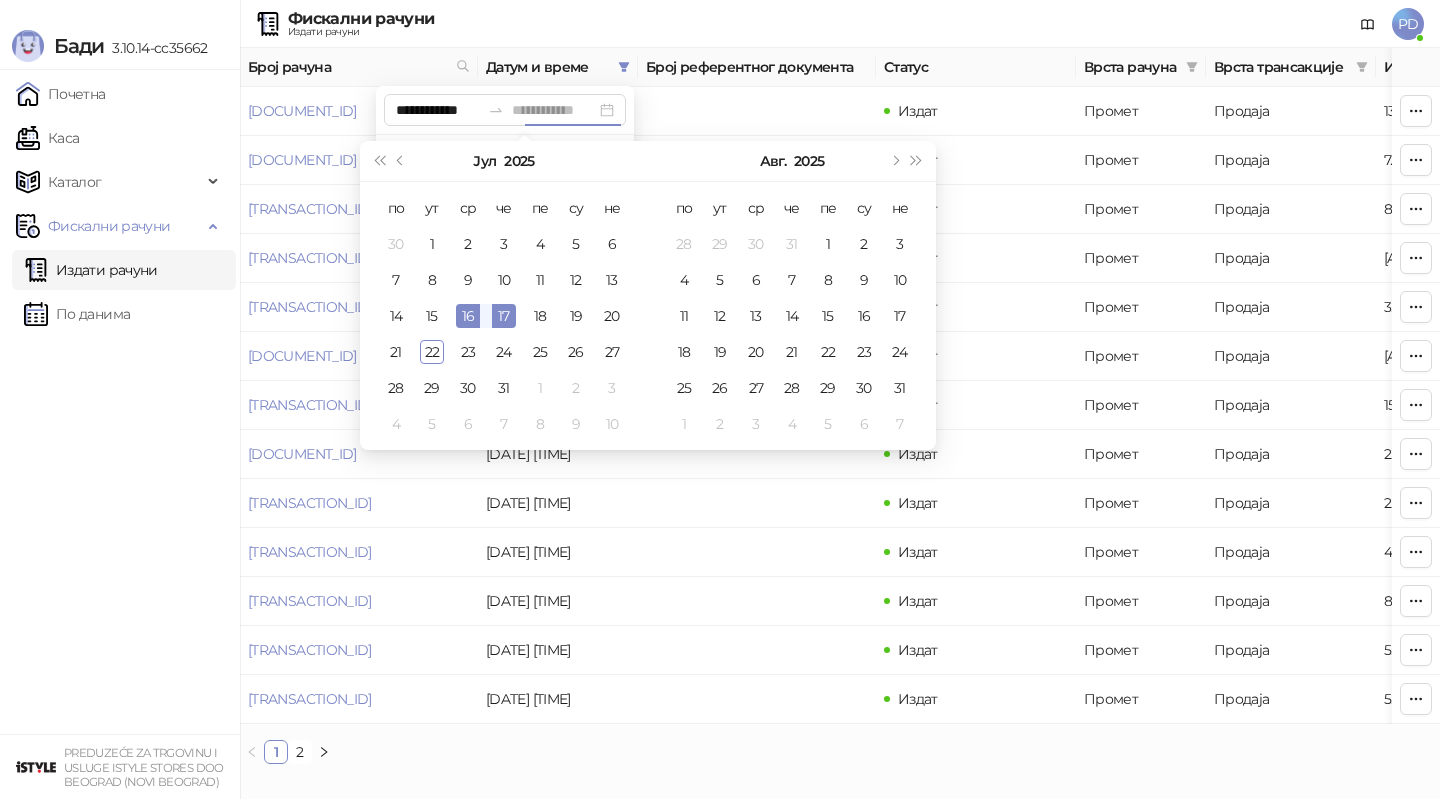 click on "17" at bounding box center [504, 316] 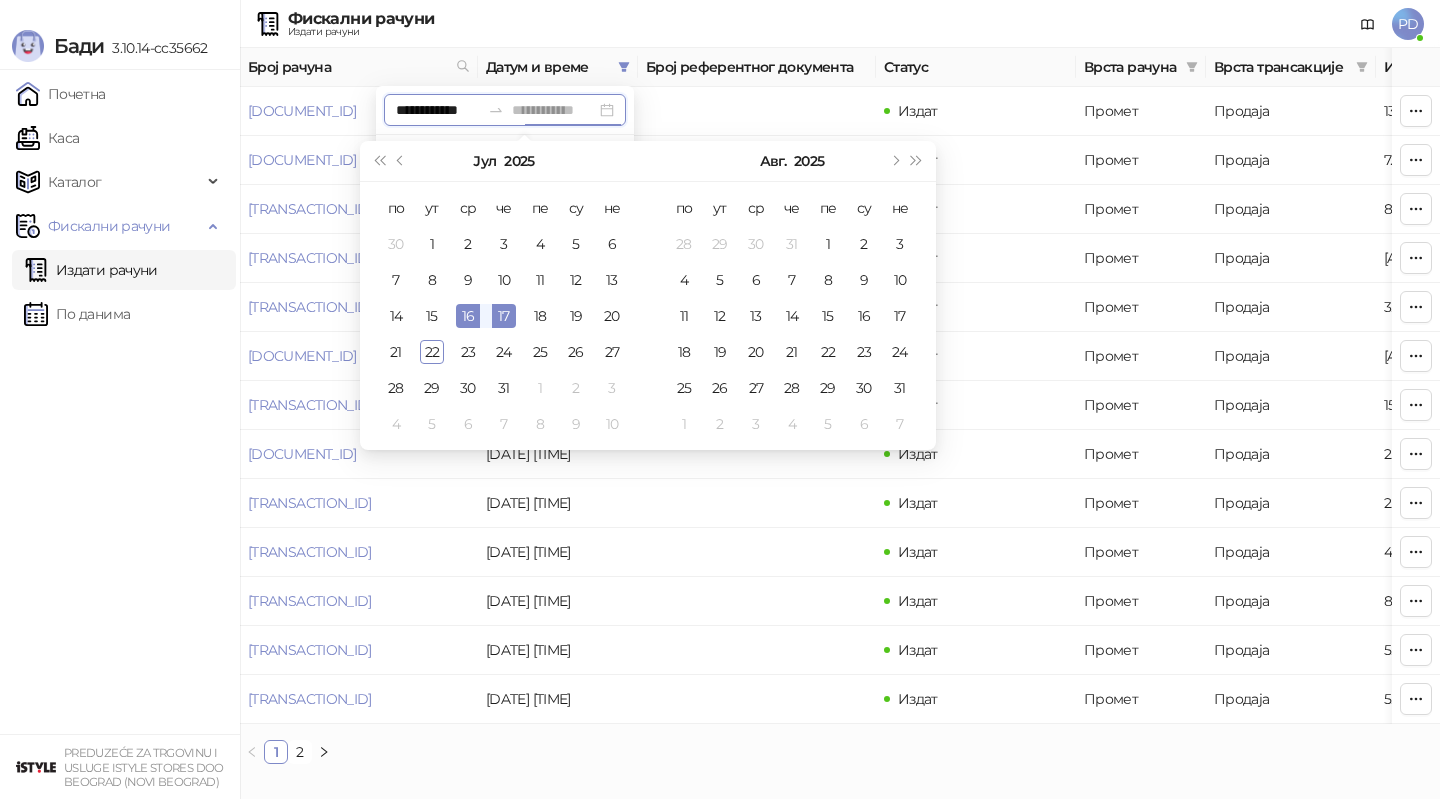 type on "**********" 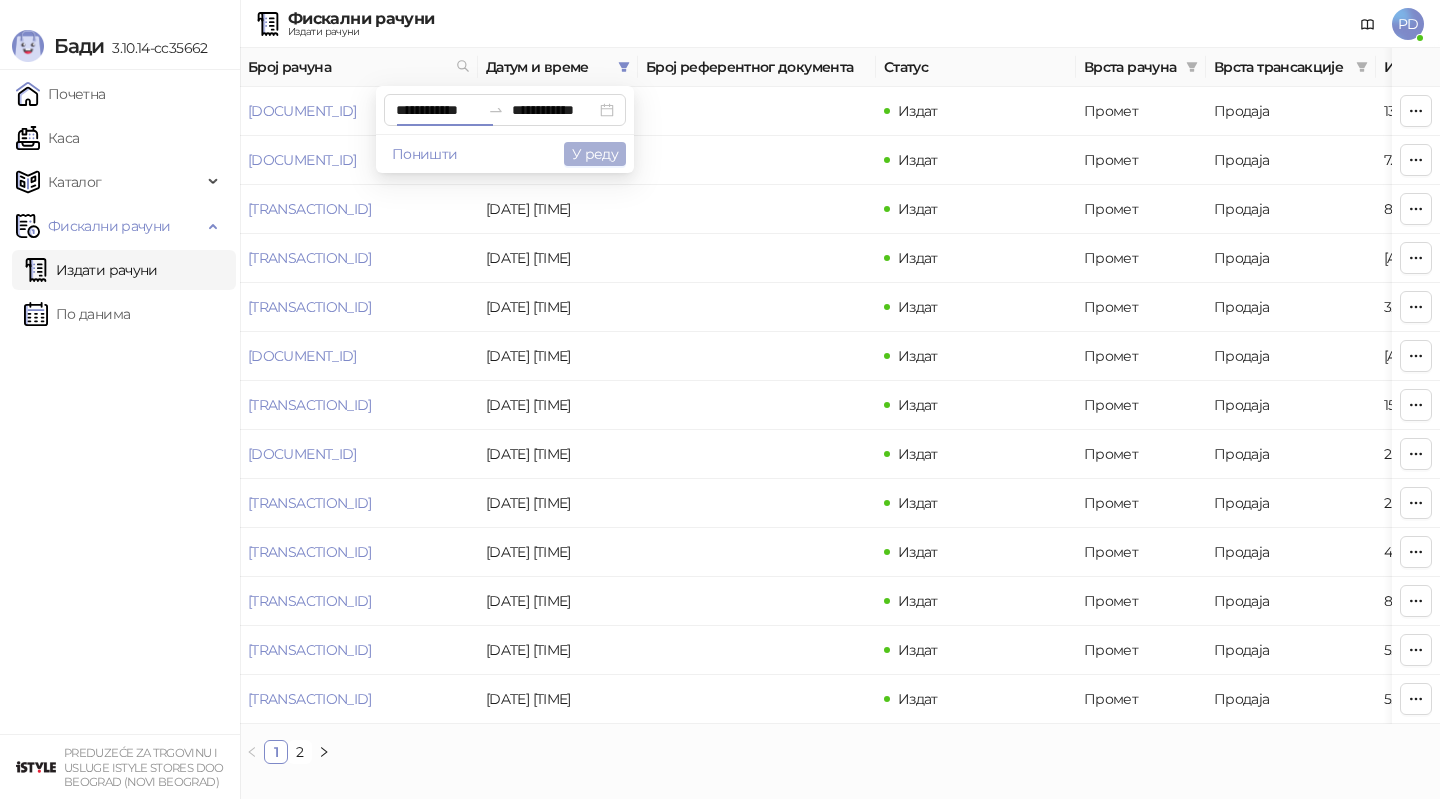 click on "У реду" at bounding box center (595, 154) 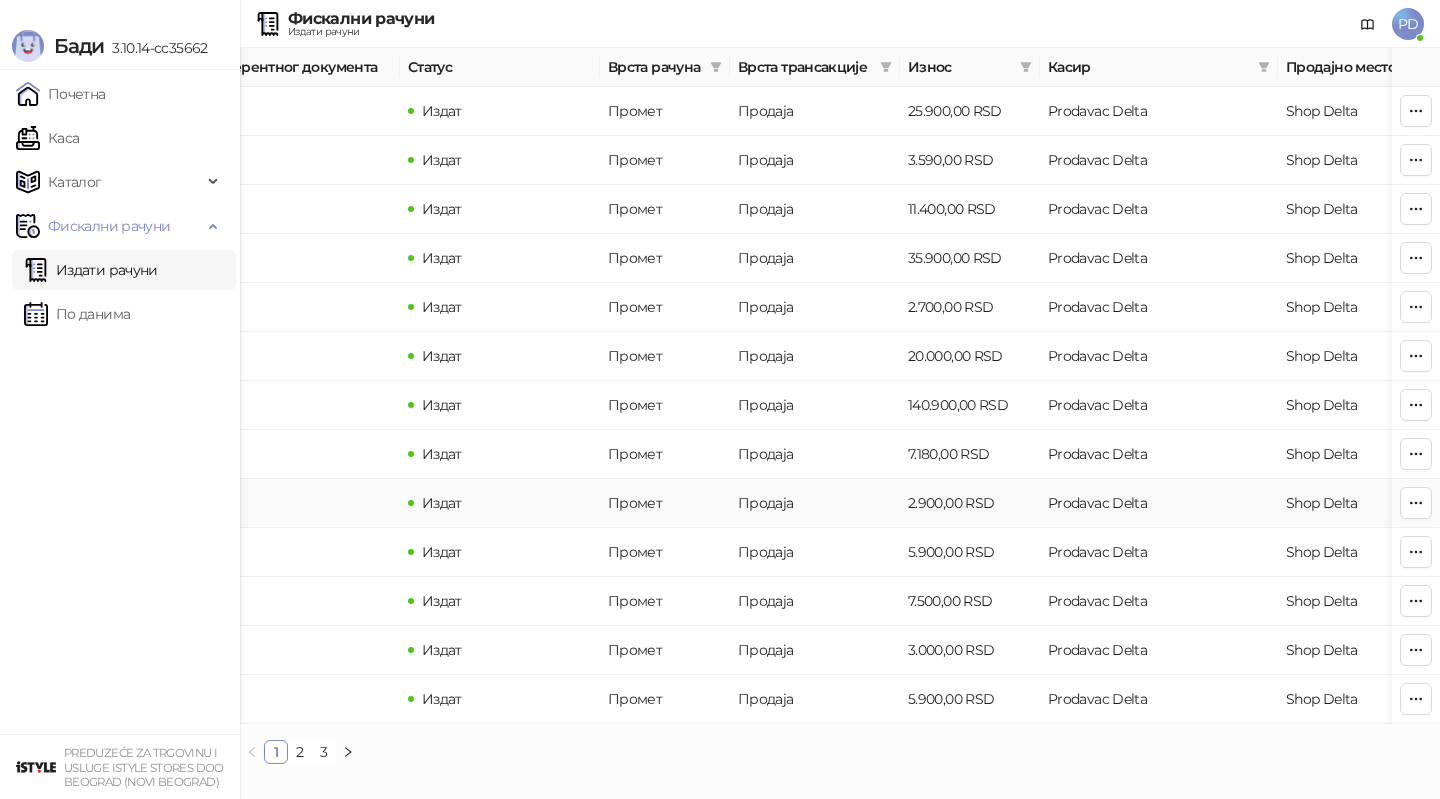 scroll, scrollTop: 0, scrollLeft: 487, axis: horizontal 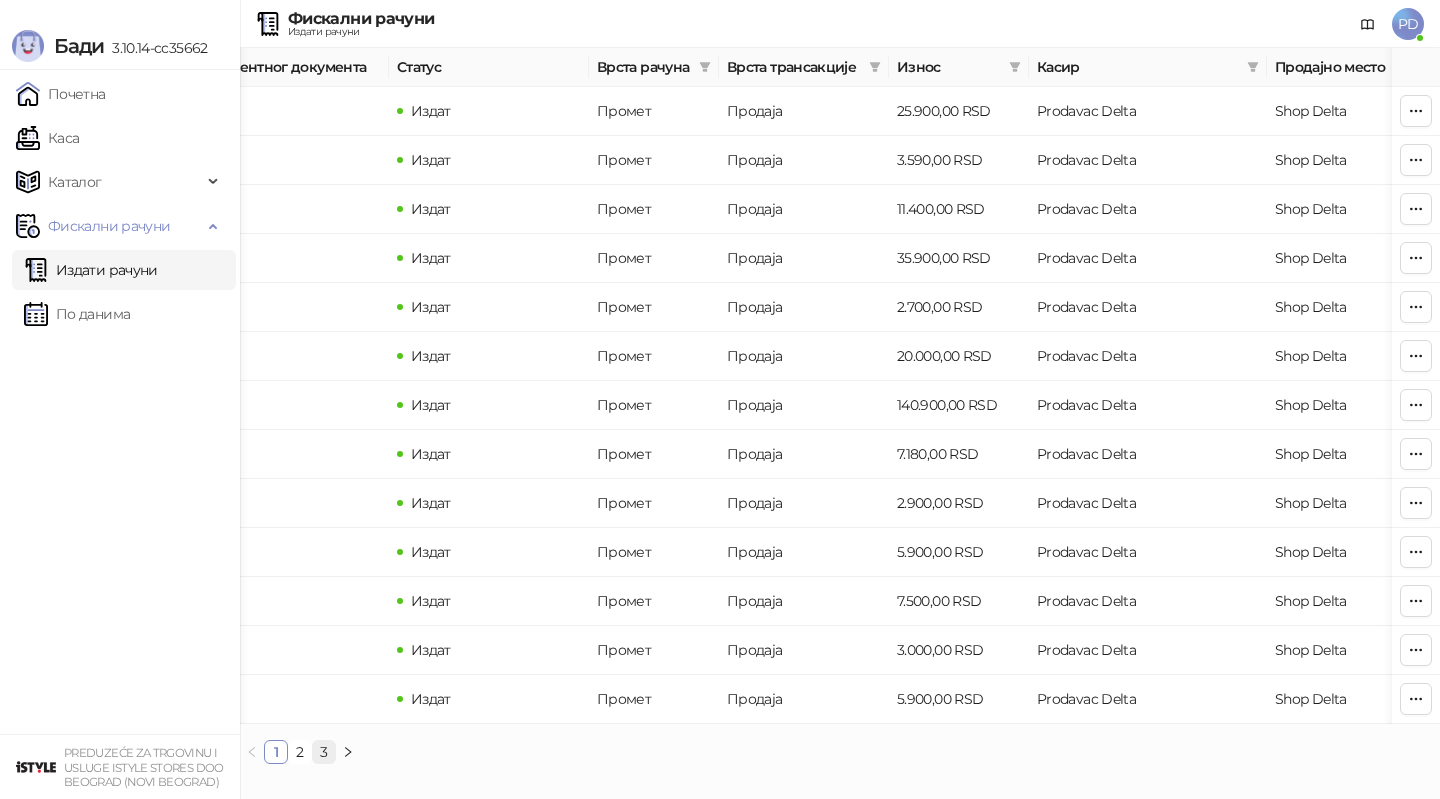 click on "3" at bounding box center (324, 752) 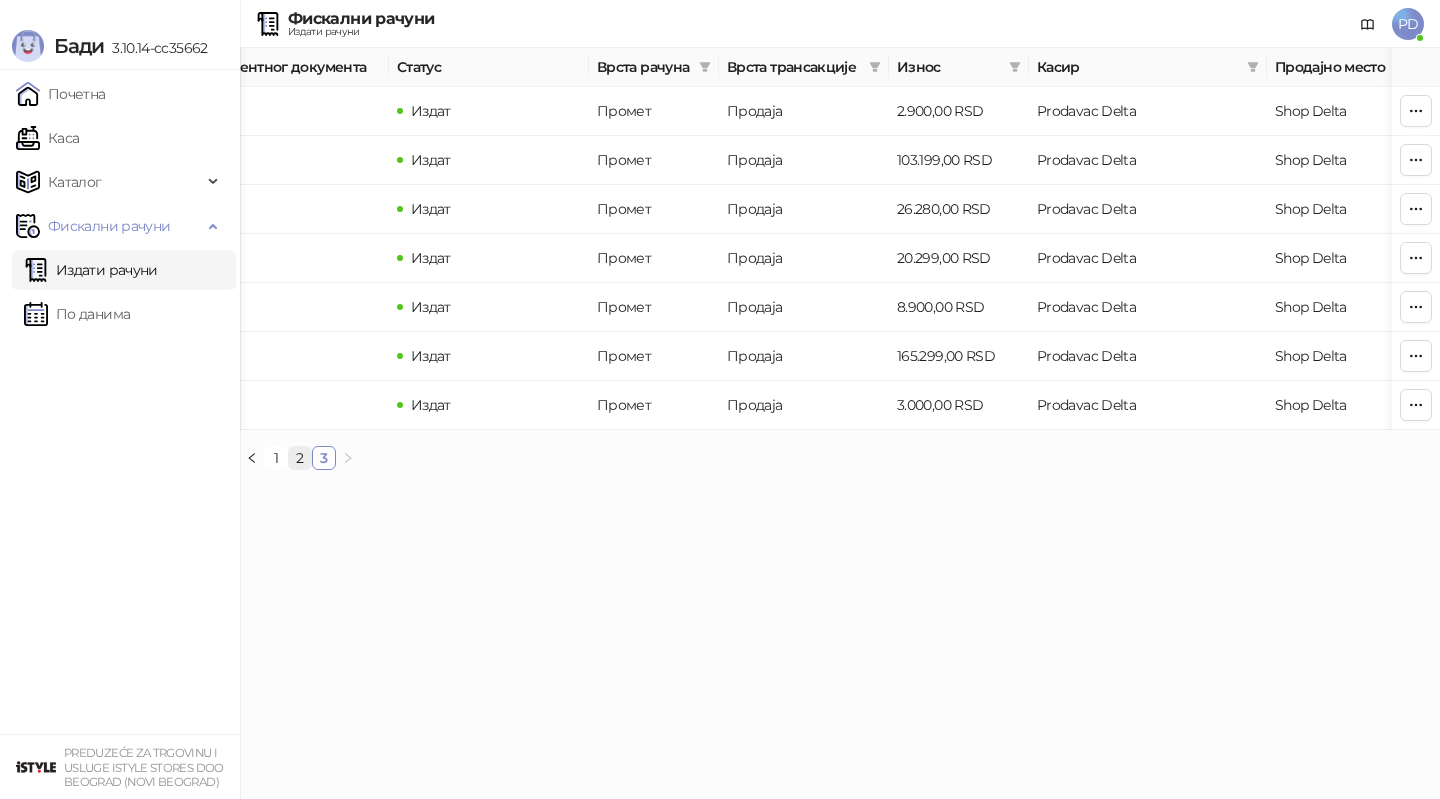 click on "2" at bounding box center (300, 458) 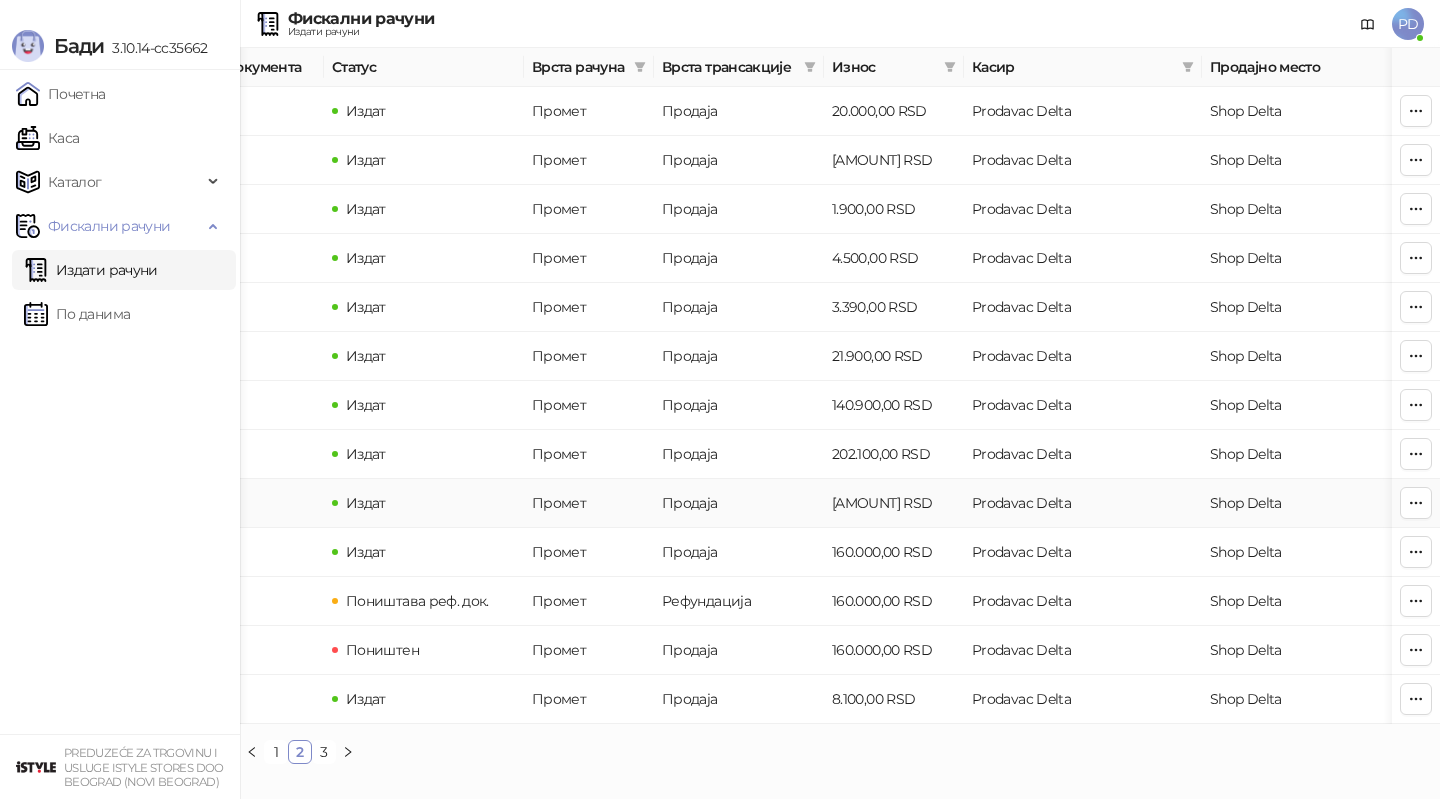 scroll, scrollTop: 0, scrollLeft: 600, axis: horizontal 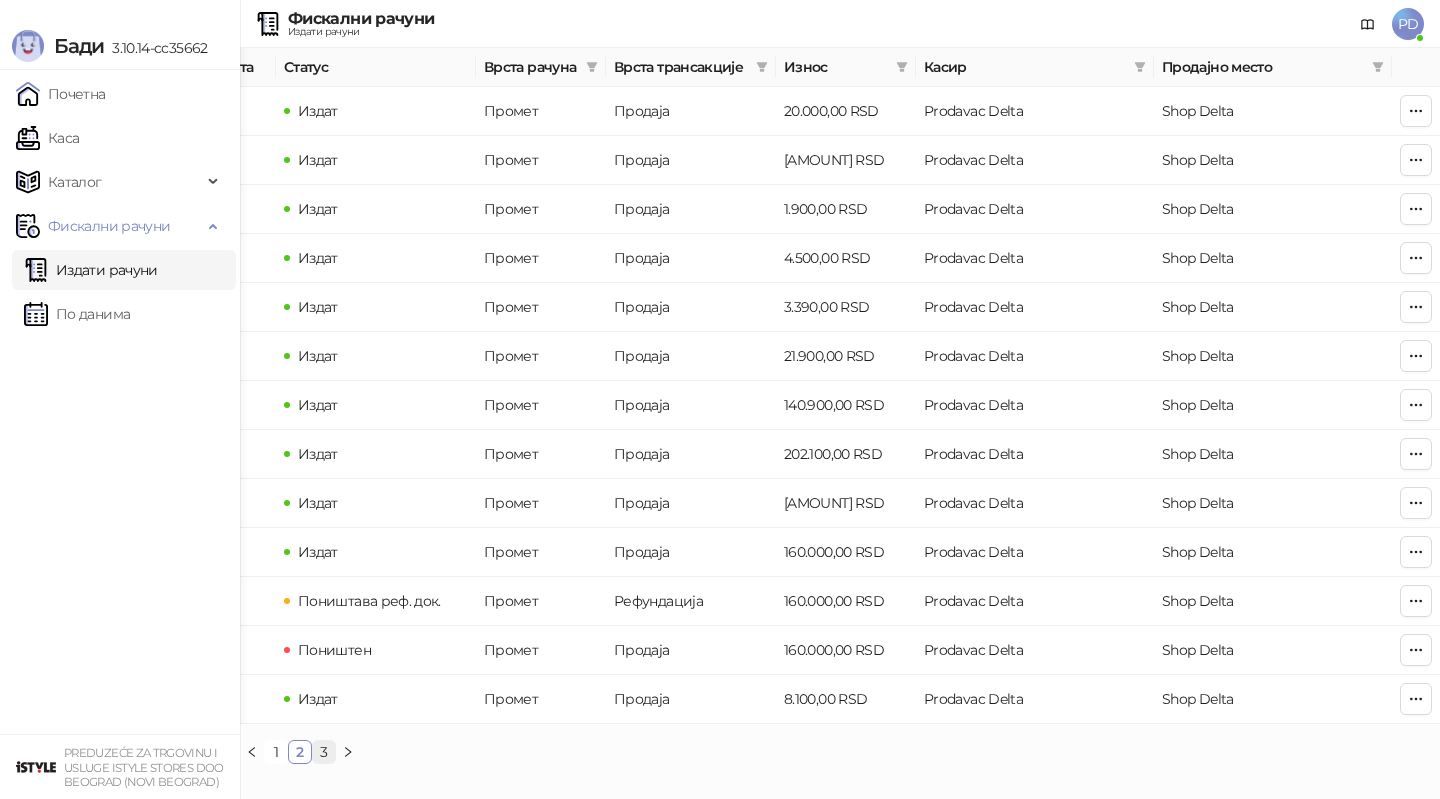 click on "3" at bounding box center (324, 752) 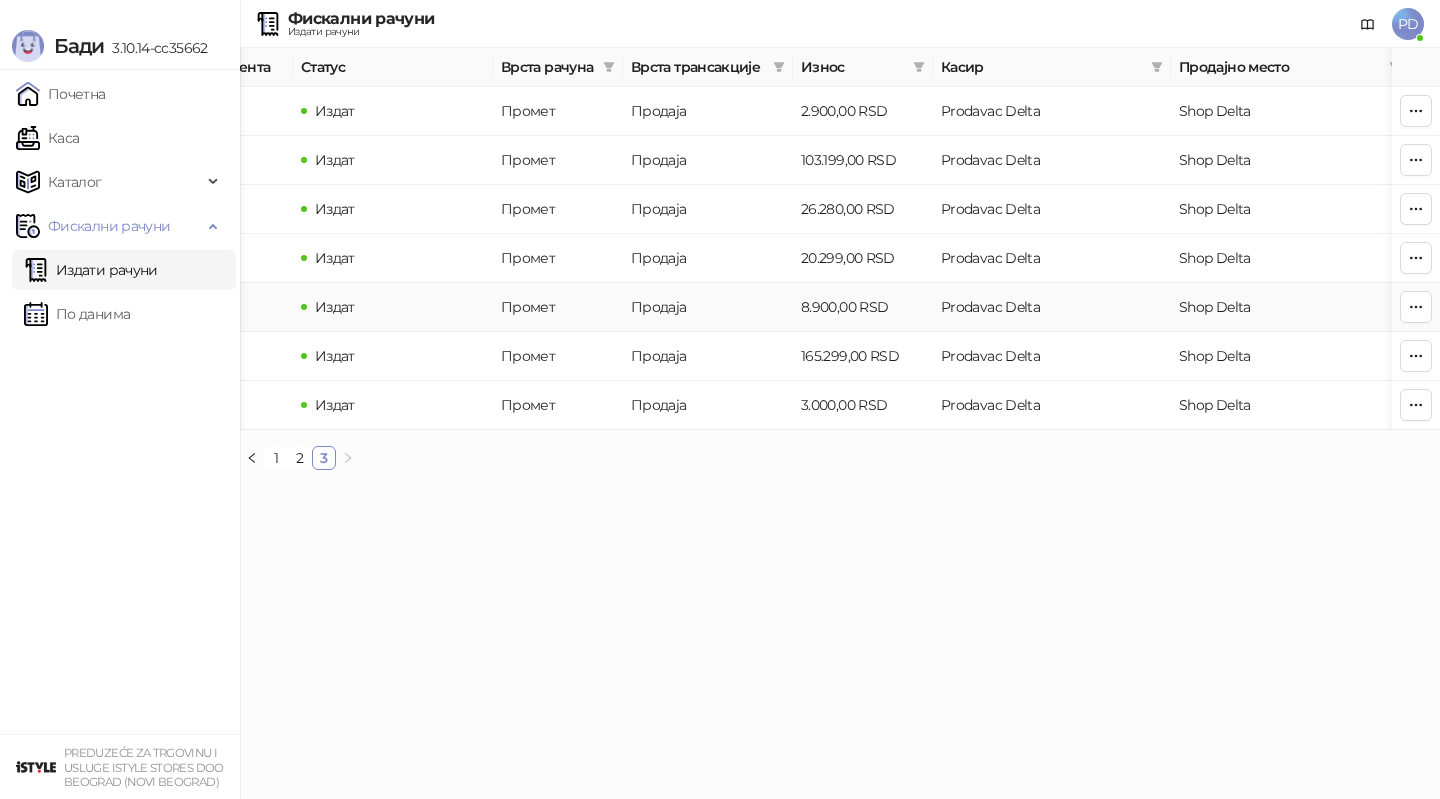 scroll, scrollTop: 0, scrollLeft: 600, axis: horizontal 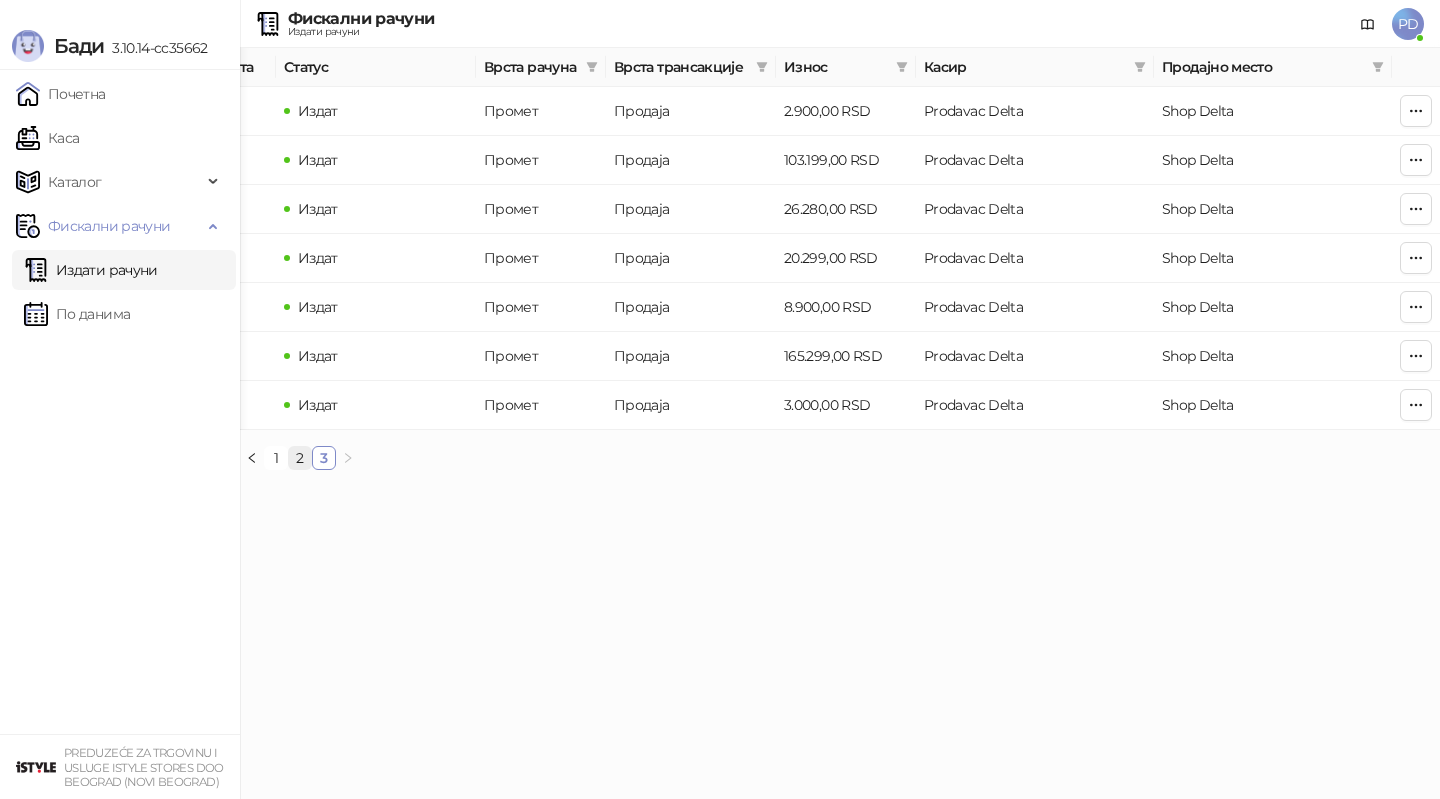 click on "2" at bounding box center [300, 458] 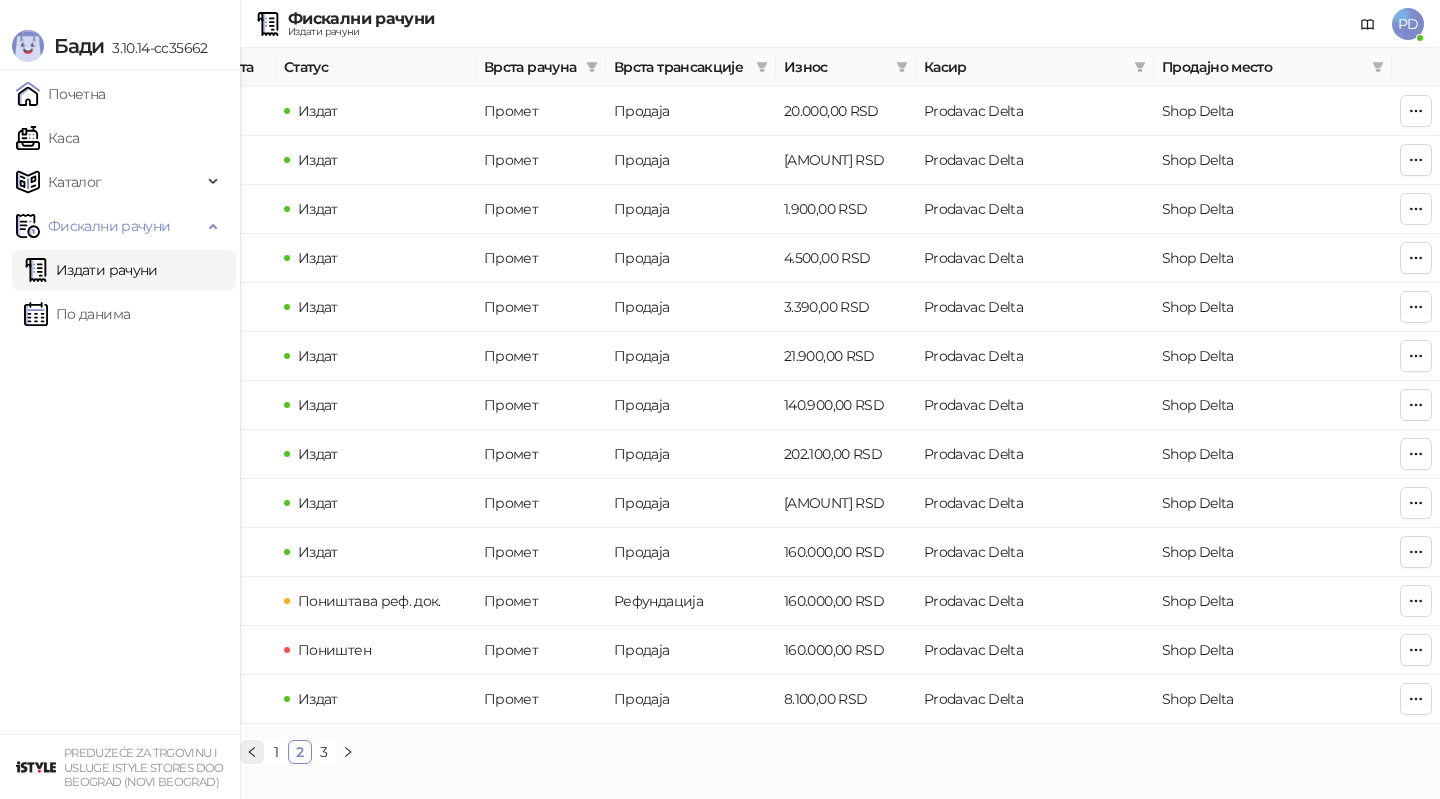click 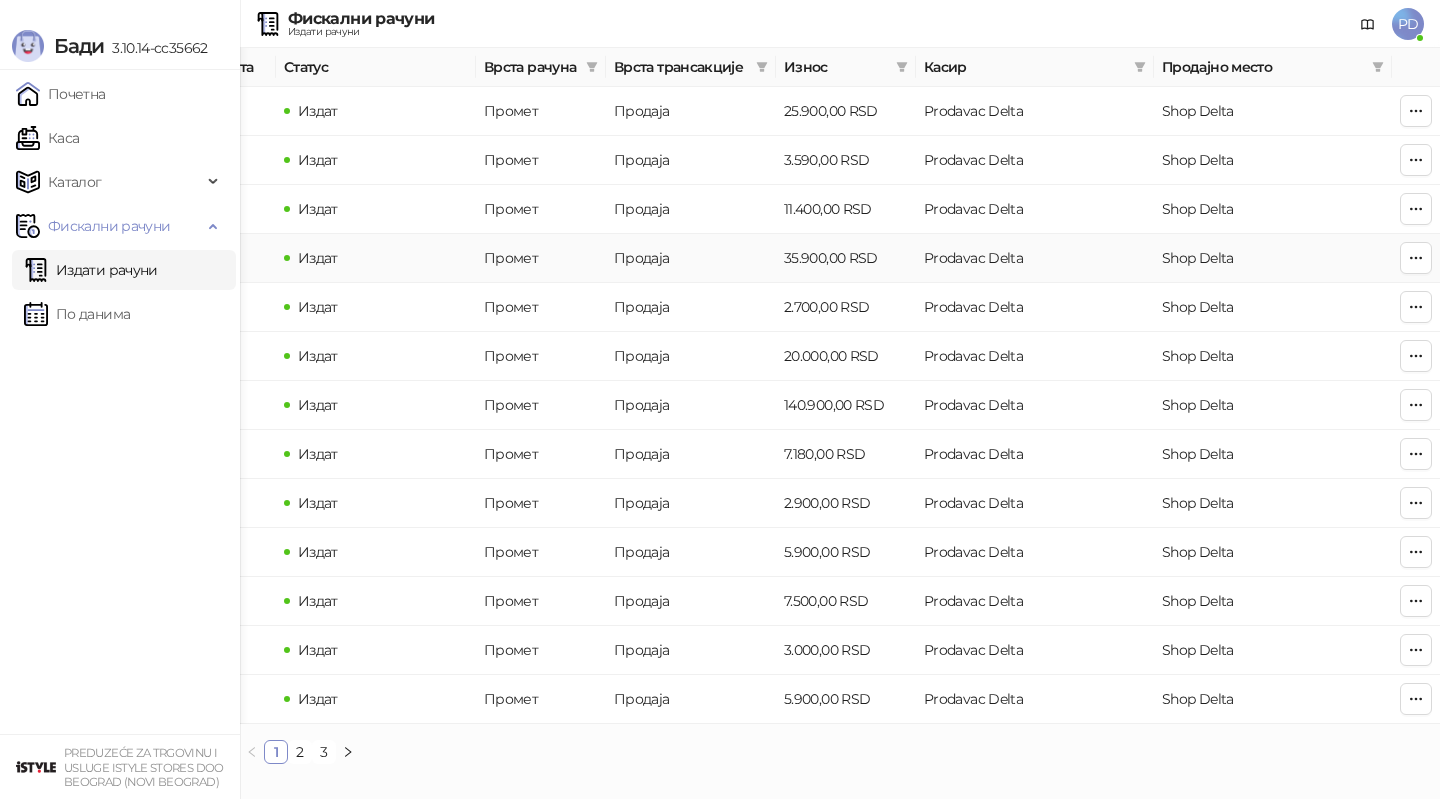 drag, startPoint x: 455, startPoint y: 261, endPoint x: 806, endPoint y: 237, distance: 351.81955 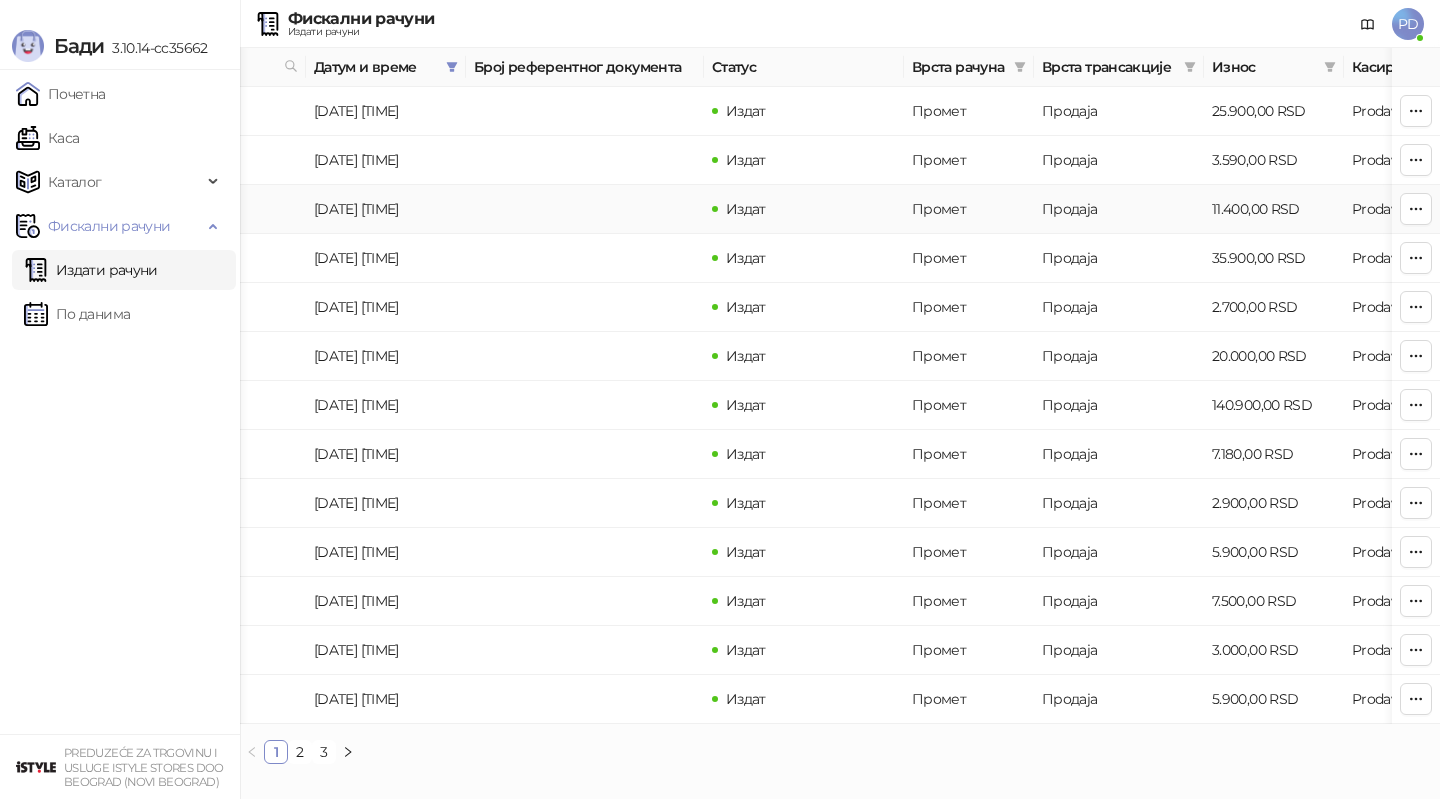 scroll, scrollTop: 0, scrollLeft: 0, axis: both 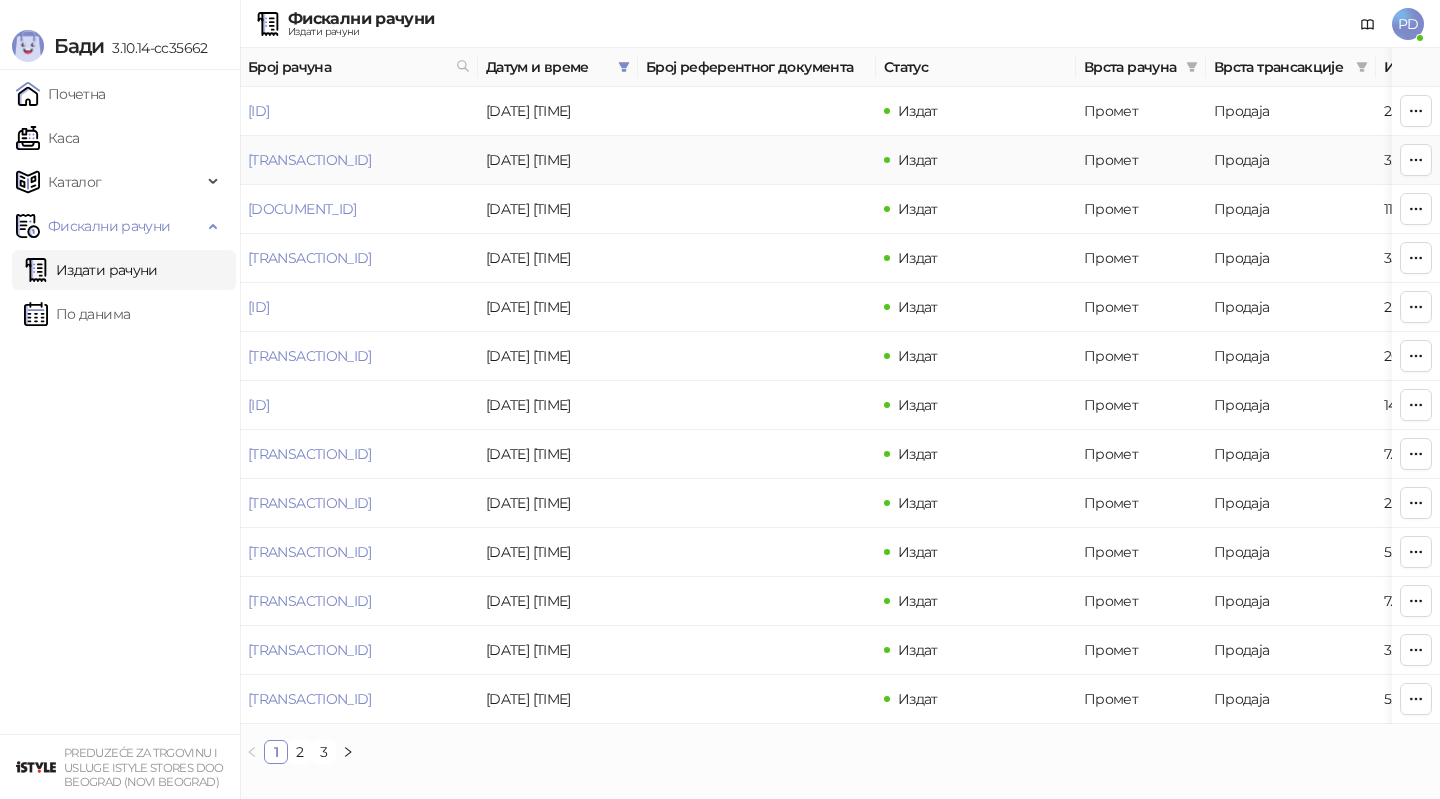 drag, startPoint x: 448, startPoint y: 144, endPoint x: 802, endPoint y: 136, distance: 354.0904 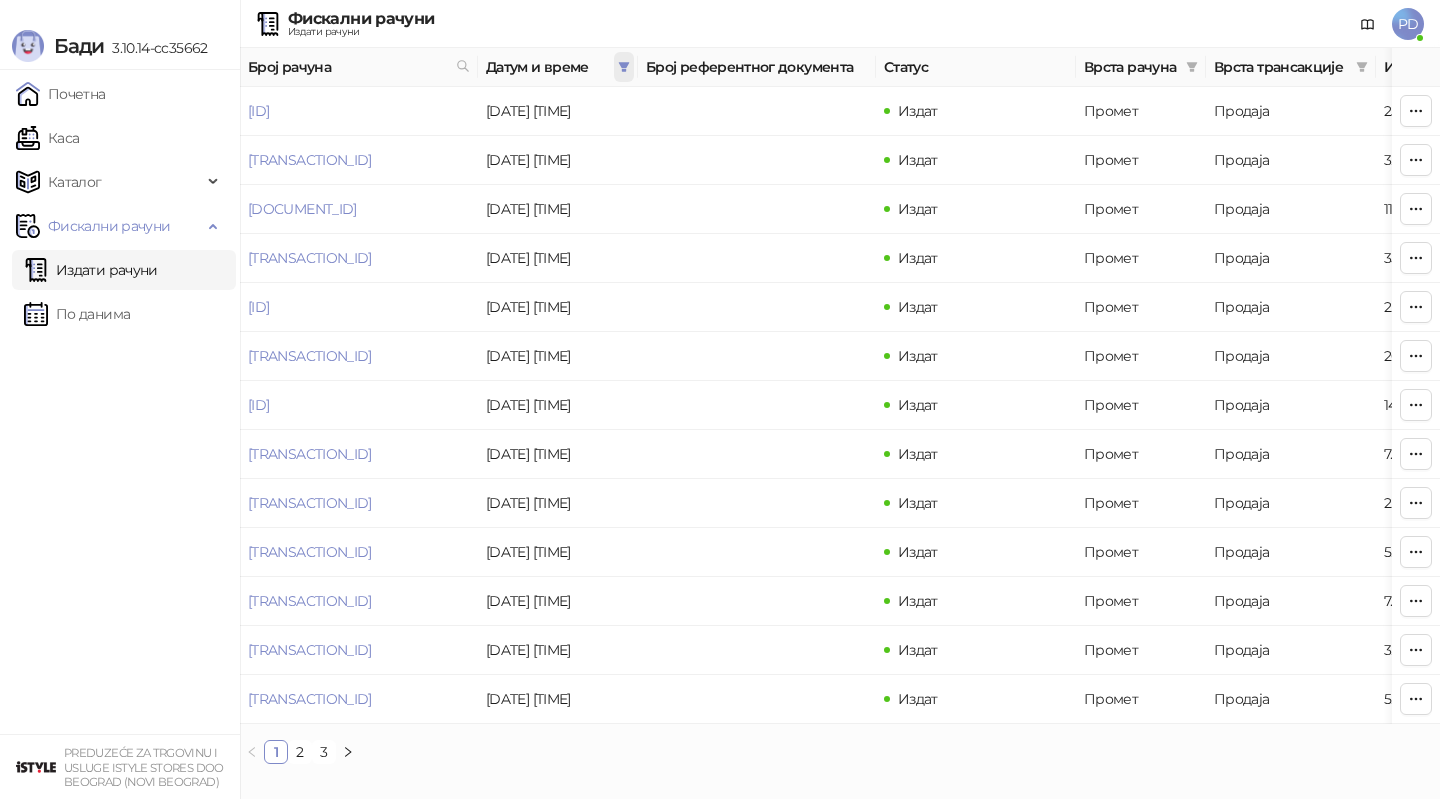 click 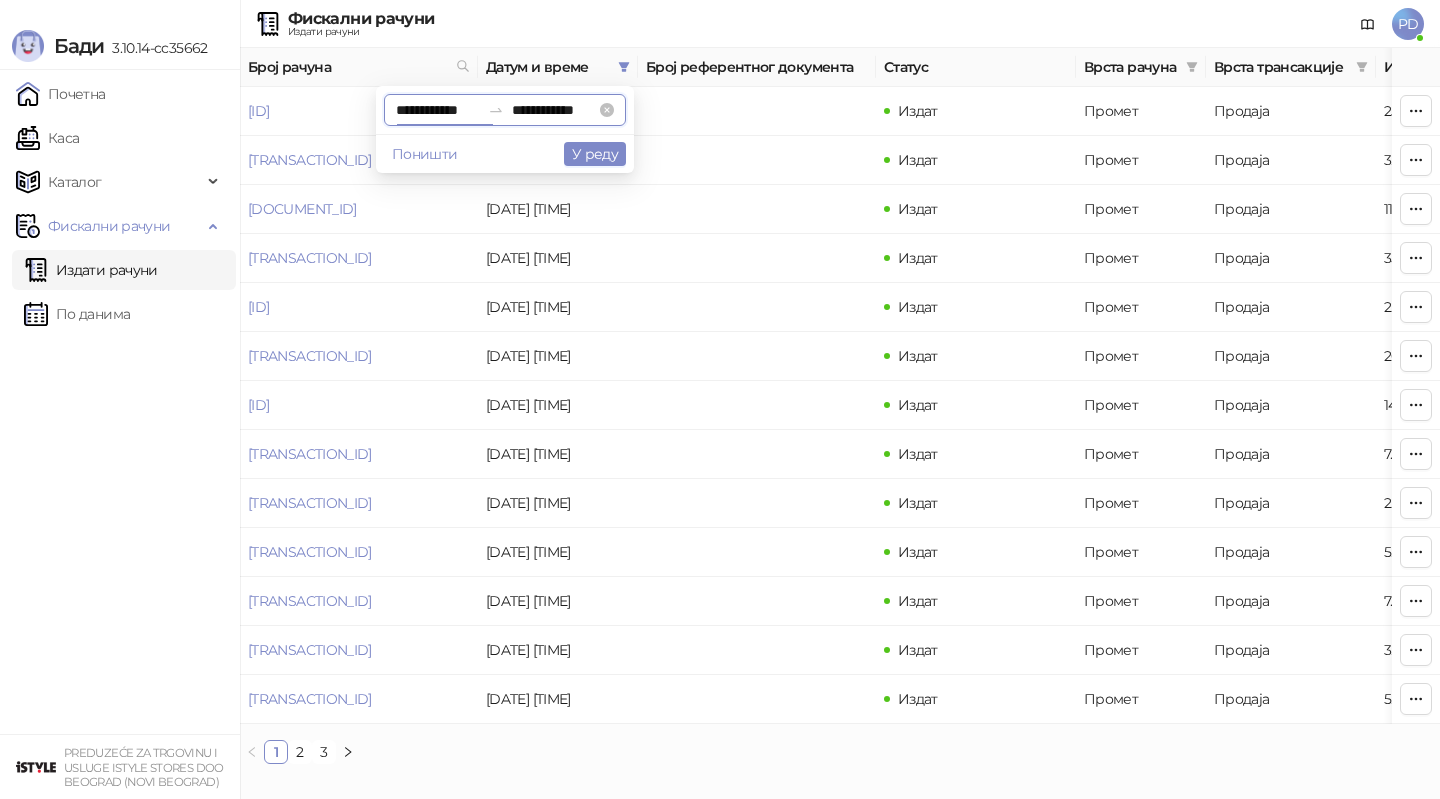 click on "**********" at bounding box center (438, 110) 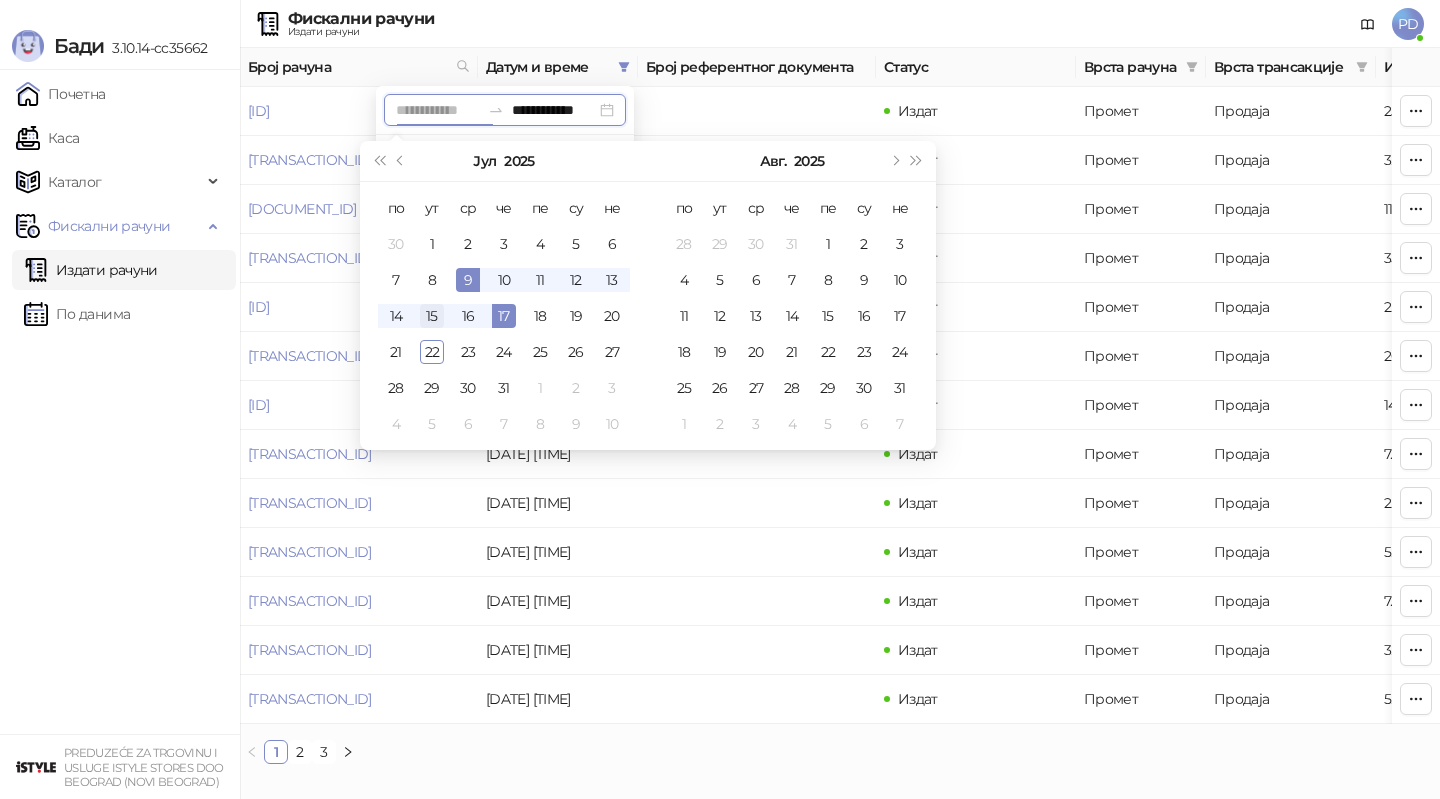 type on "**********" 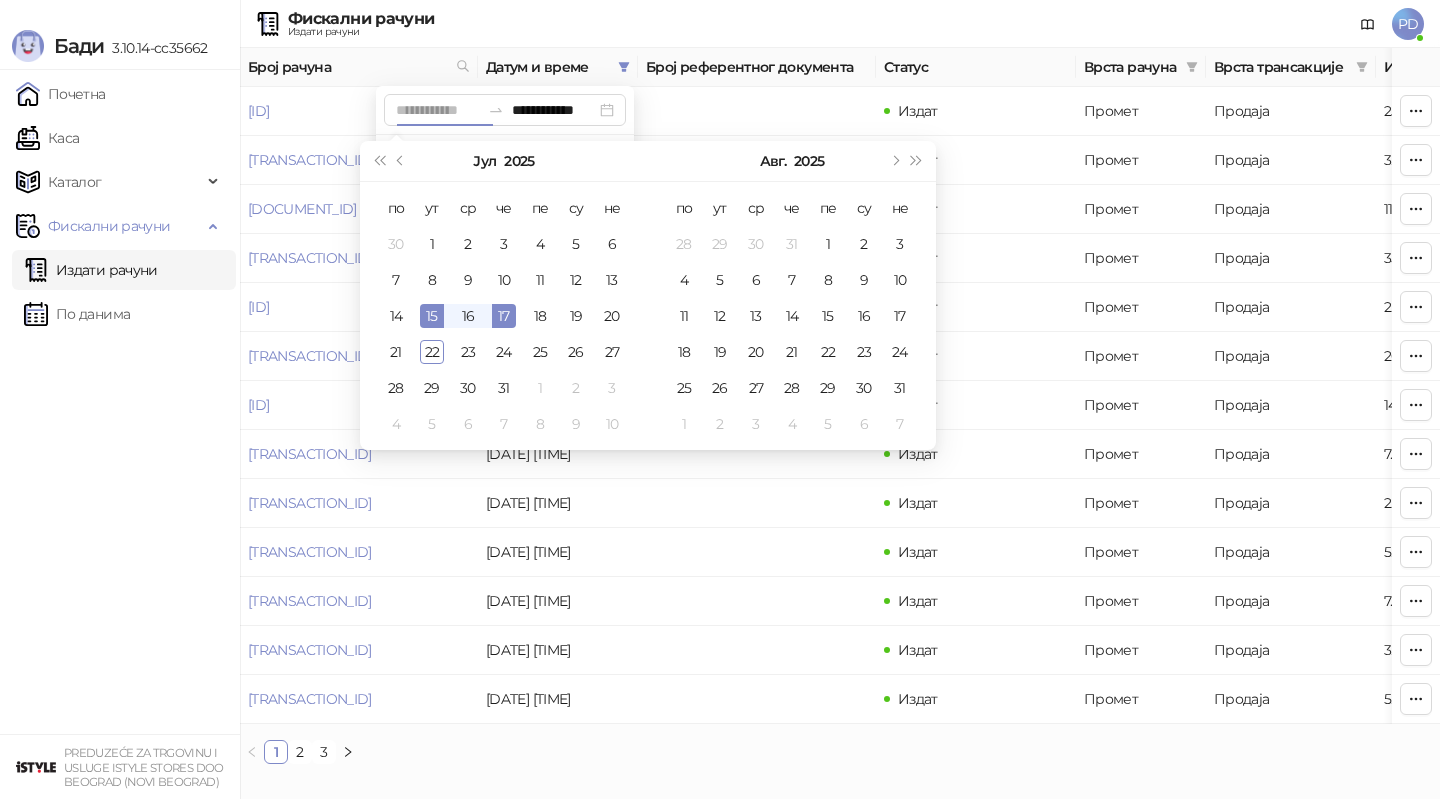 click on "15" at bounding box center (432, 316) 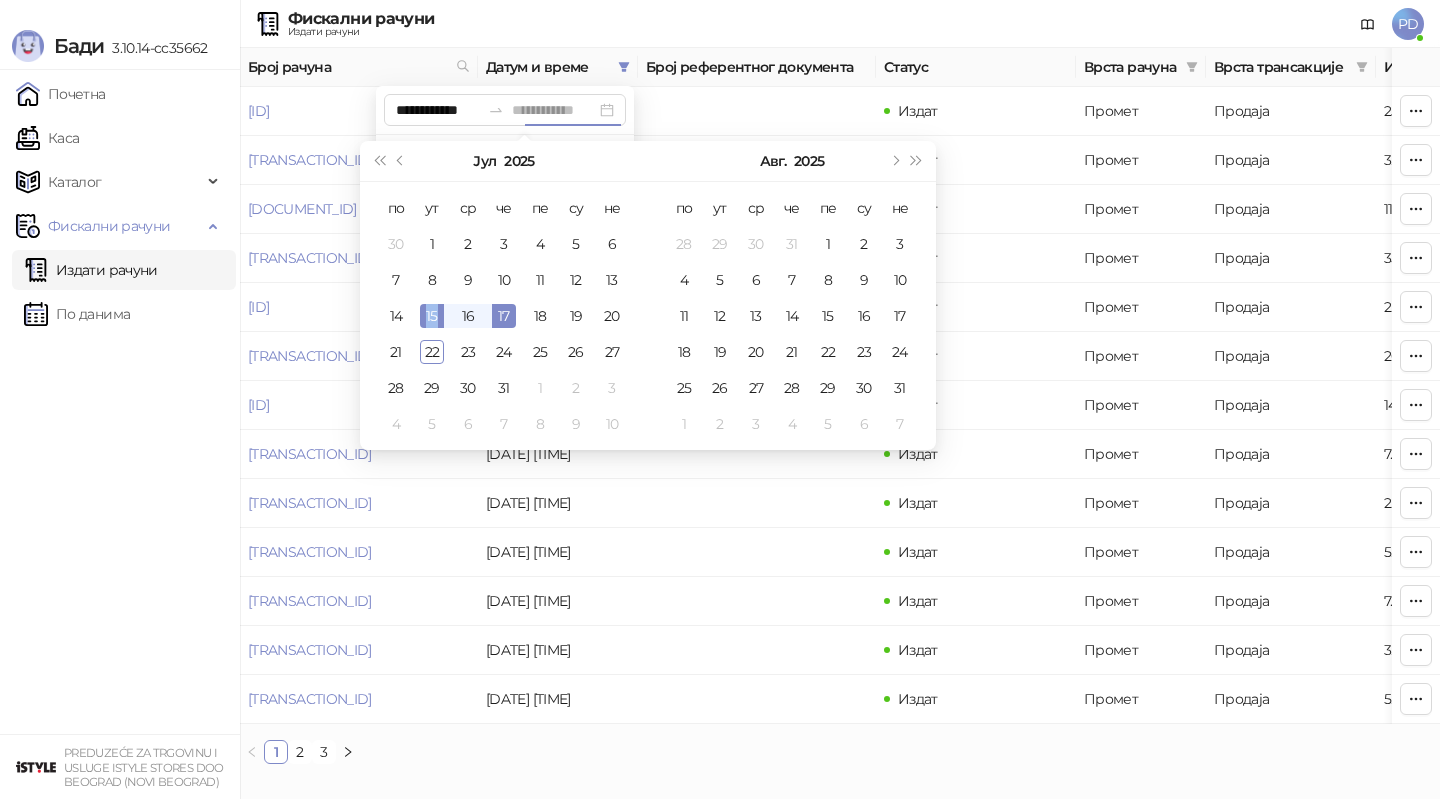 click on "15" at bounding box center [432, 316] 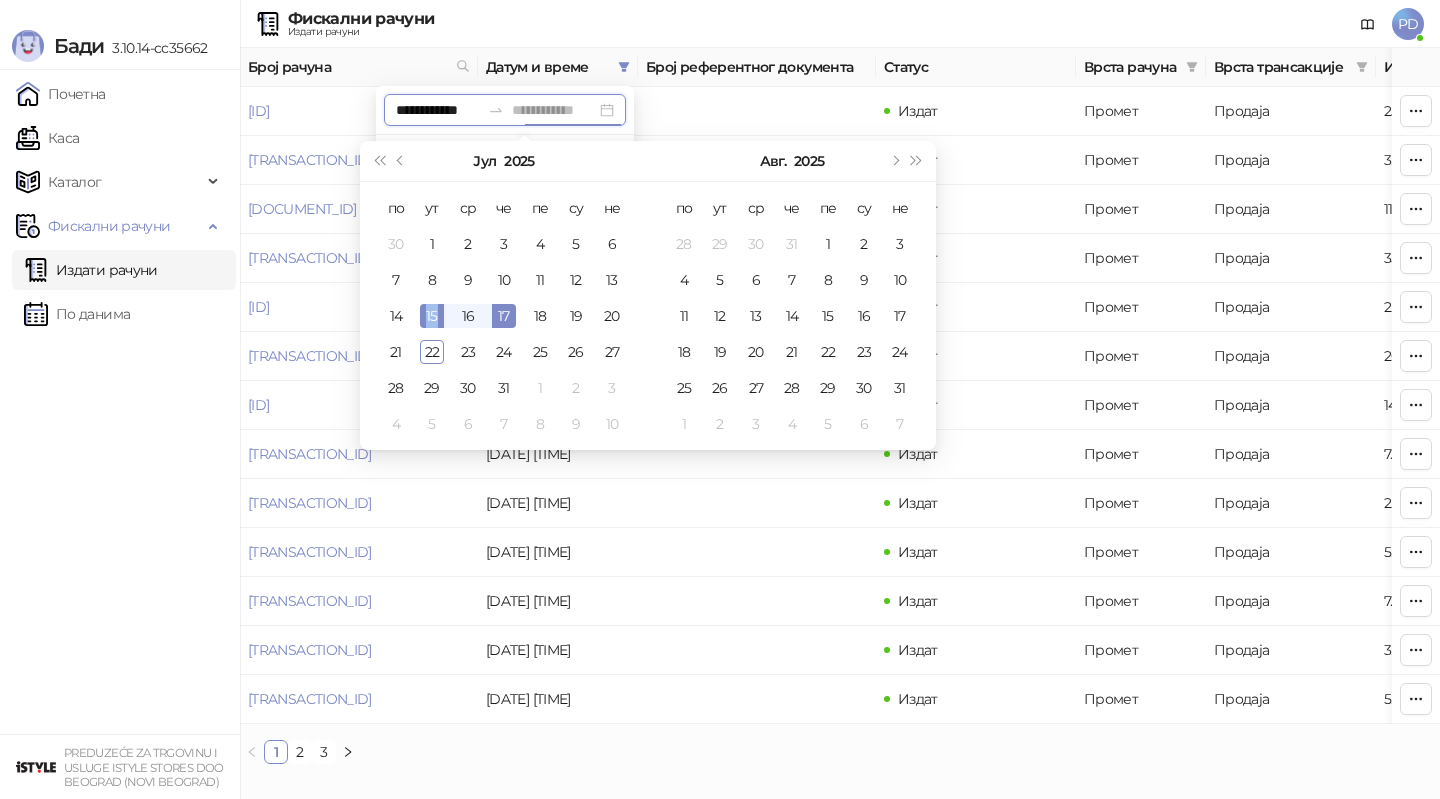type on "**********" 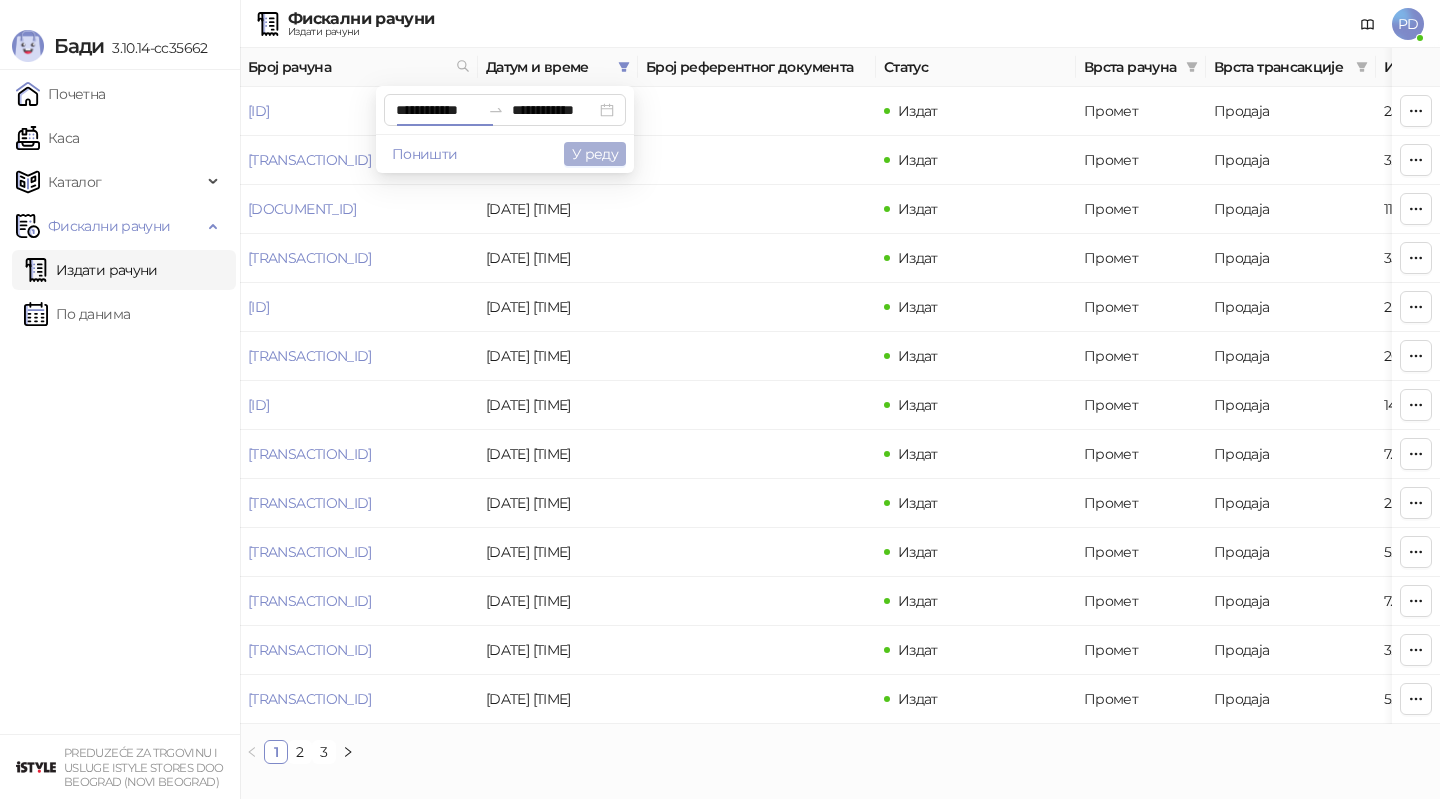click on "У реду" at bounding box center (595, 154) 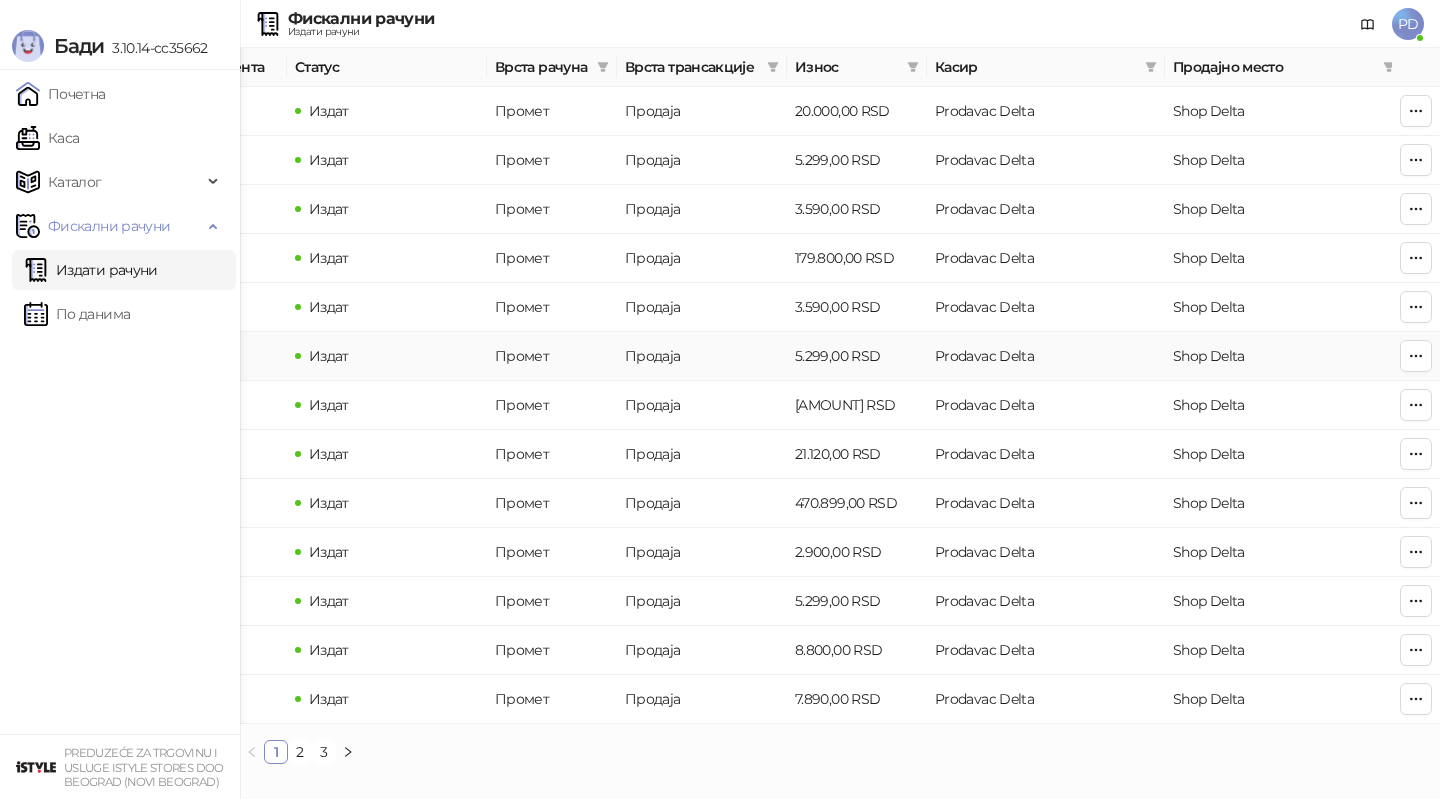 scroll, scrollTop: 0, scrollLeft: 600, axis: horizontal 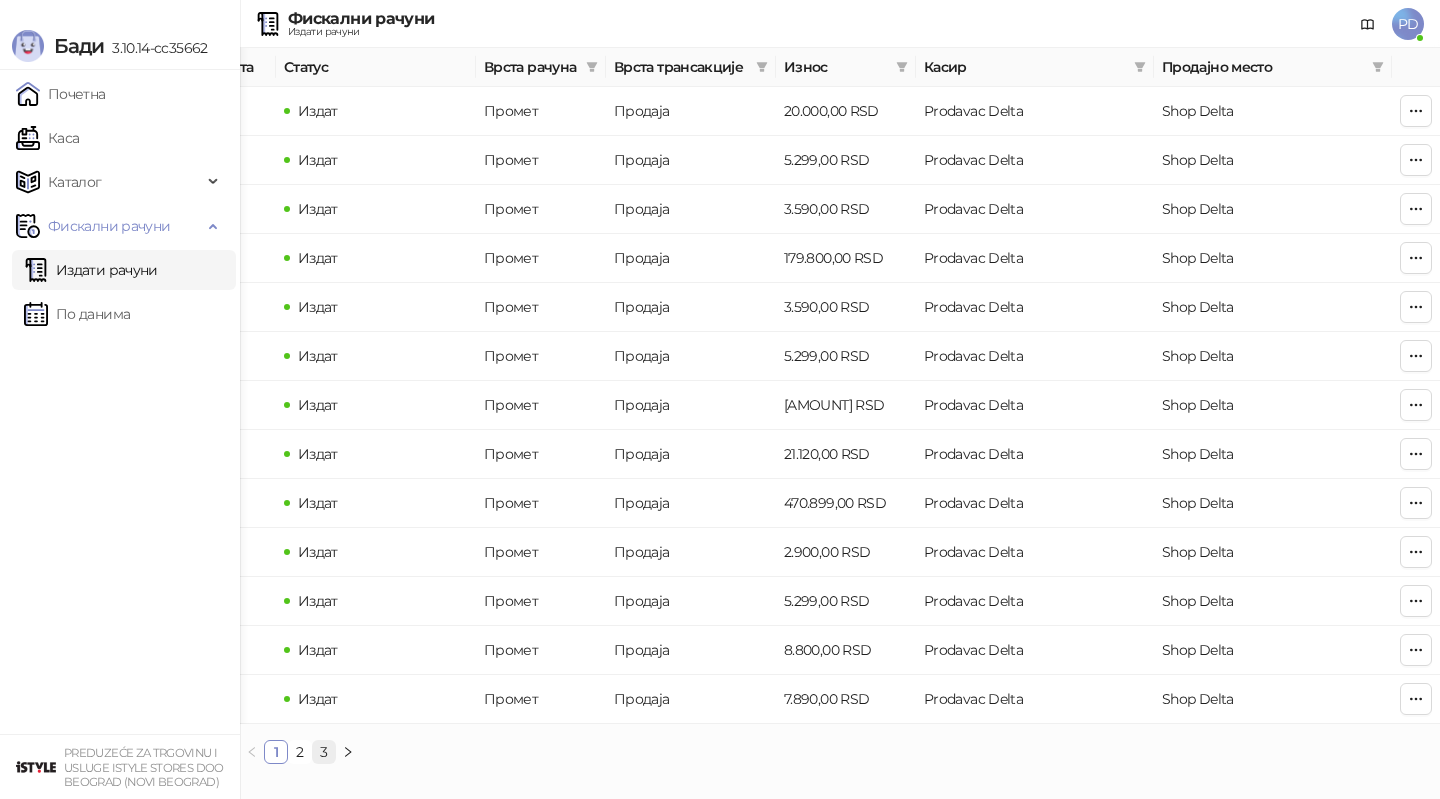 click on "3" at bounding box center (324, 752) 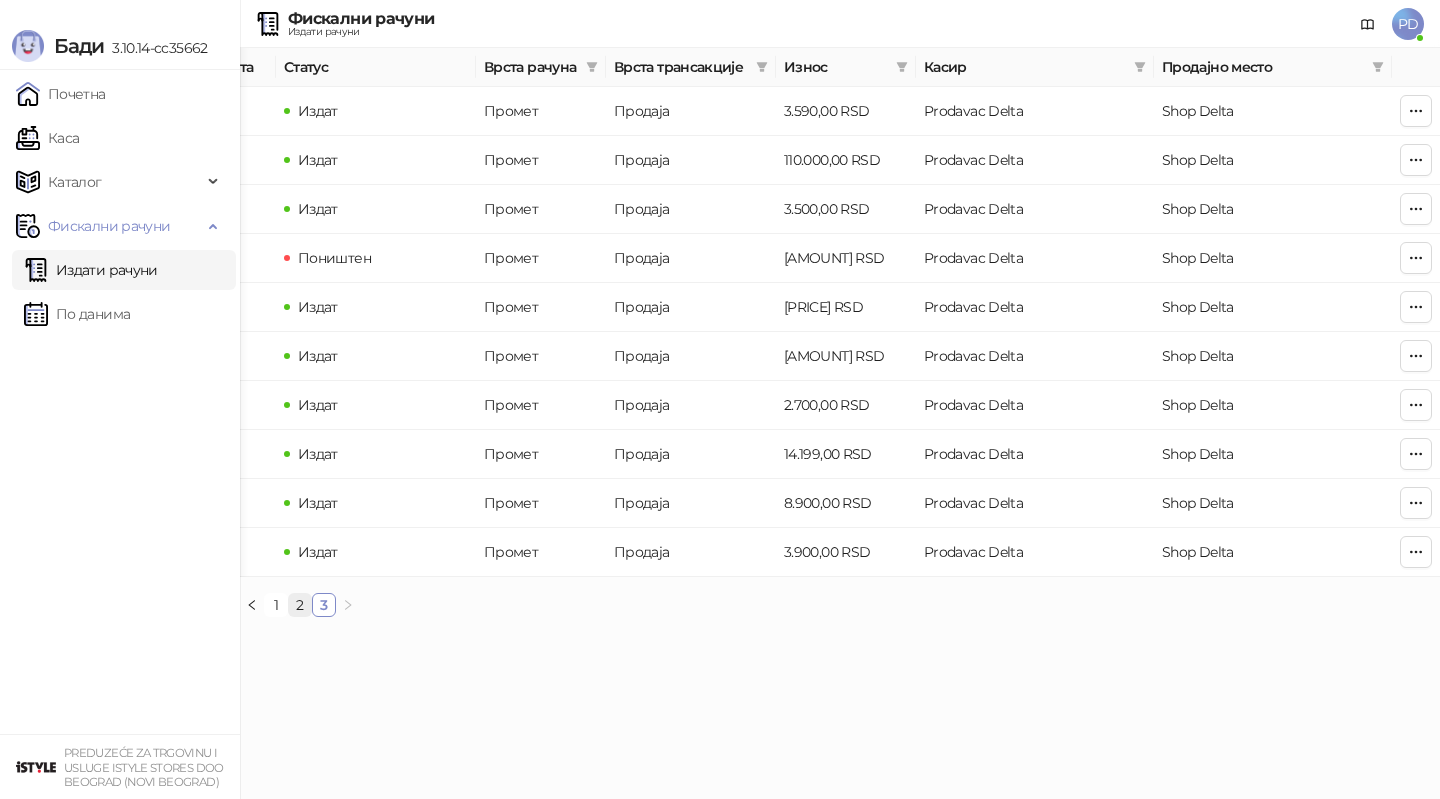 click on "2" at bounding box center (300, 605) 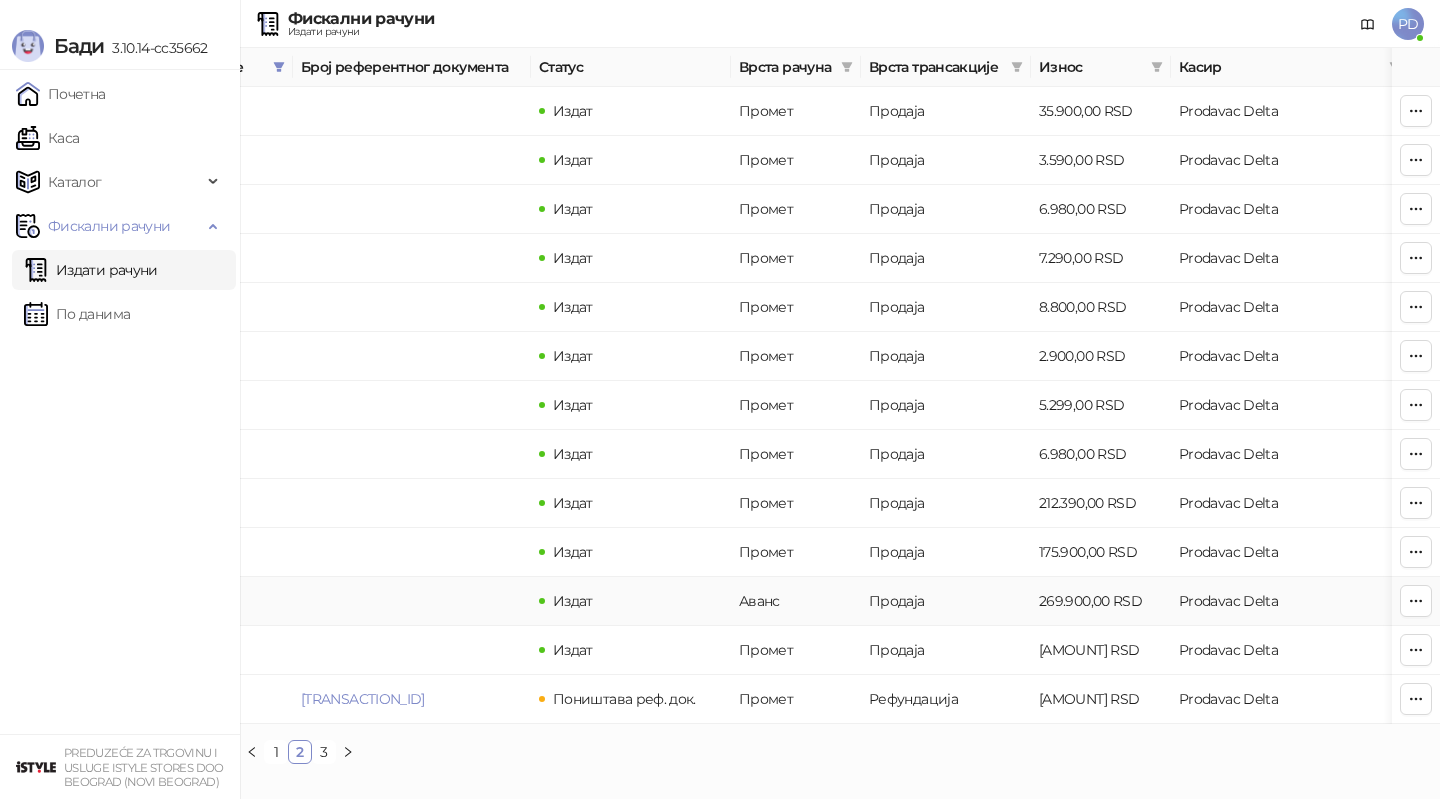 scroll, scrollTop: 0, scrollLeft: 0, axis: both 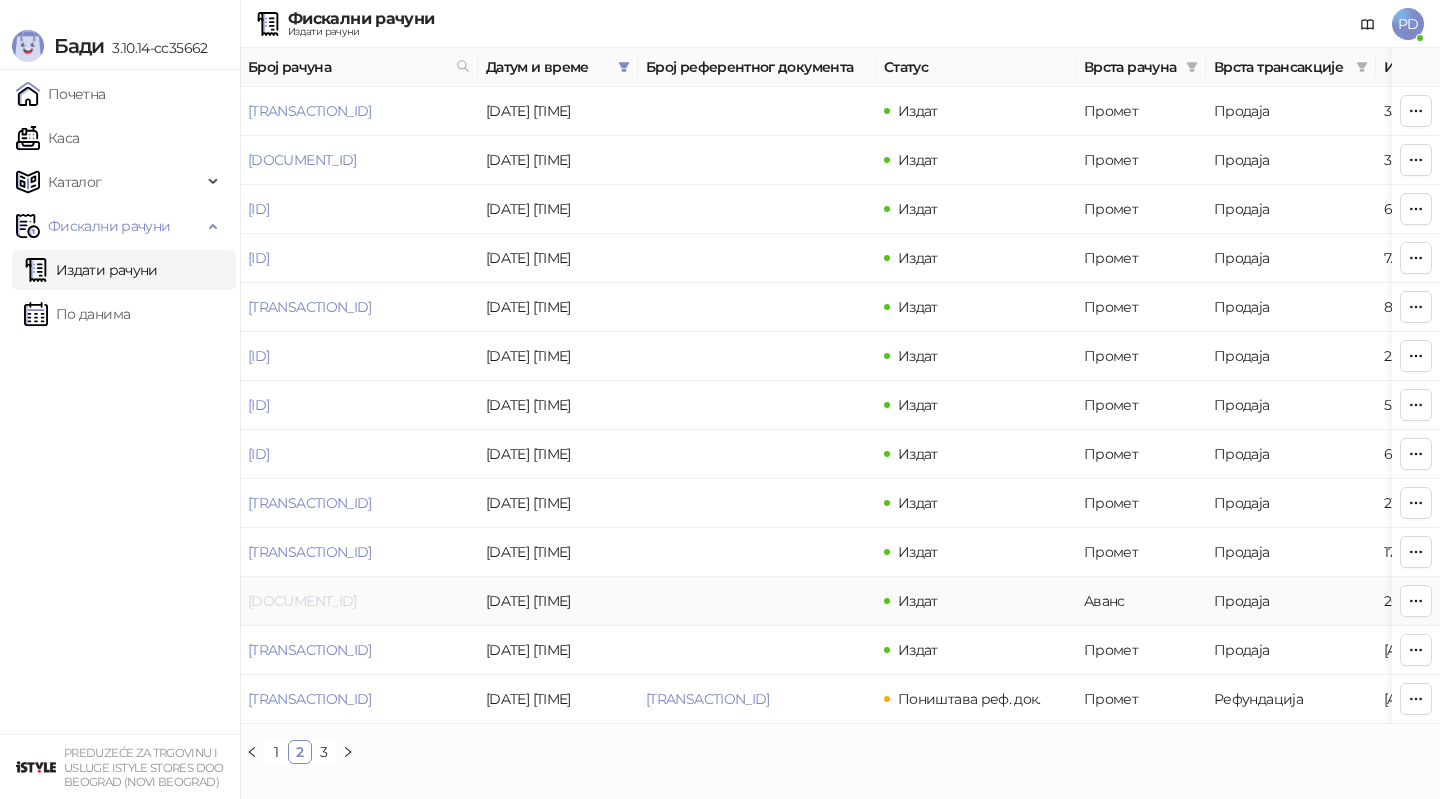 click on "[DOCUMENT_ID]" at bounding box center (302, 601) 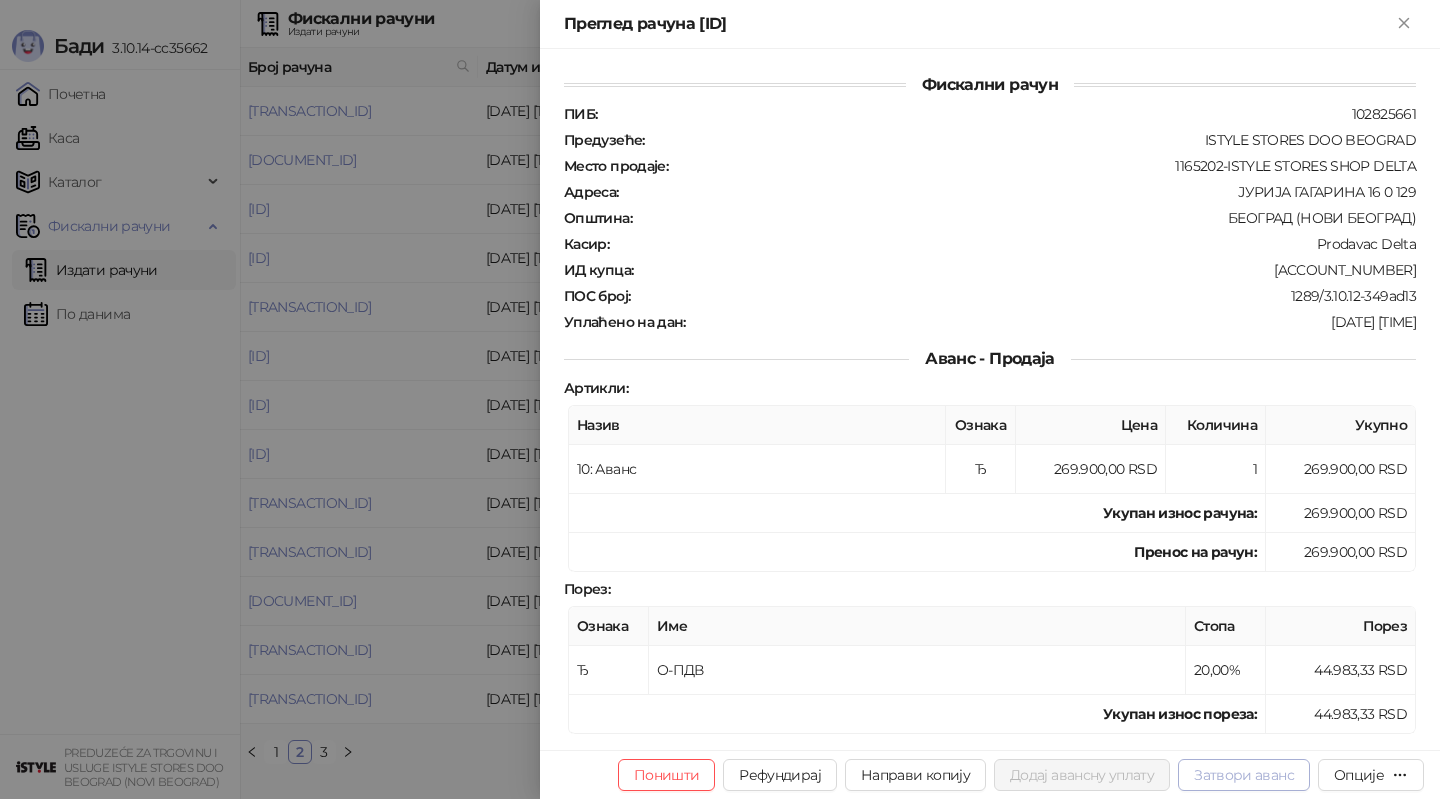 click on "Затвори аванс" at bounding box center [1244, 775] 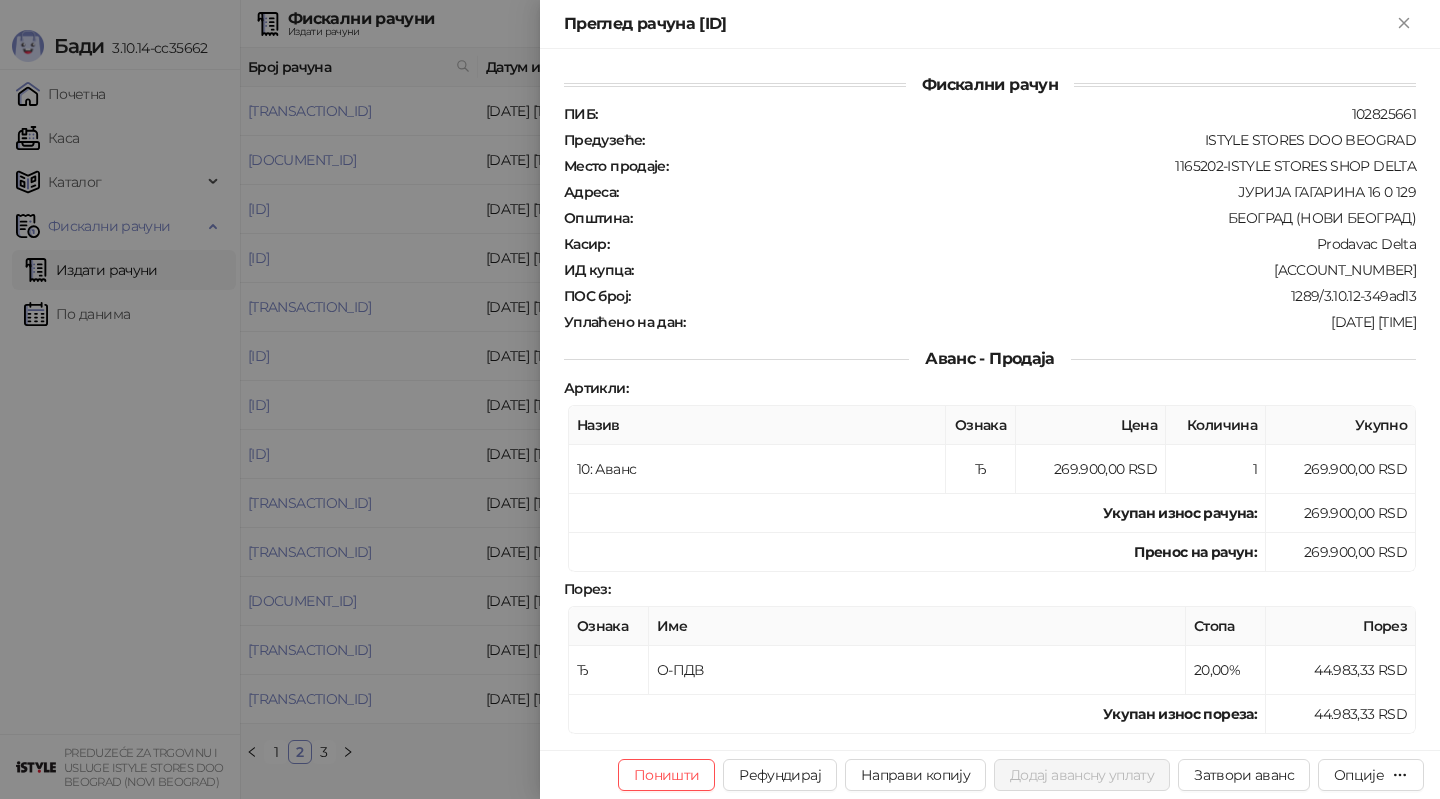 type on "**********" 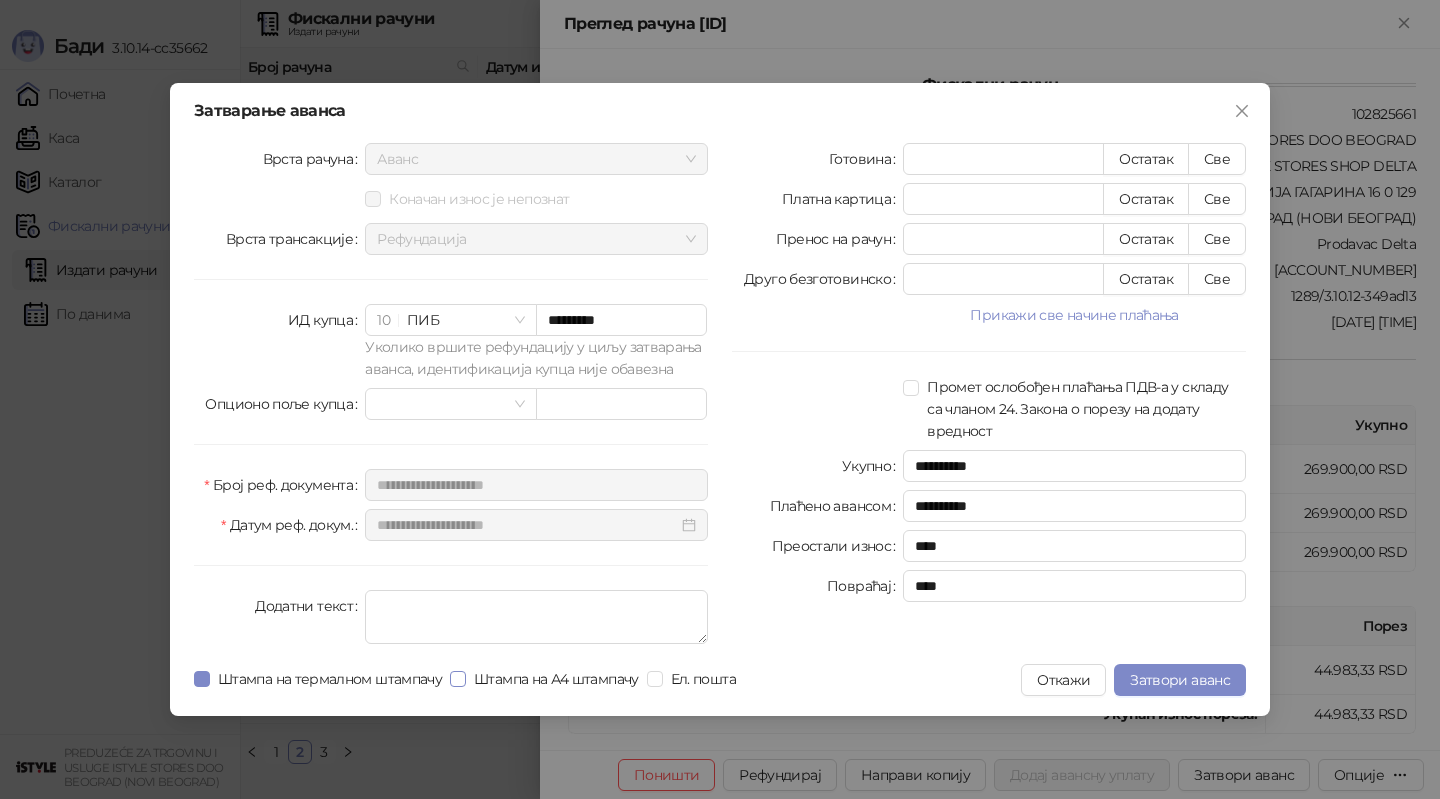 click on "Штампа на А4 штампачу" at bounding box center (556, 679) 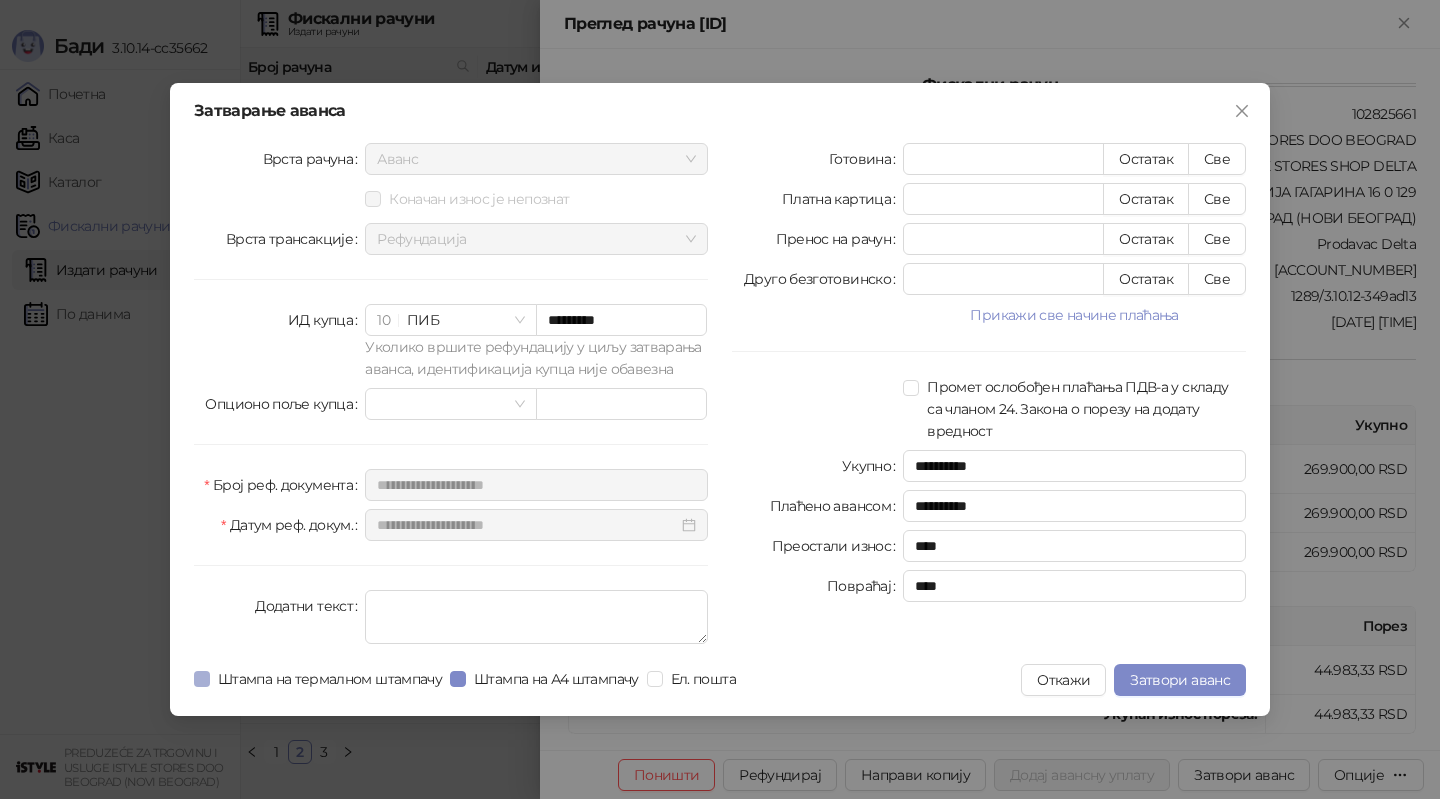 click on "Штампа на термалном штампачу" at bounding box center (330, 679) 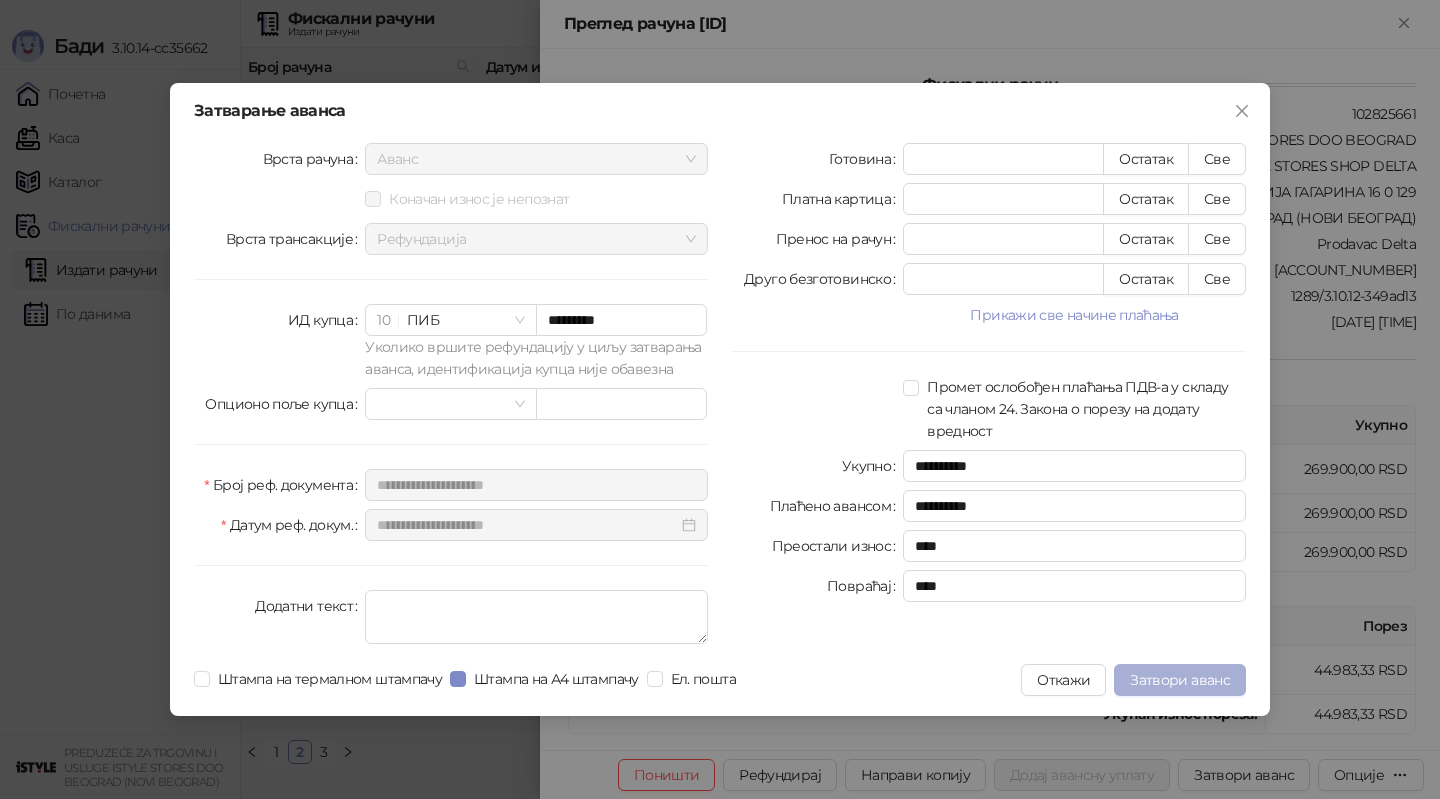 click on "Затвори аванс" at bounding box center (1180, 680) 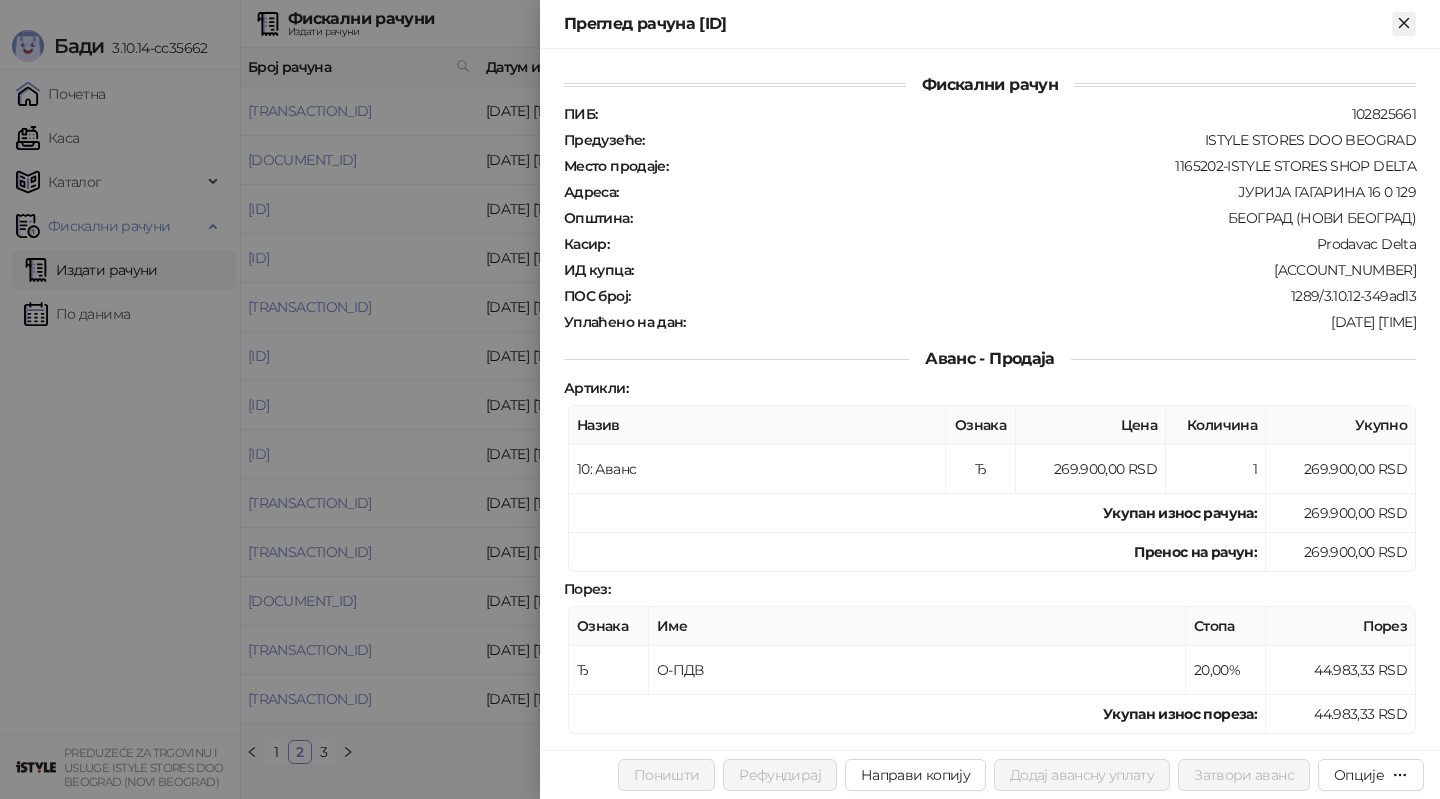 click 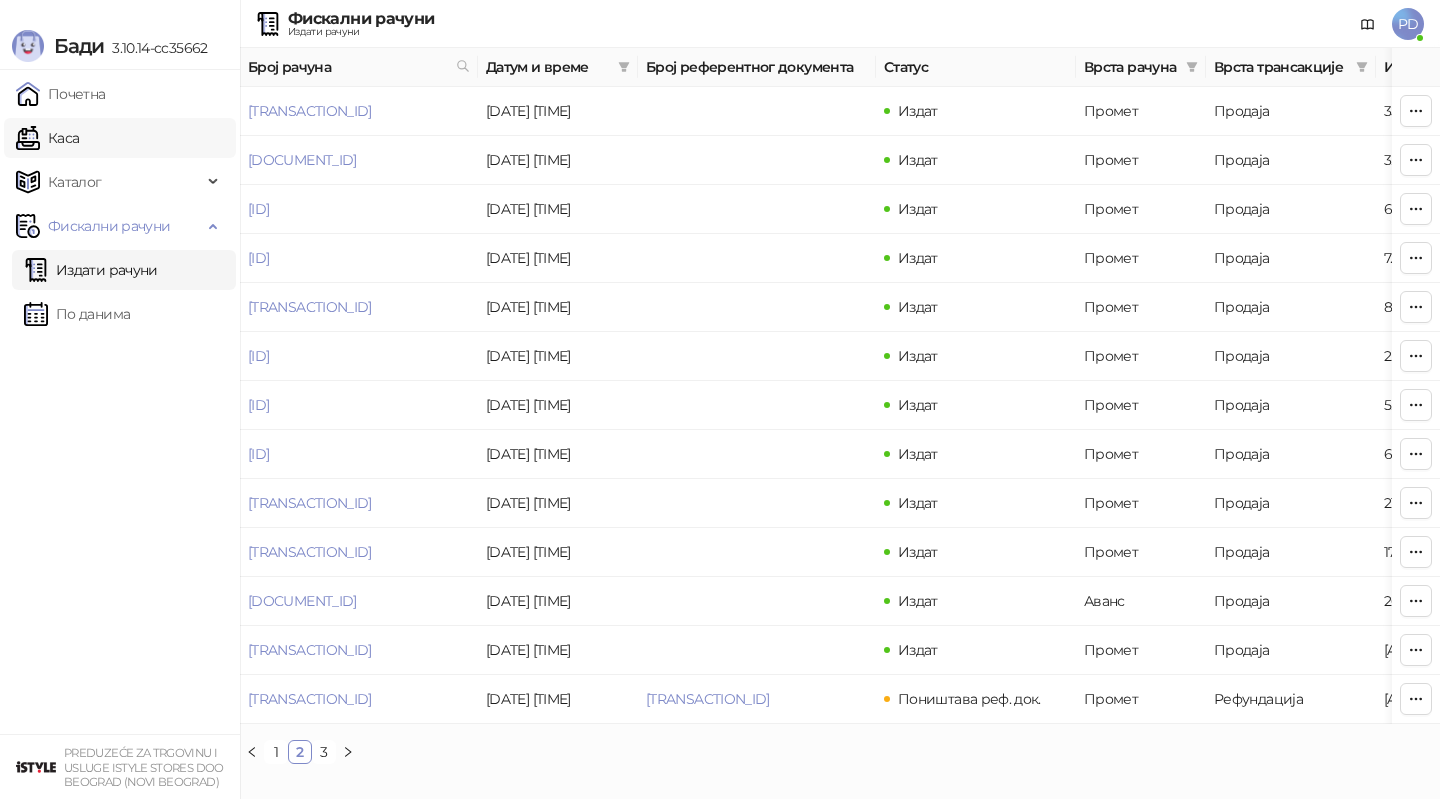 click on "Каса" at bounding box center (47, 138) 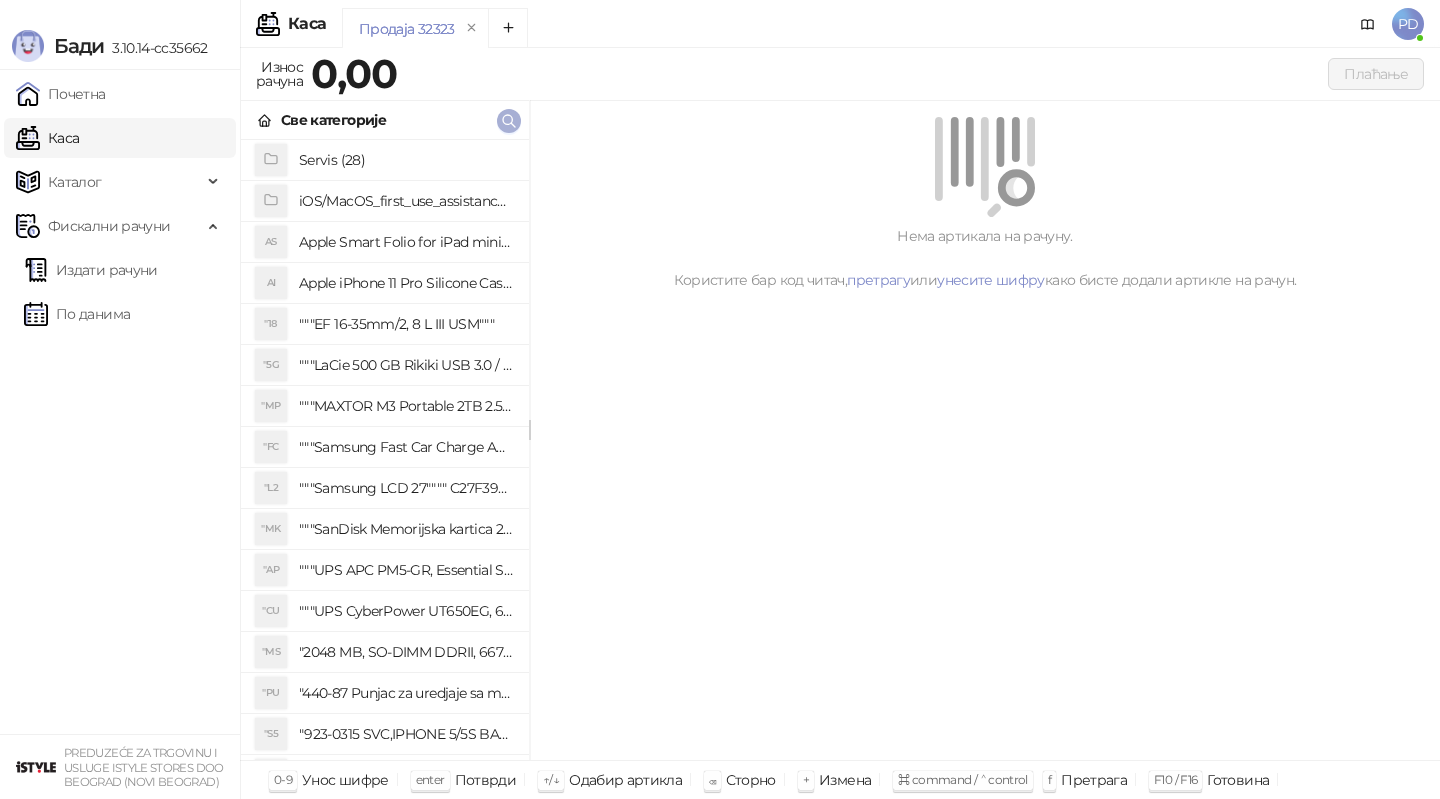 click 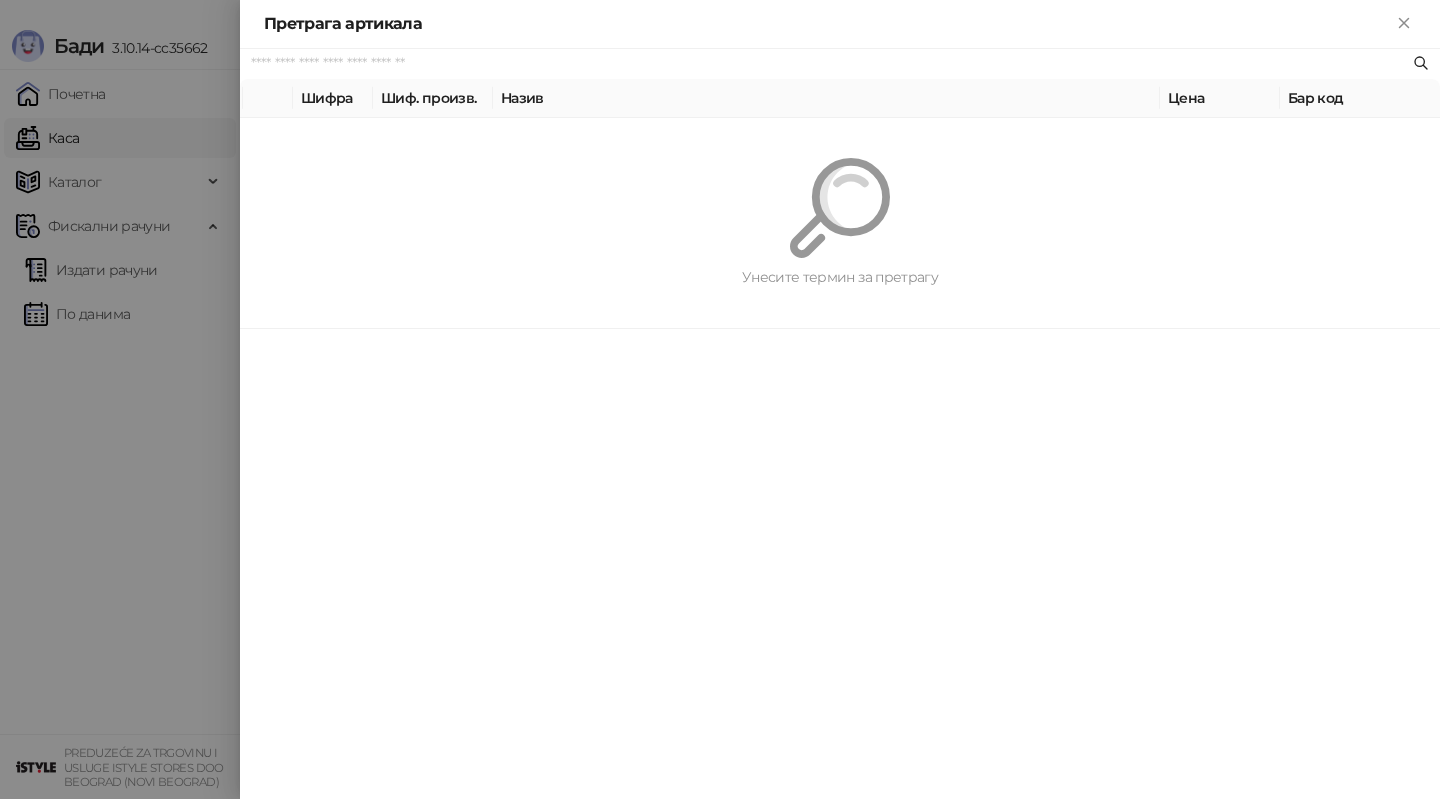 paste on "*********" 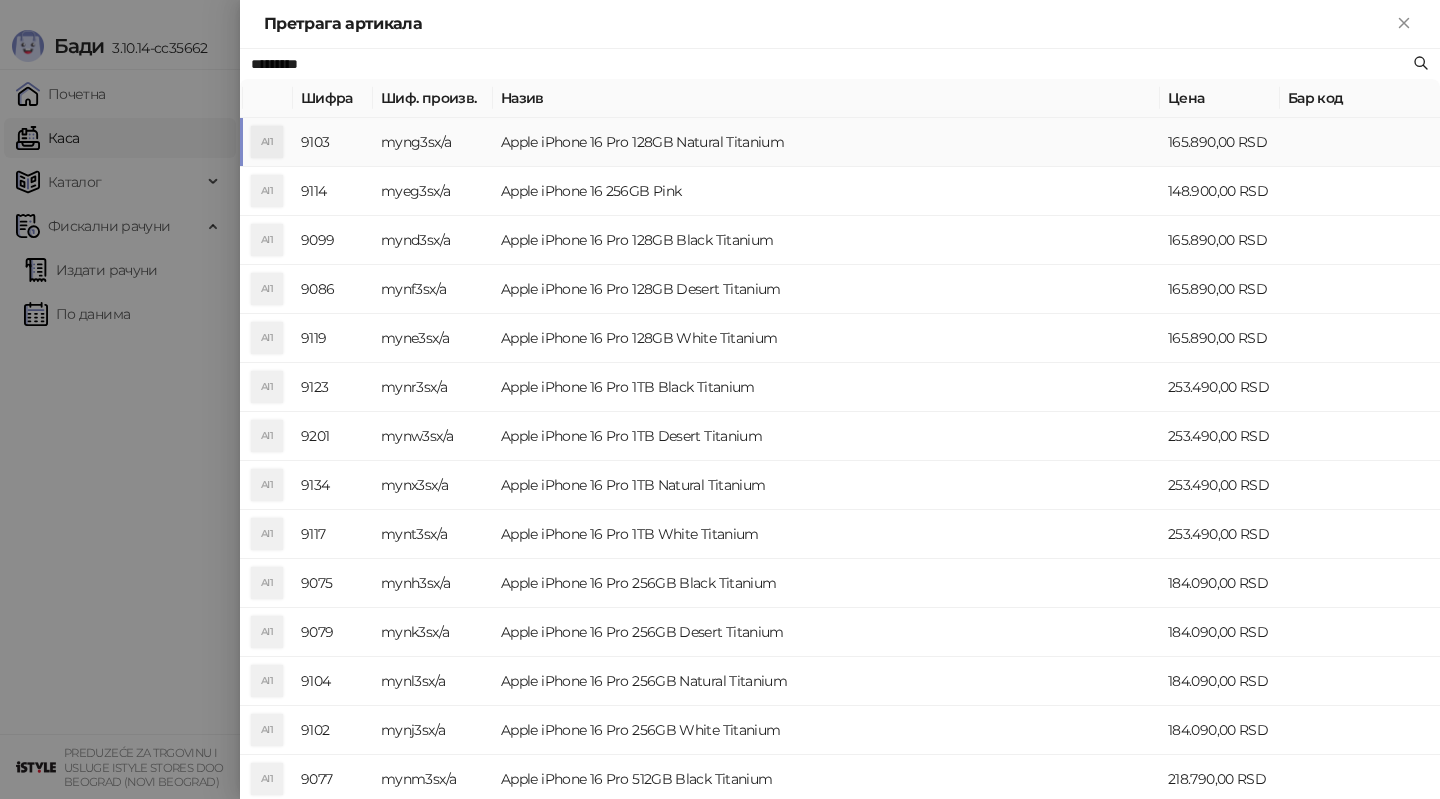 type on "*********" 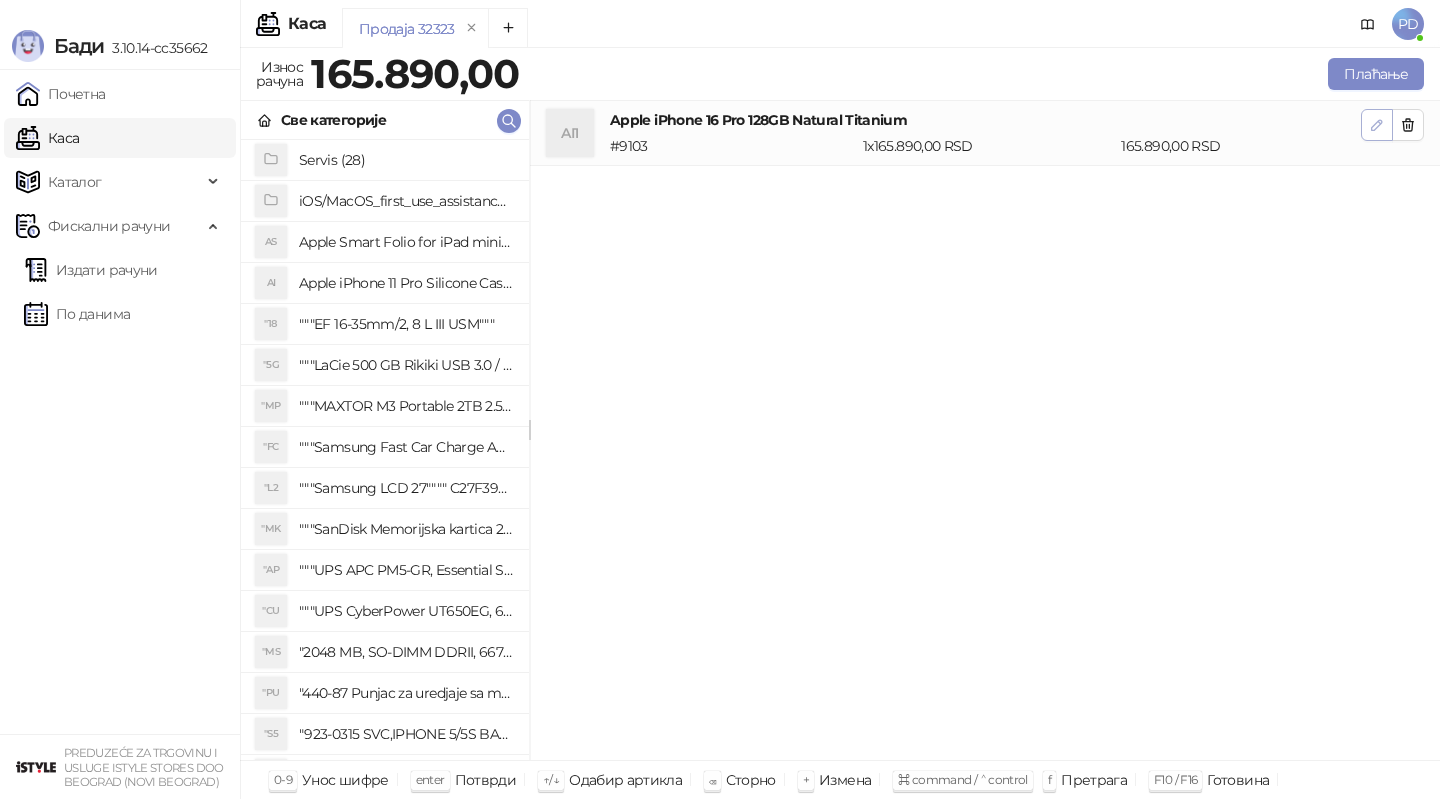 click at bounding box center [1377, 124] 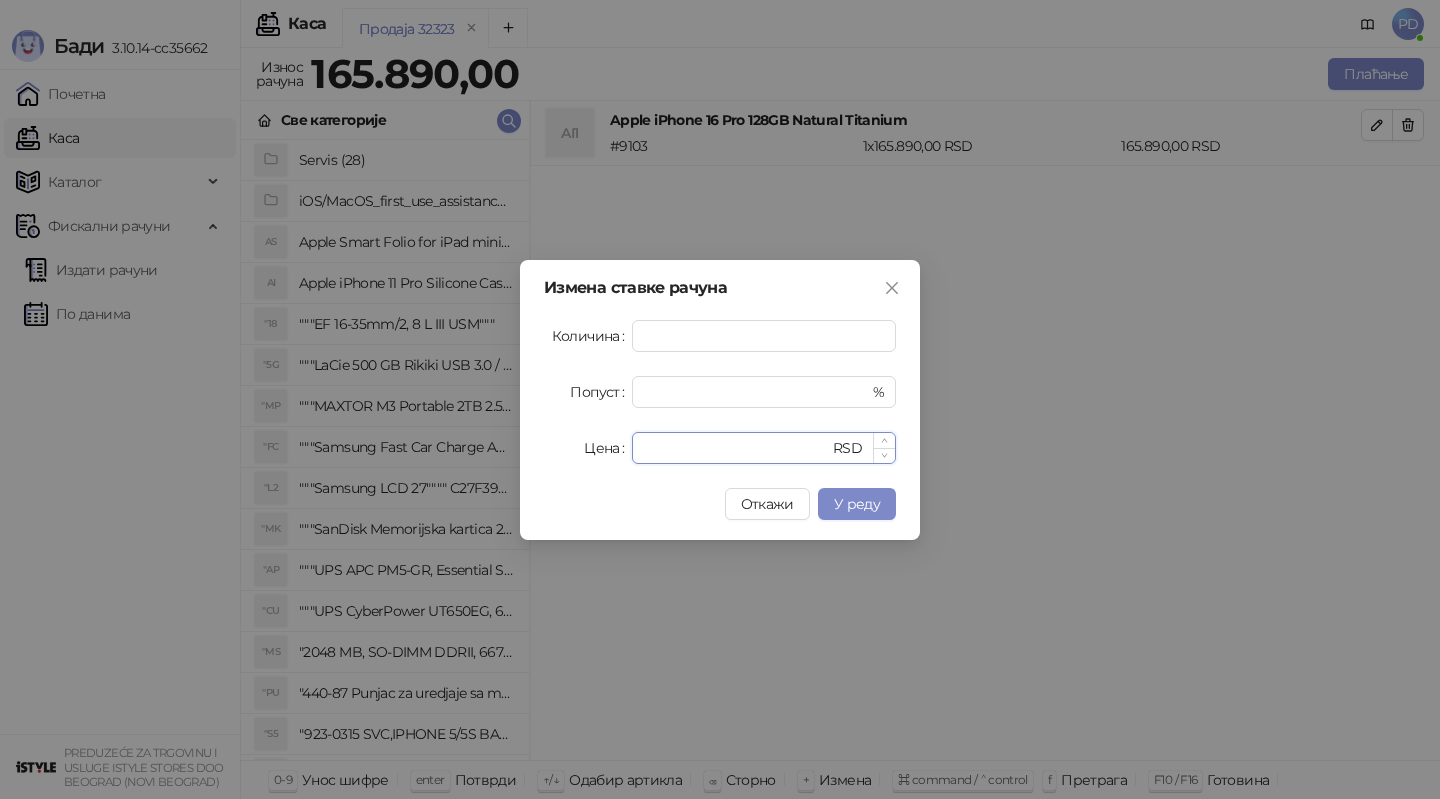 click on "******" at bounding box center [736, 448] 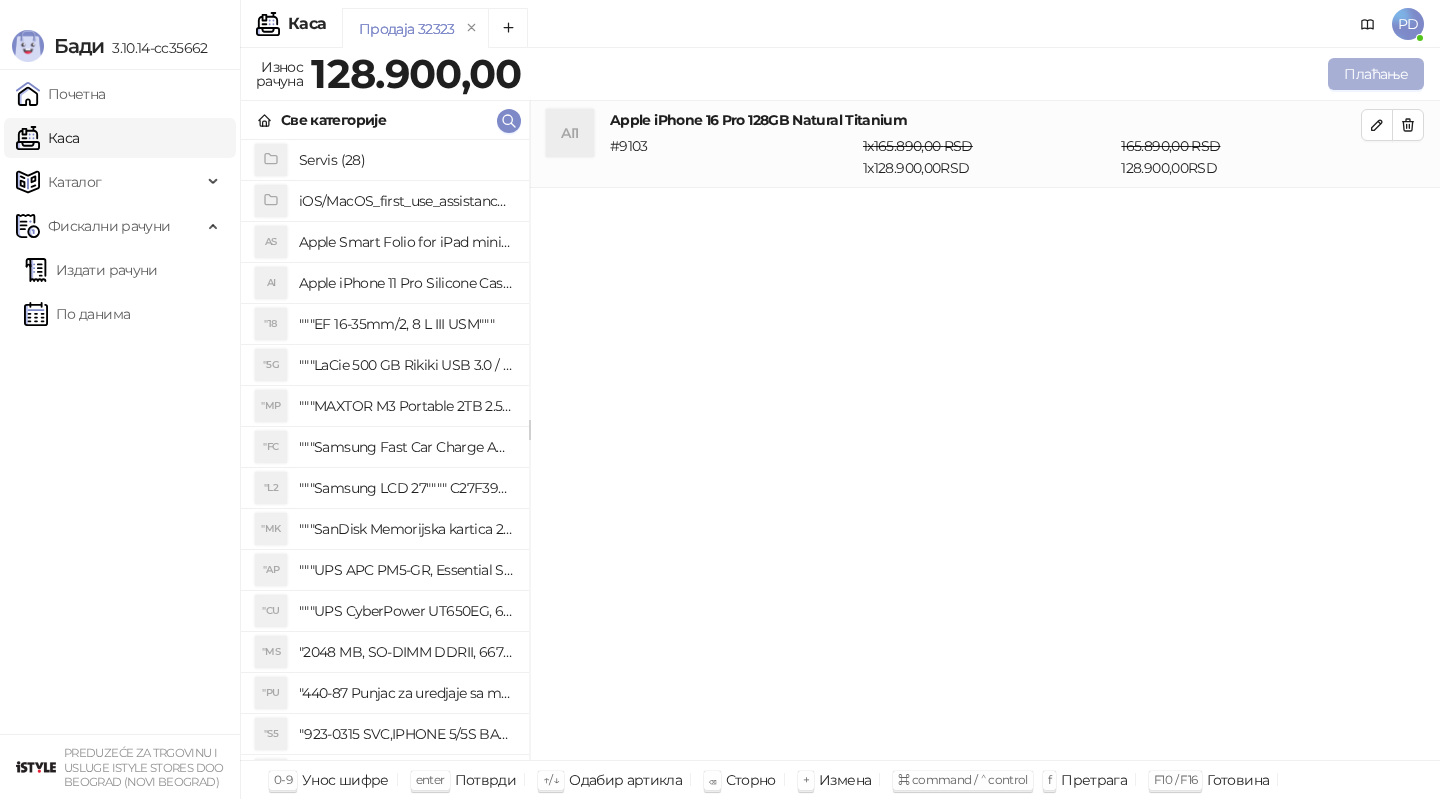 click on "Плаћање" at bounding box center (1376, 74) 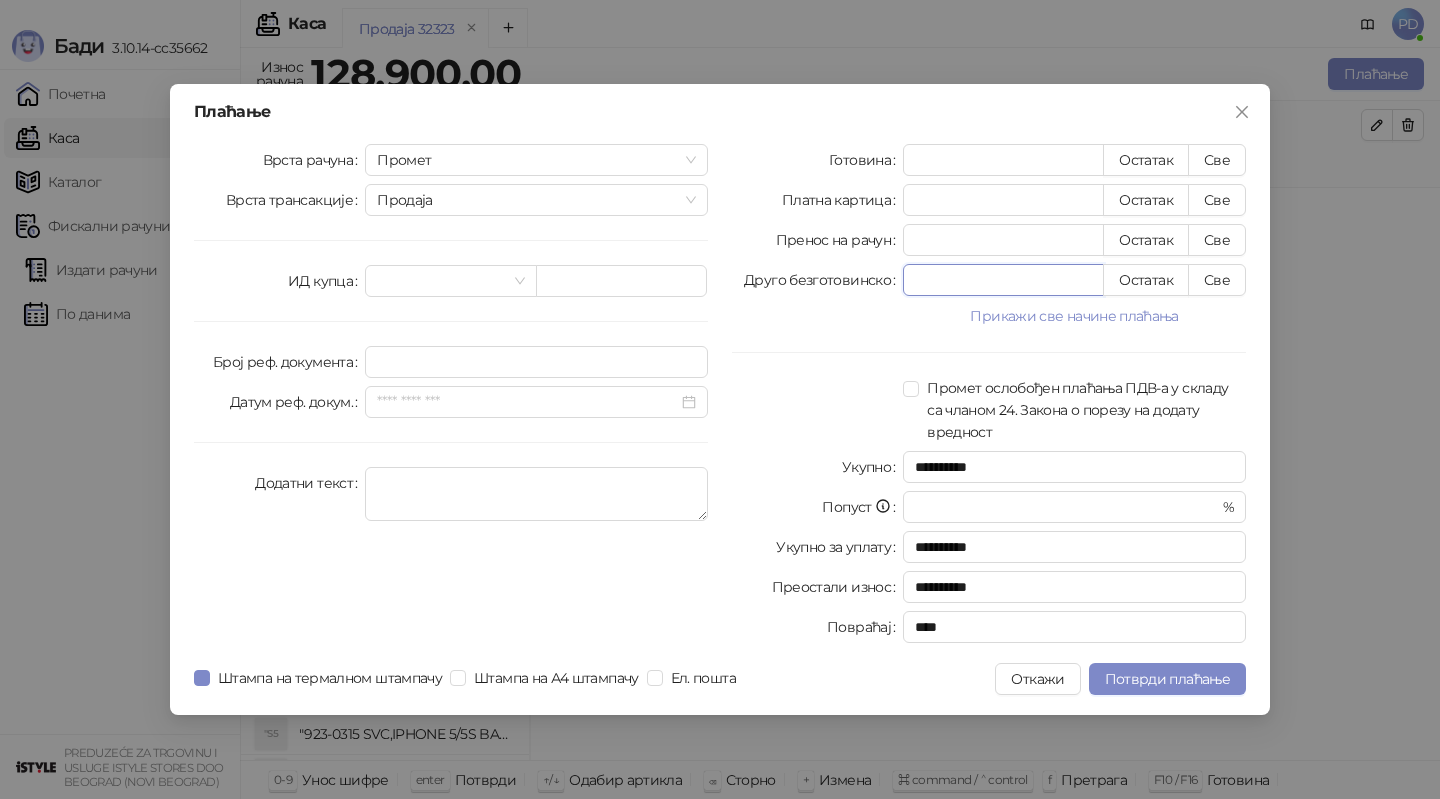 drag, startPoint x: 958, startPoint y: 283, endPoint x: 875, endPoint y: 283, distance: 83 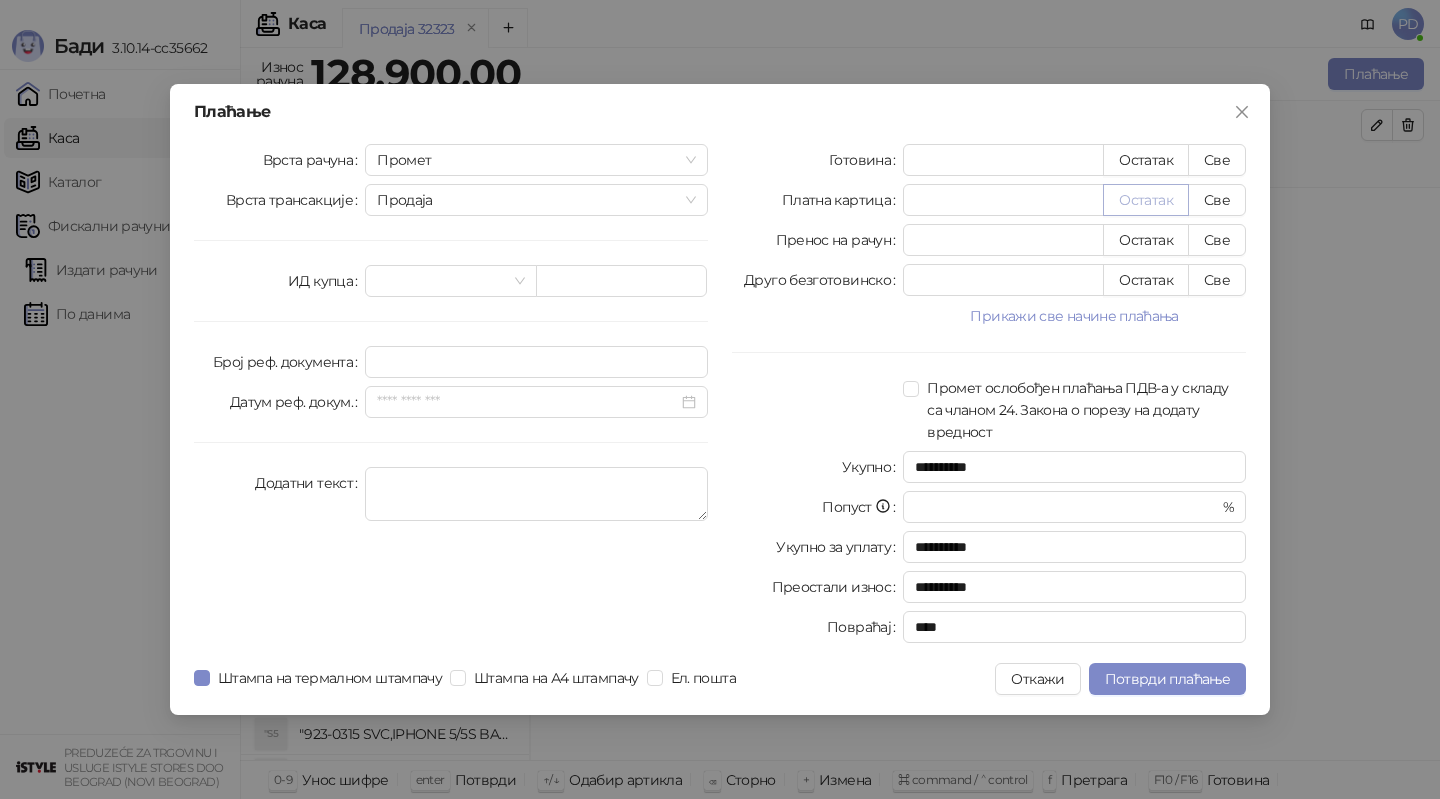 type on "*****" 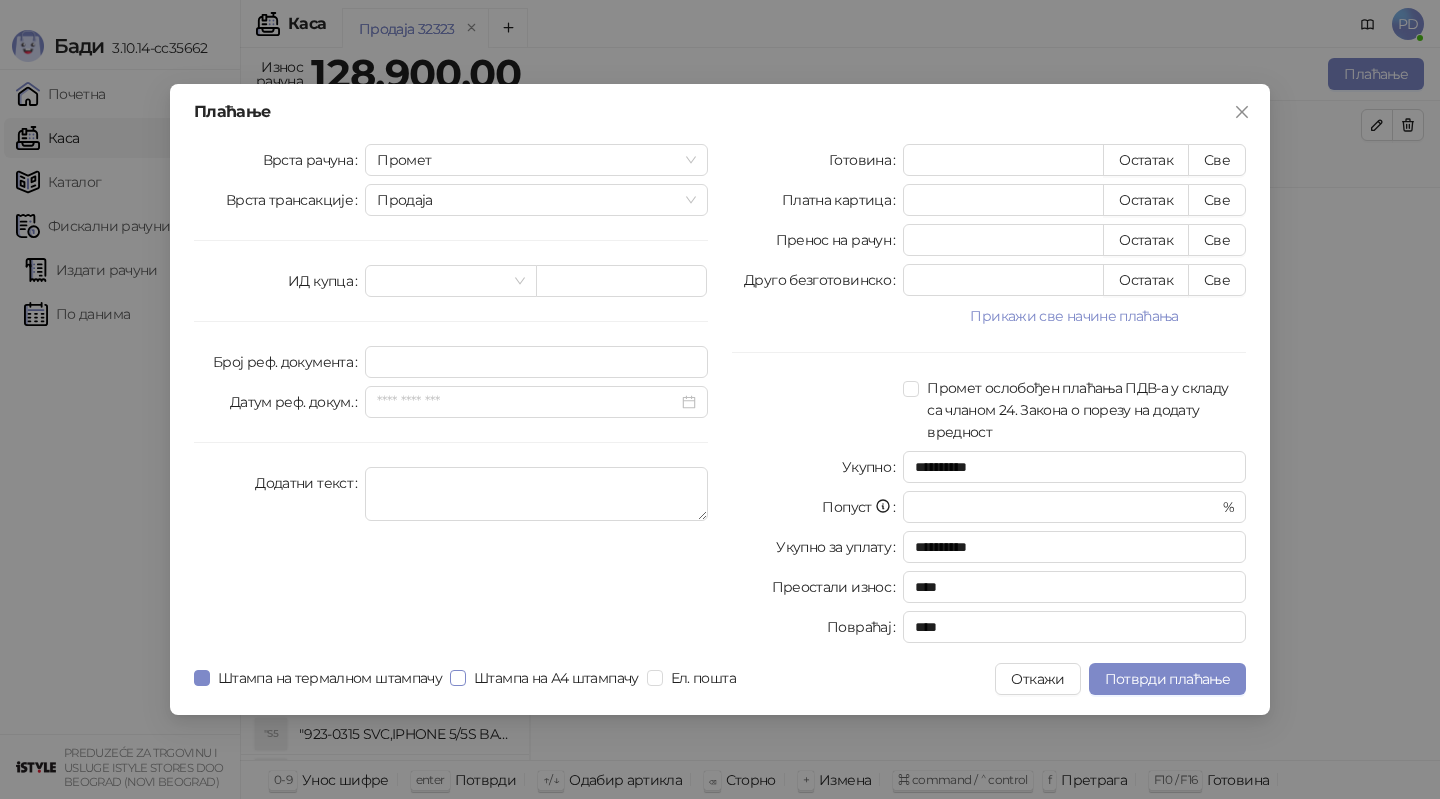 click on "Штампа на А4 штампачу" at bounding box center [556, 678] 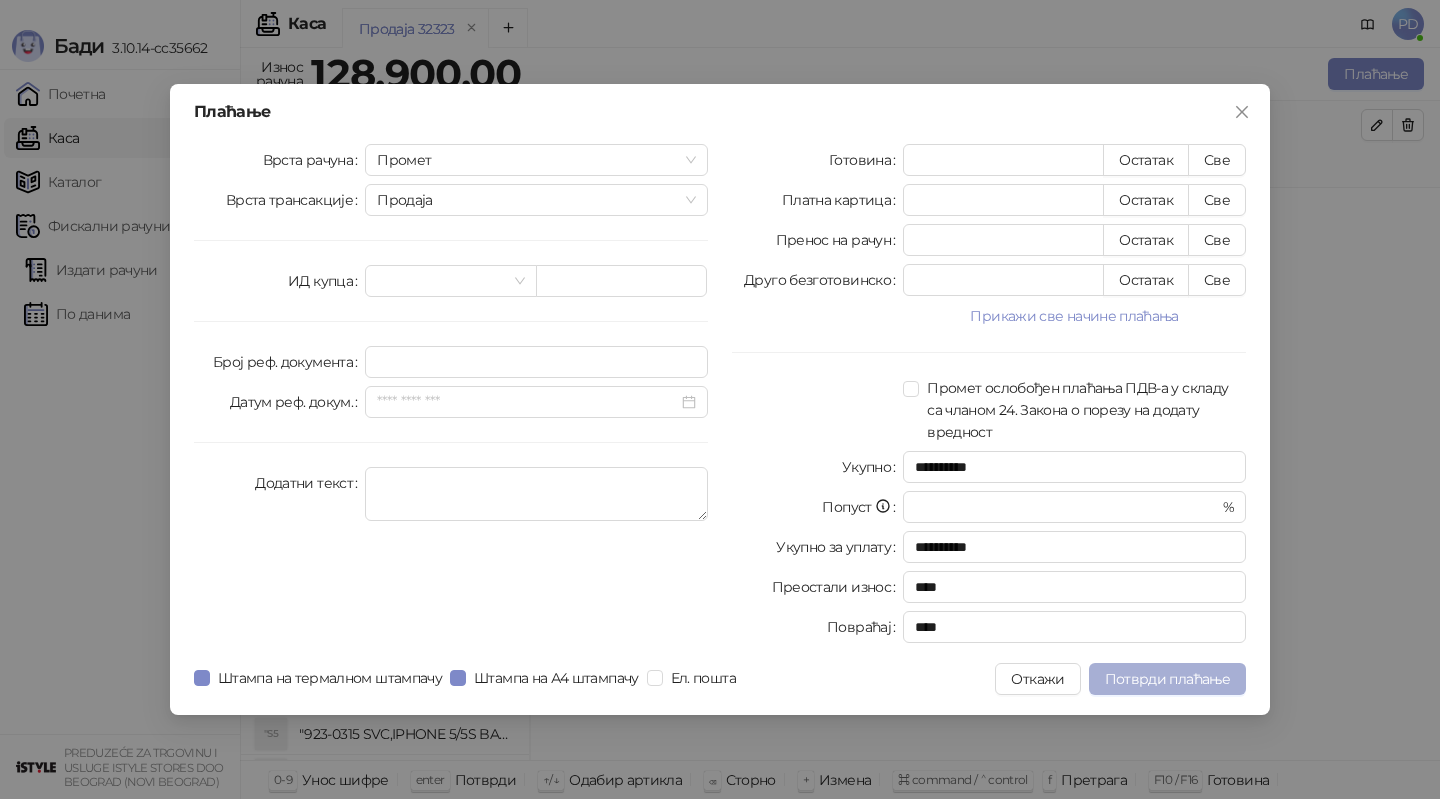 click on "Потврди плаћање" at bounding box center (1167, 679) 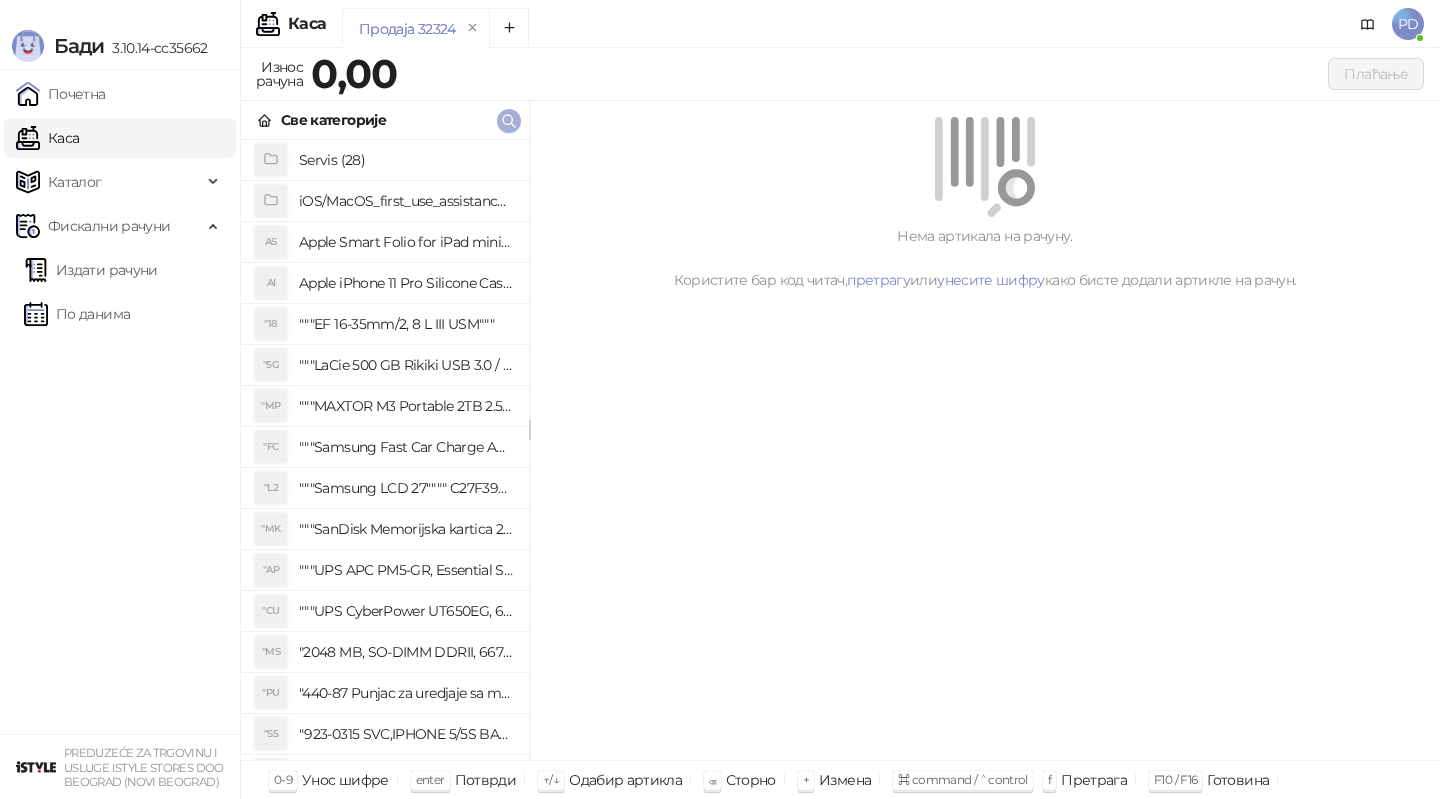 click at bounding box center [509, 121] 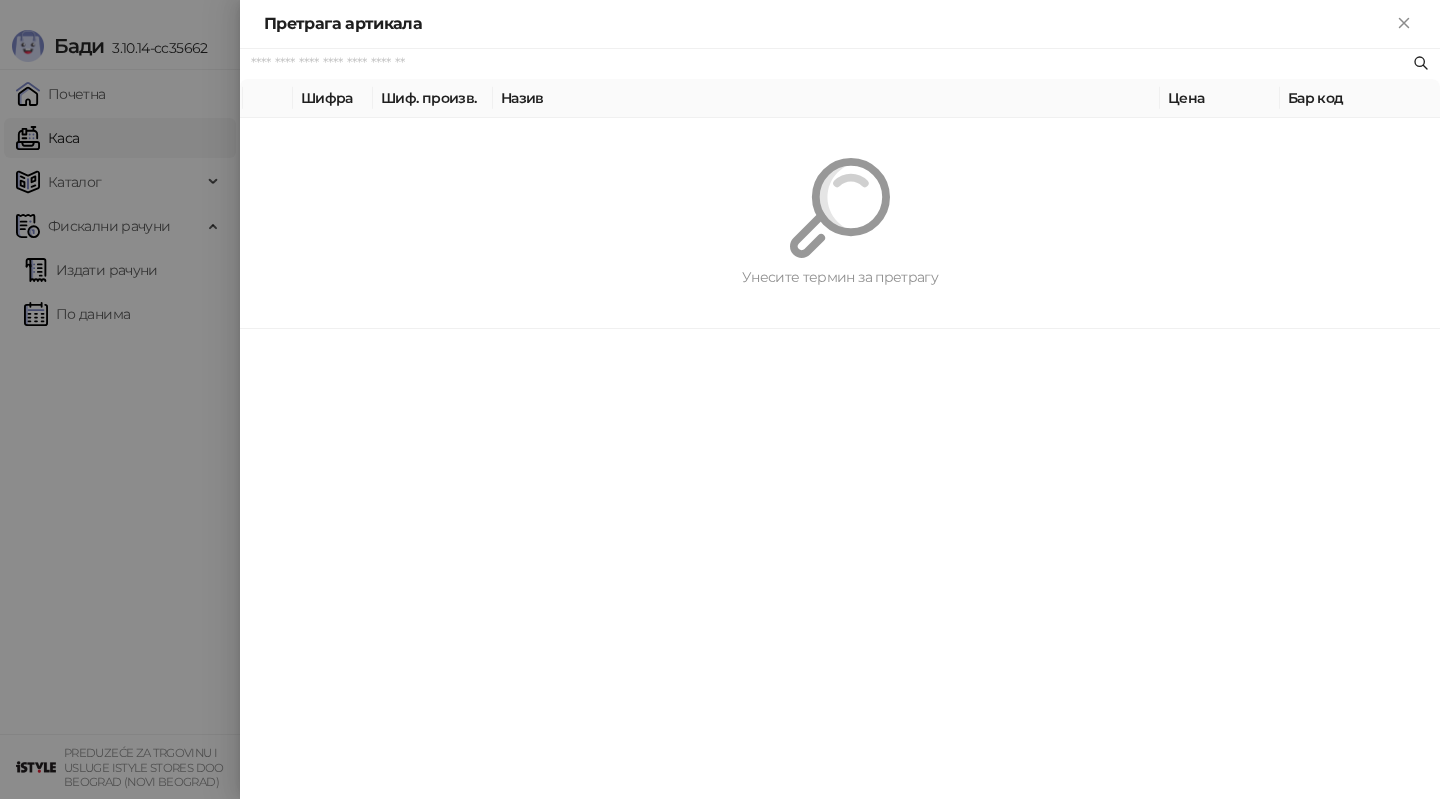 paste on "********" 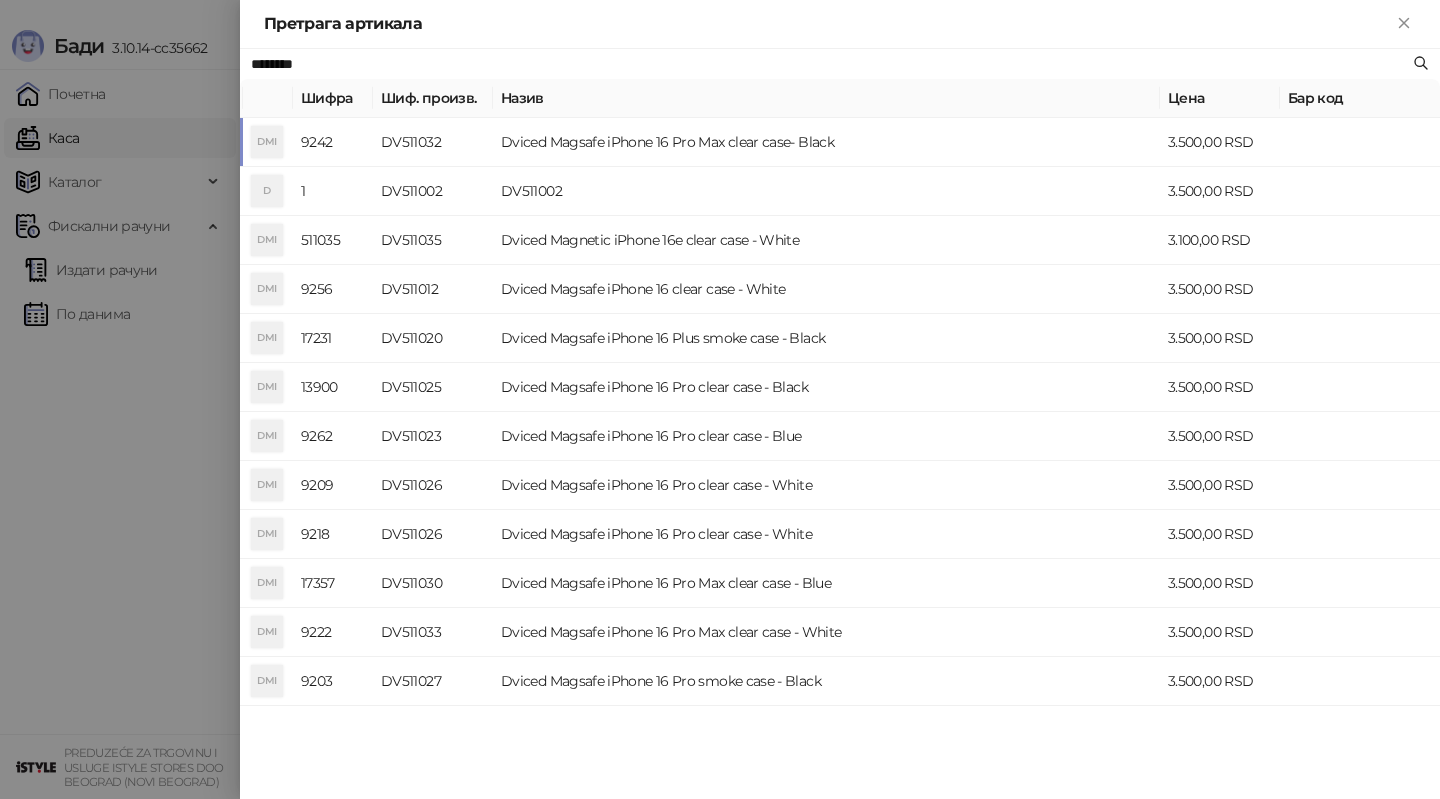 type on "********" 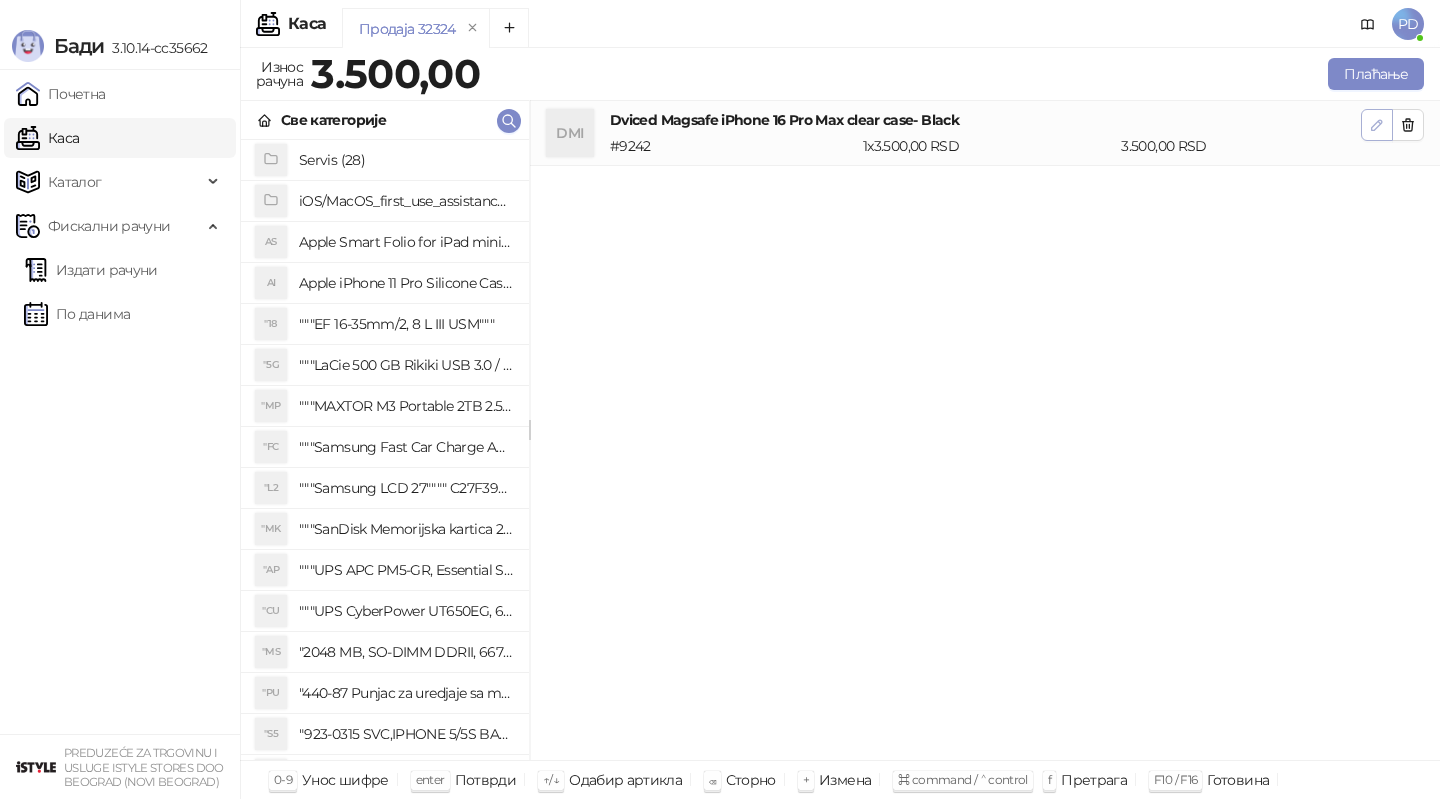 click at bounding box center [1377, 125] 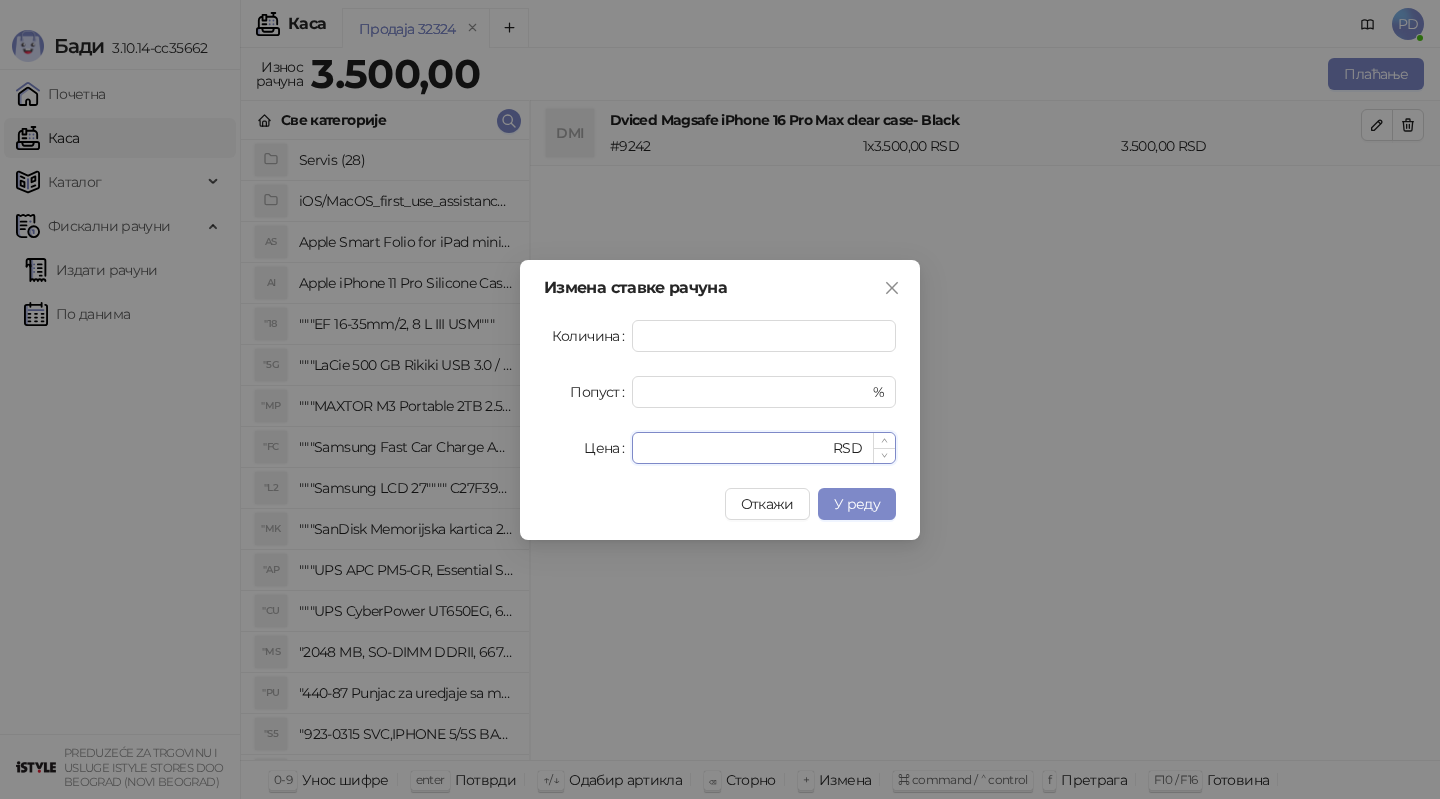 click on "****" at bounding box center [736, 448] 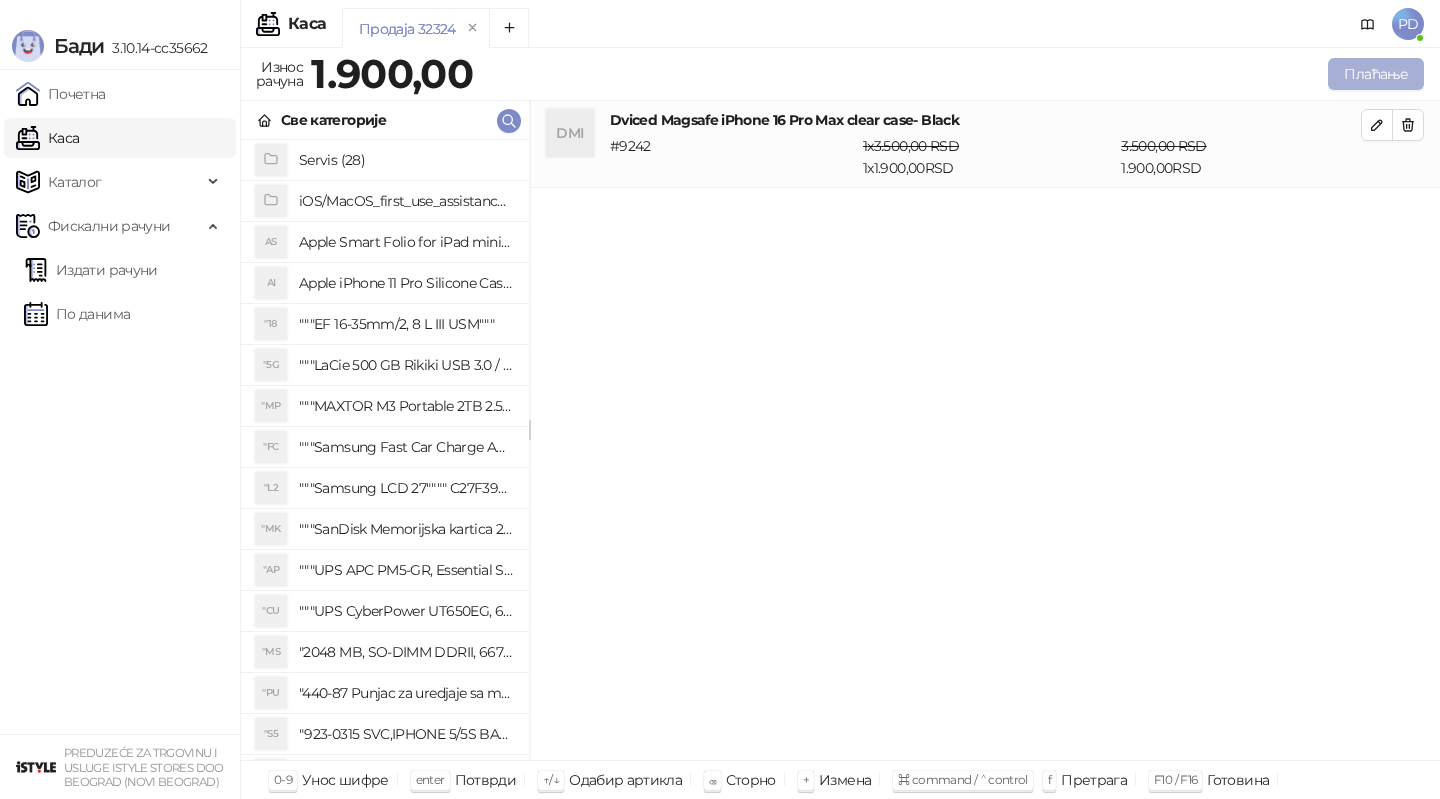 click on "Плаћање" at bounding box center (1376, 74) 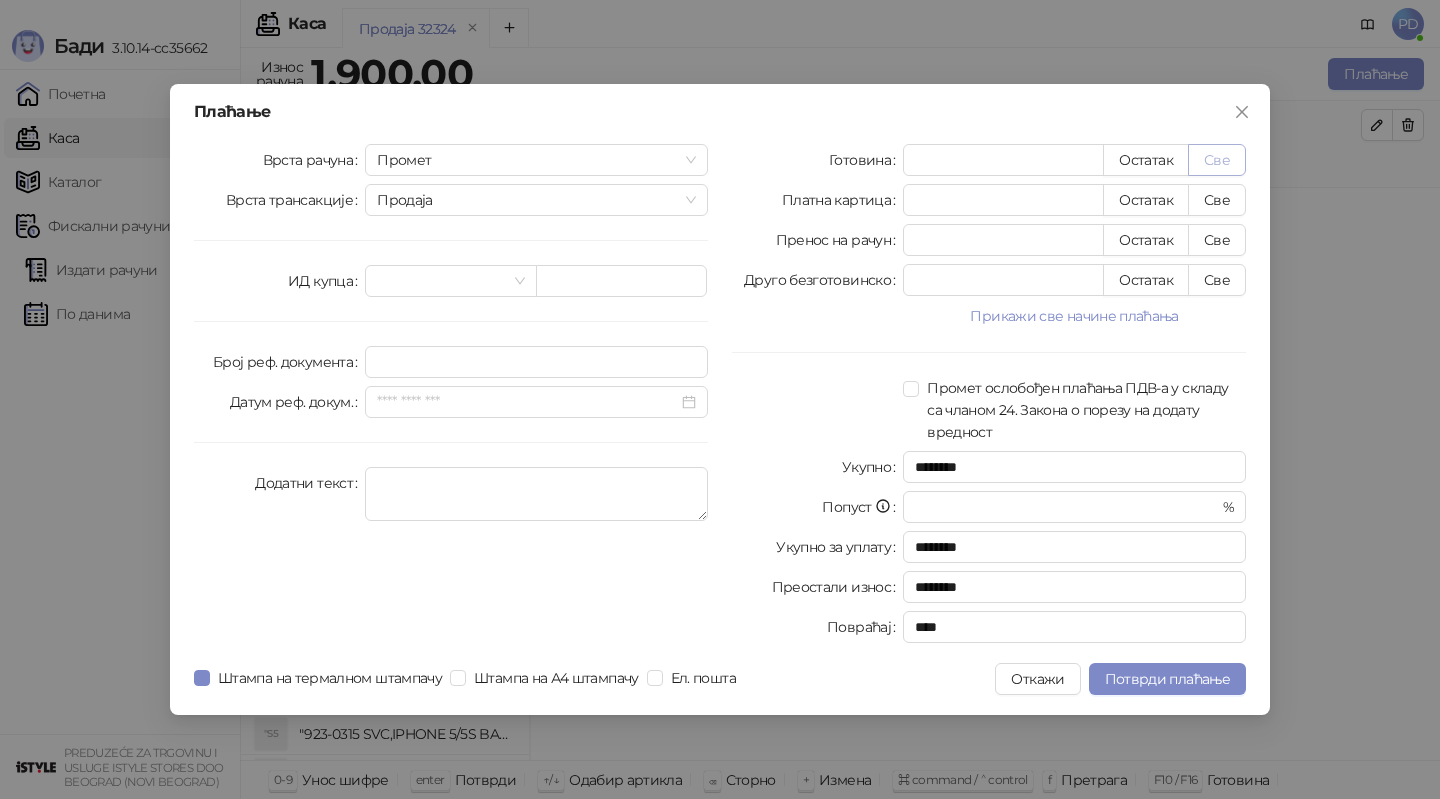click on "Све" at bounding box center (1217, 160) 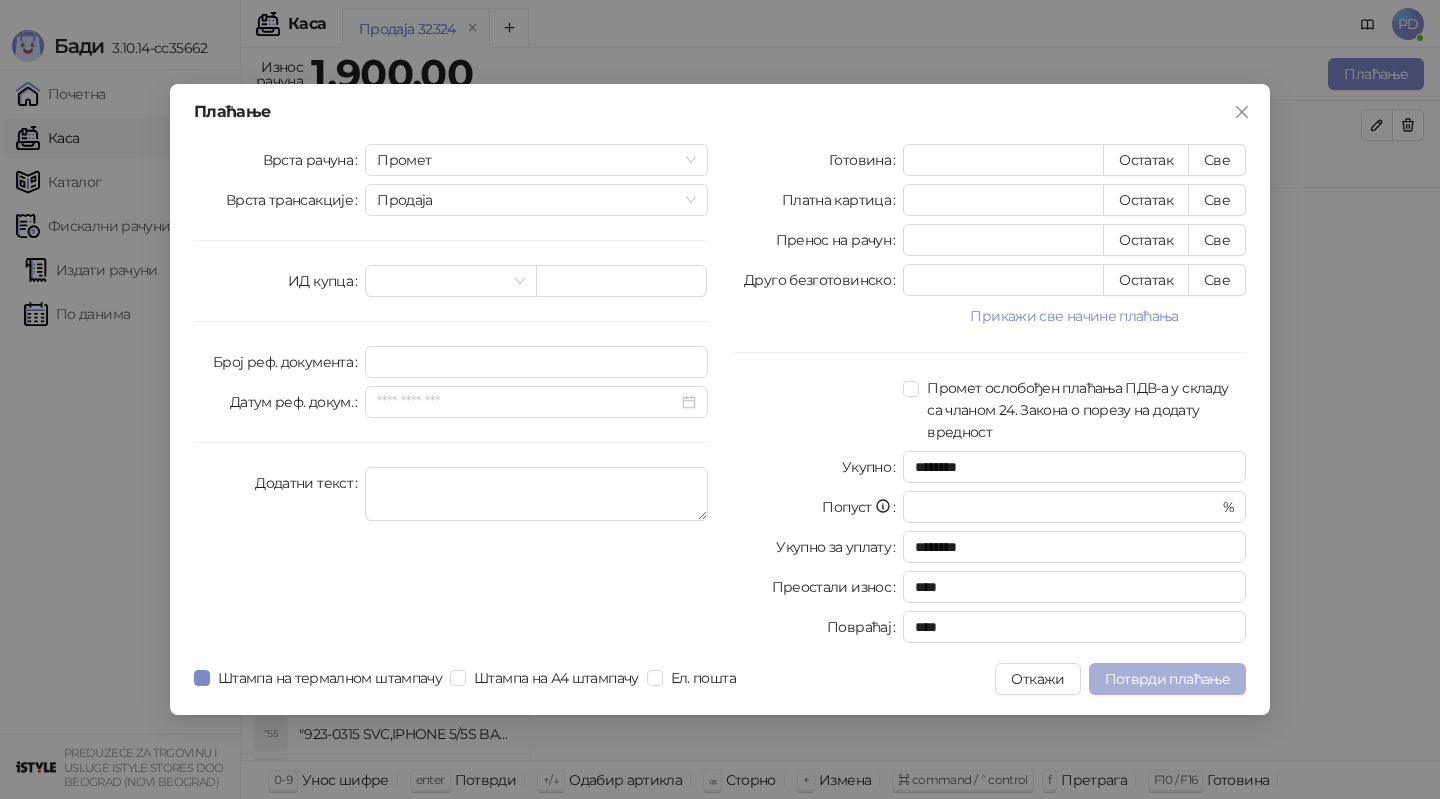 click on "Потврди плаћање" at bounding box center (1167, 679) 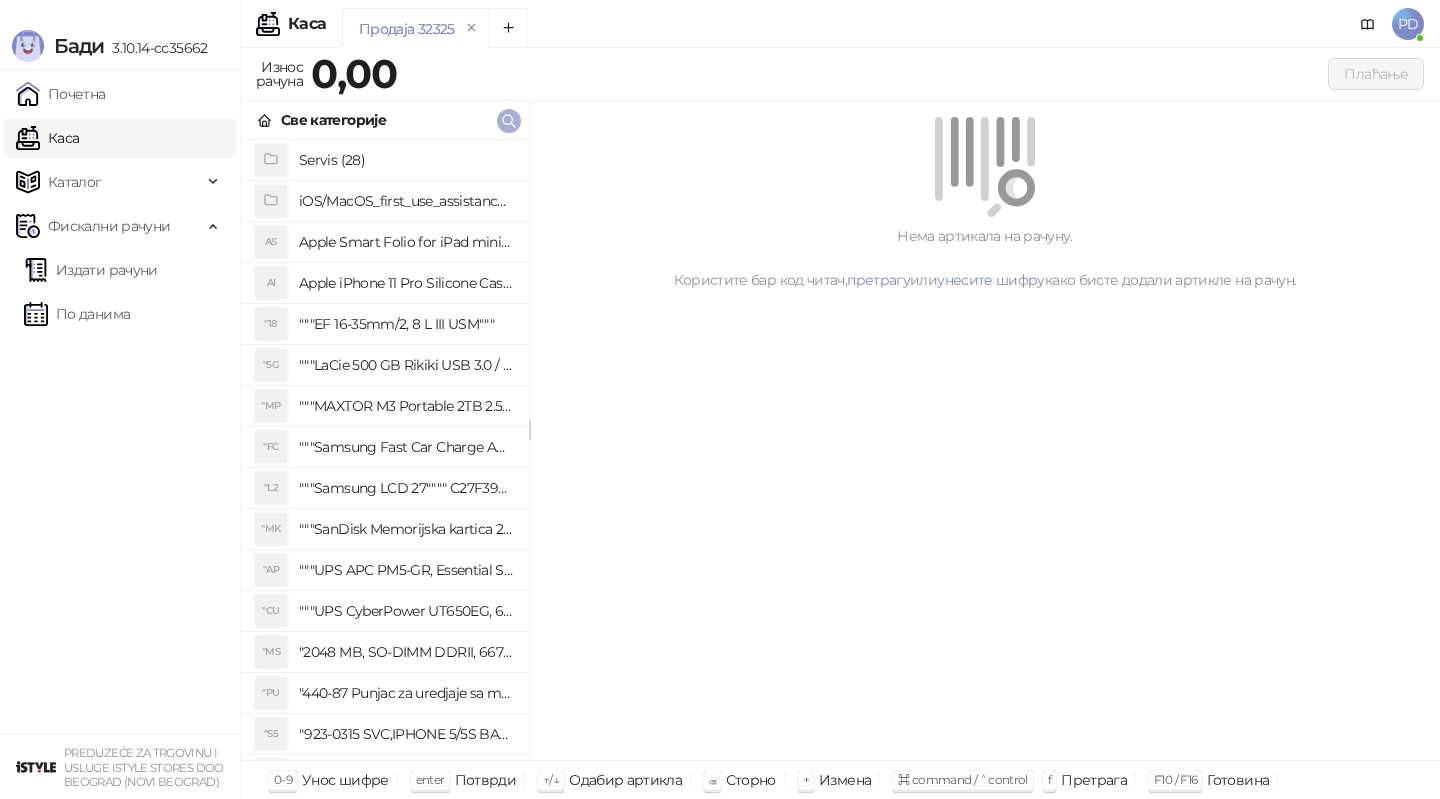 click 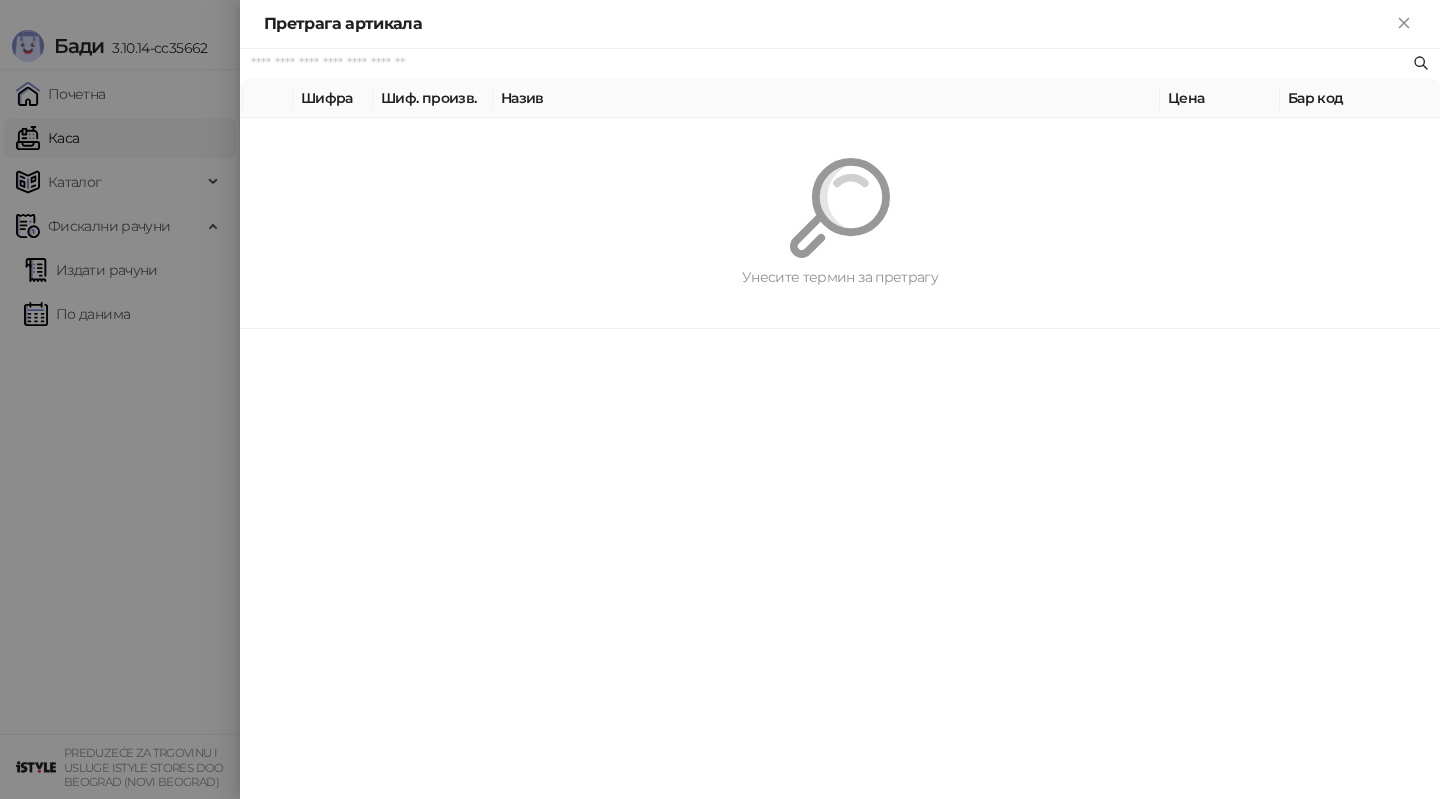 paste on "*********" 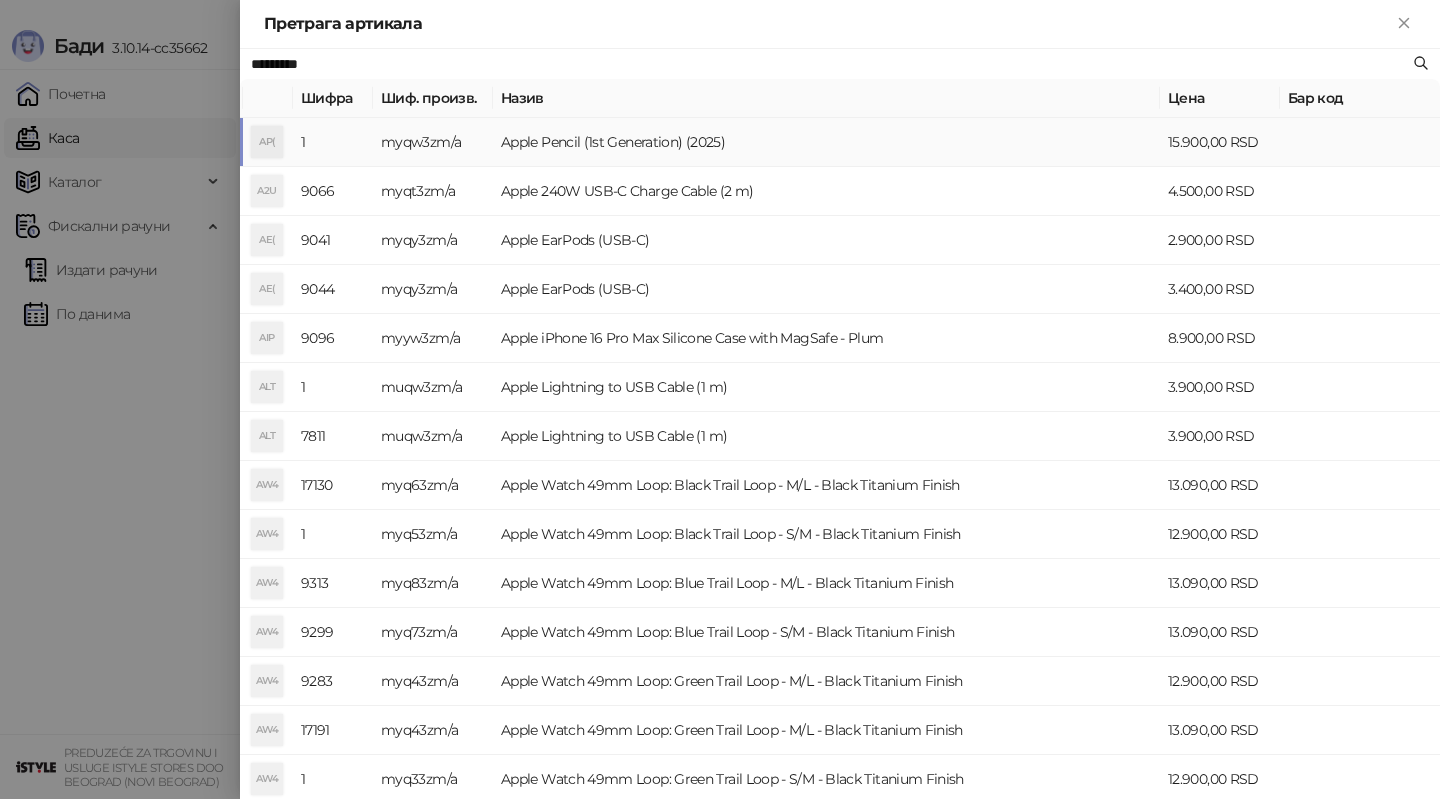 type on "*********" 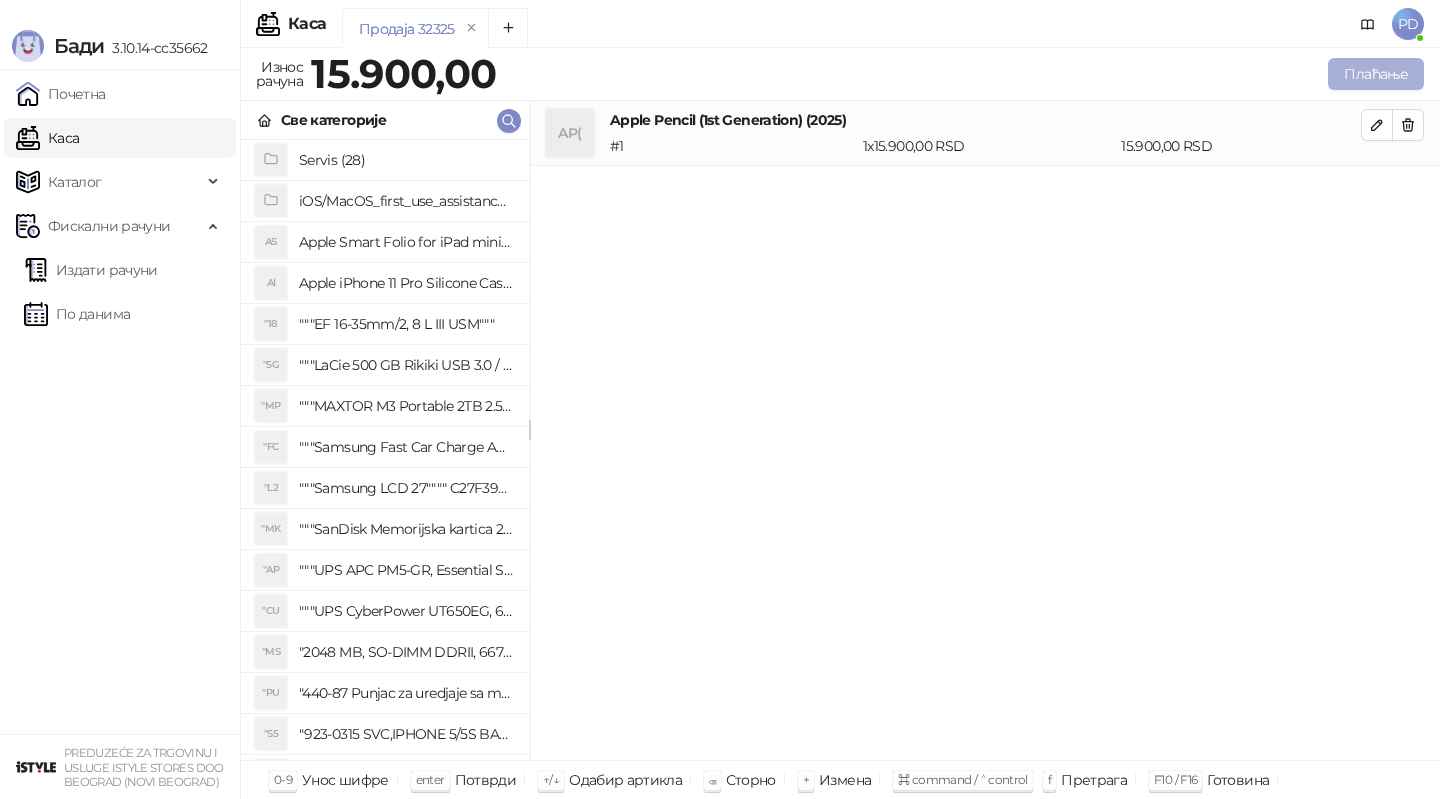 click on "Плаћање" at bounding box center (1376, 74) 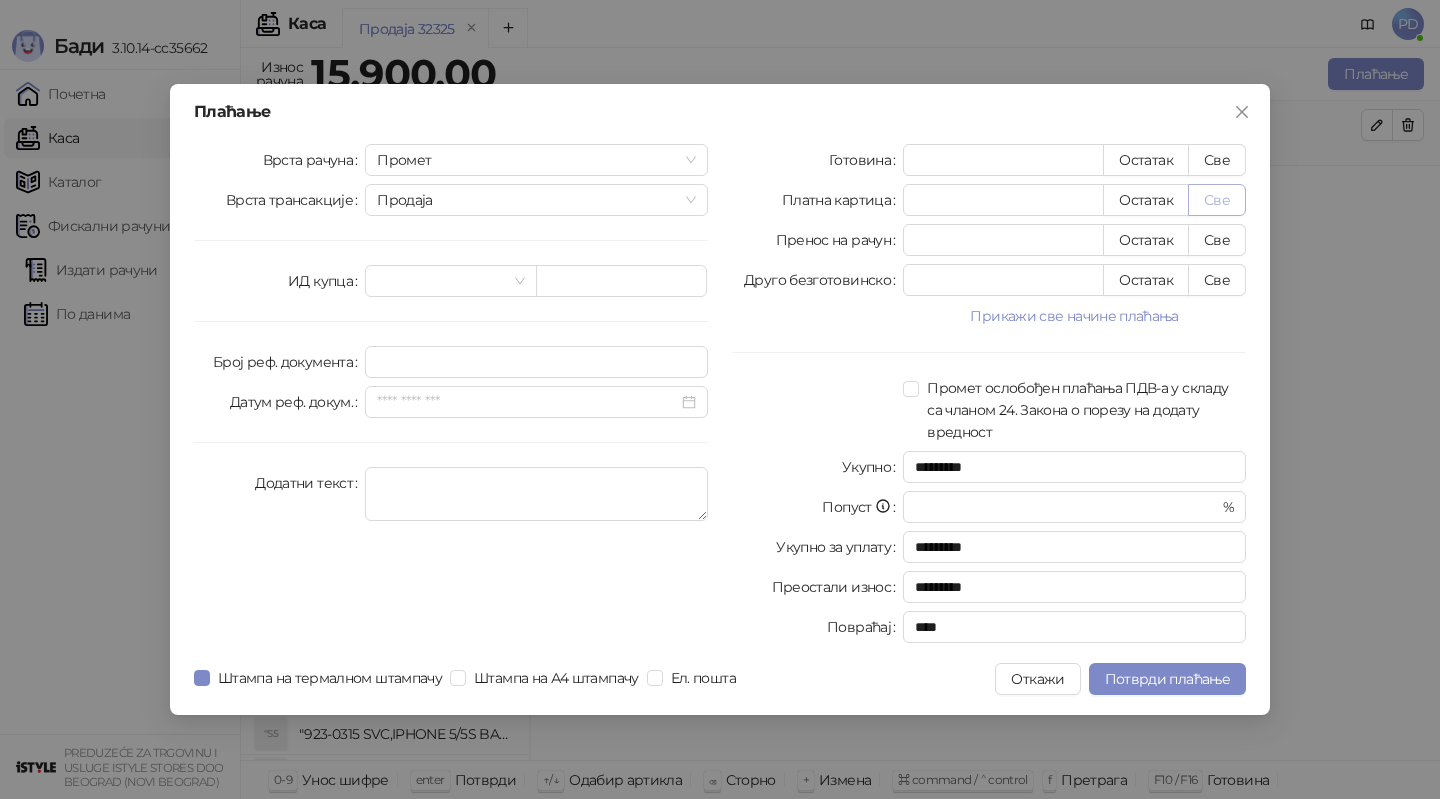 click on "Све" at bounding box center (1217, 200) 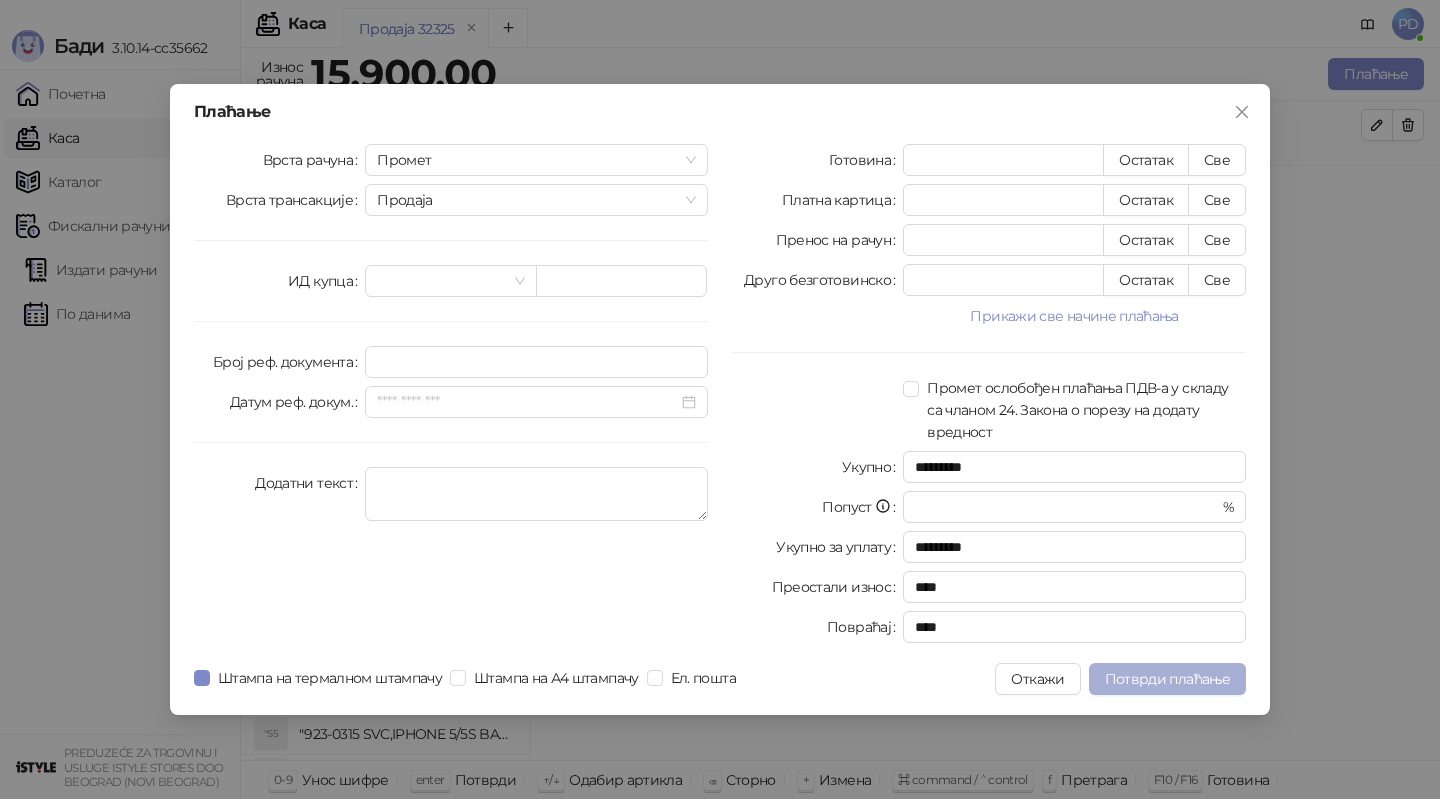 click on "Потврди плаћање" at bounding box center [1167, 679] 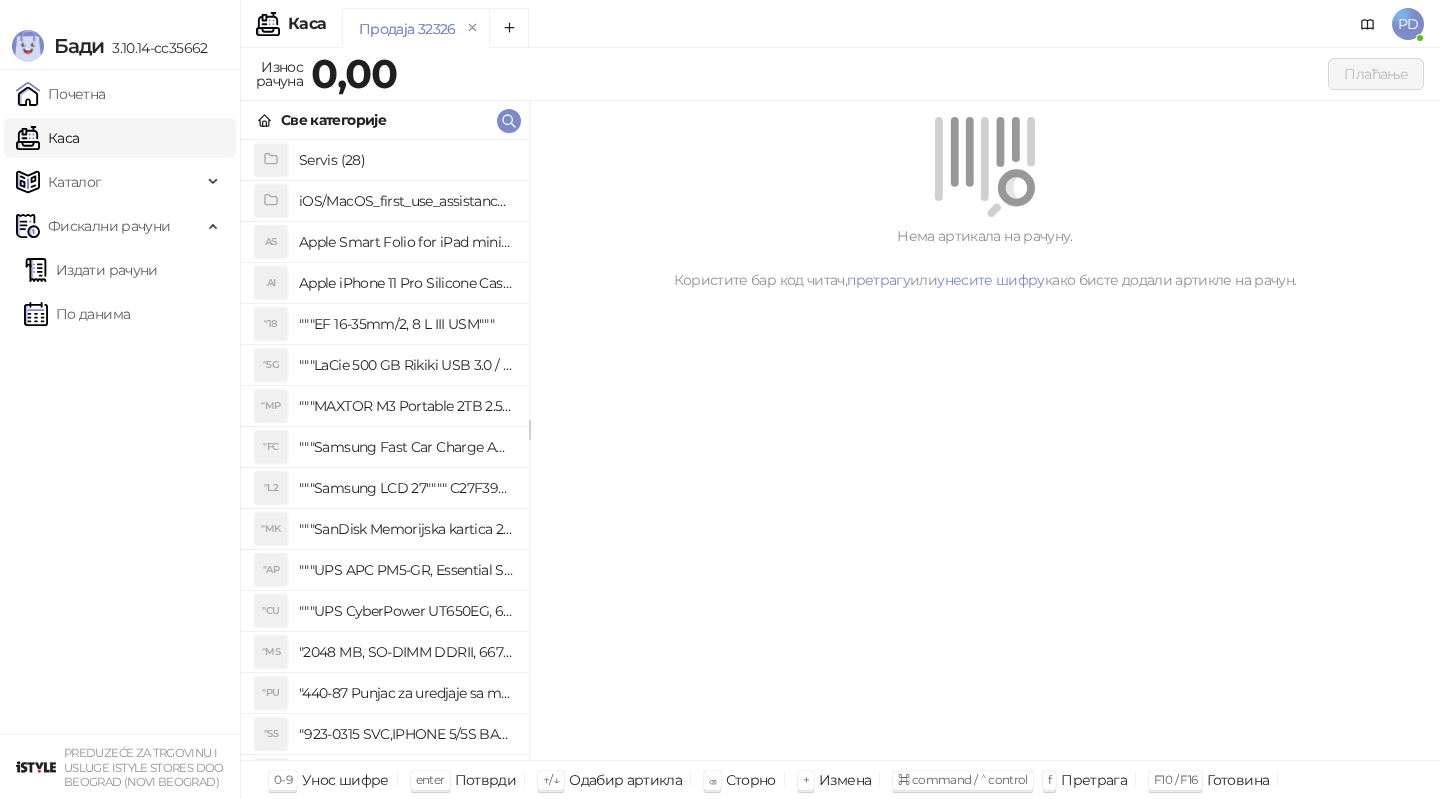 click on "Све категорије" at bounding box center (385, 120) 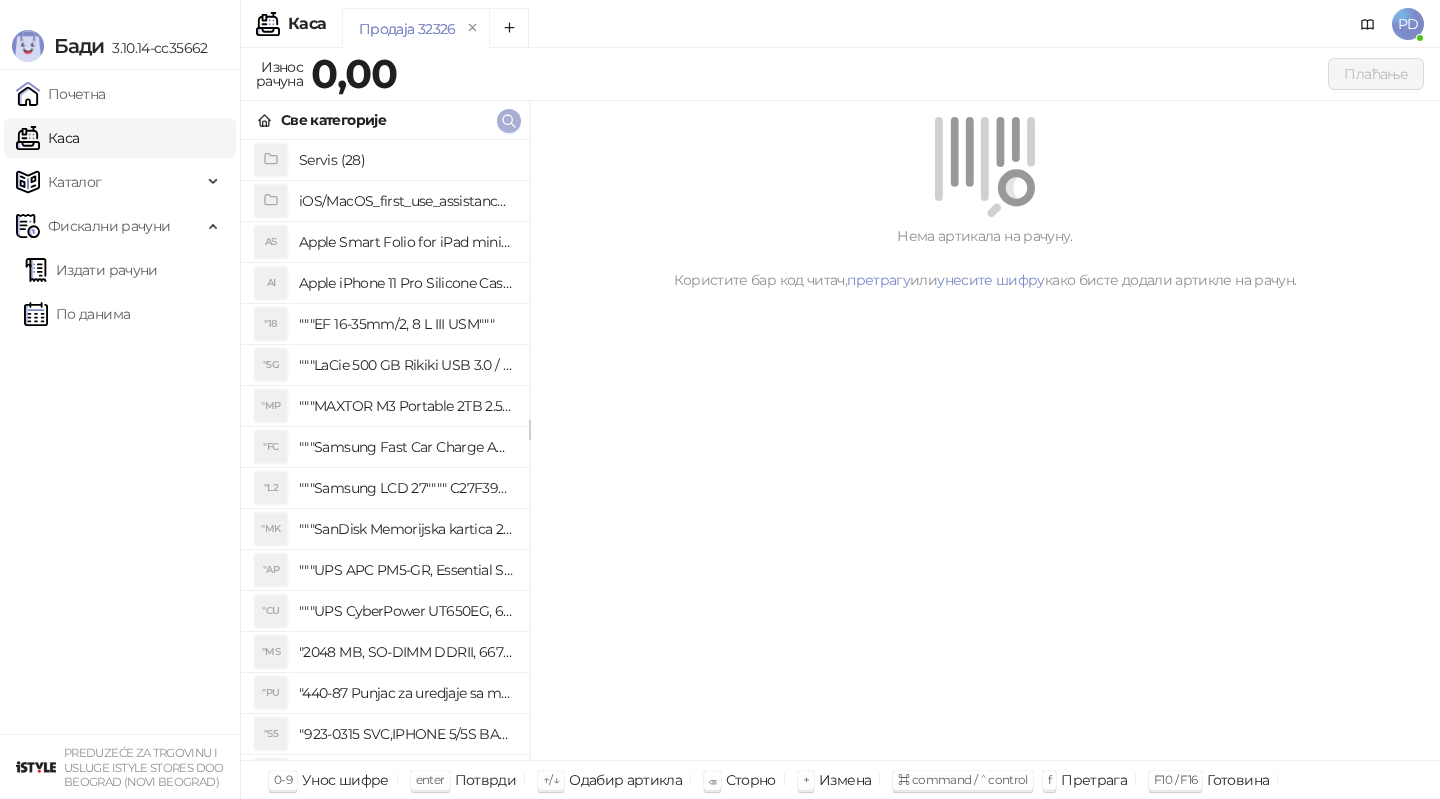 click 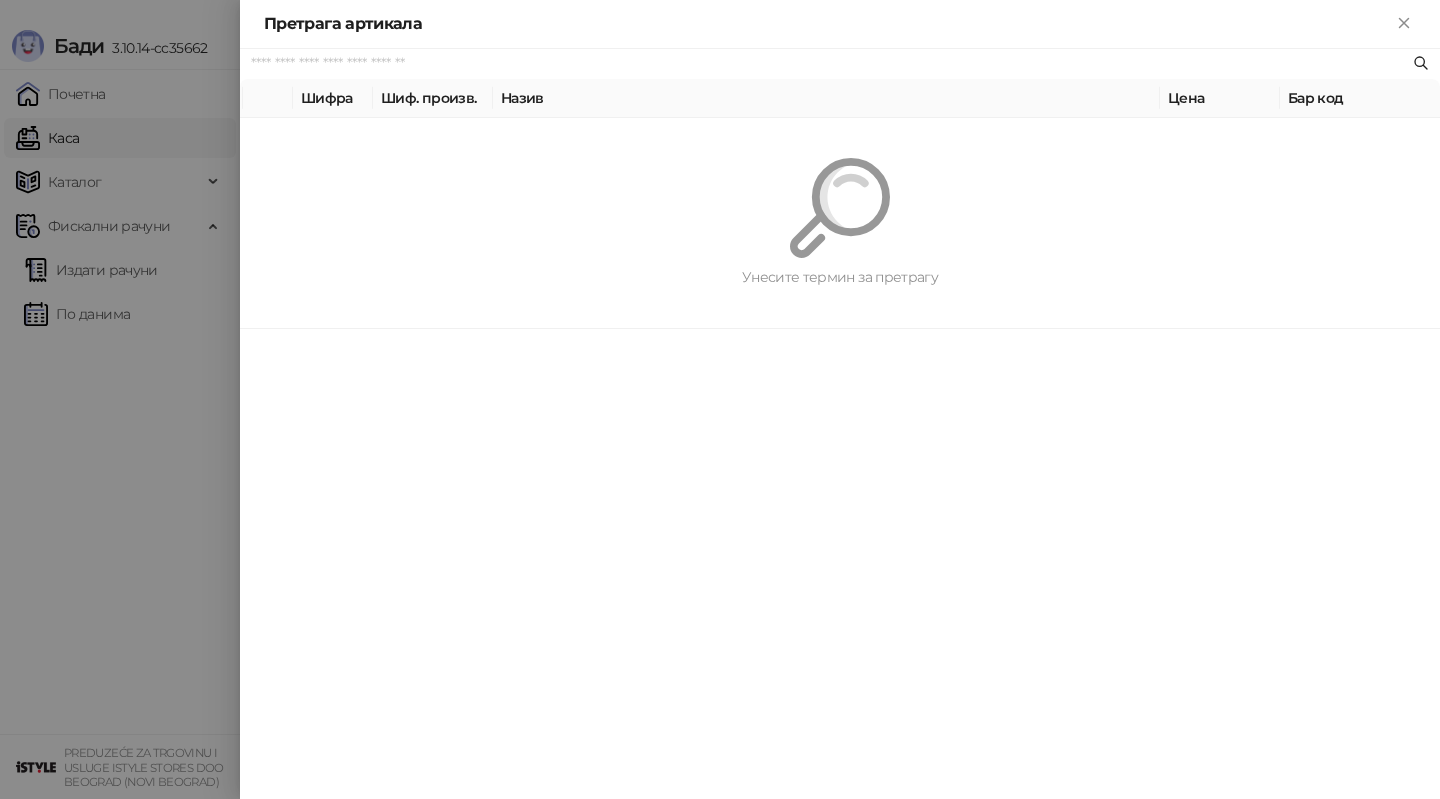 paste on "*********" 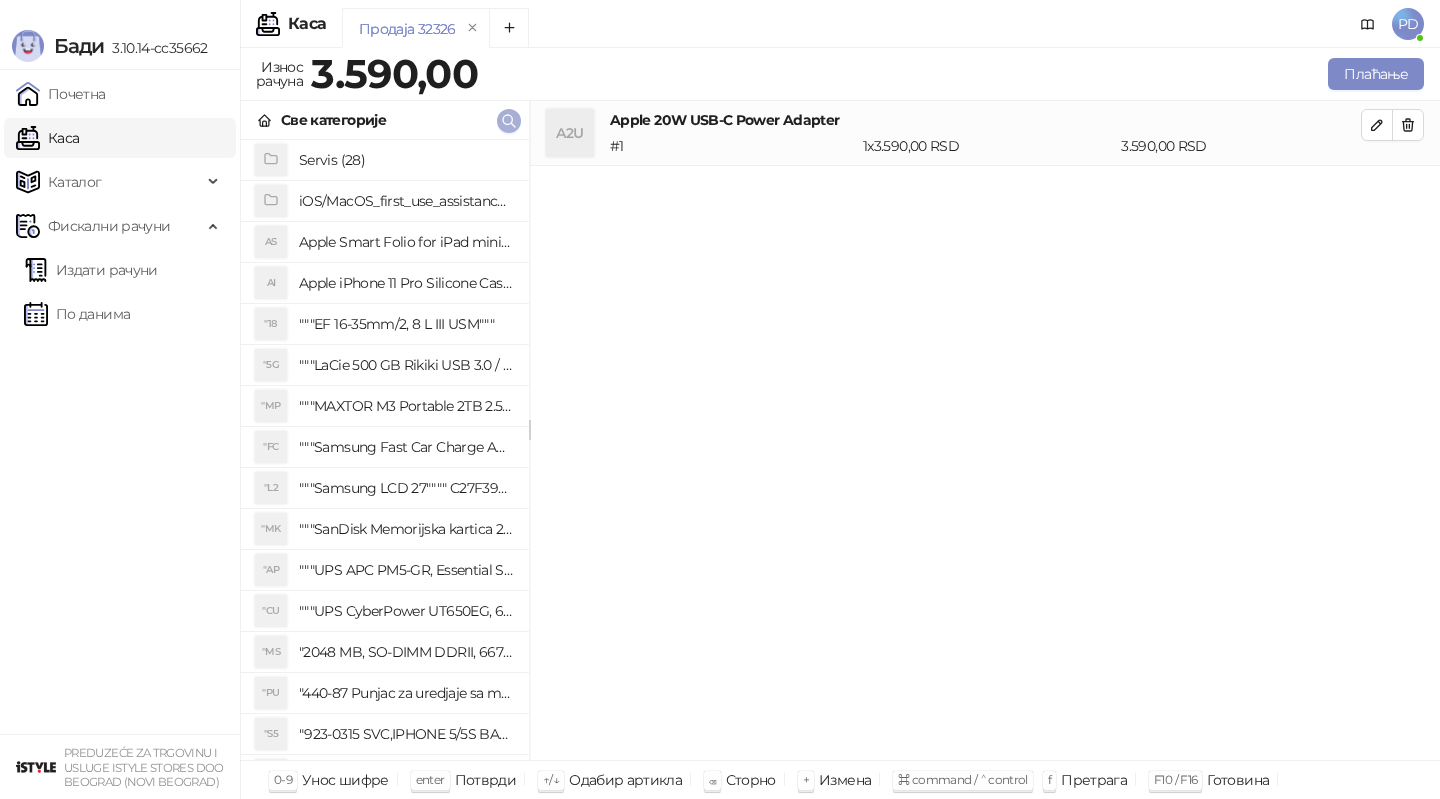 click 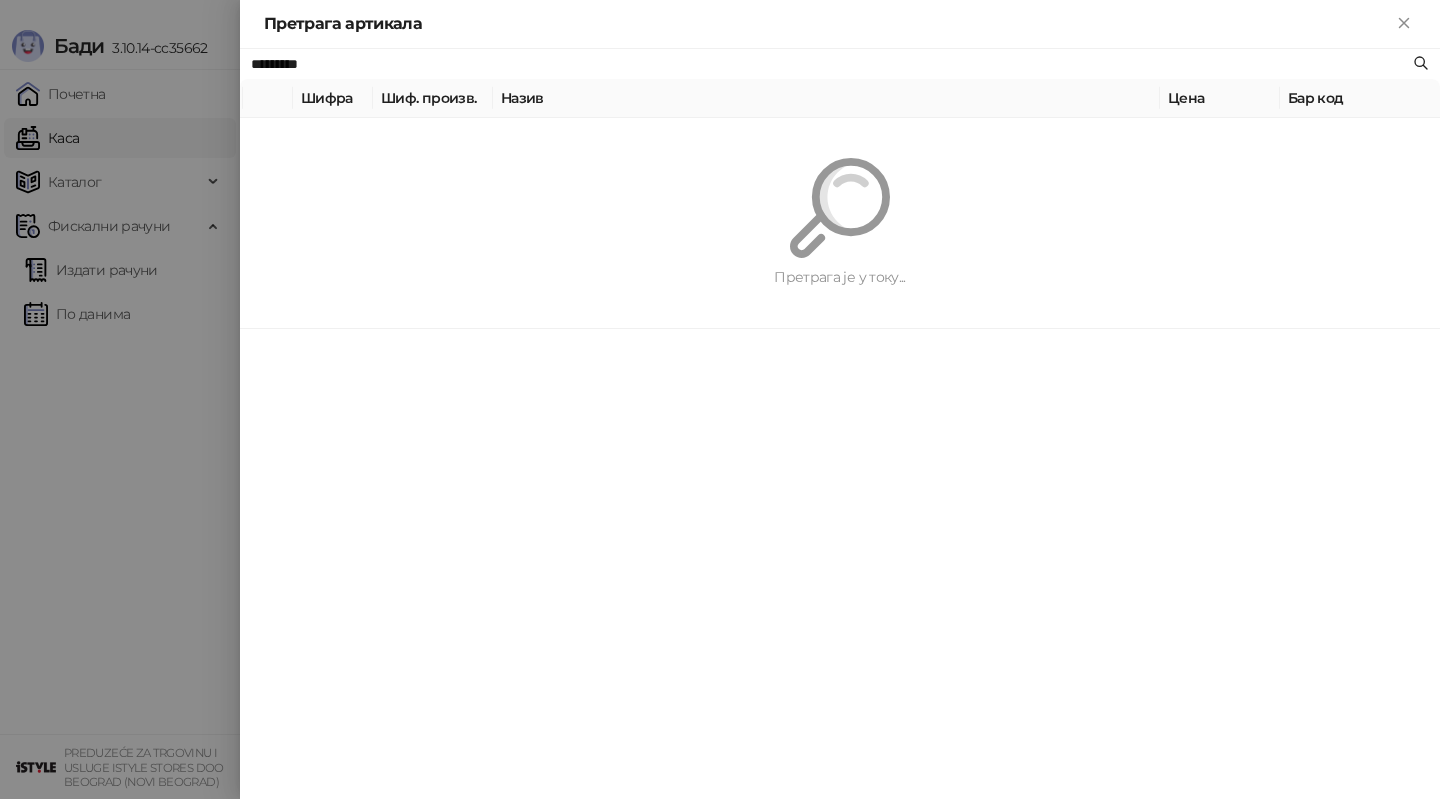 paste on "**********" 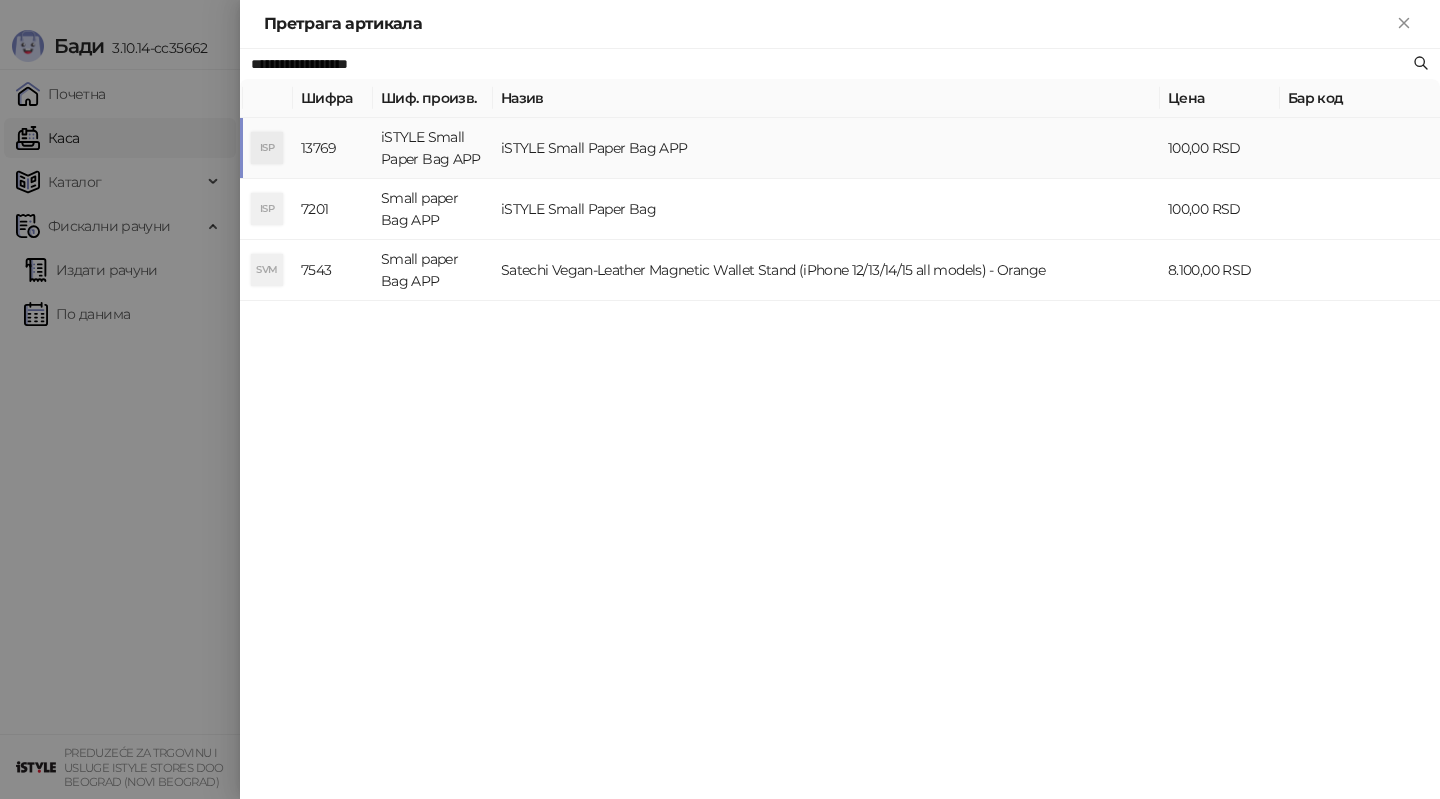type on "**********" 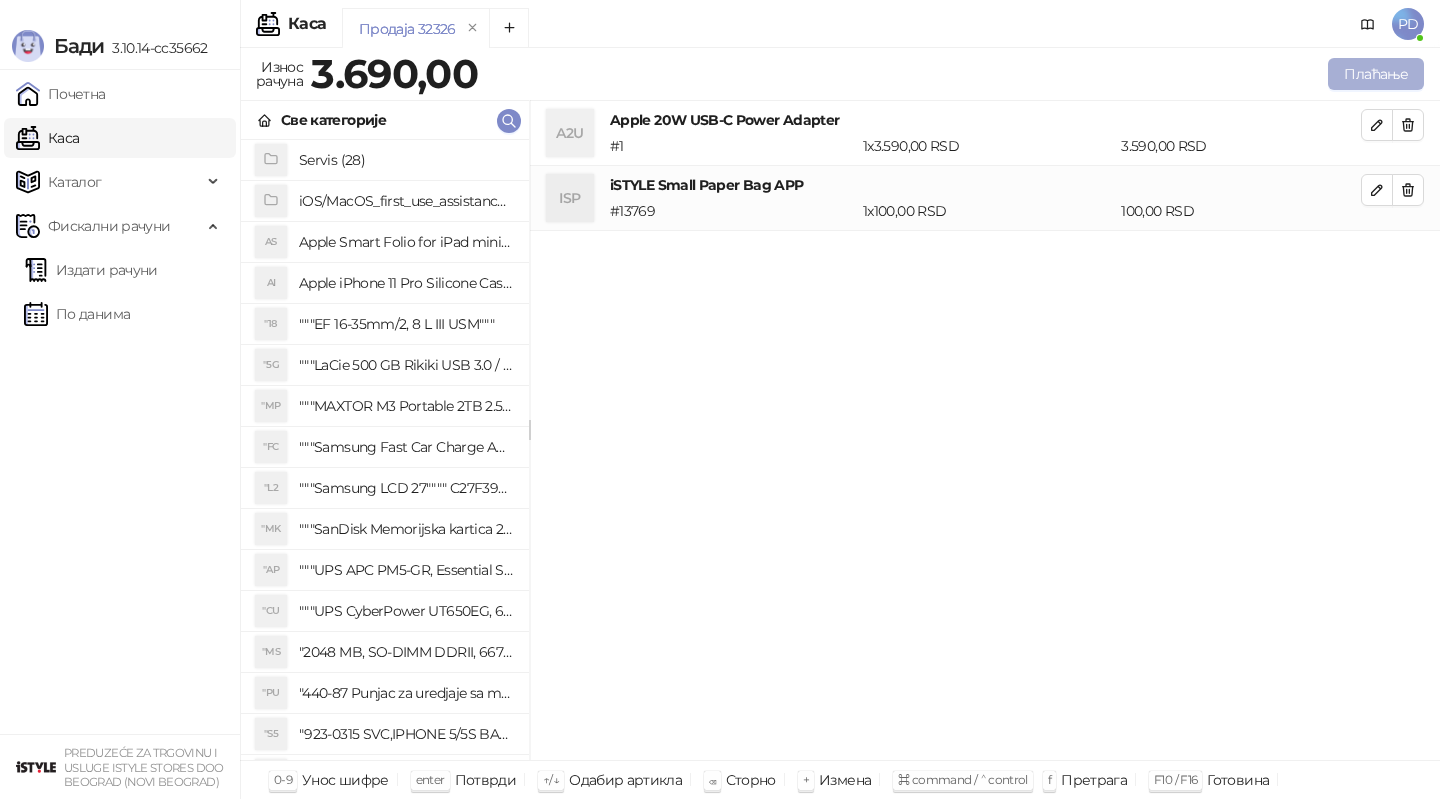 click on "Плаћање" at bounding box center (1376, 74) 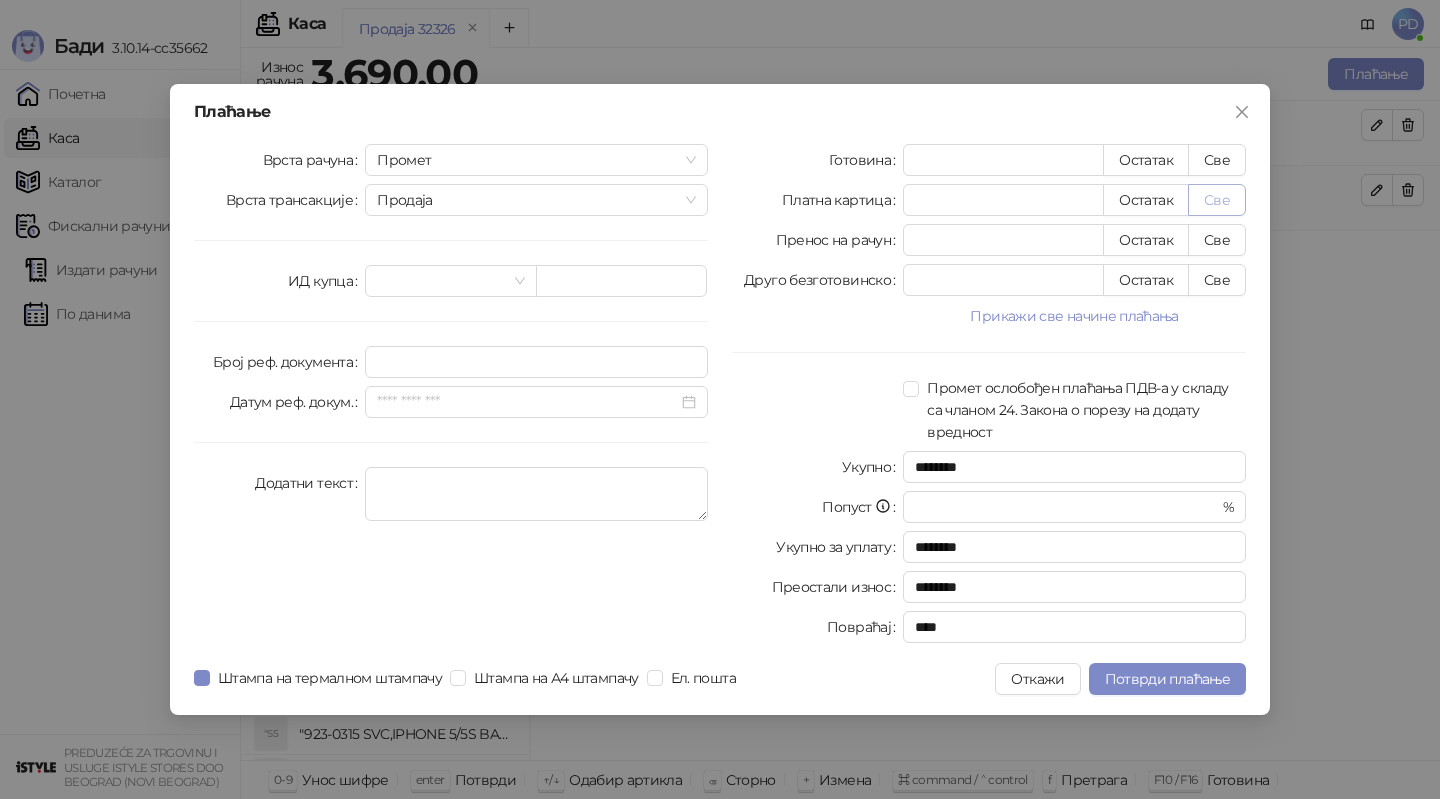 click on "Све" at bounding box center [1217, 200] 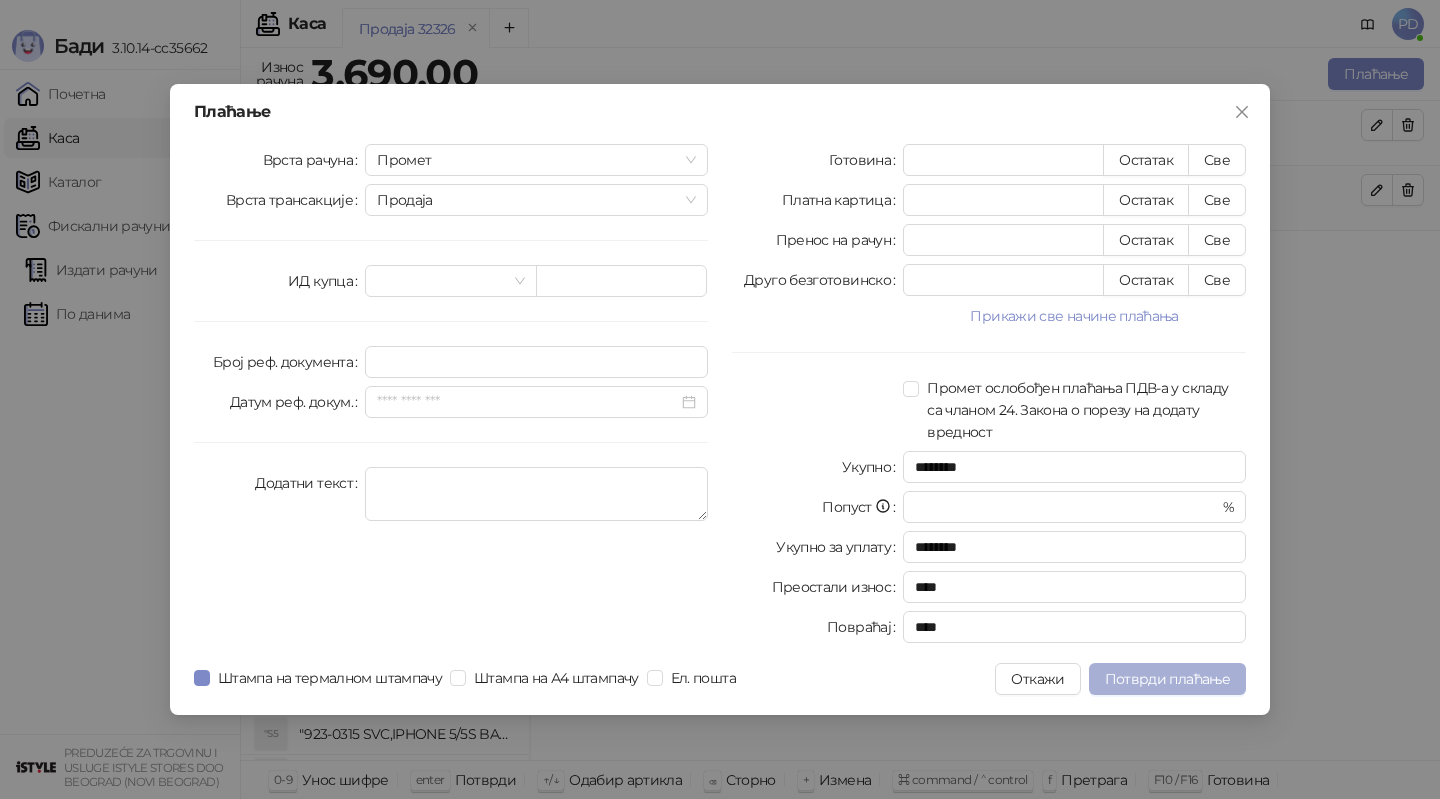 click on "Потврди плаћање" at bounding box center (1167, 679) 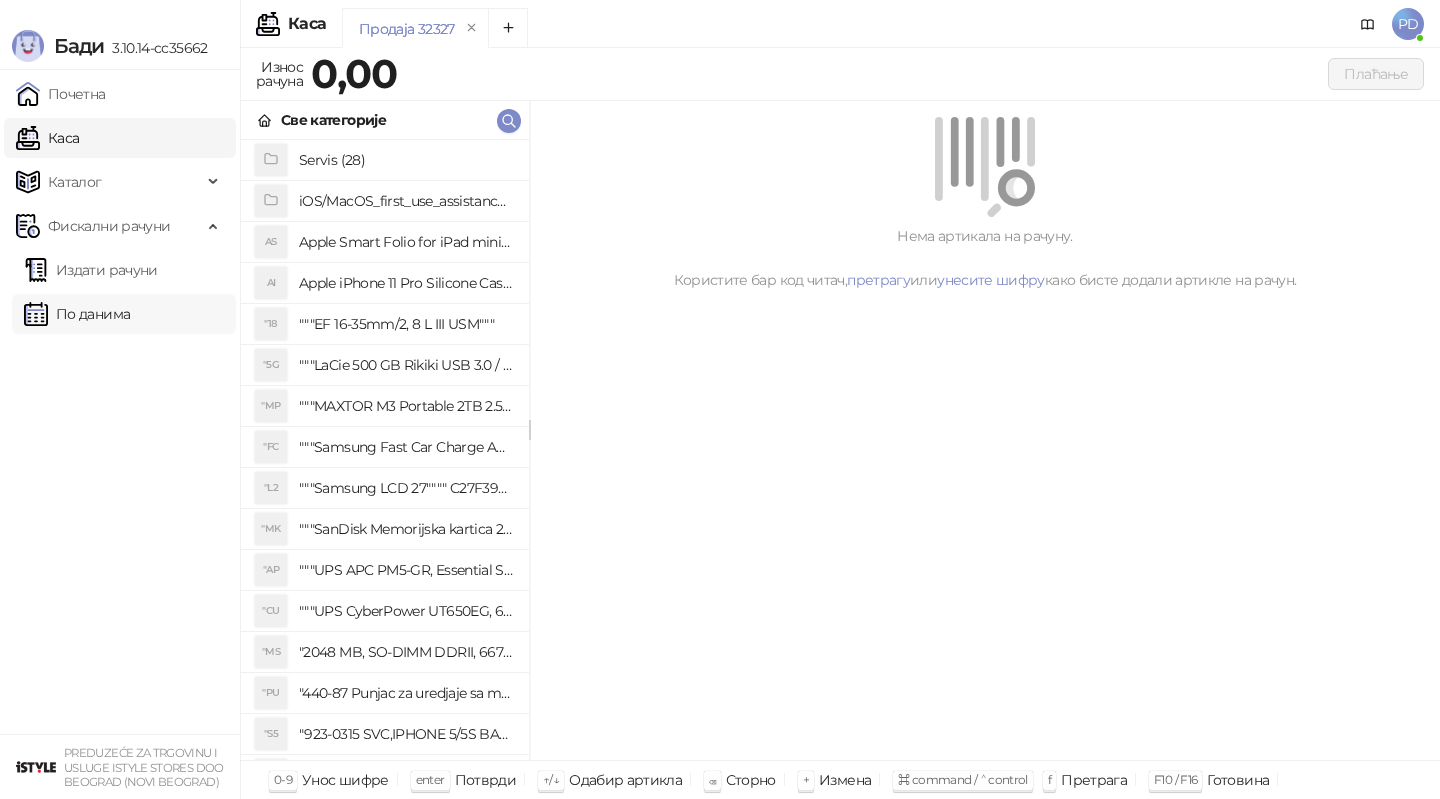 click on "По данима" at bounding box center [77, 314] 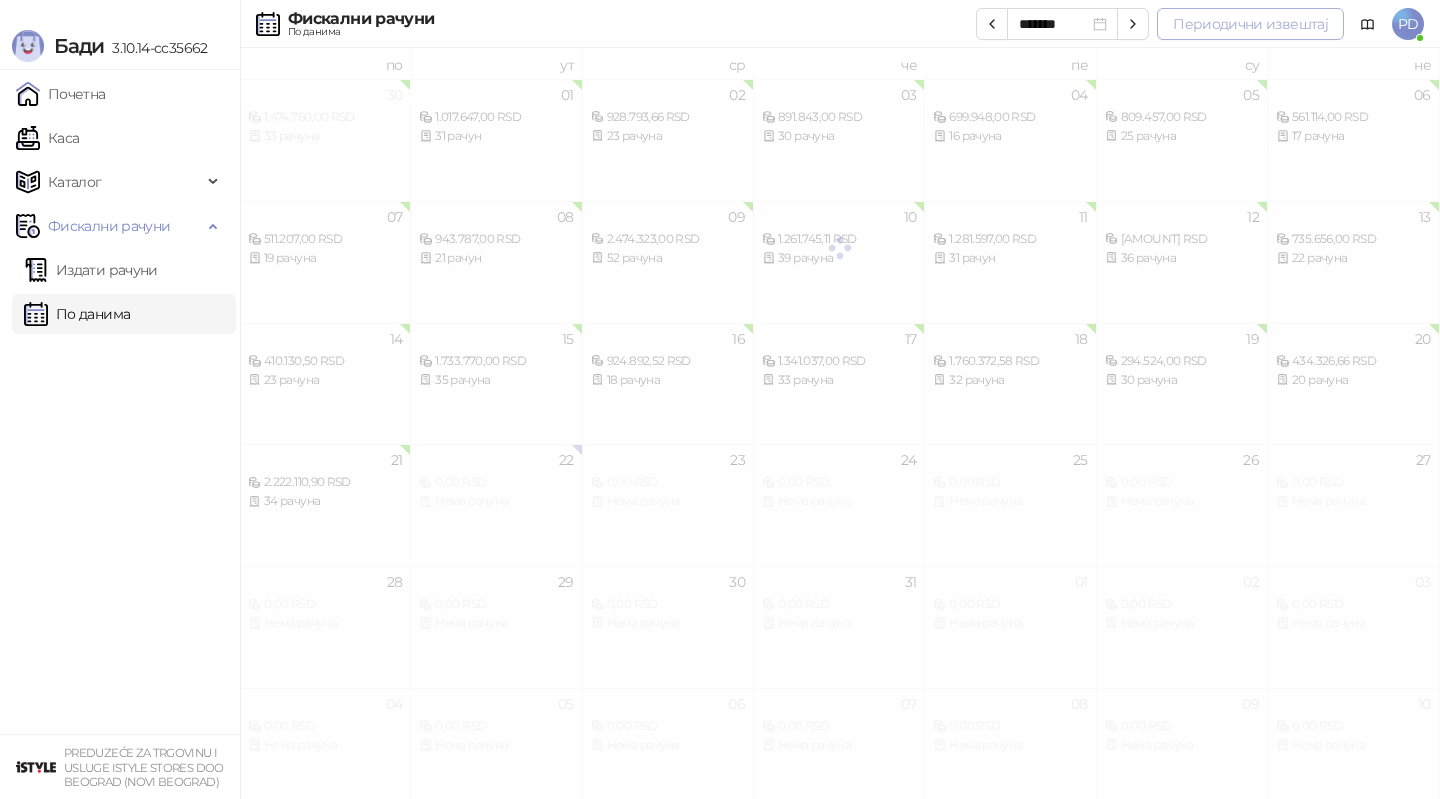 click on "Периодични извештај" at bounding box center (1250, 24) 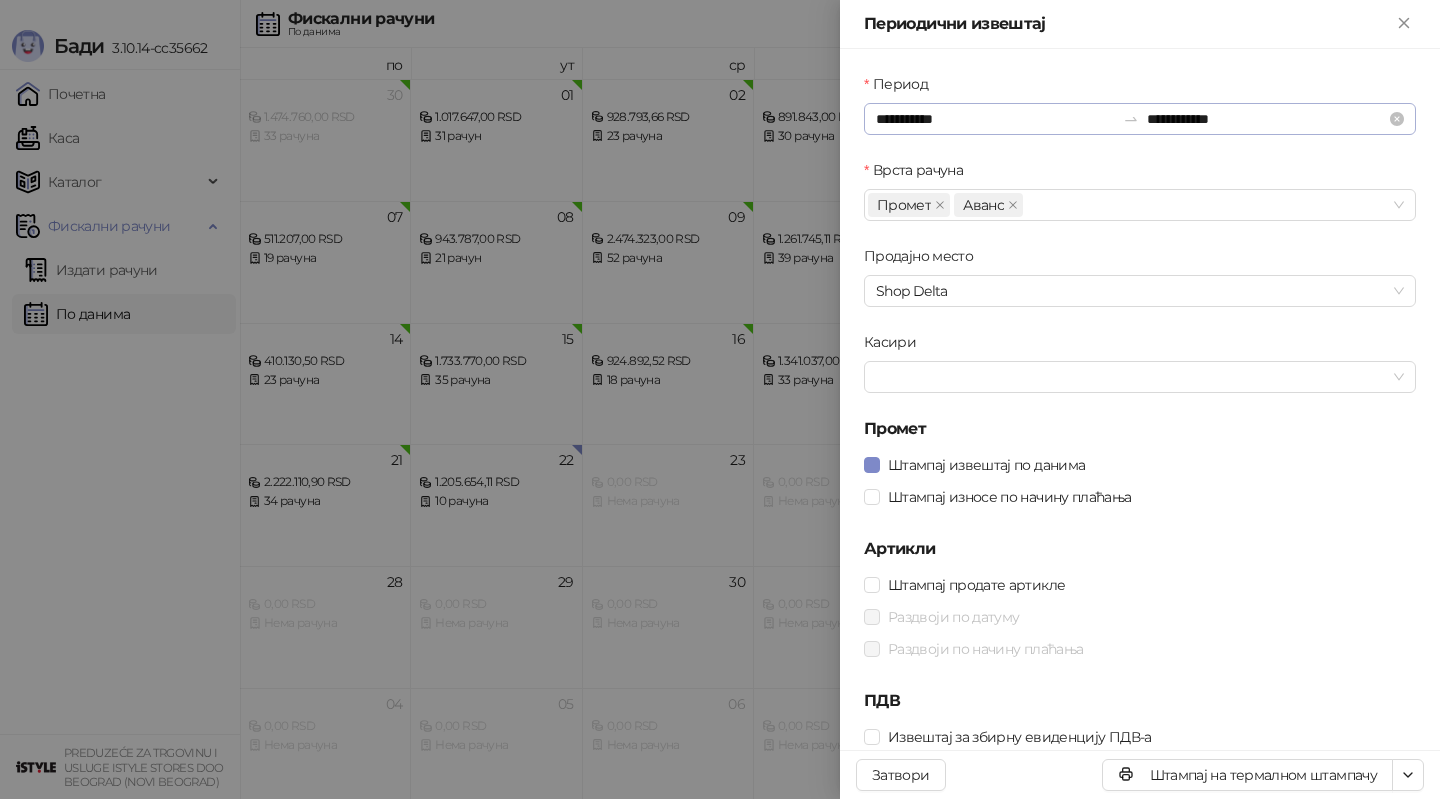 click on "**********" at bounding box center (1140, 119) 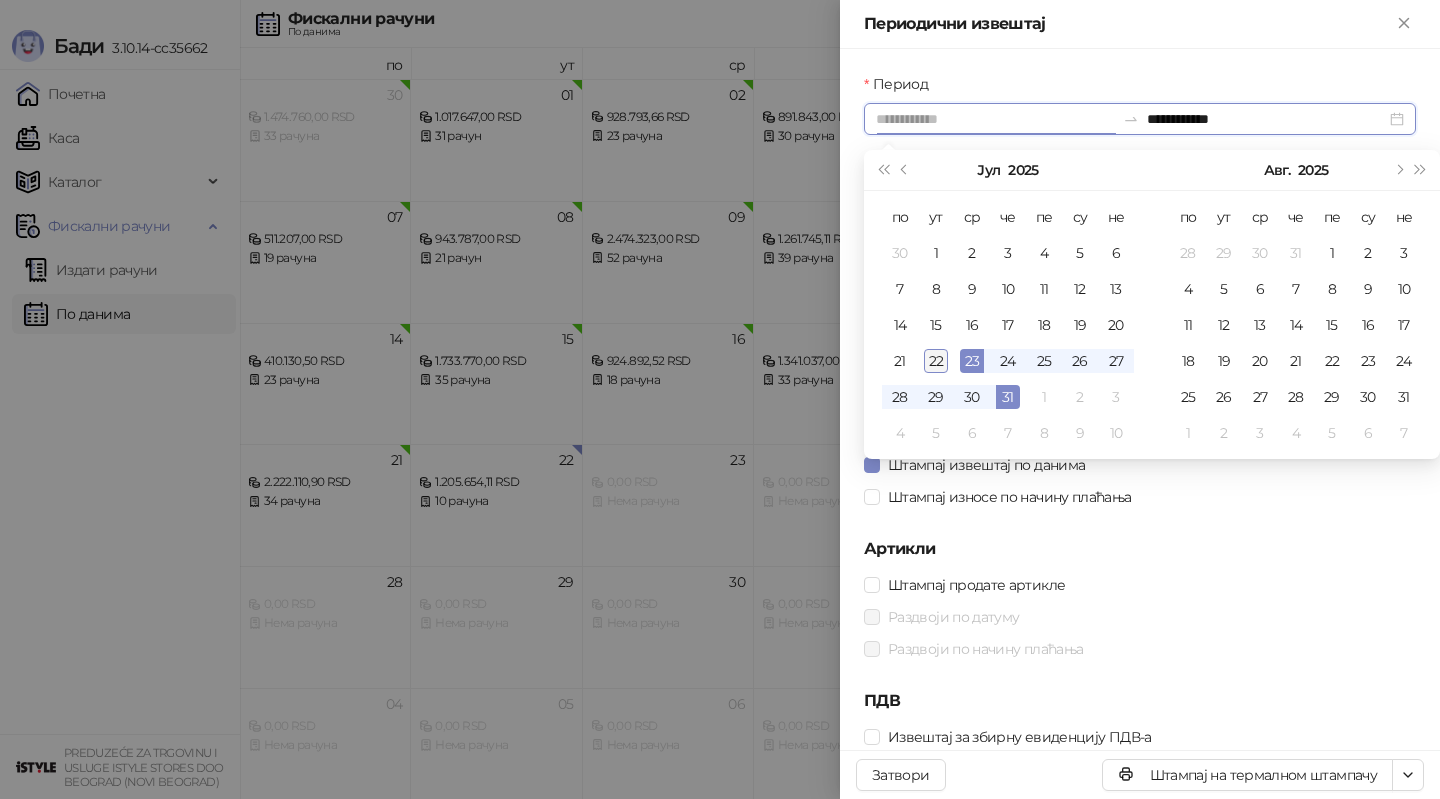 type on "**********" 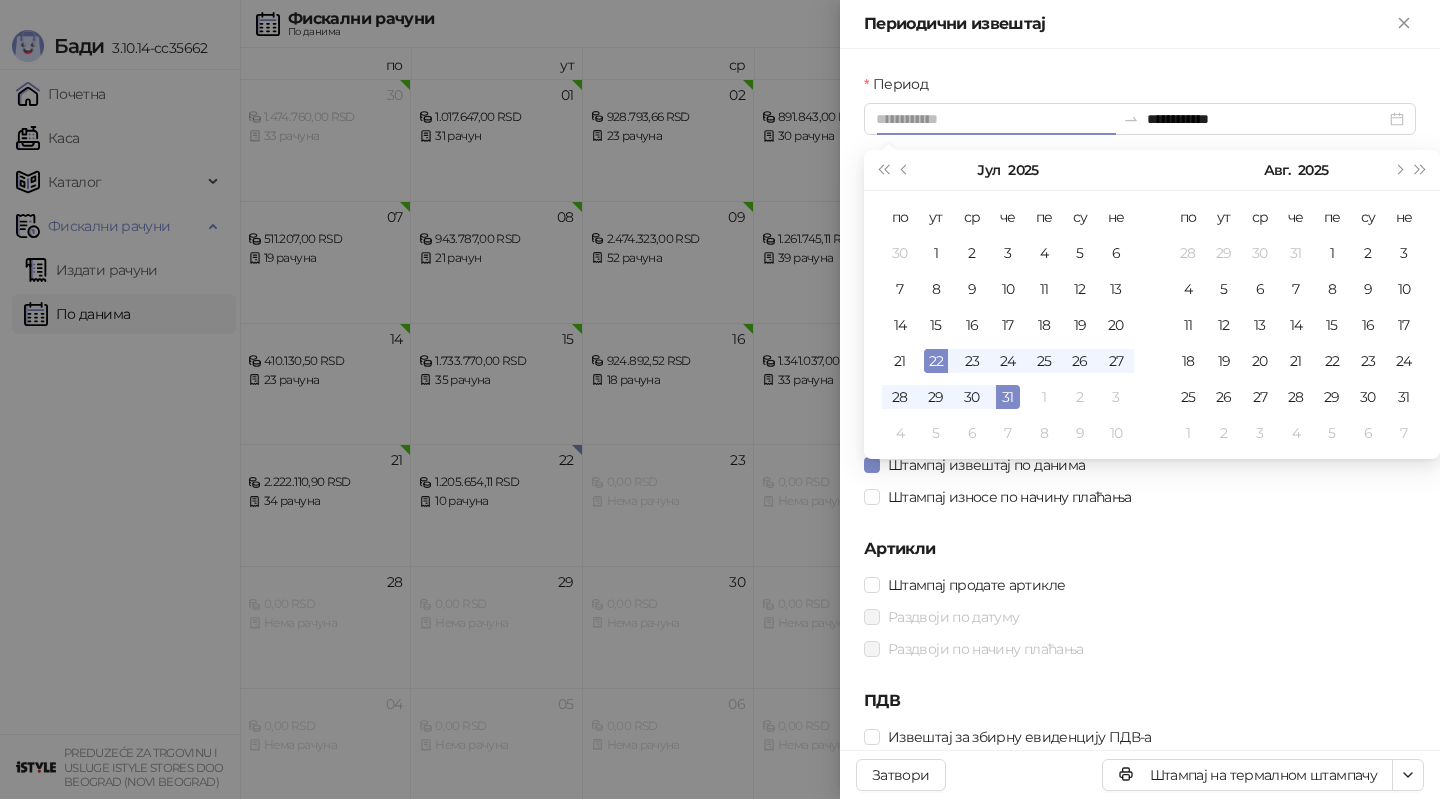 click on "22" at bounding box center [936, 361] 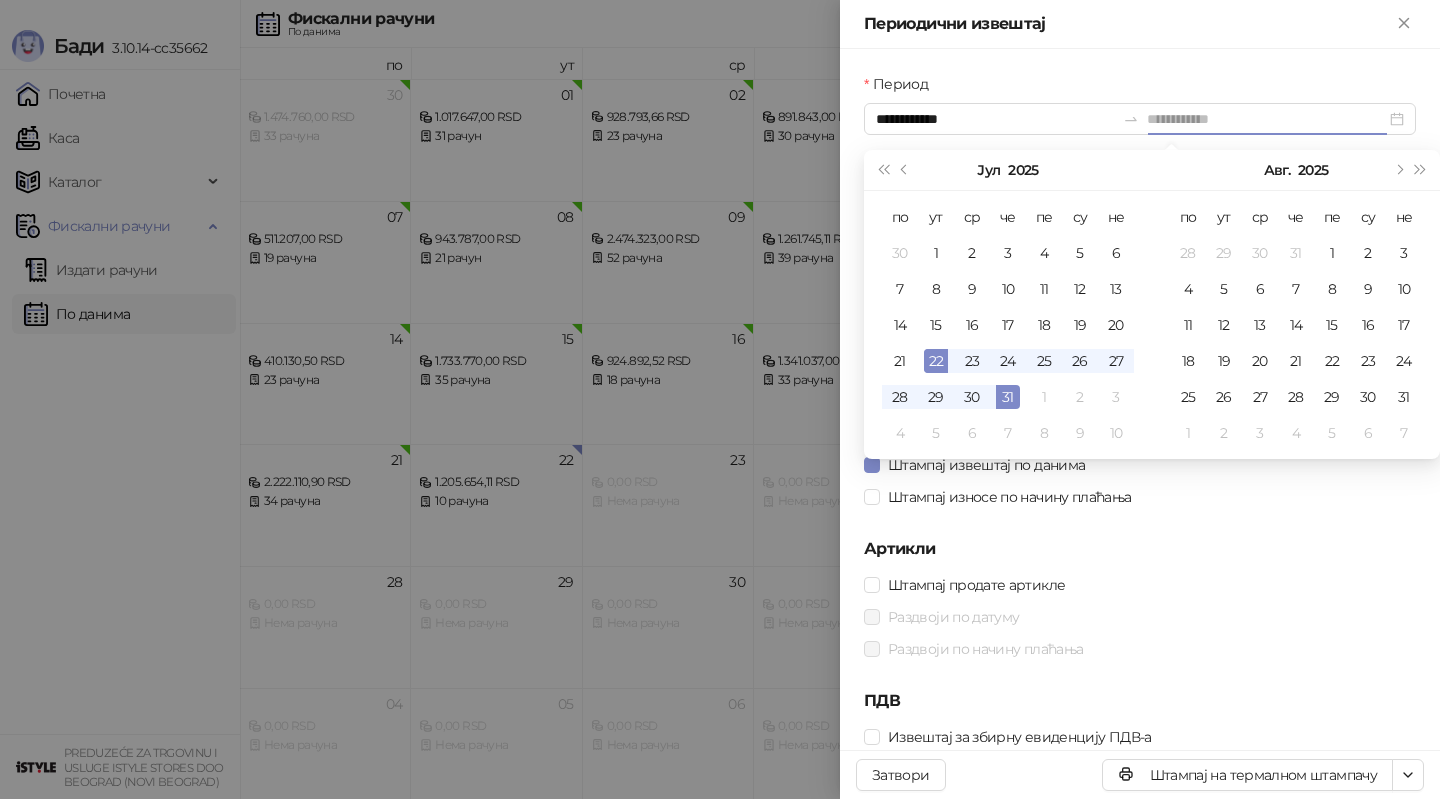 click on "22" at bounding box center [936, 361] 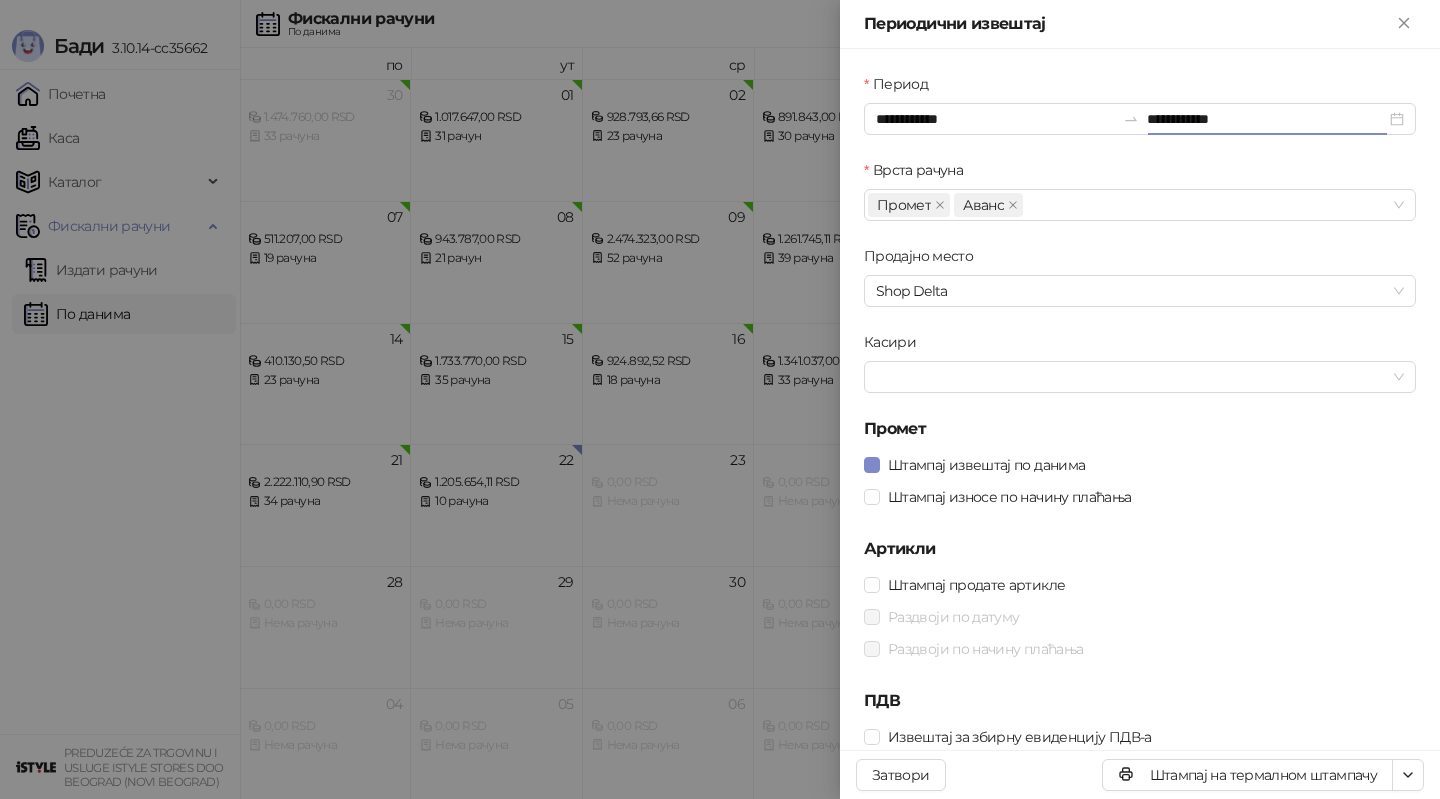 click at bounding box center [1129, 377] 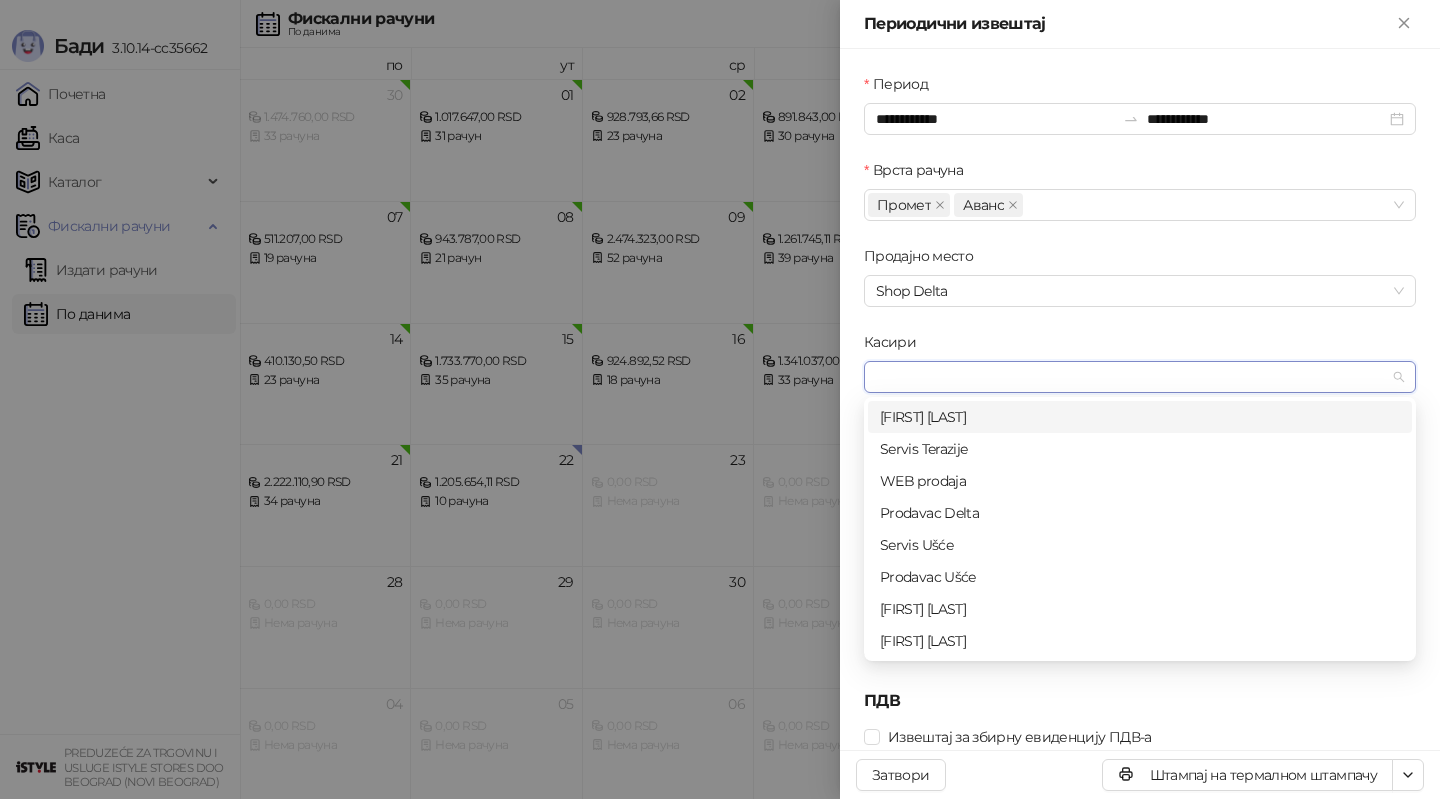 click on "Касири" at bounding box center [1140, 346] 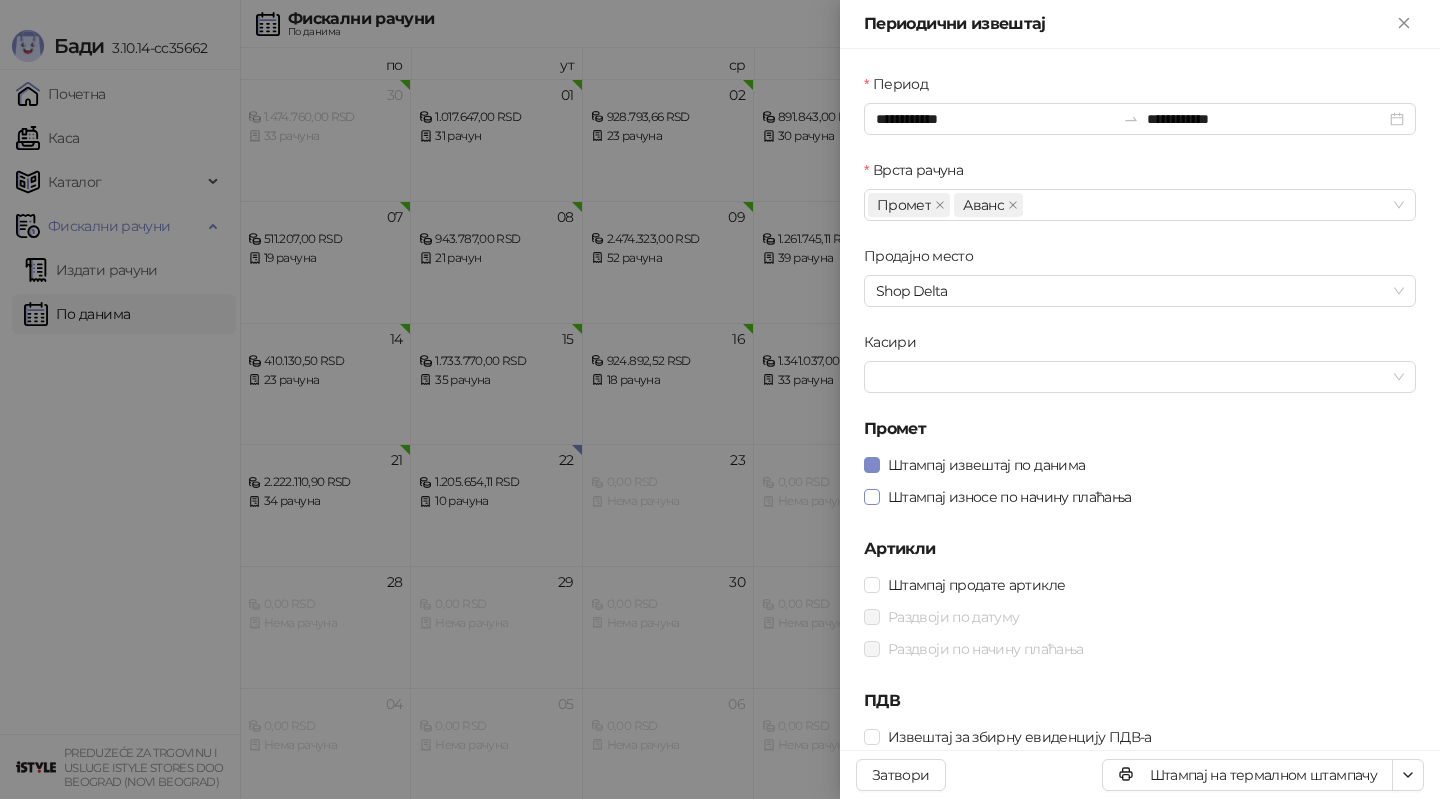 click on "Штампај износе по начину плаћања" at bounding box center [1010, 497] 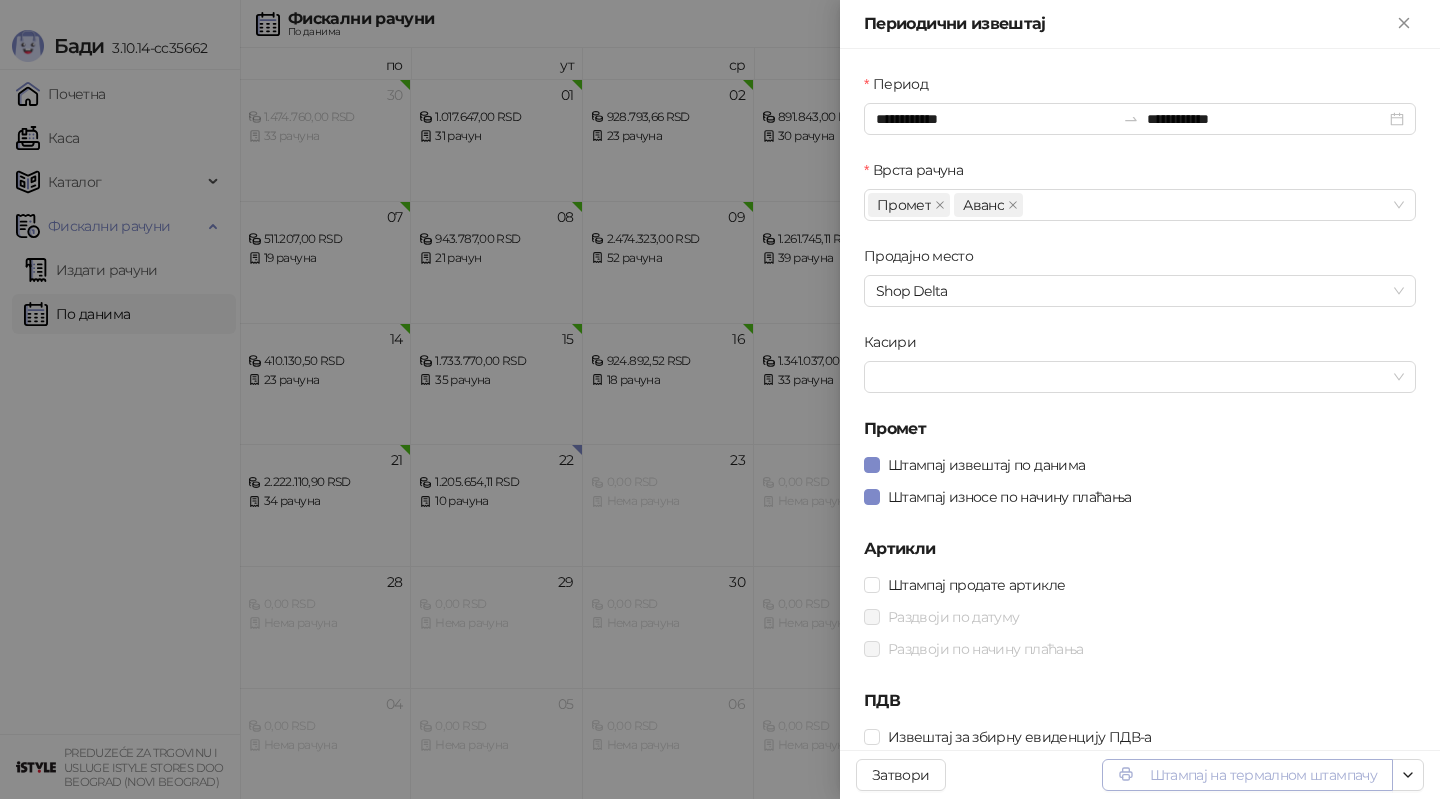 click on "Штампај на термалном штампачу" at bounding box center [1247, 775] 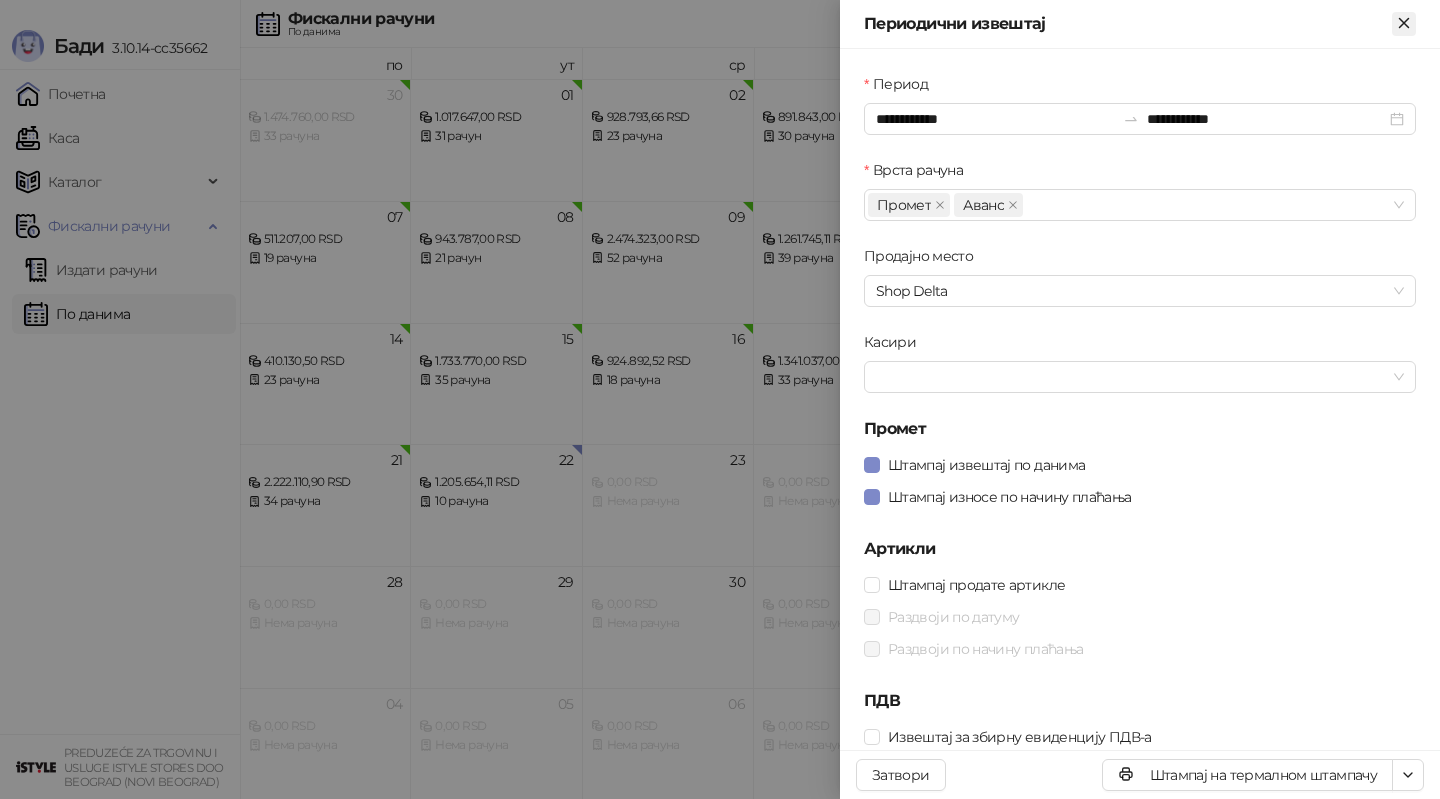 click 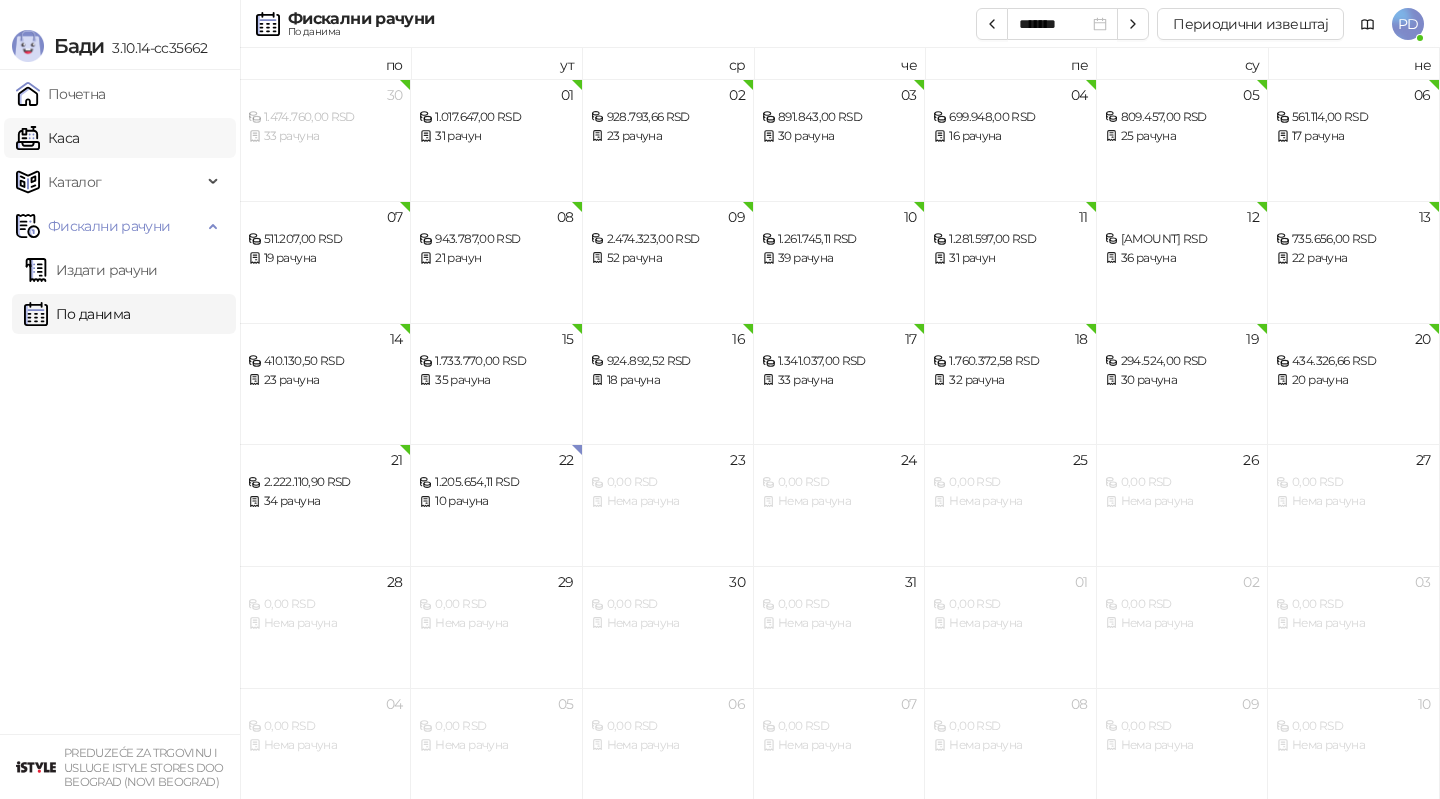 click on "Каса" at bounding box center (47, 138) 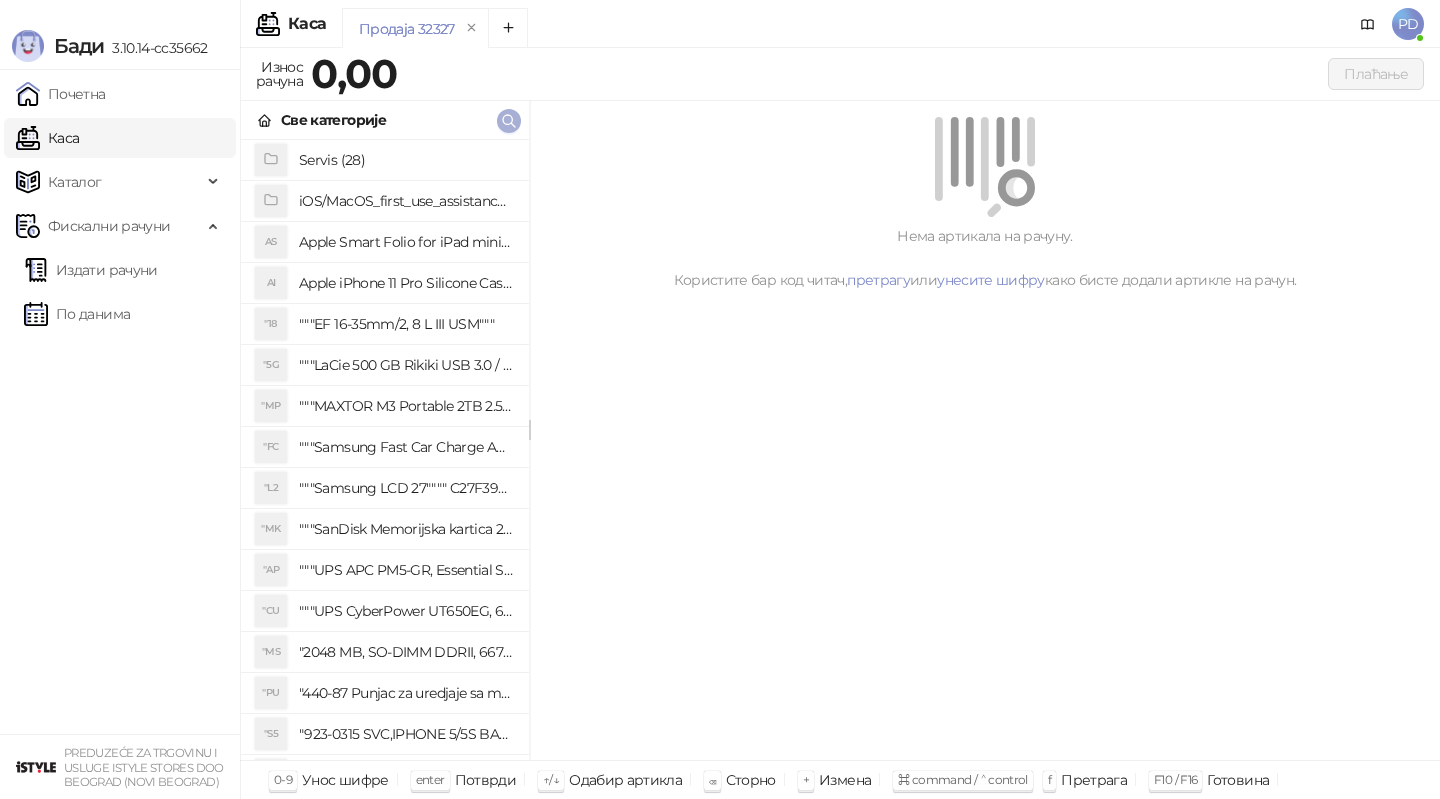 click 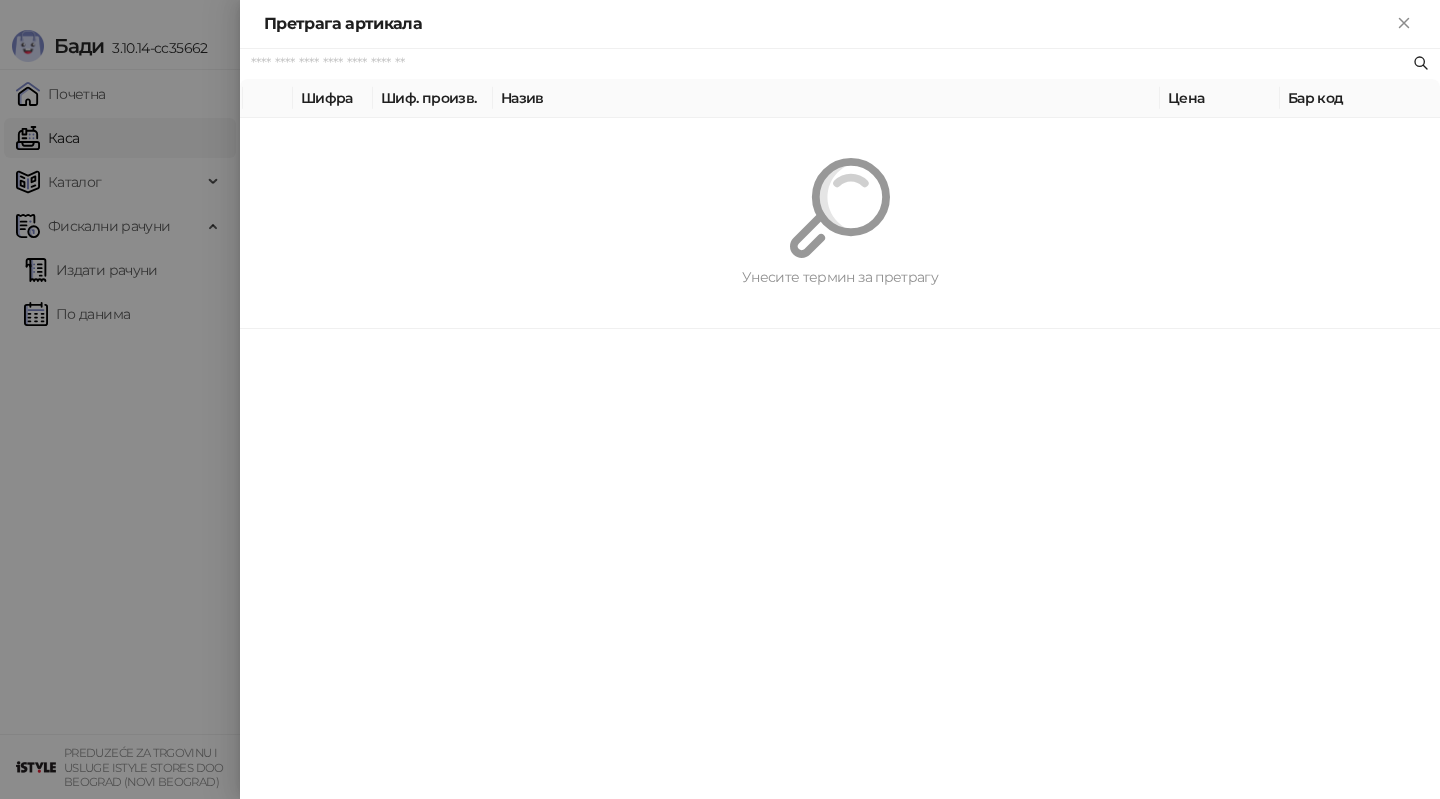 paste on "*********" 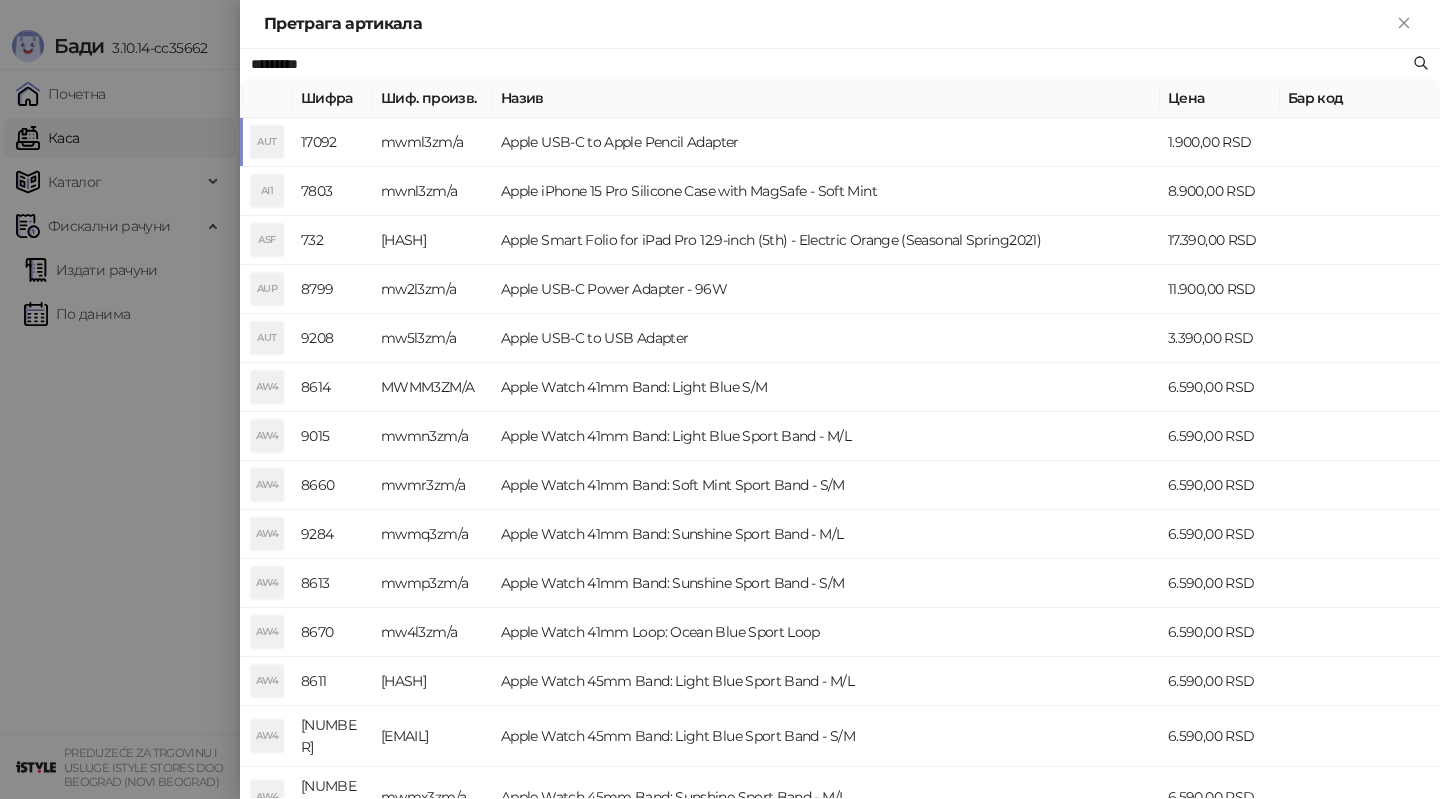 type on "*********" 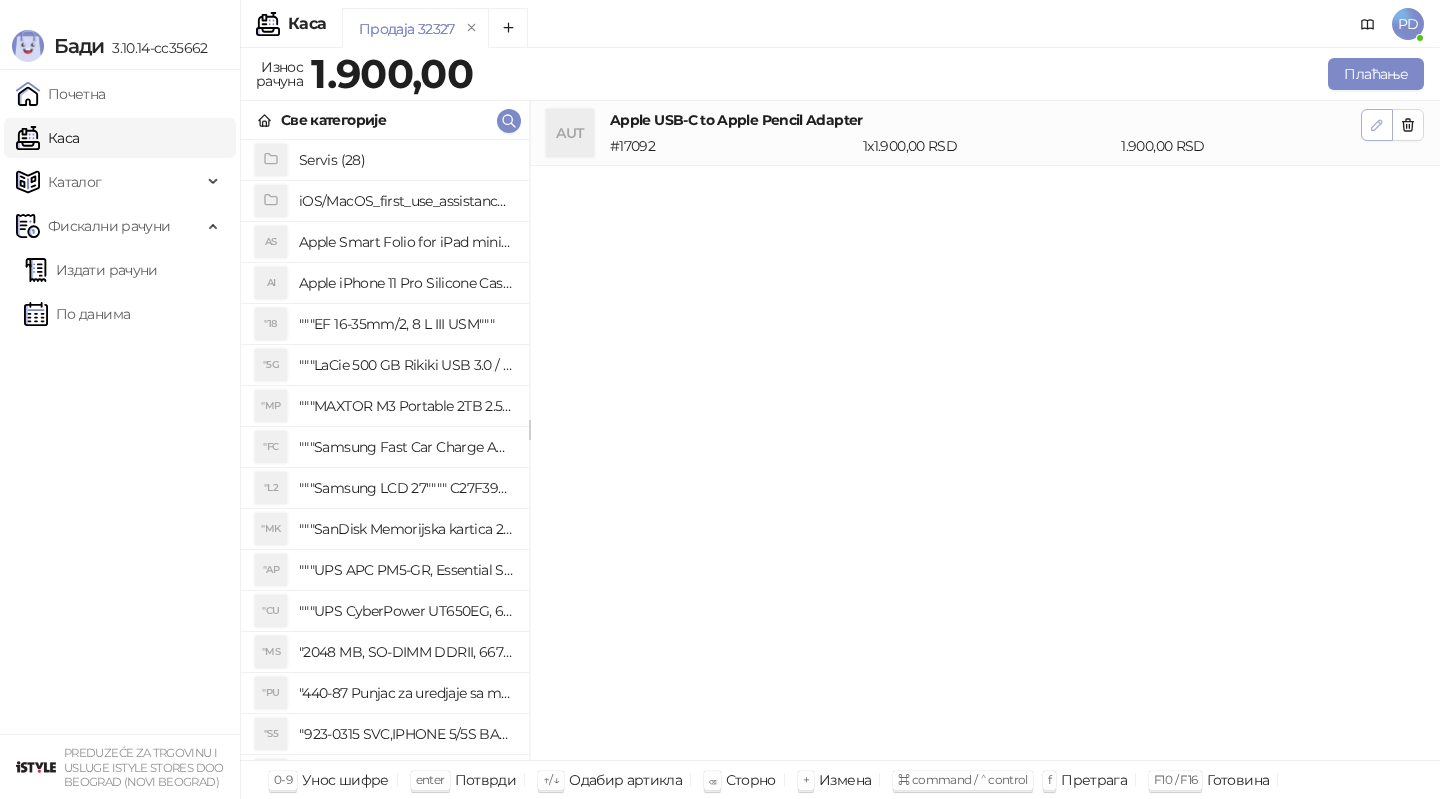 click 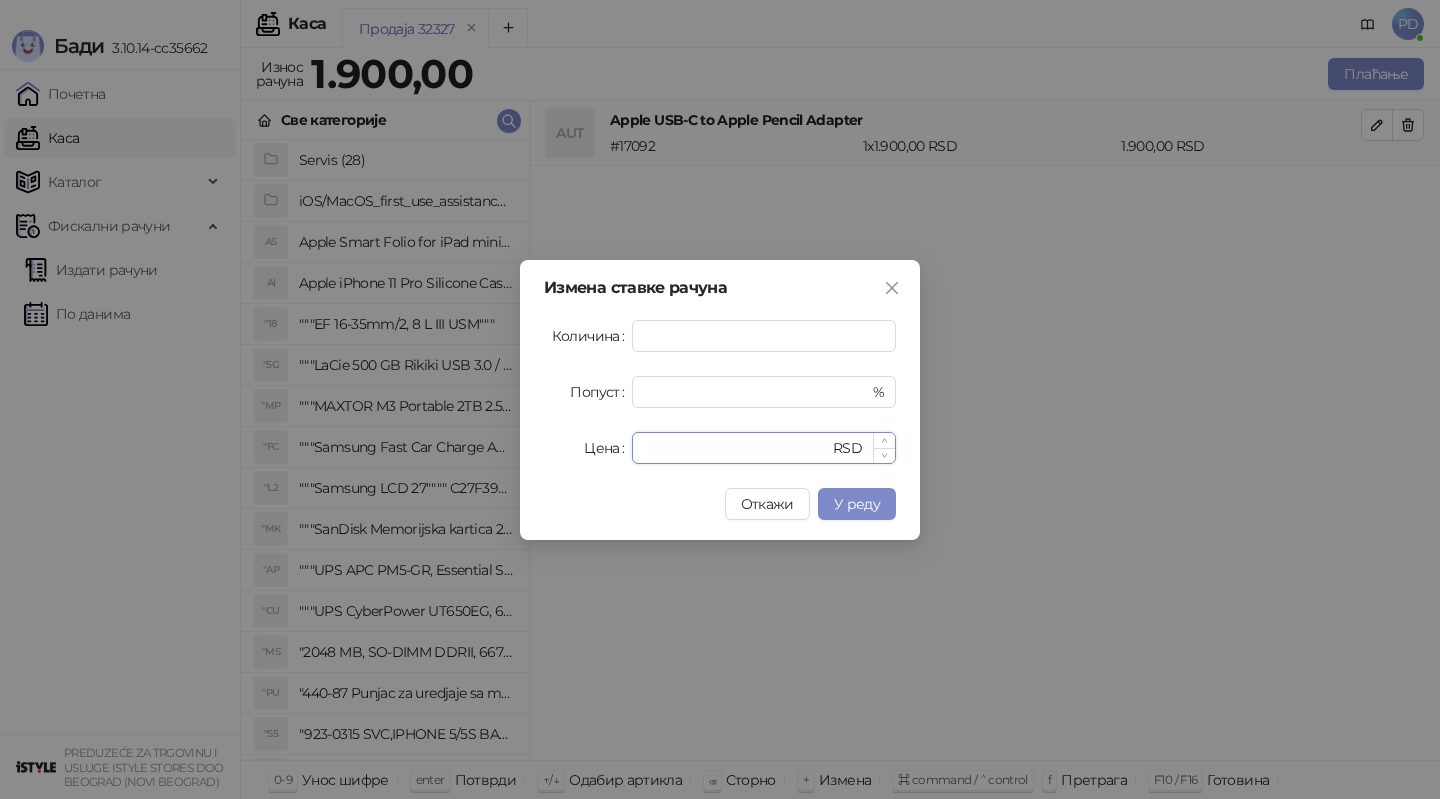 click on "****" at bounding box center (736, 448) 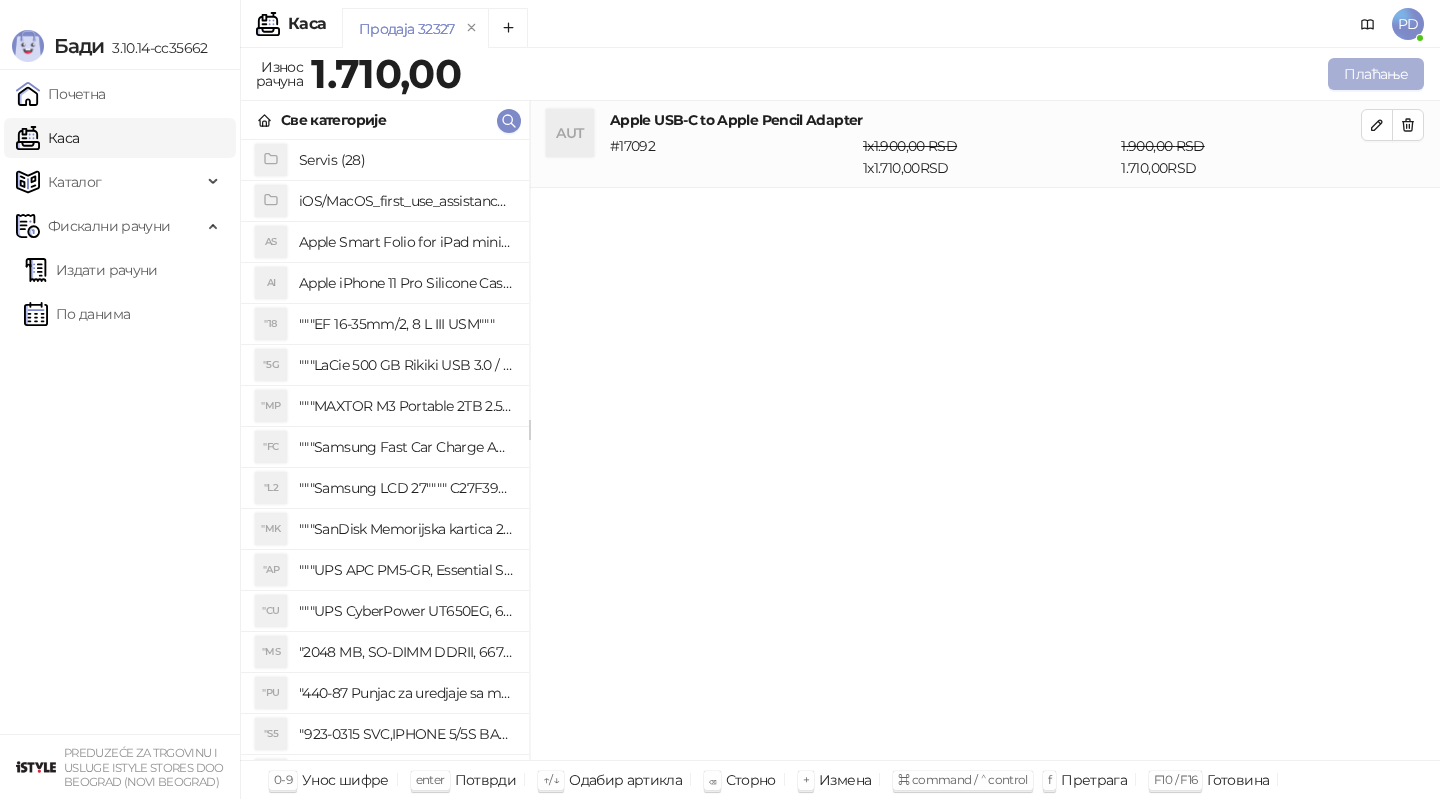 click on "Плаћање" at bounding box center (1376, 74) 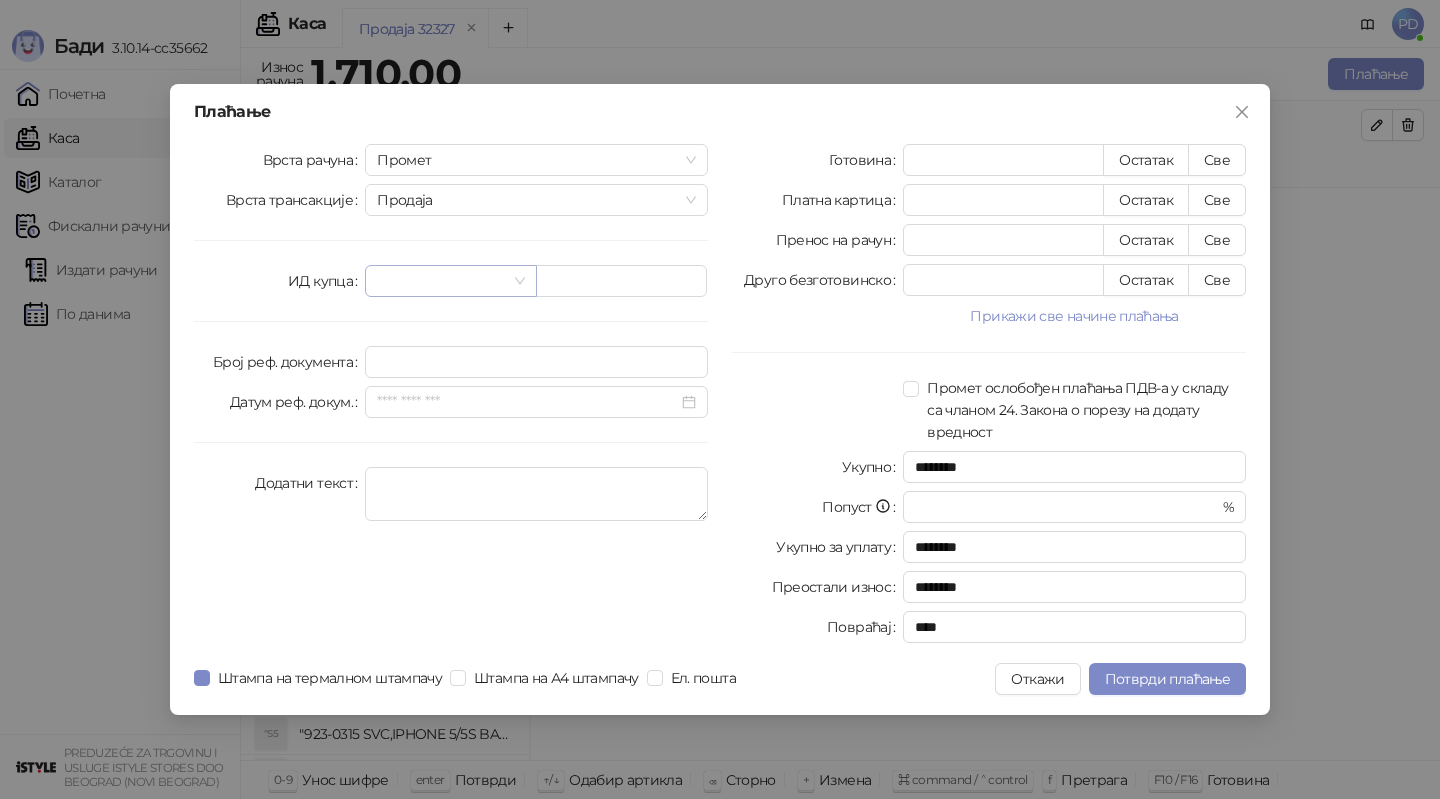 click at bounding box center [441, 281] 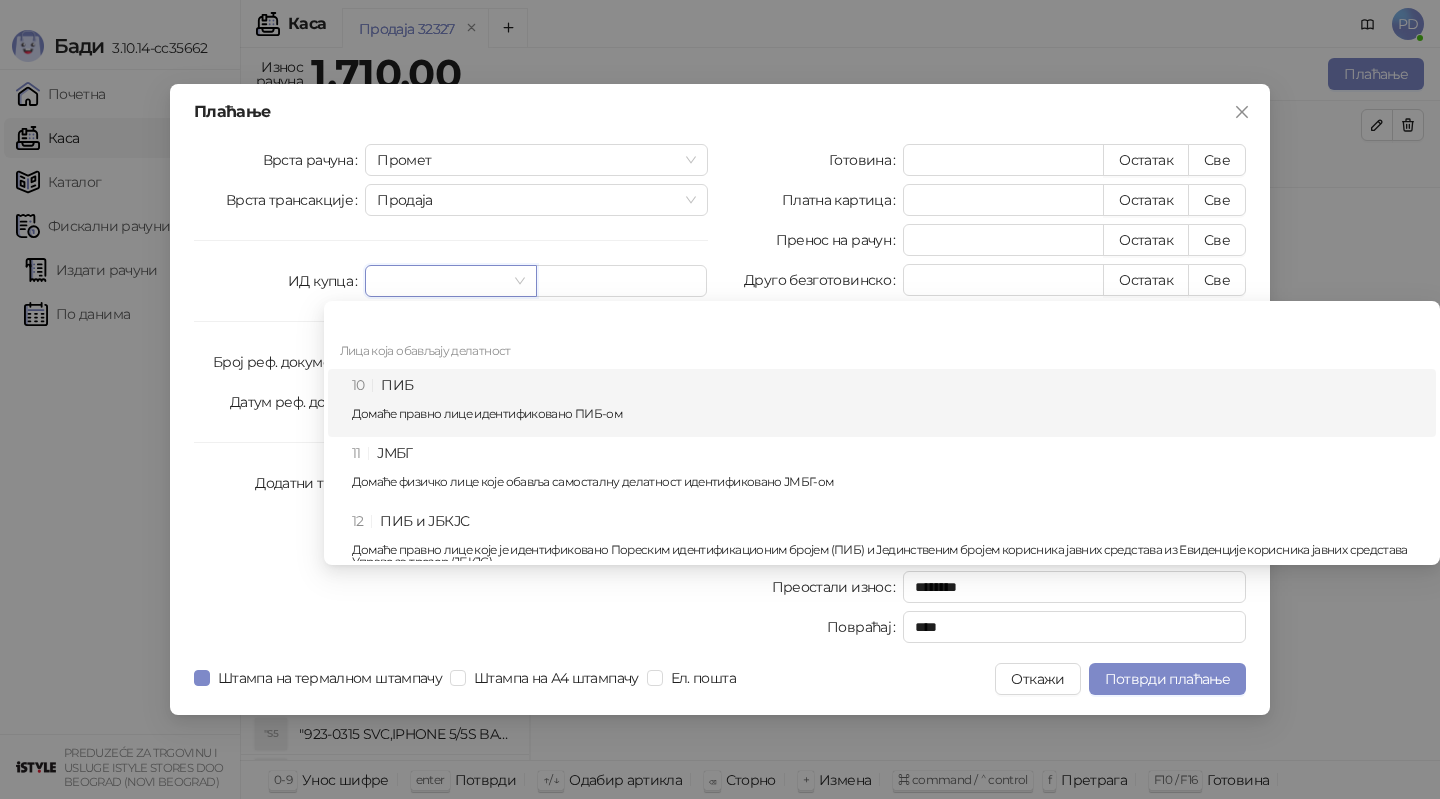click on "10 ПИБ Домаће правно лице идентификовано ПИБ-ом" at bounding box center (888, 403) 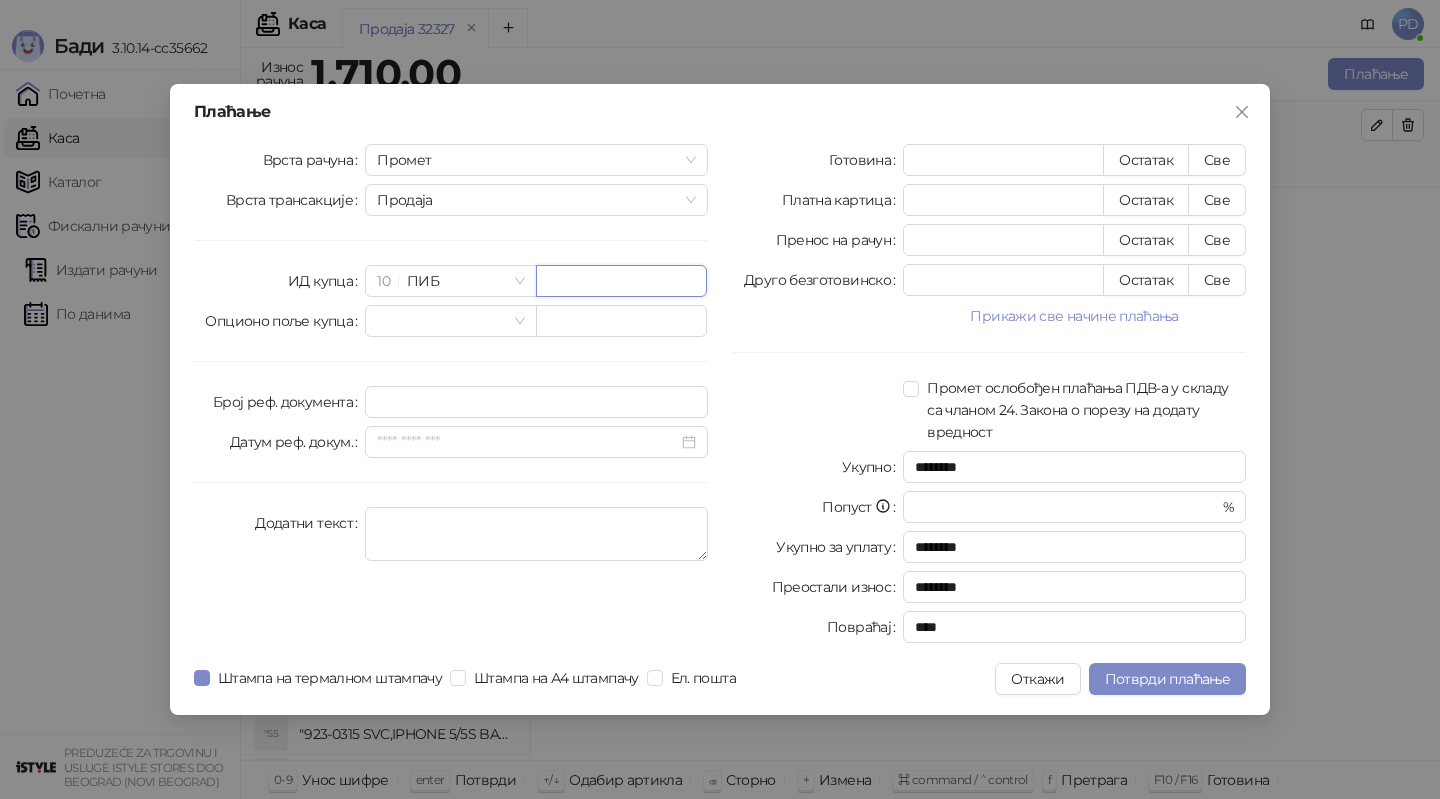 click at bounding box center [621, 281] 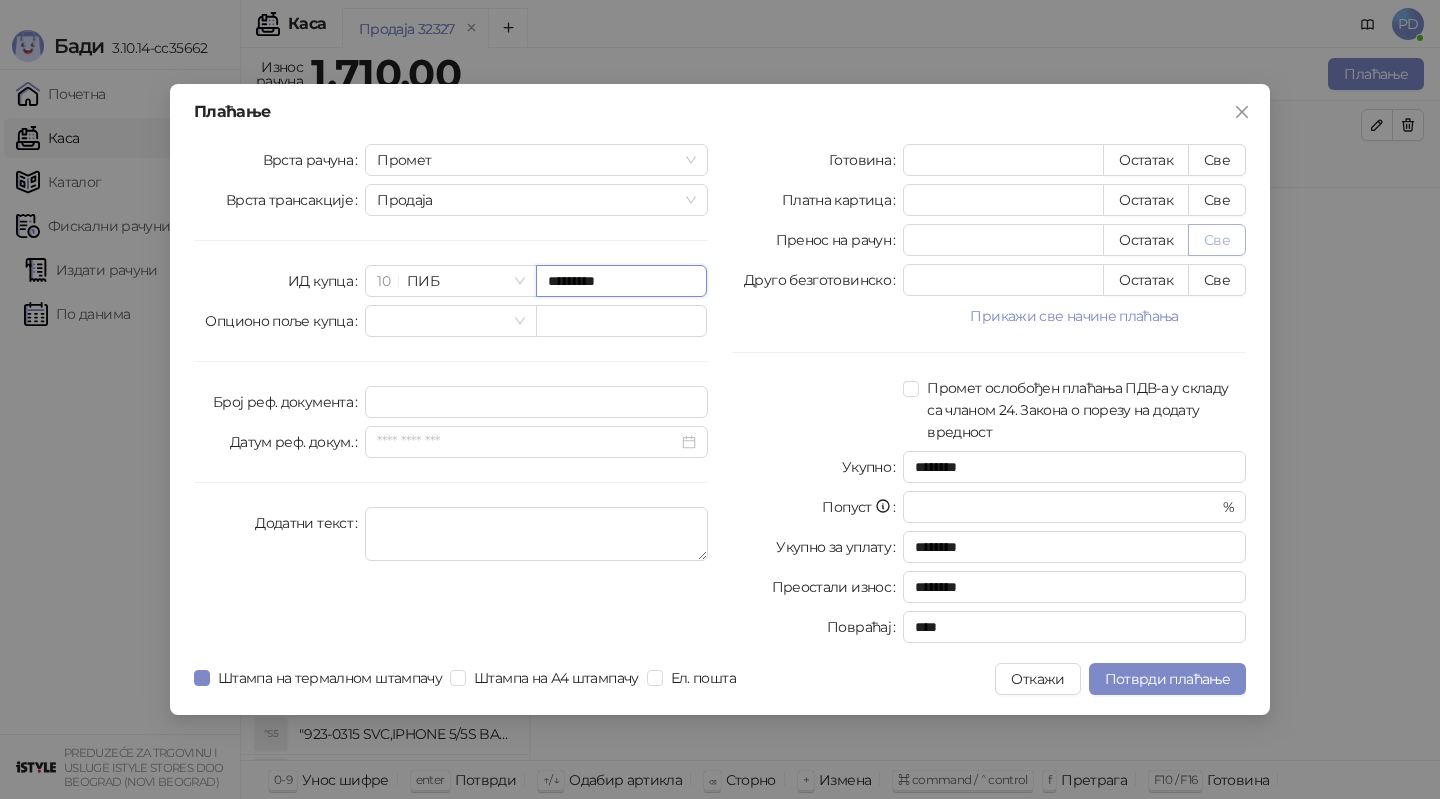 type on "*********" 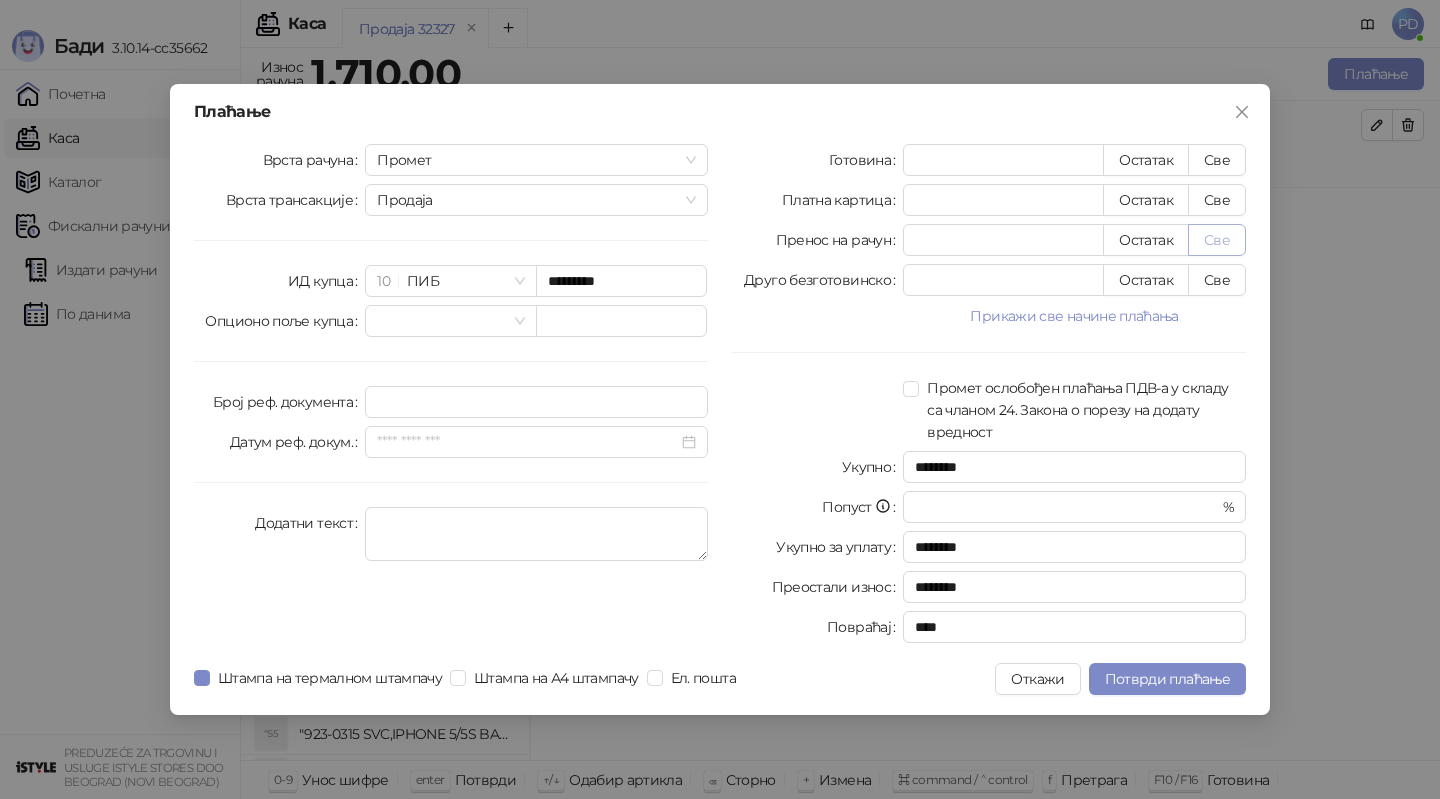 click on "Све" at bounding box center [1217, 240] 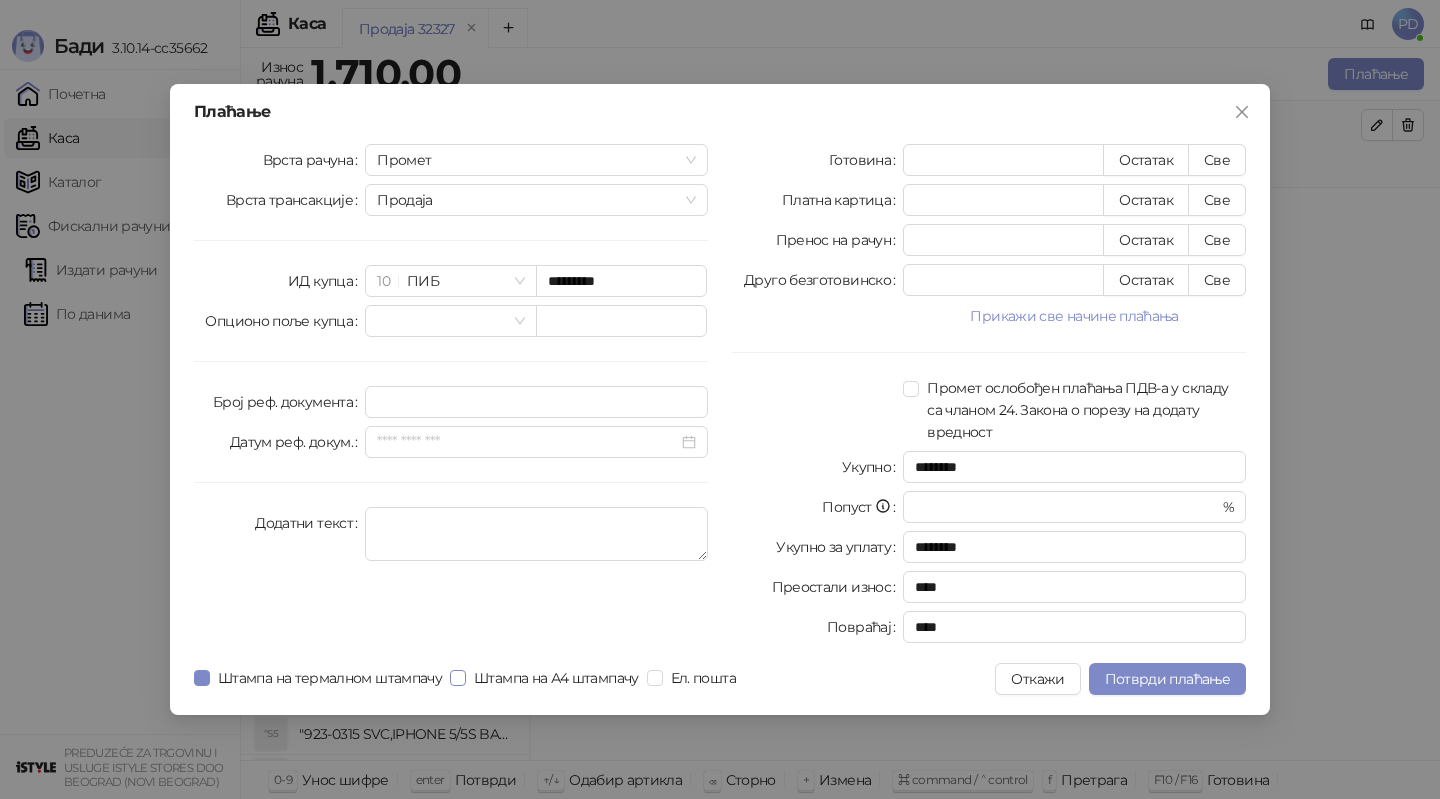 click on "Штампа на А4 штампачу" at bounding box center (556, 678) 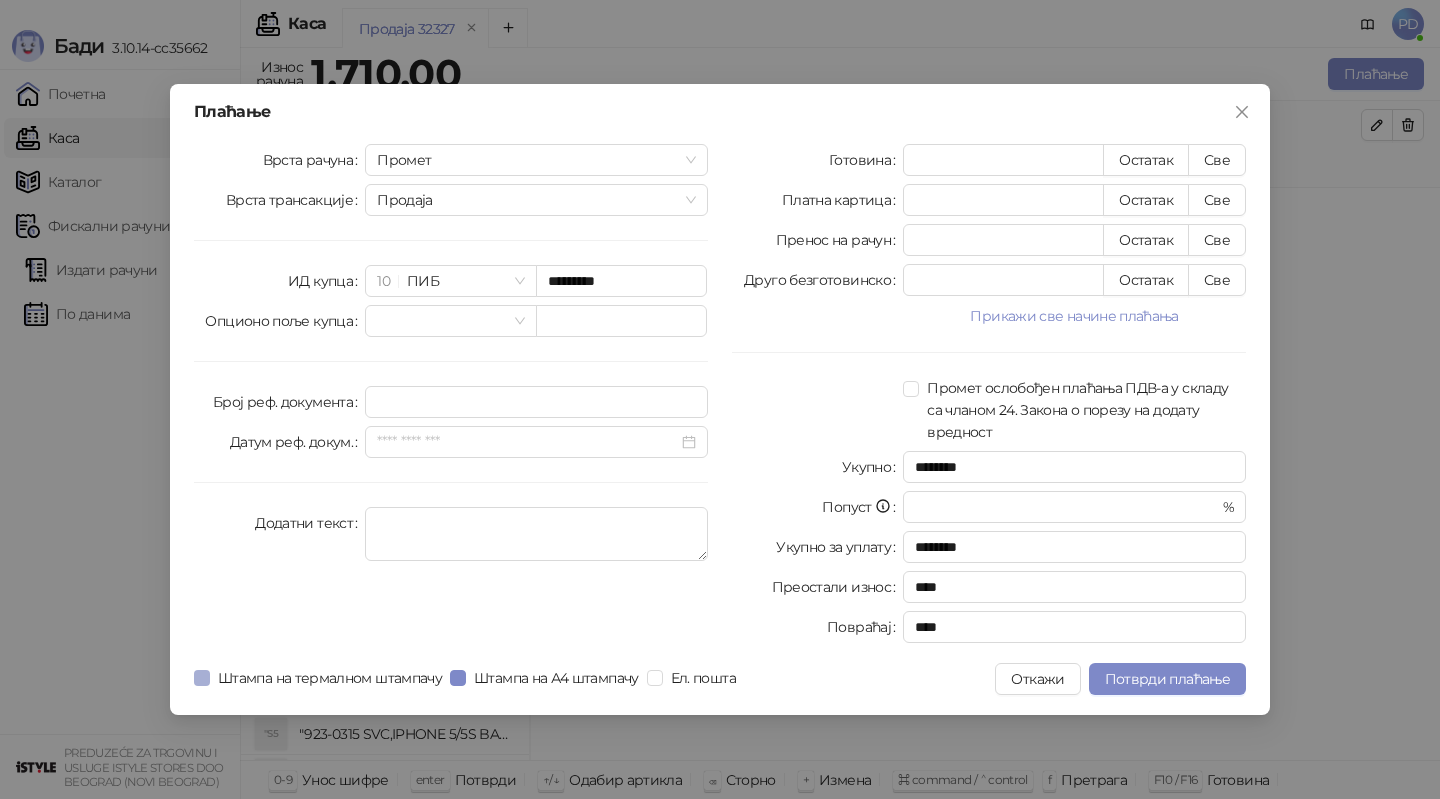 click on "Штампа на термалном штампачу" at bounding box center [330, 678] 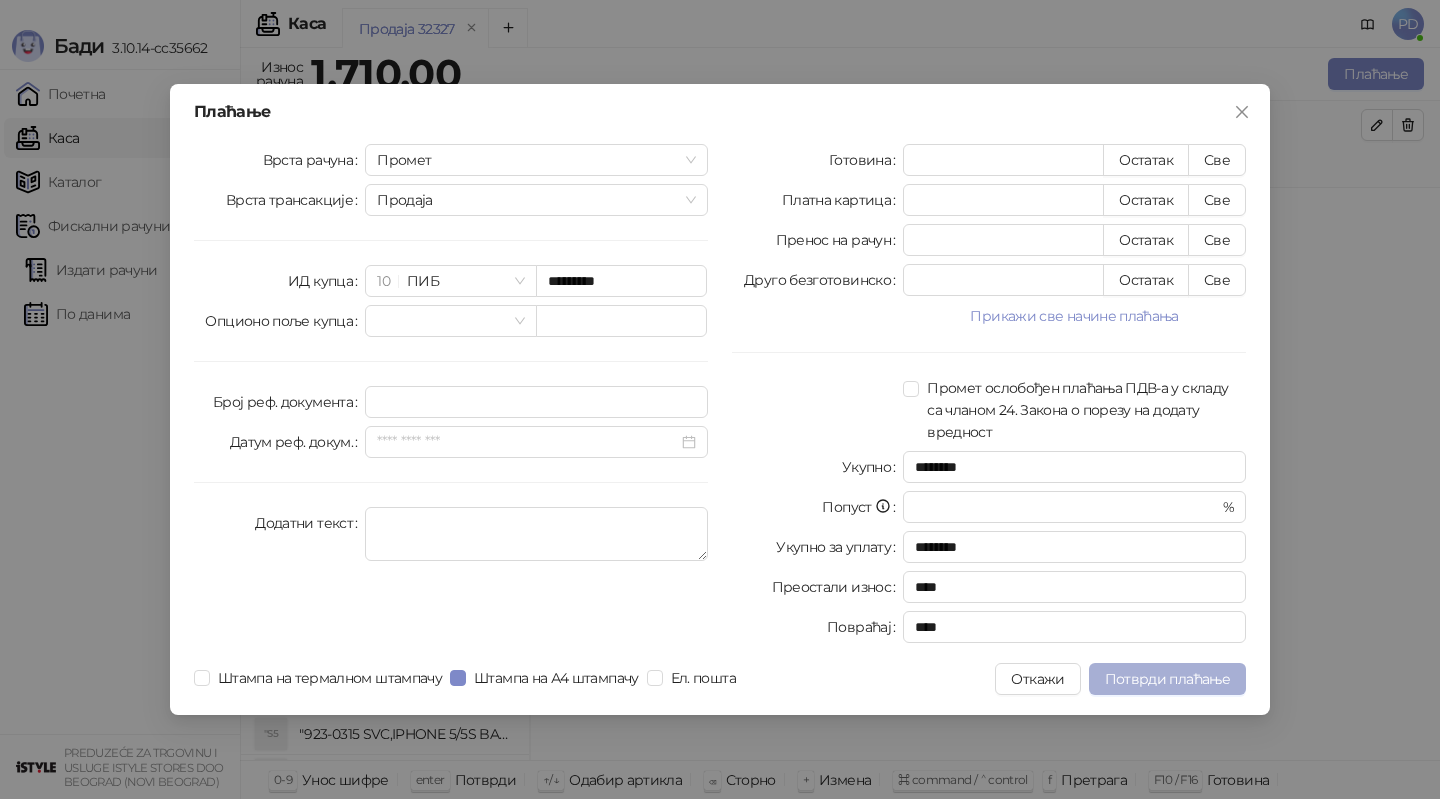 click on "Потврди плаћање" at bounding box center [1167, 679] 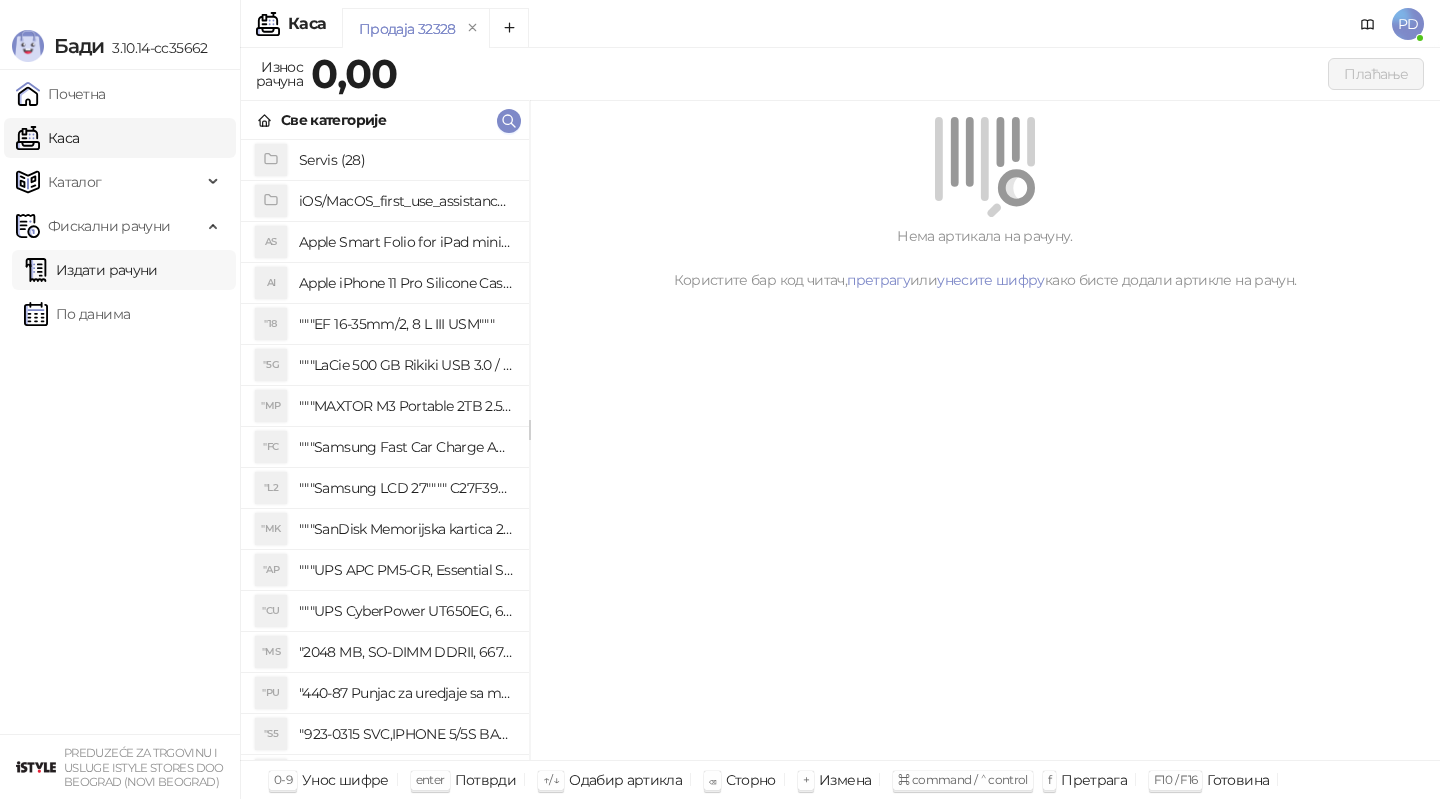 click on "Издати рачуни" at bounding box center [91, 270] 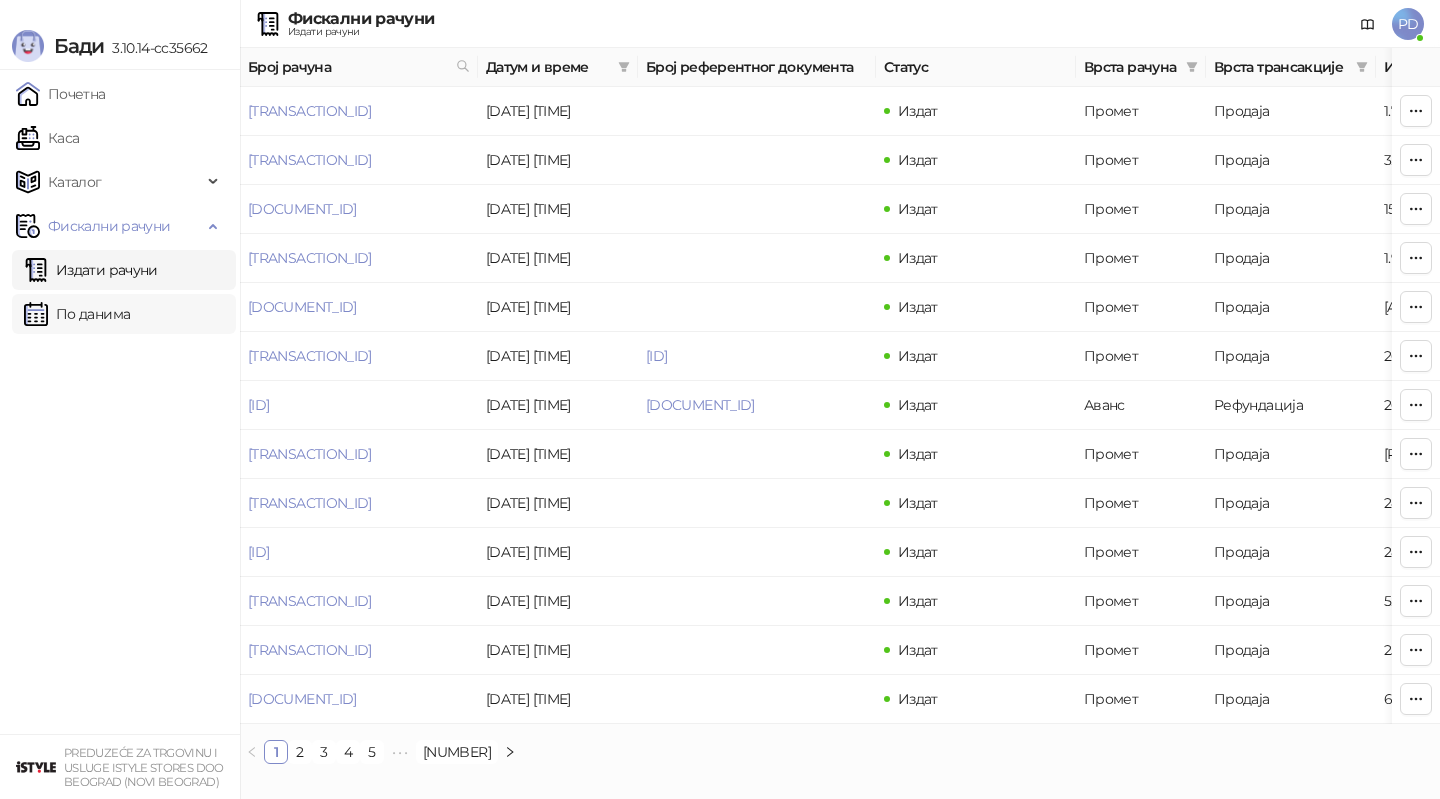 click on "По данима" at bounding box center [77, 314] 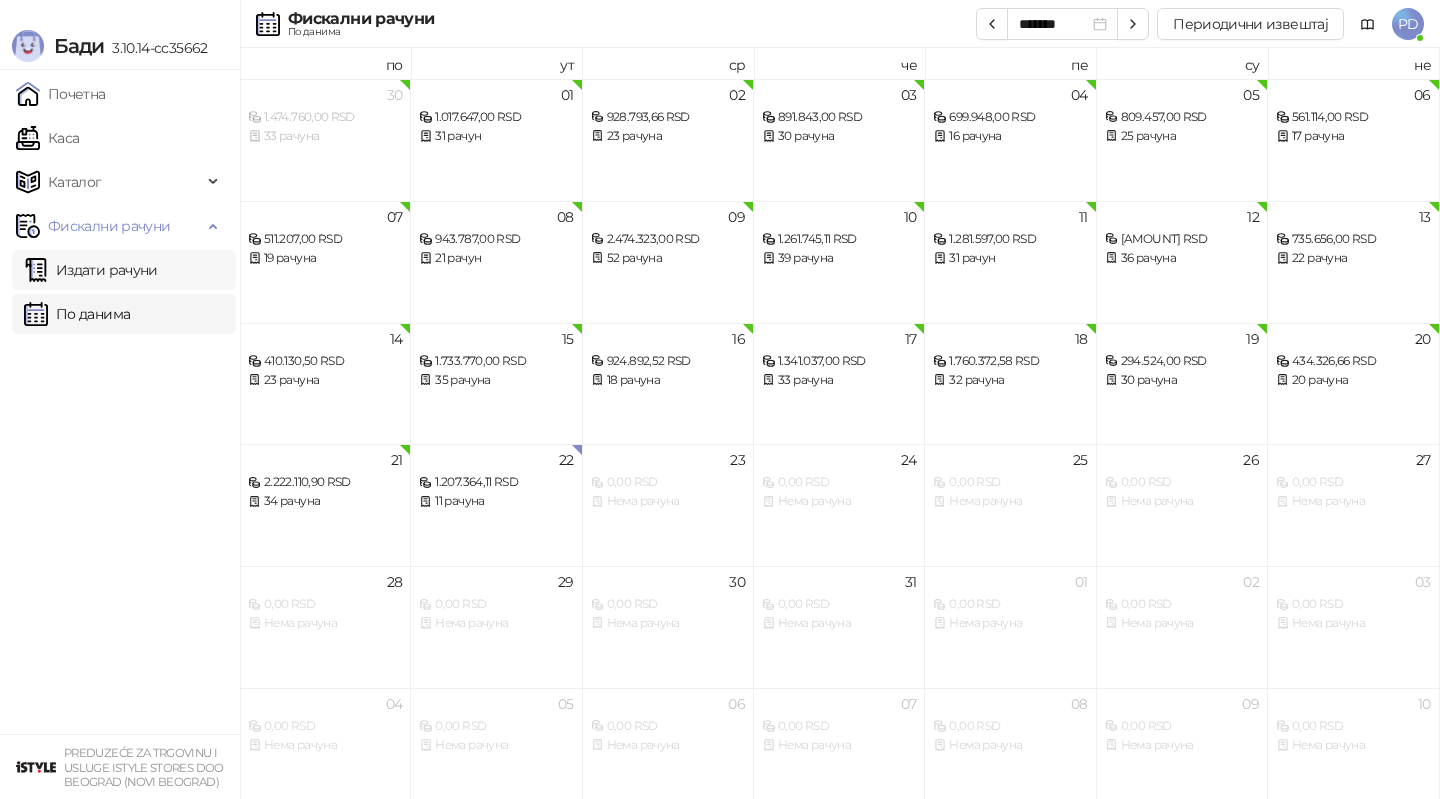 click on "Издати рачуни" at bounding box center (91, 270) 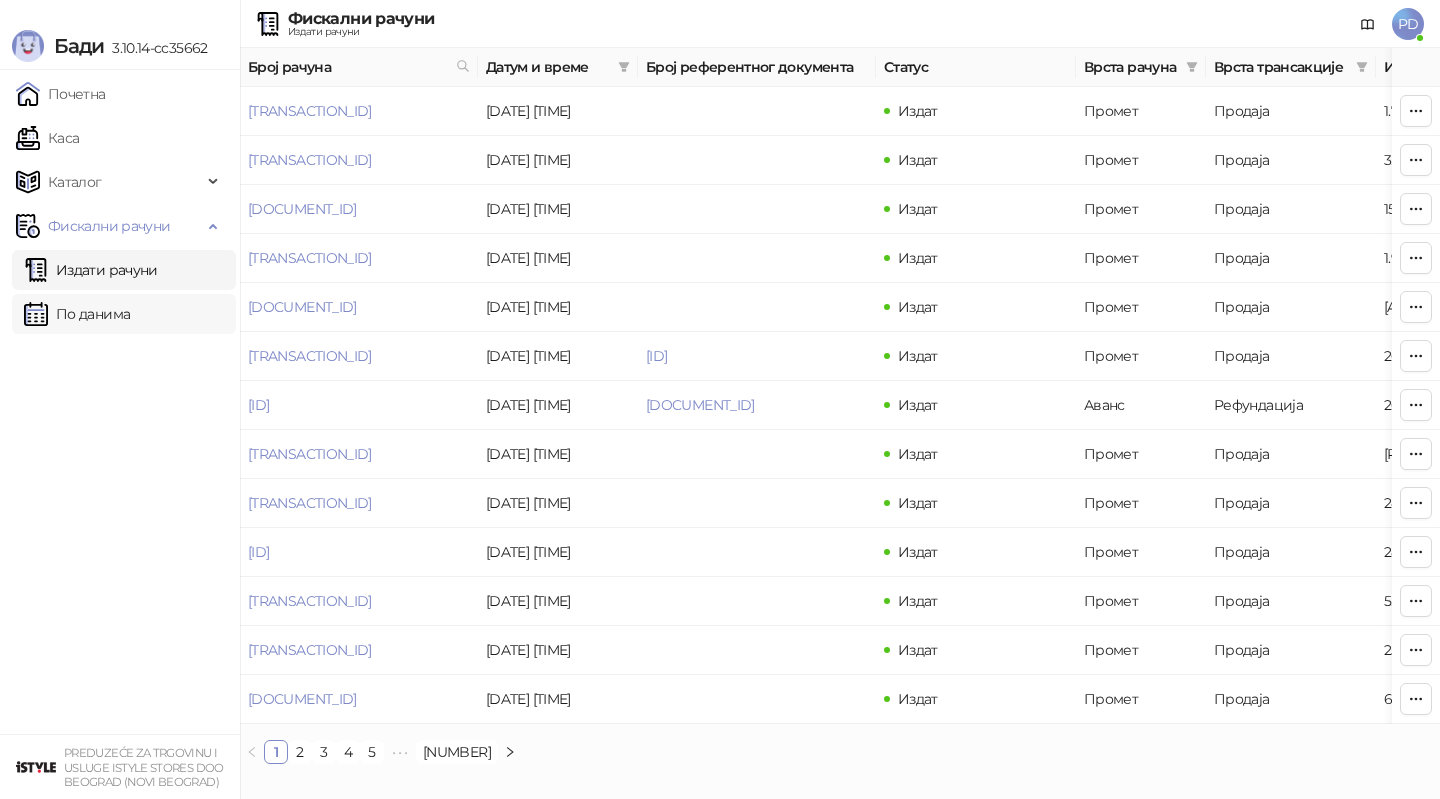 click on "По данима" at bounding box center [77, 314] 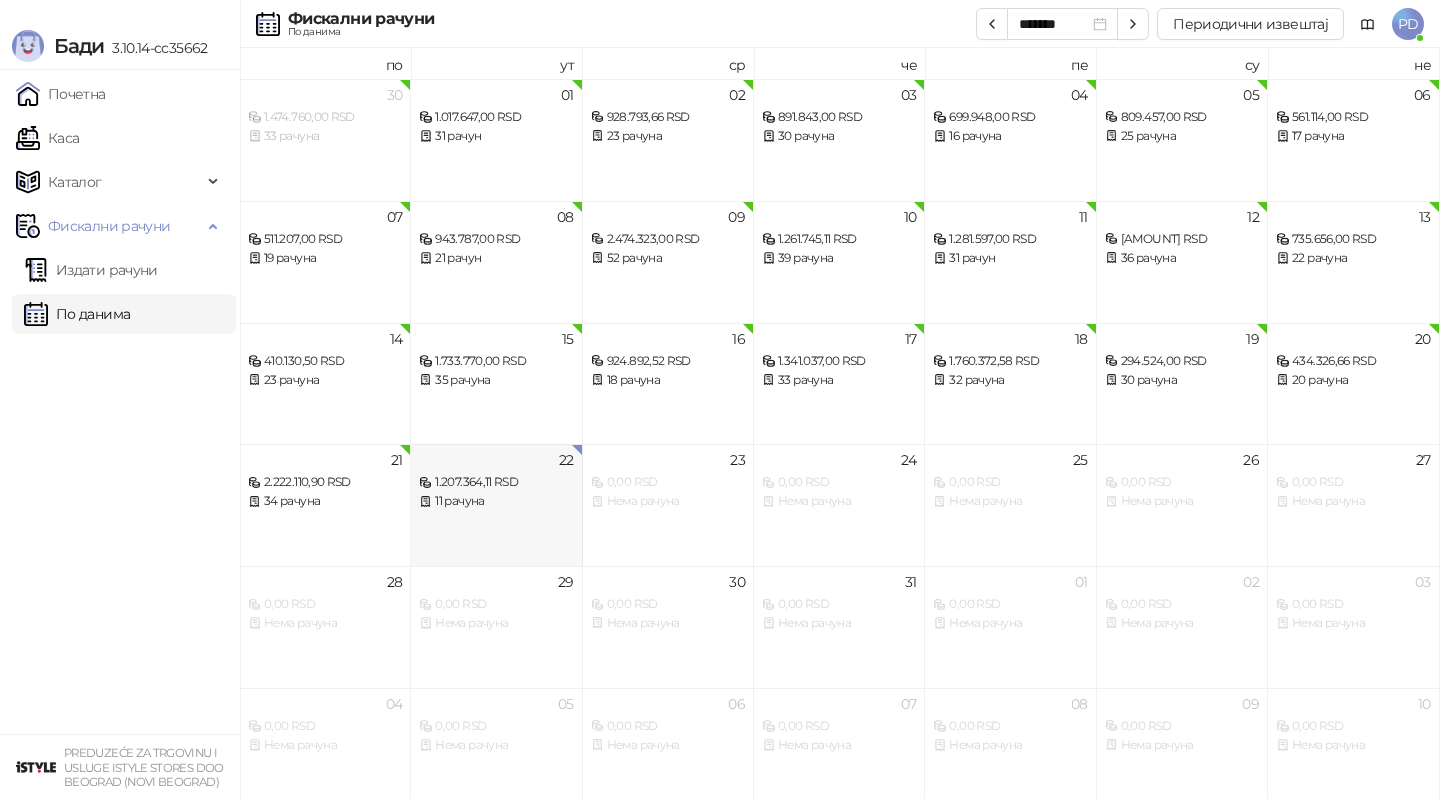 click on "1.207.364,11 RSD   11 рачуна" at bounding box center (496, 482) 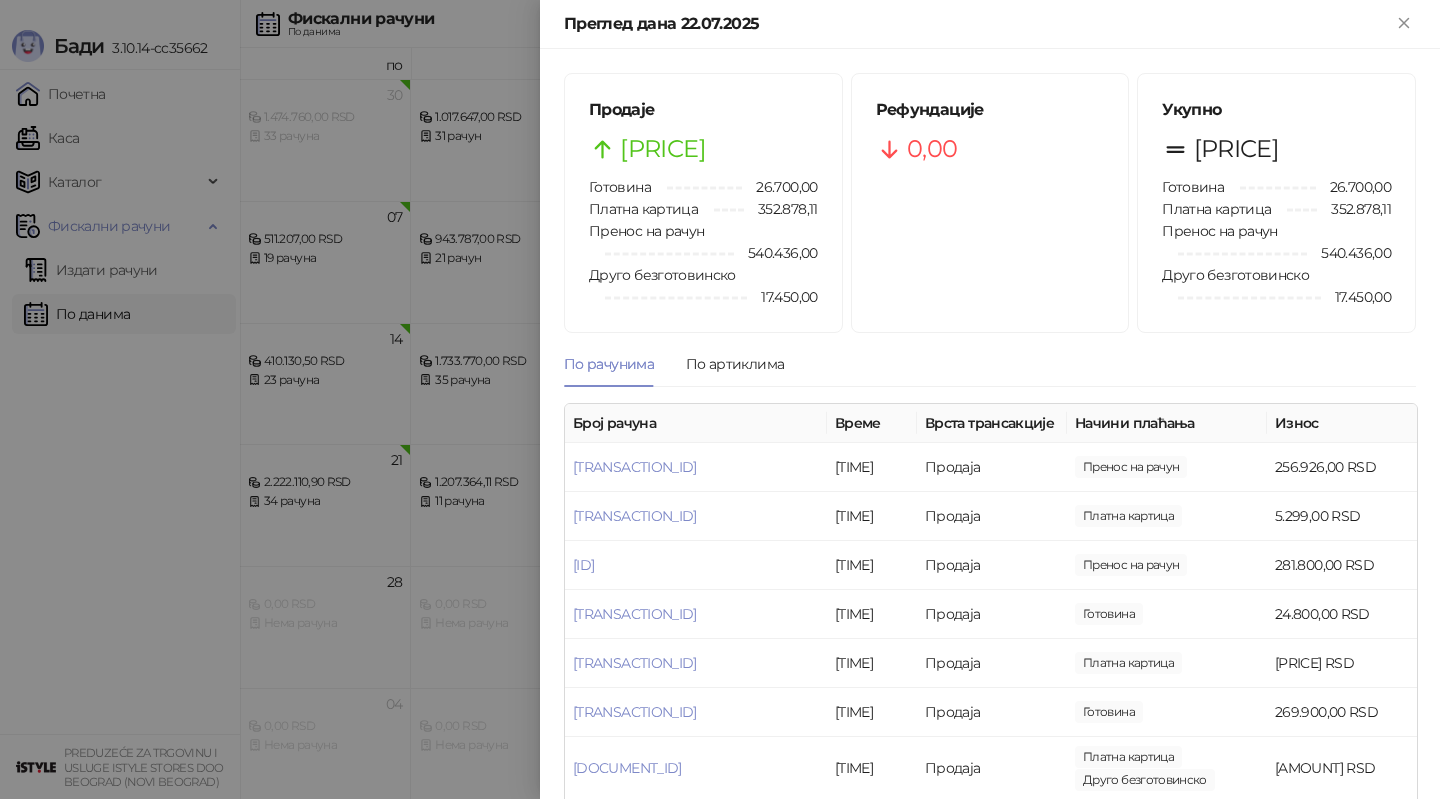 click at bounding box center [720, 399] 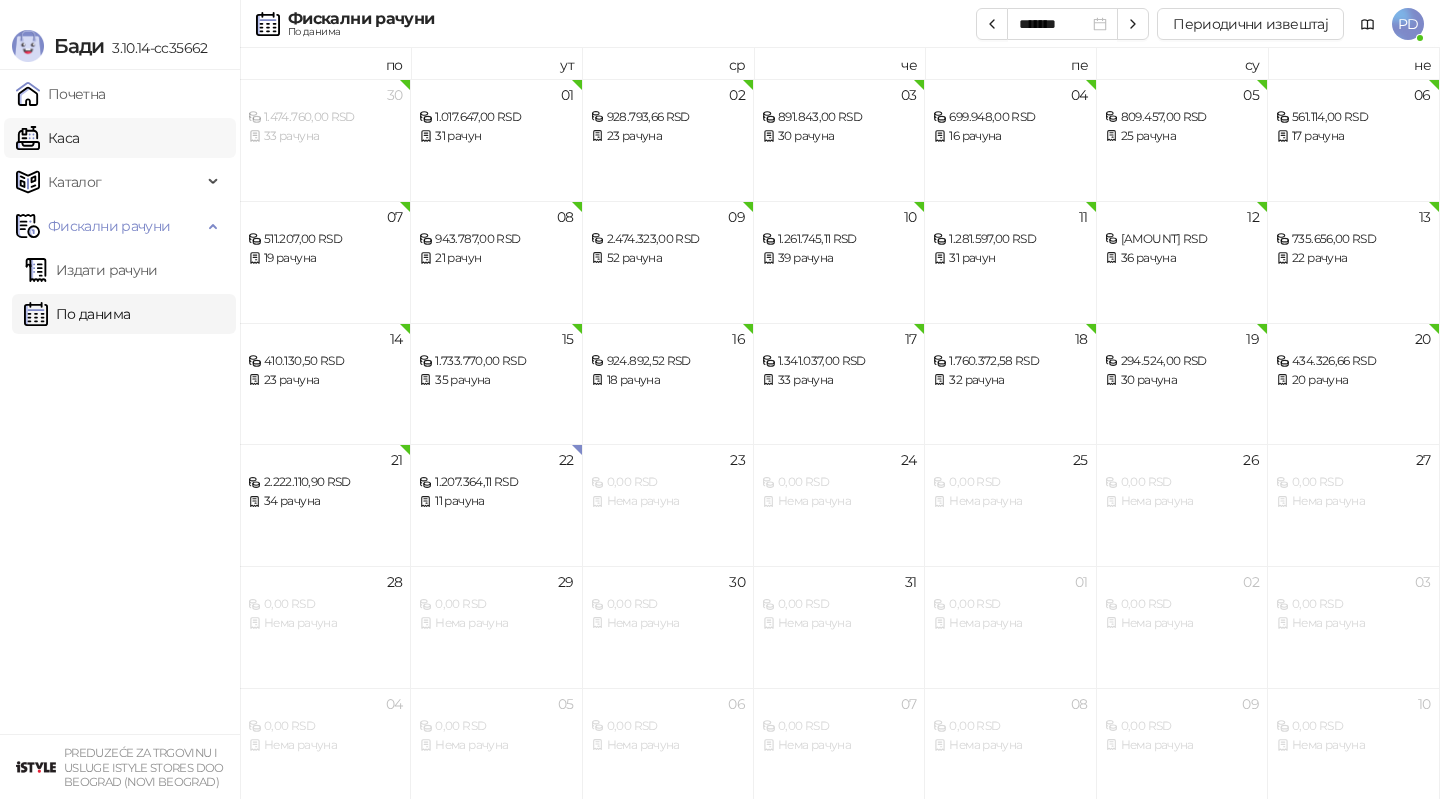 click on "Каса" at bounding box center (47, 138) 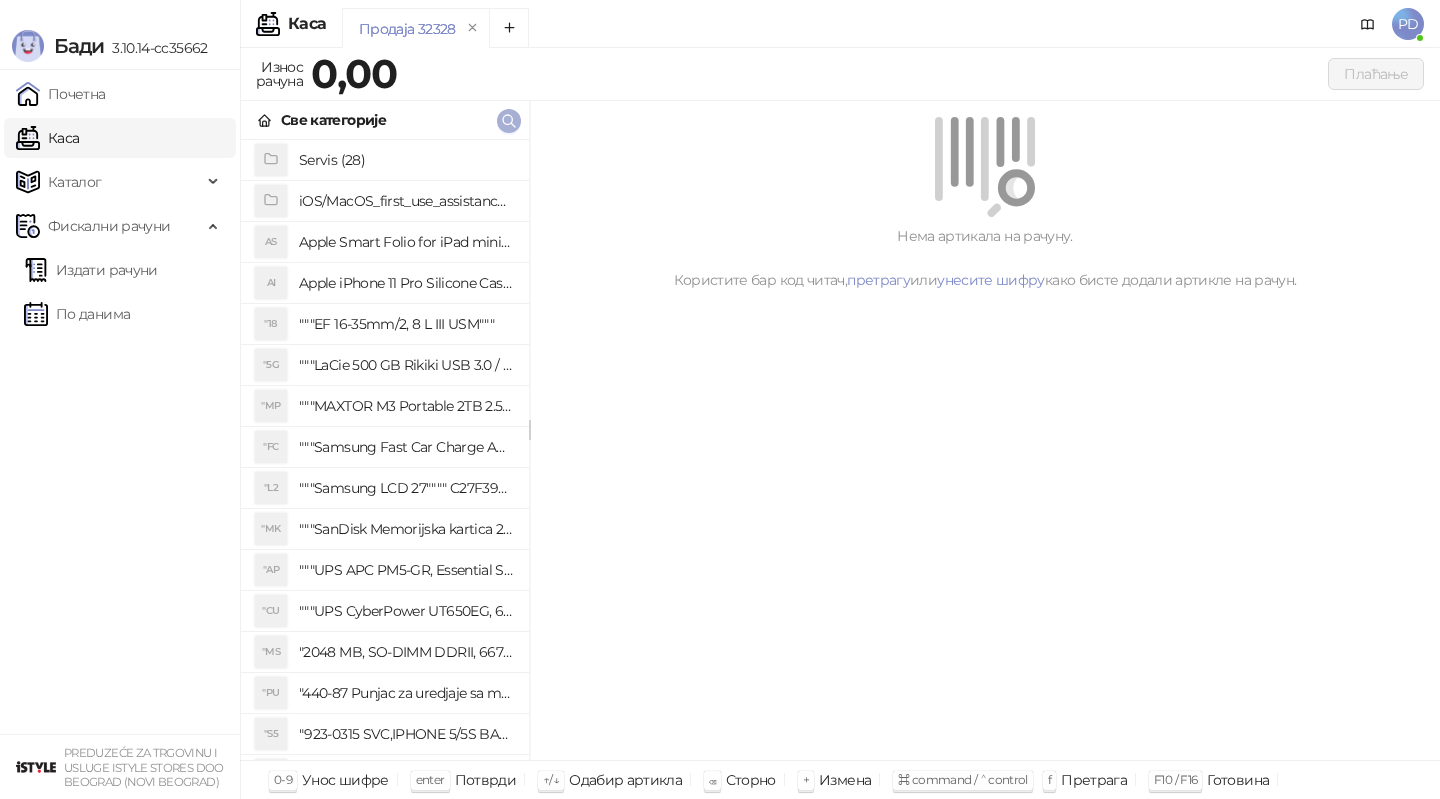 click at bounding box center (509, 121) 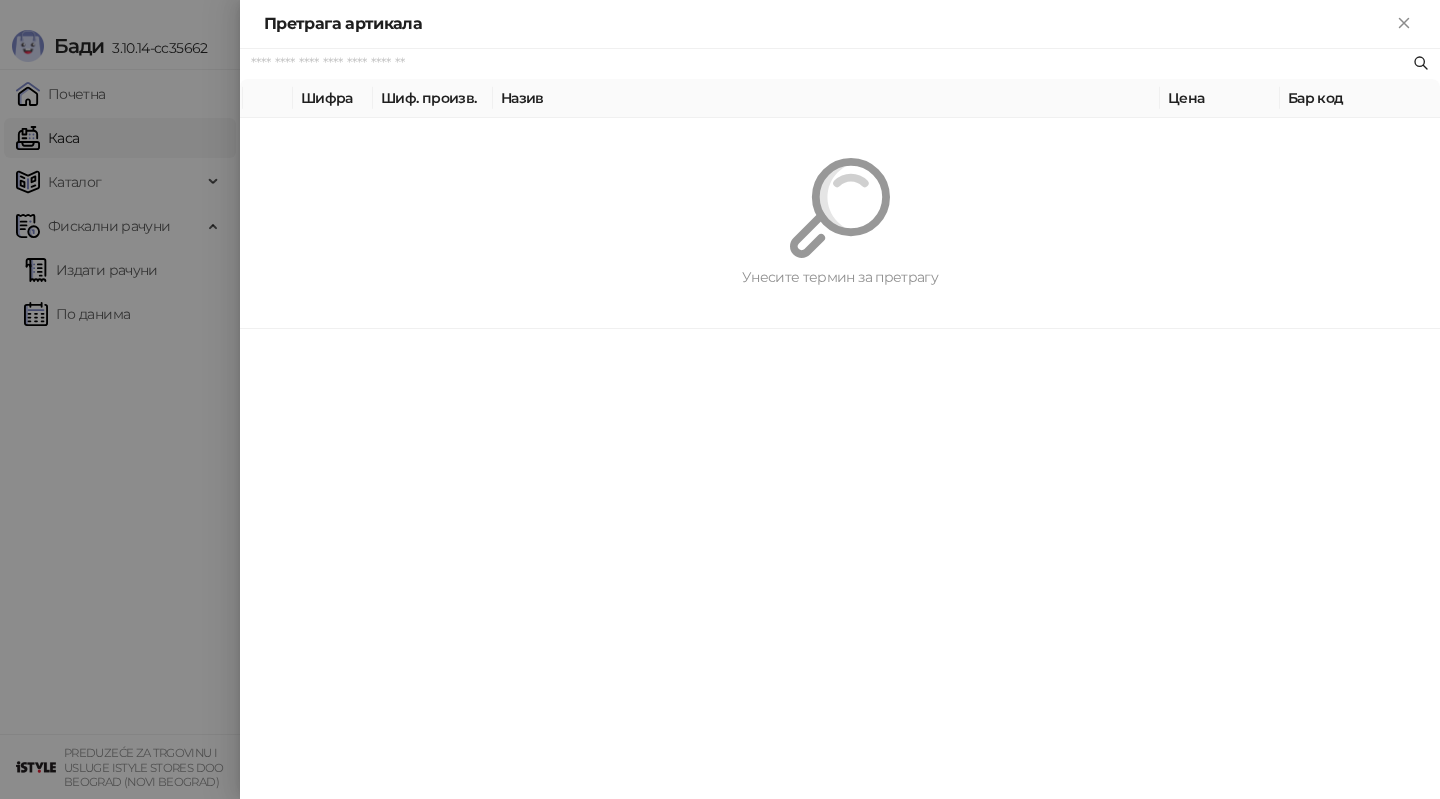paste on "**********" 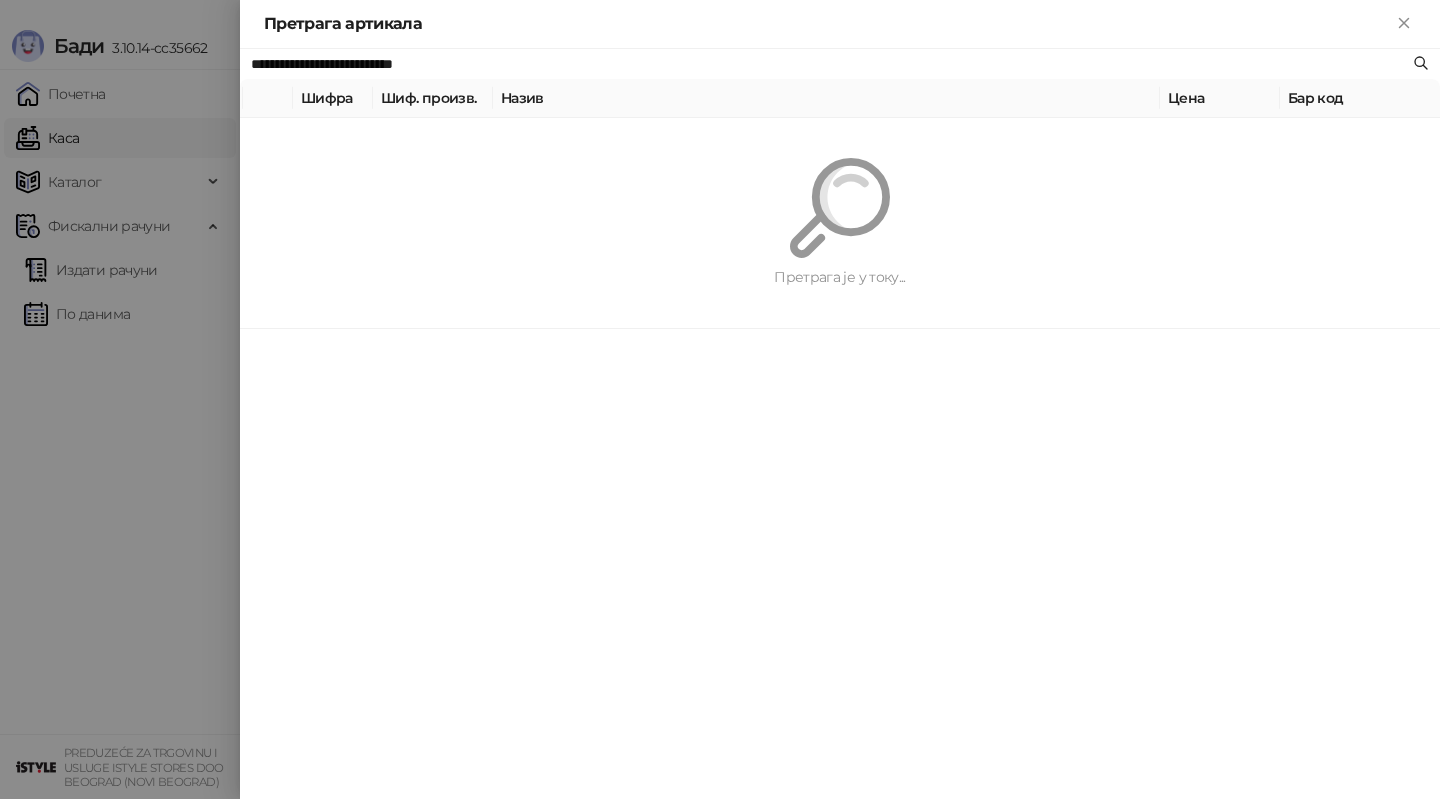 type on "**********" 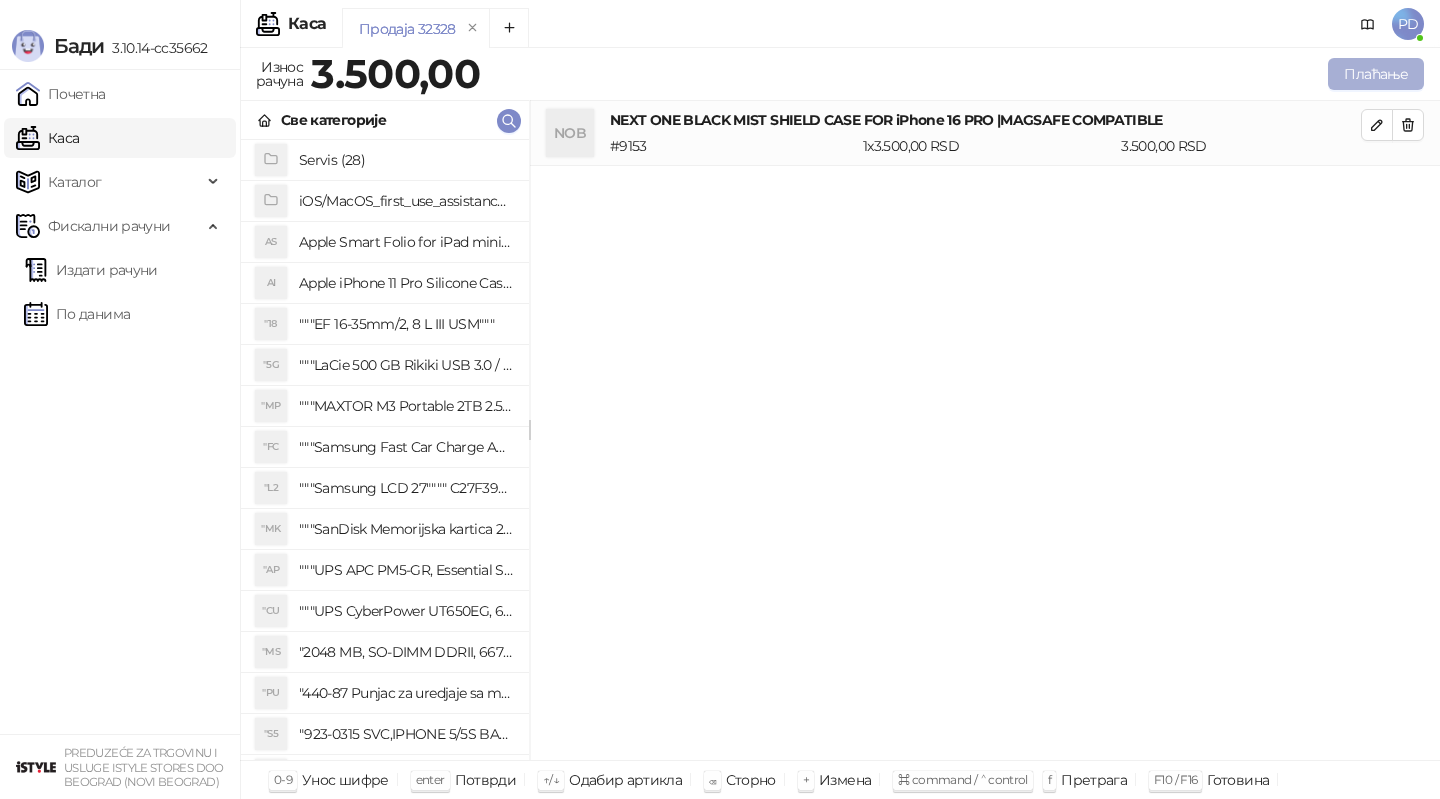 click on "Плаћање" at bounding box center (1376, 74) 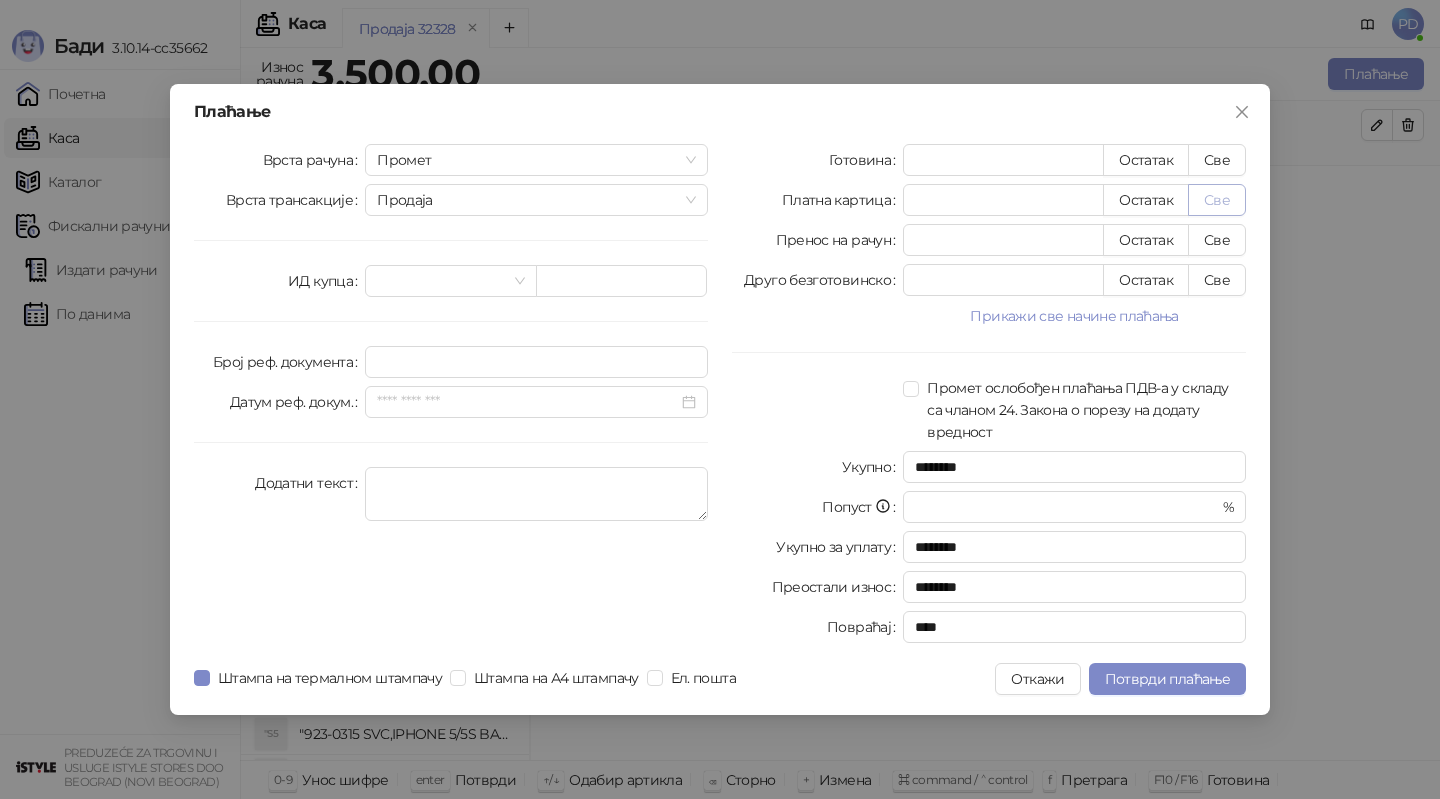 click on "Све" at bounding box center (1217, 200) 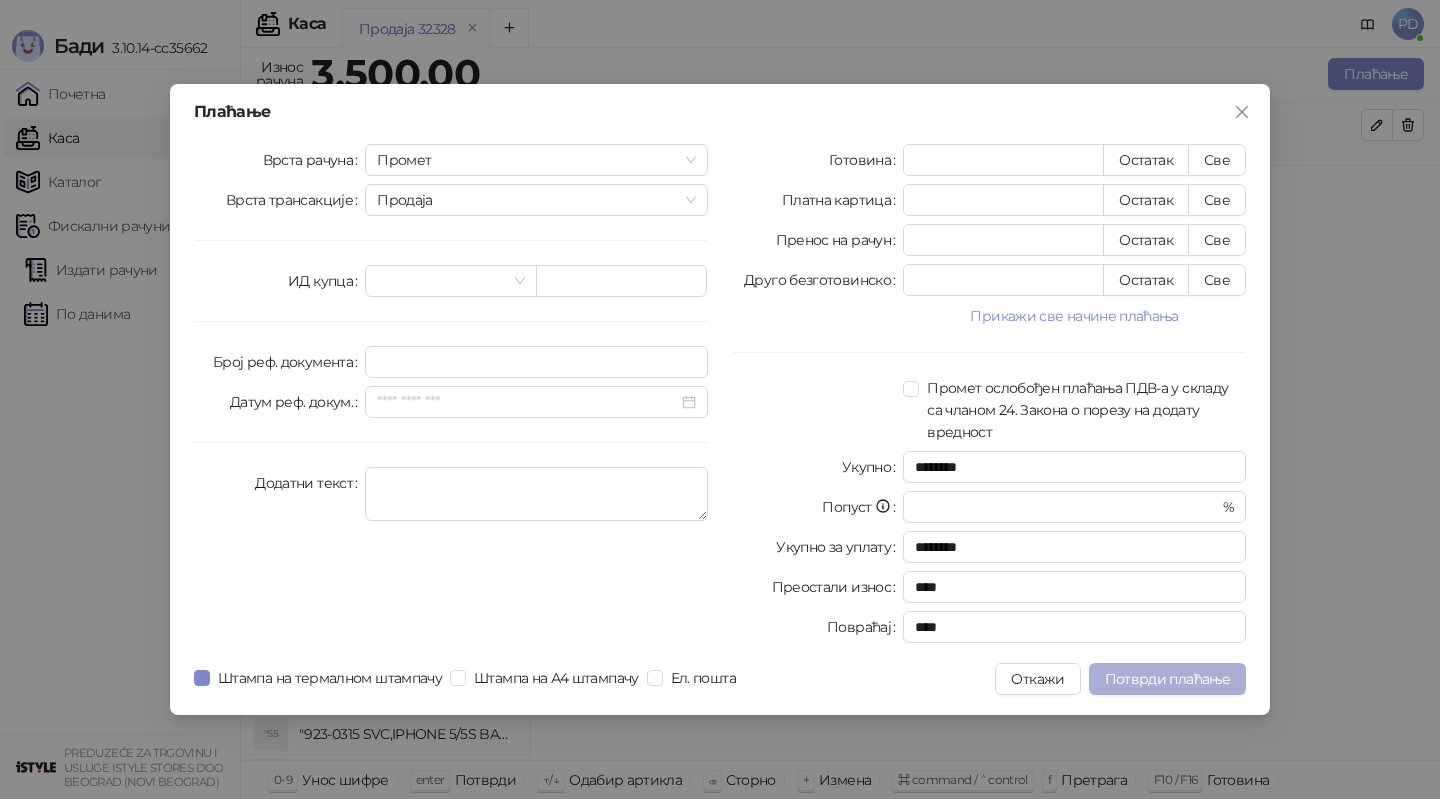 click on "Потврди плаћање" at bounding box center (1167, 679) 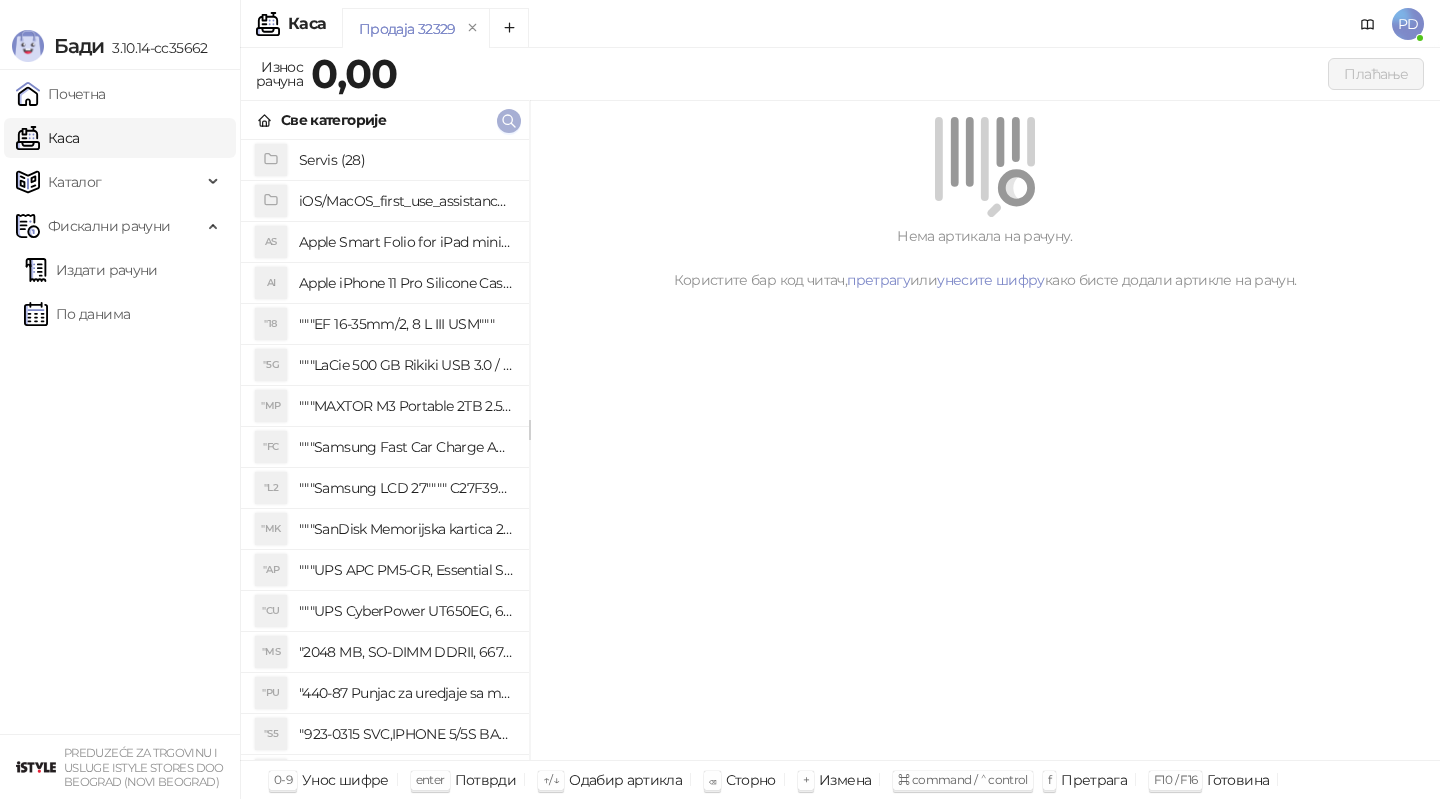 click 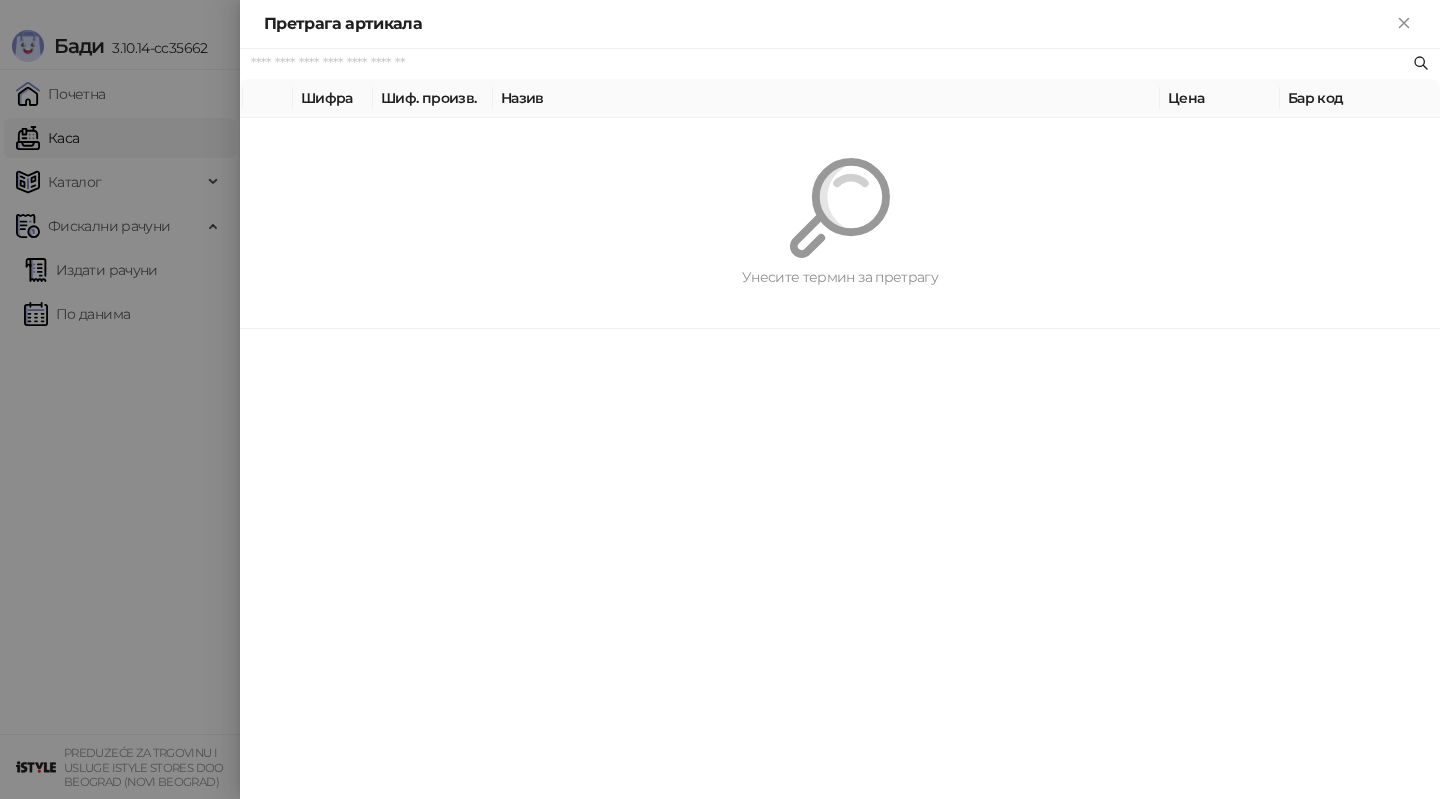 paste on "*********" 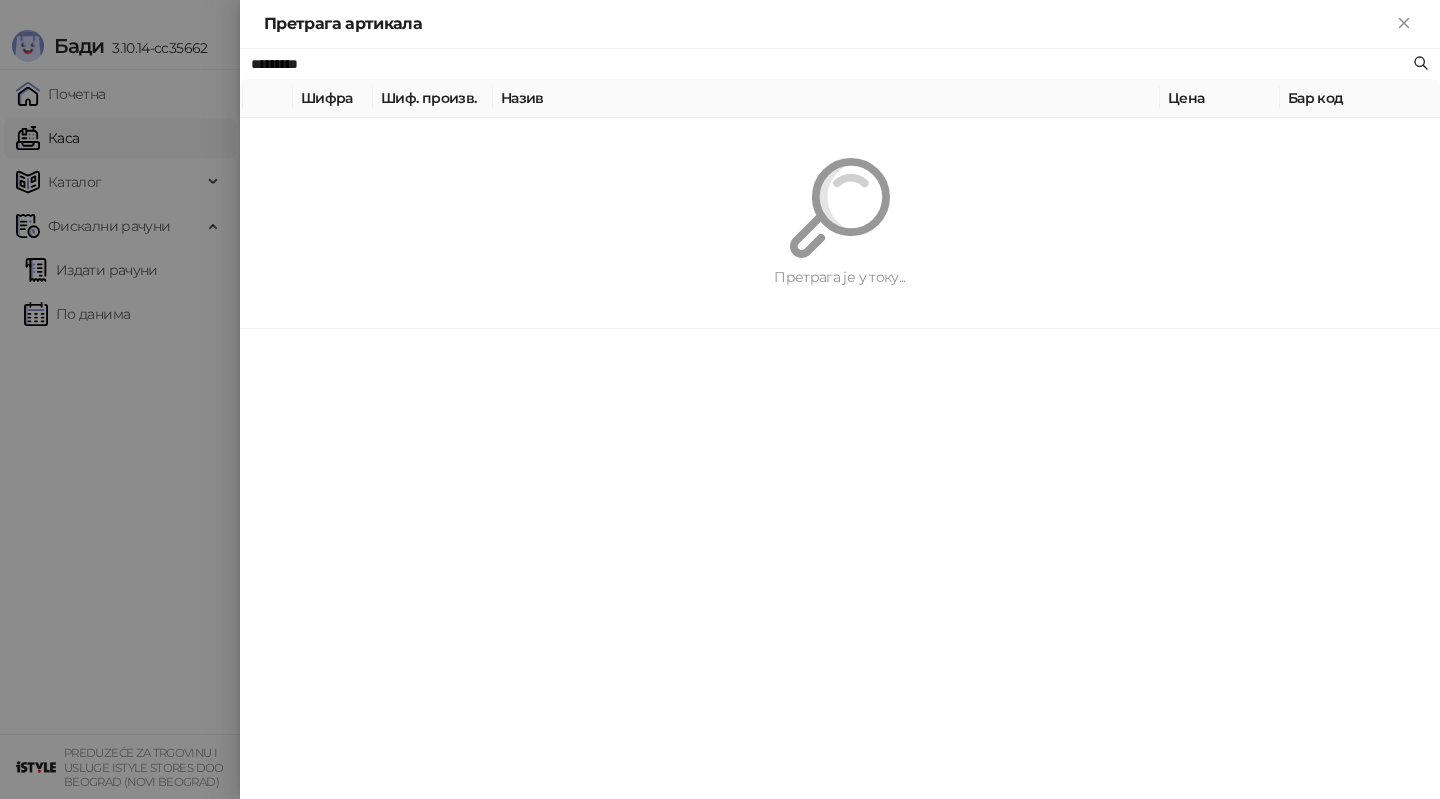 type on "*********" 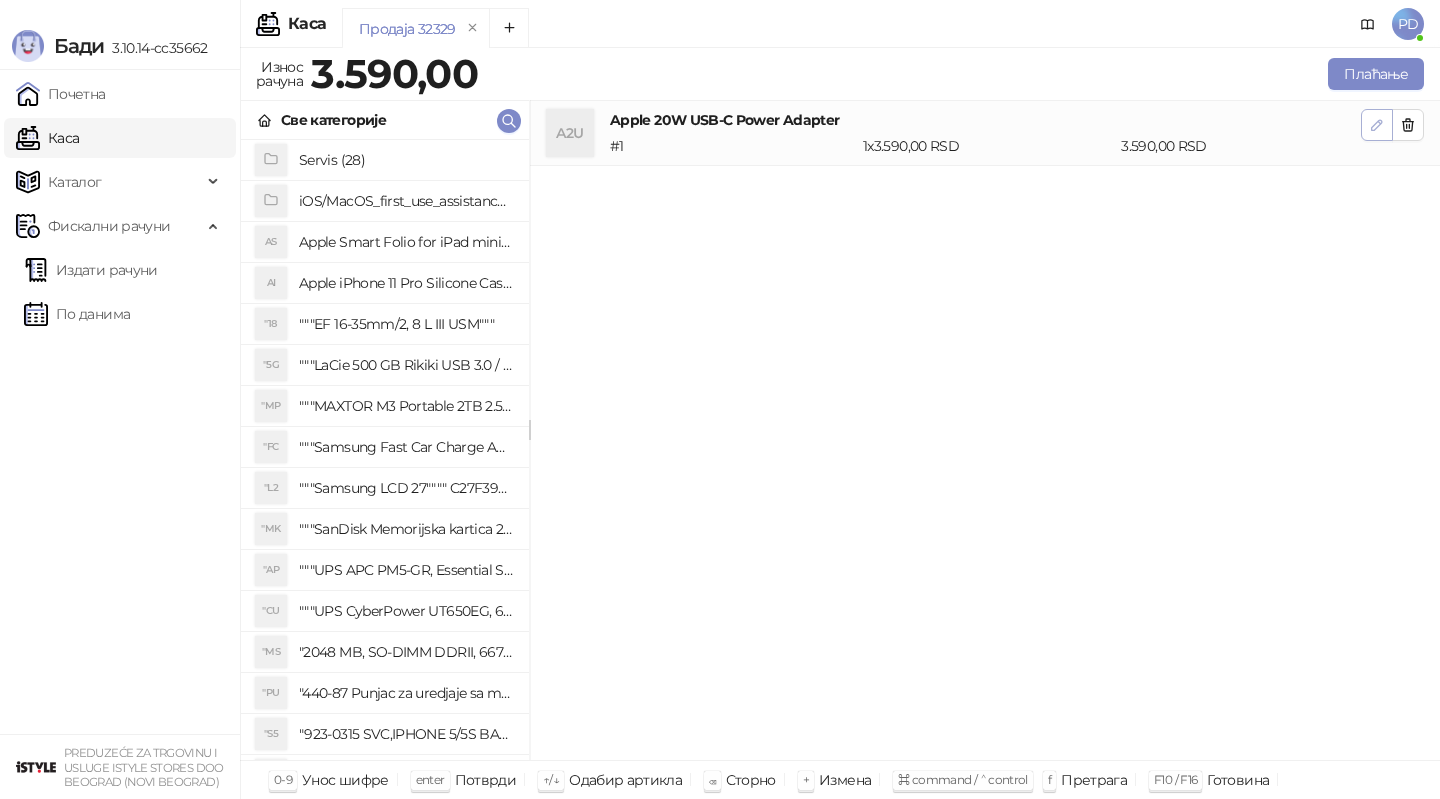 click 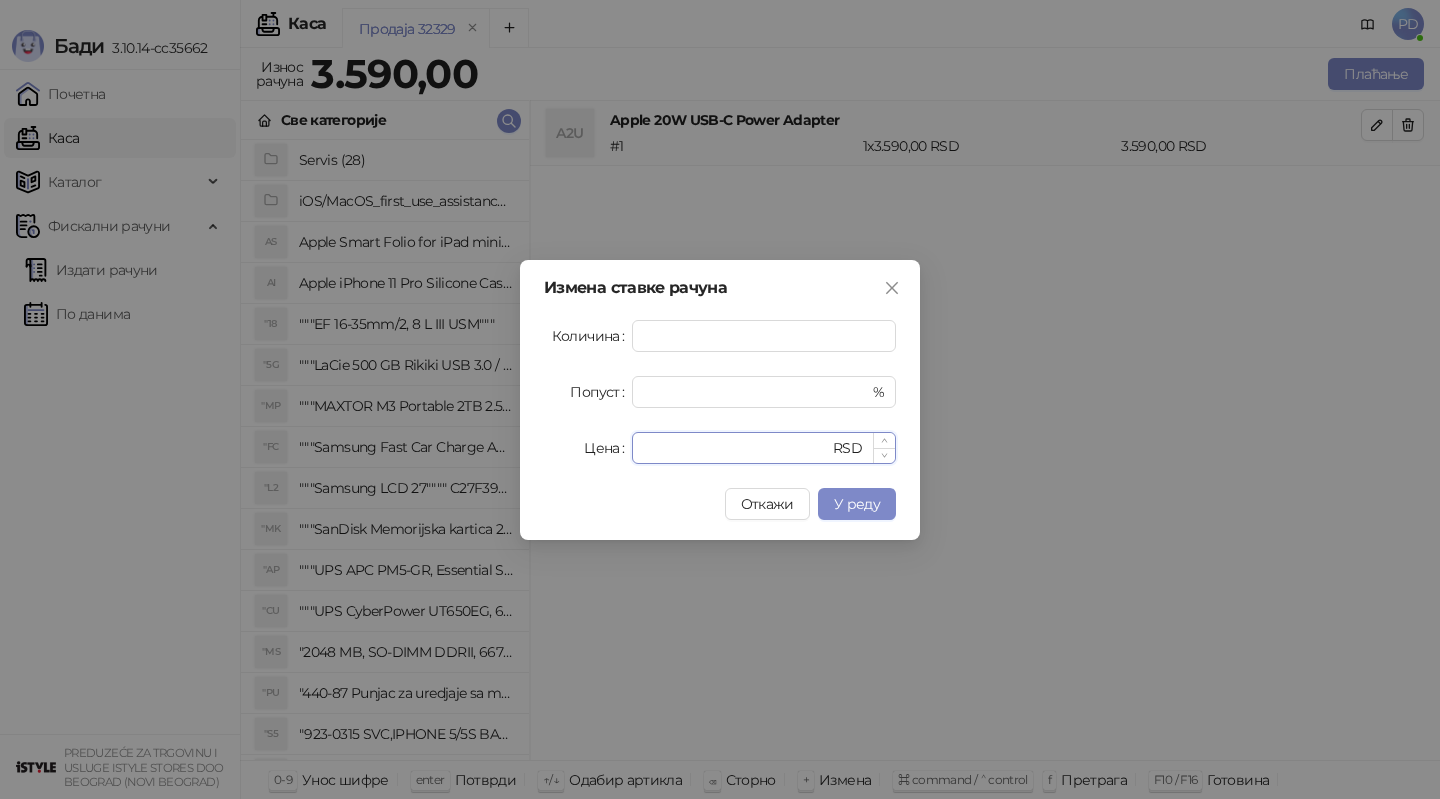 click on "****" at bounding box center (736, 448) 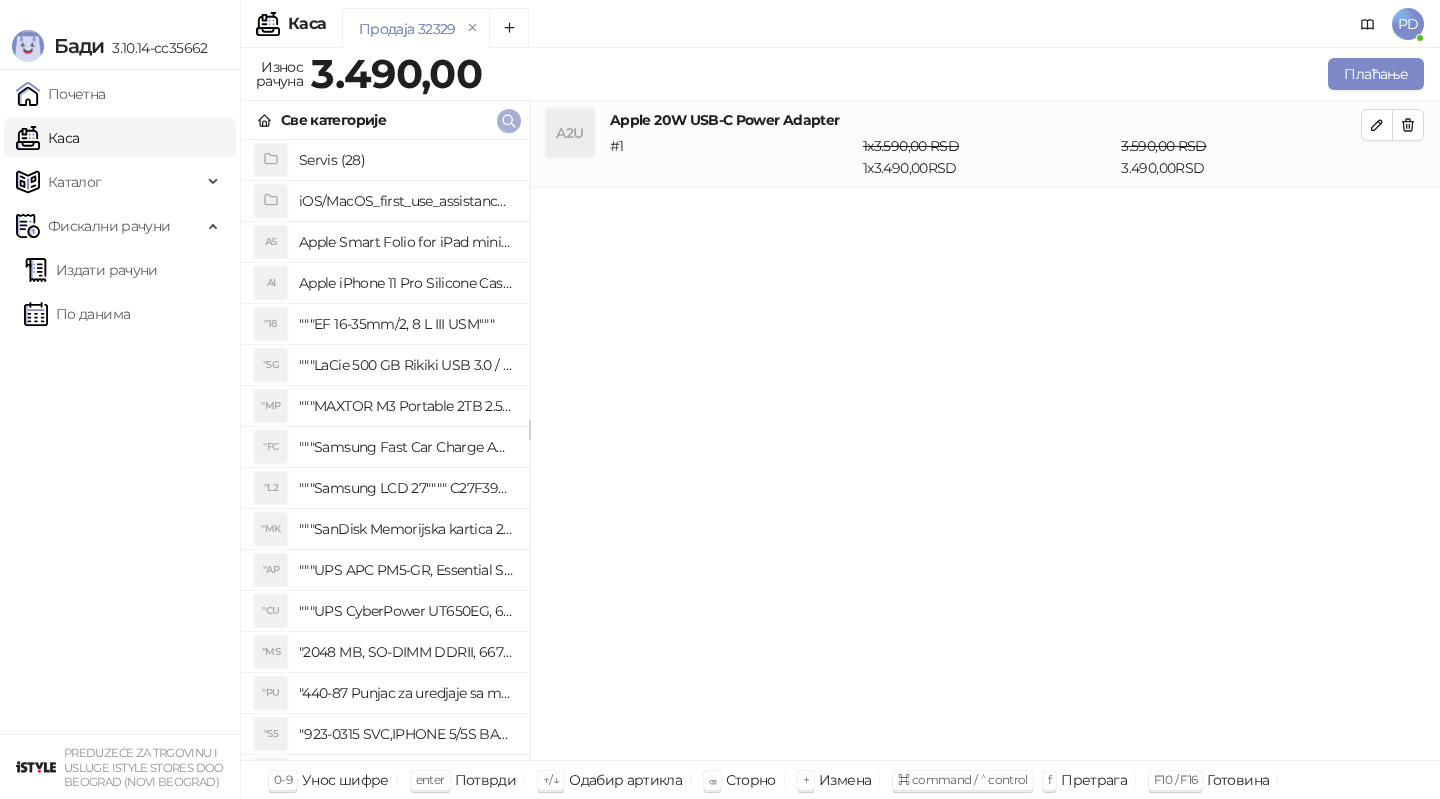 click at bounding box center (509, 120) 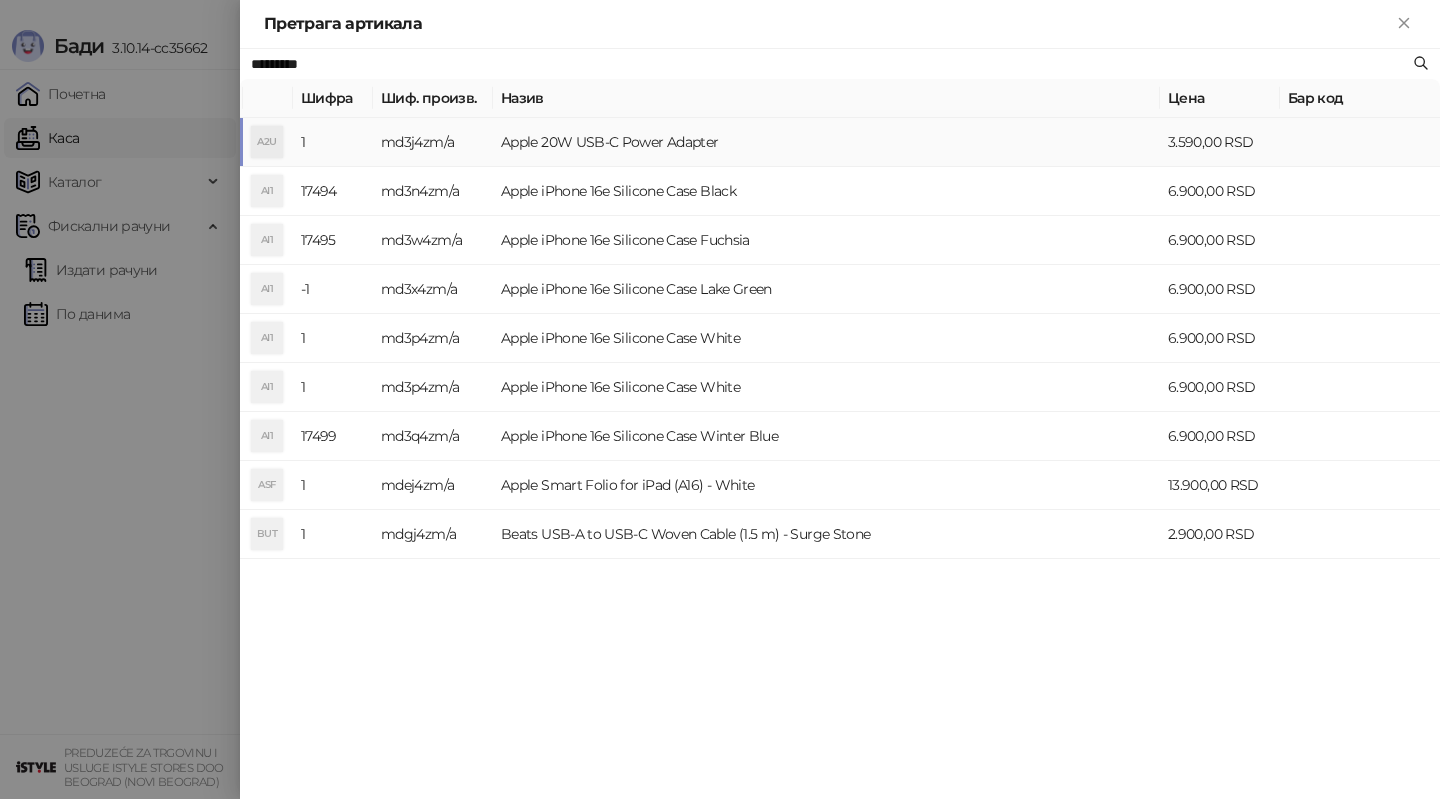 paste on "**********" 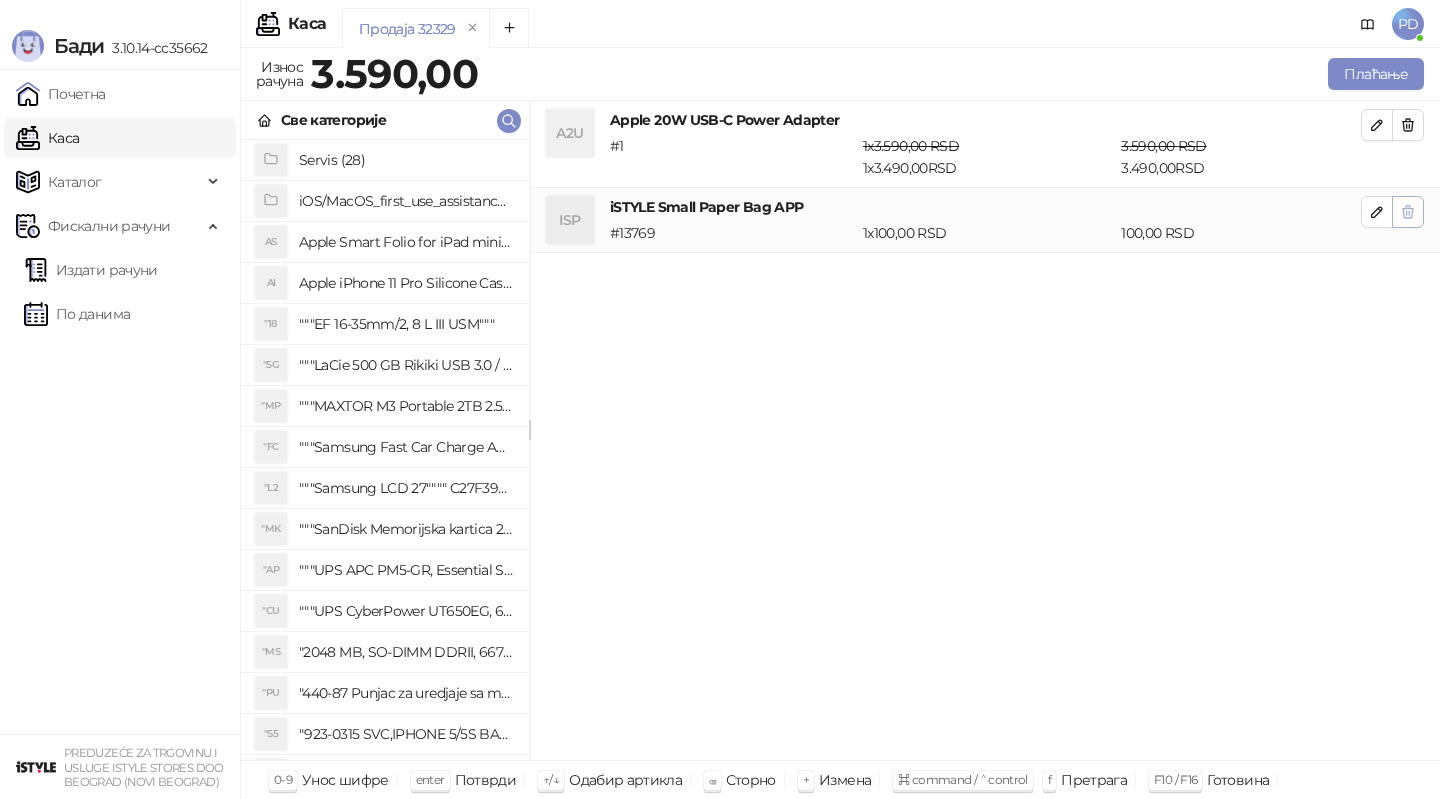 click at bounding box center [1408, 212] 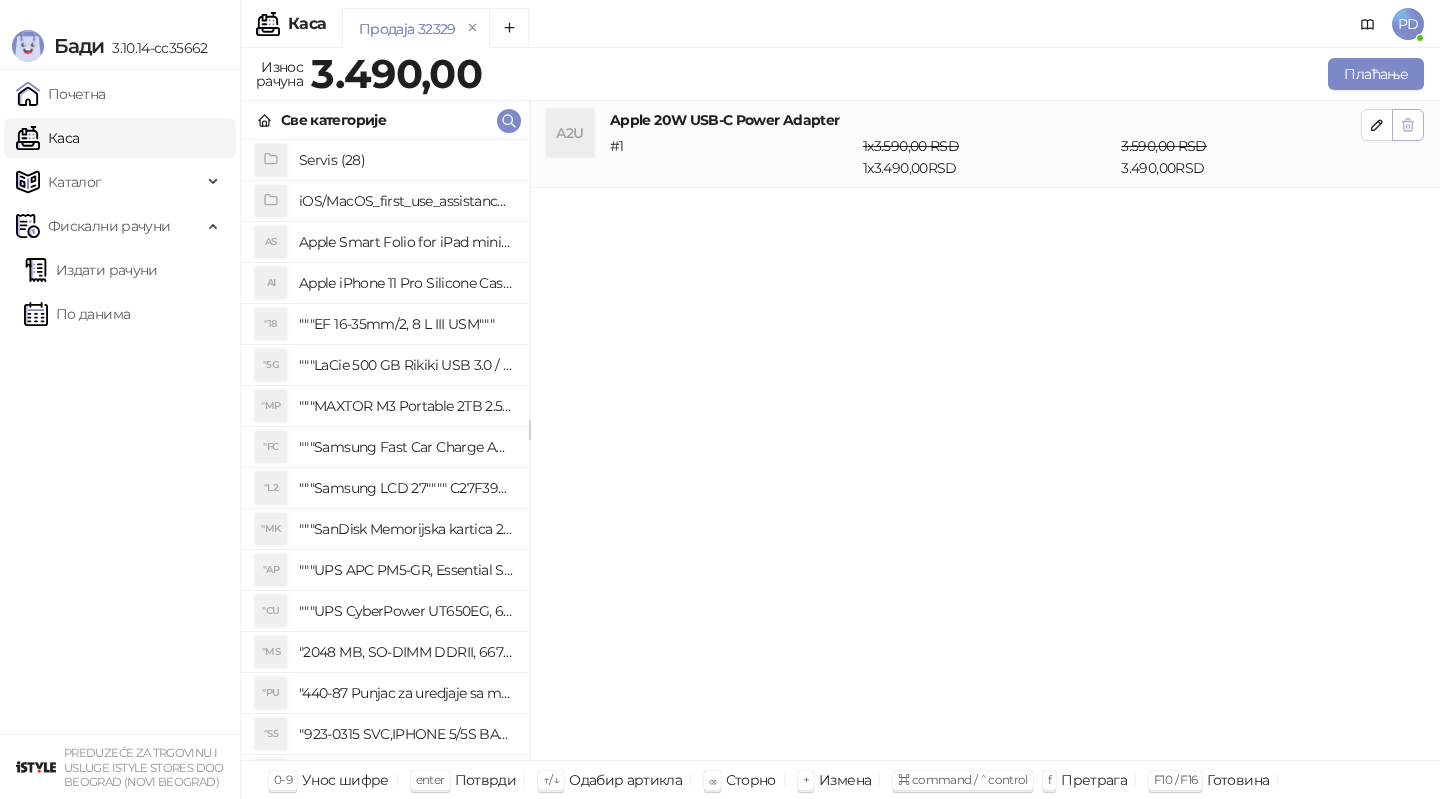 click at bounding box center (1408, 125) 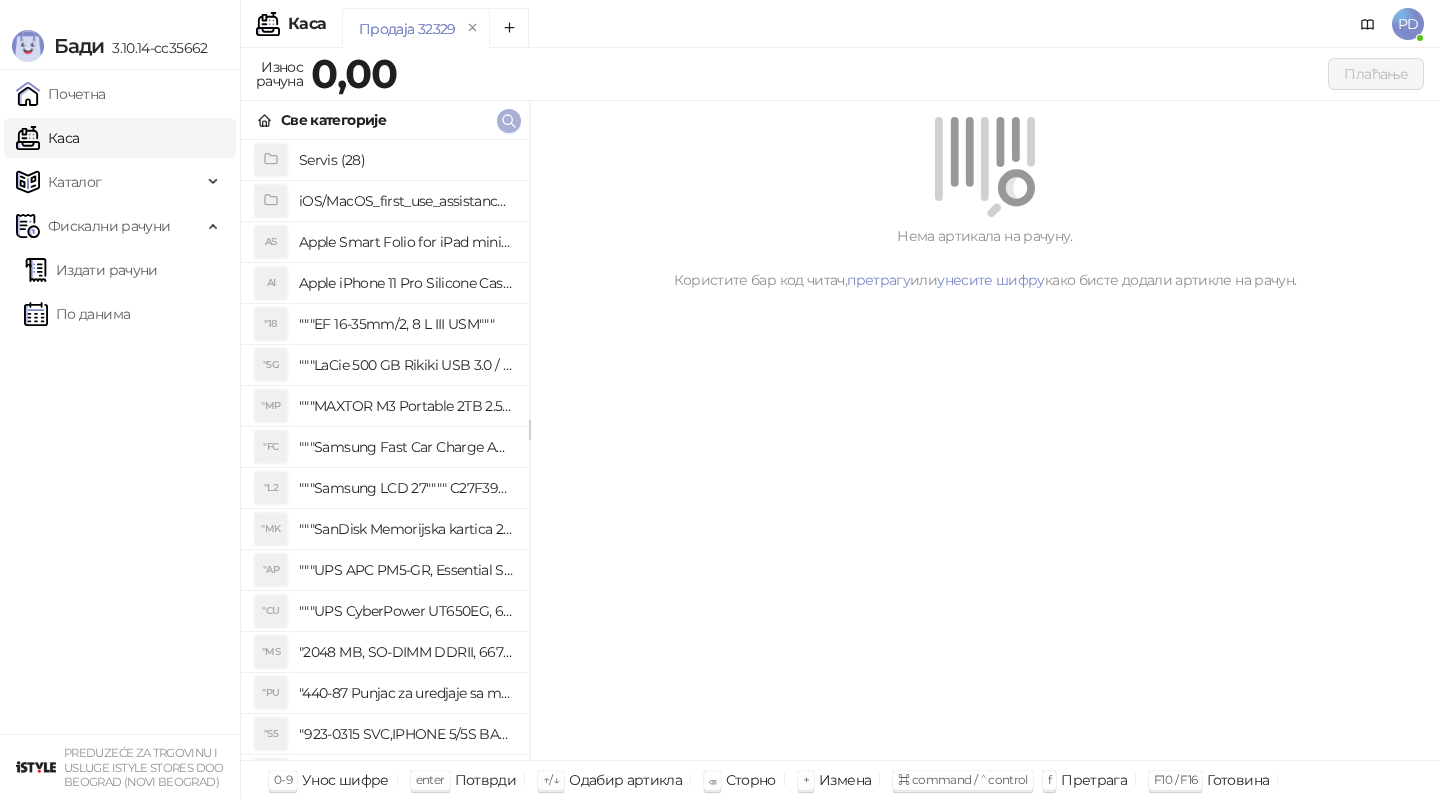 click 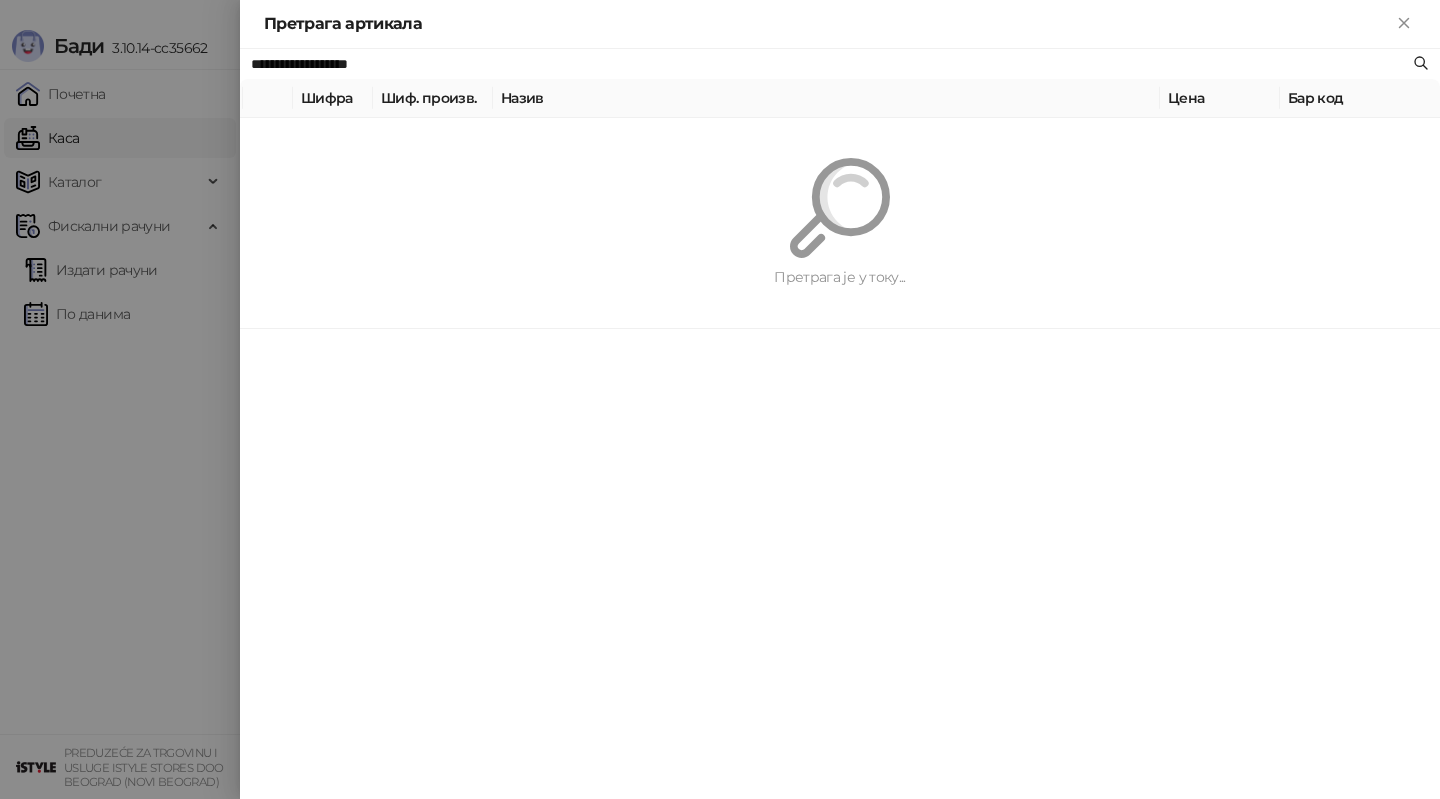 paste 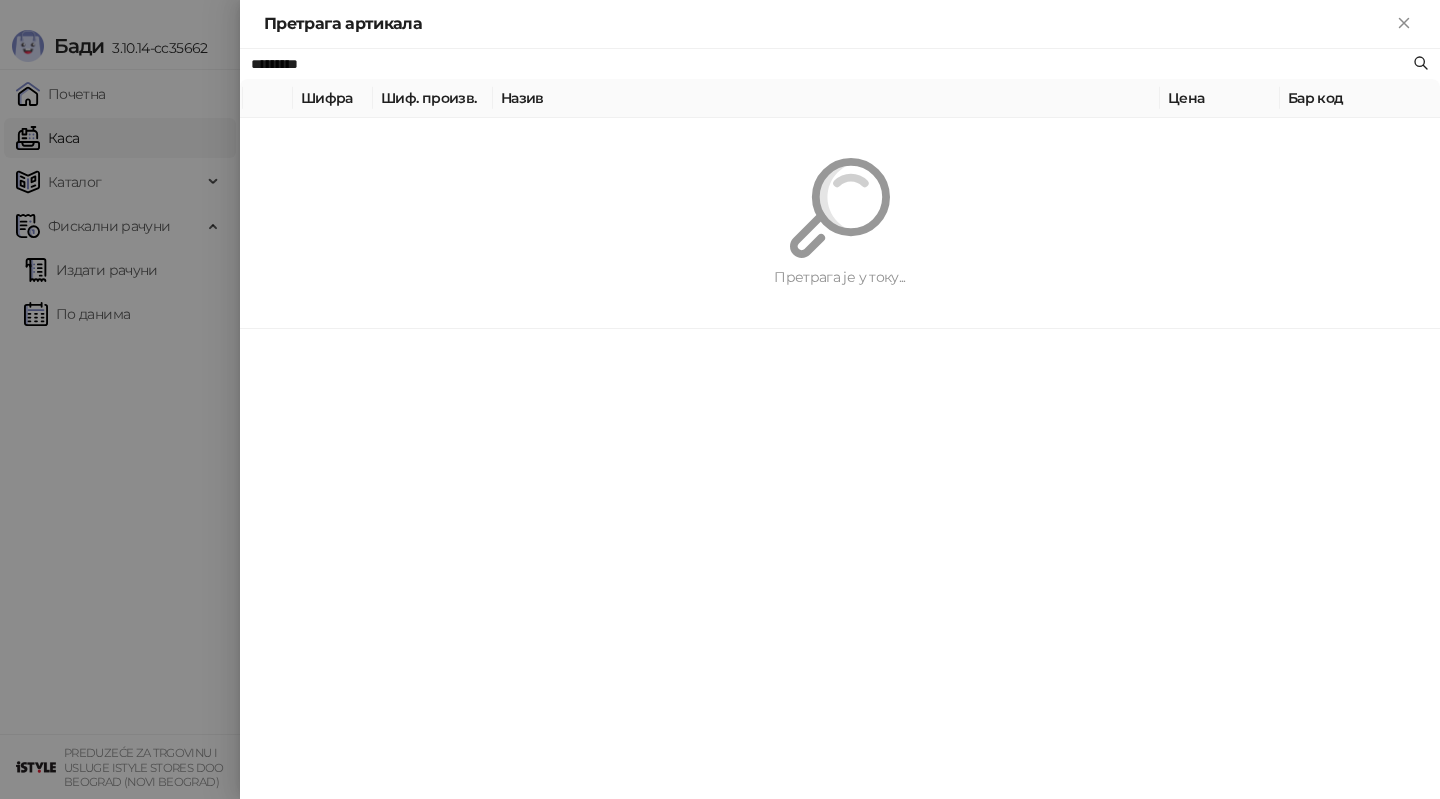 type on "*********" 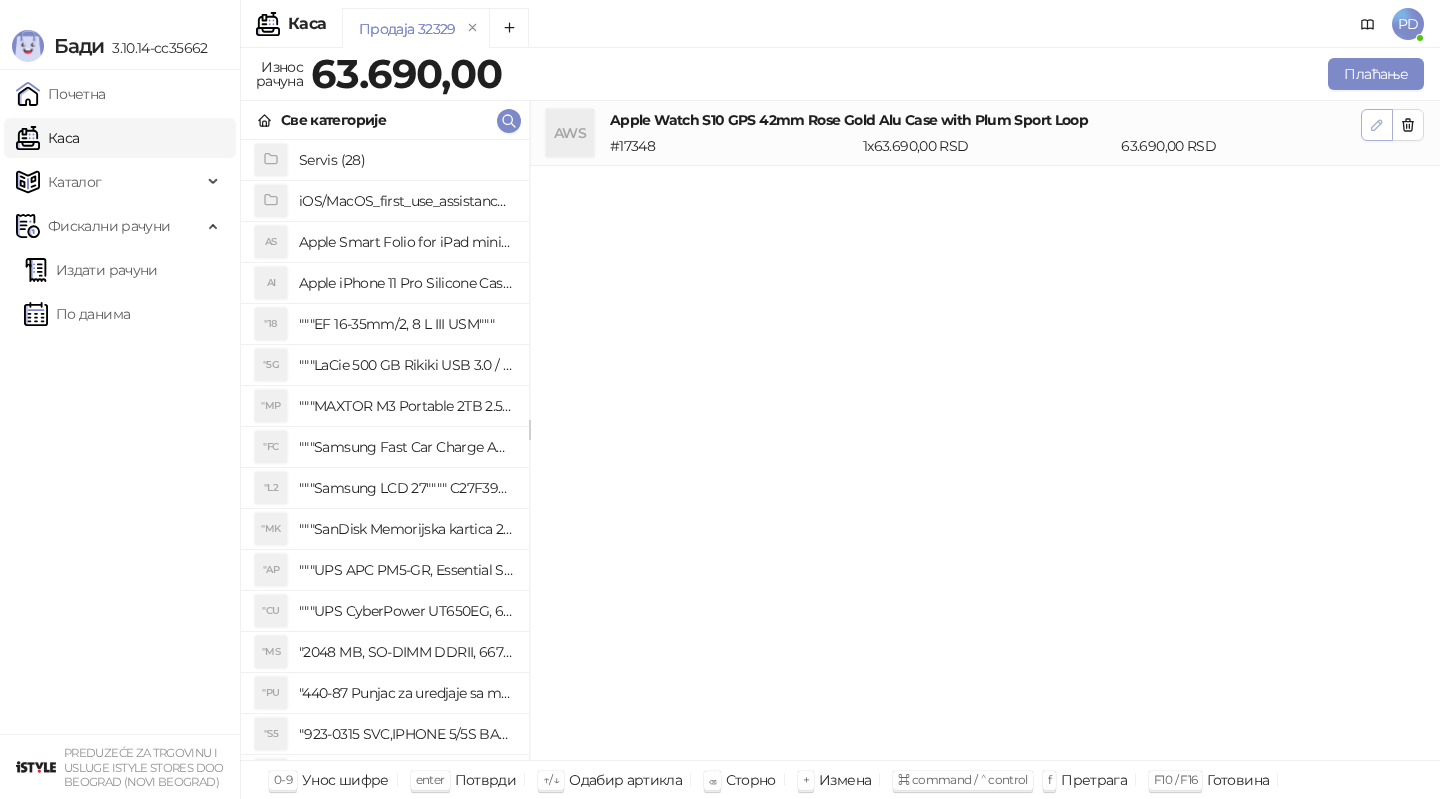 click 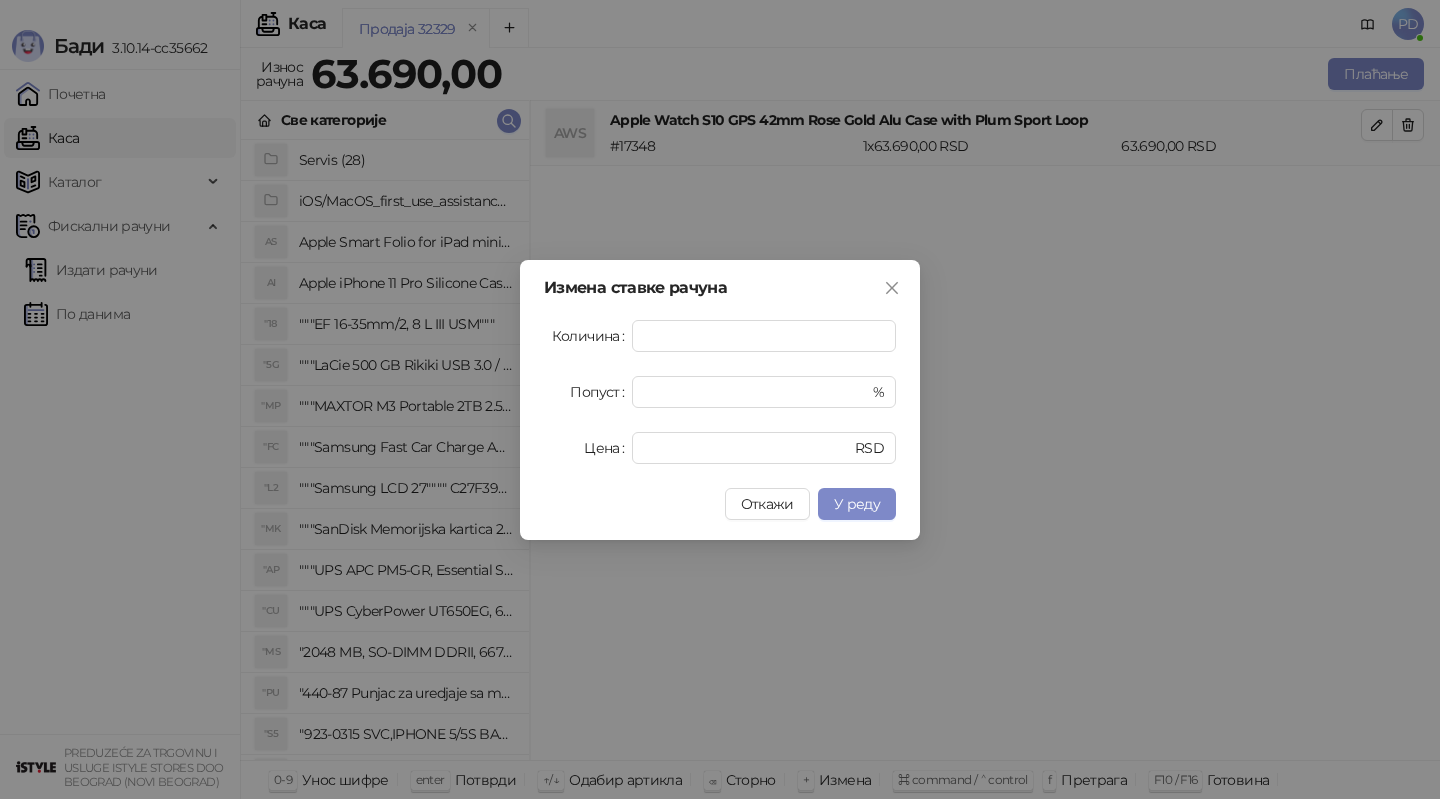 click on "Измена ставке рачуна Количина * Попуст * % Цена ***** RSD Откажи У реду" at bounding box center [720, 400] 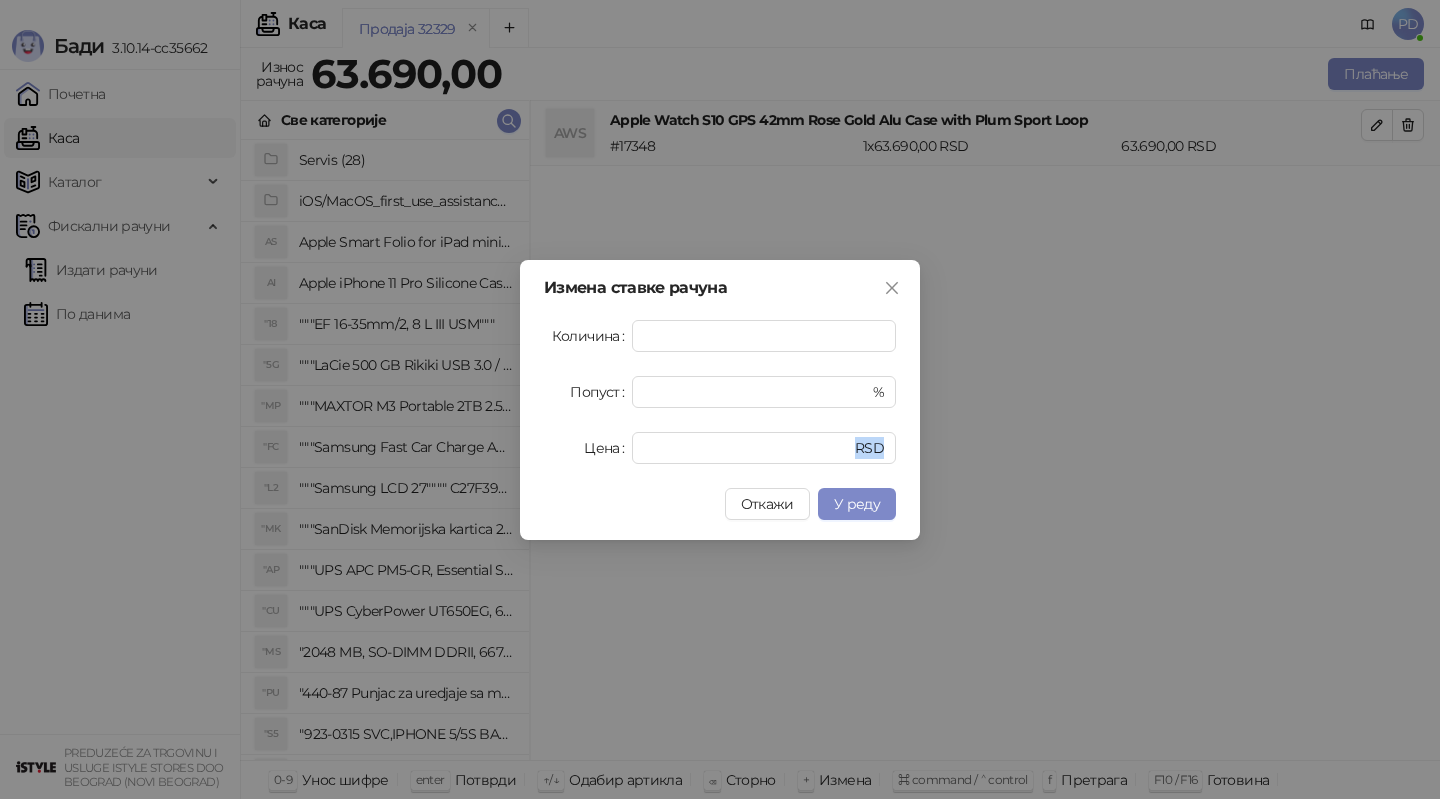 click on "Измена ставке рачуна Количина * Попуст * % Цена ***** RSD Откажи У реду" at bounding box center (720, 400) 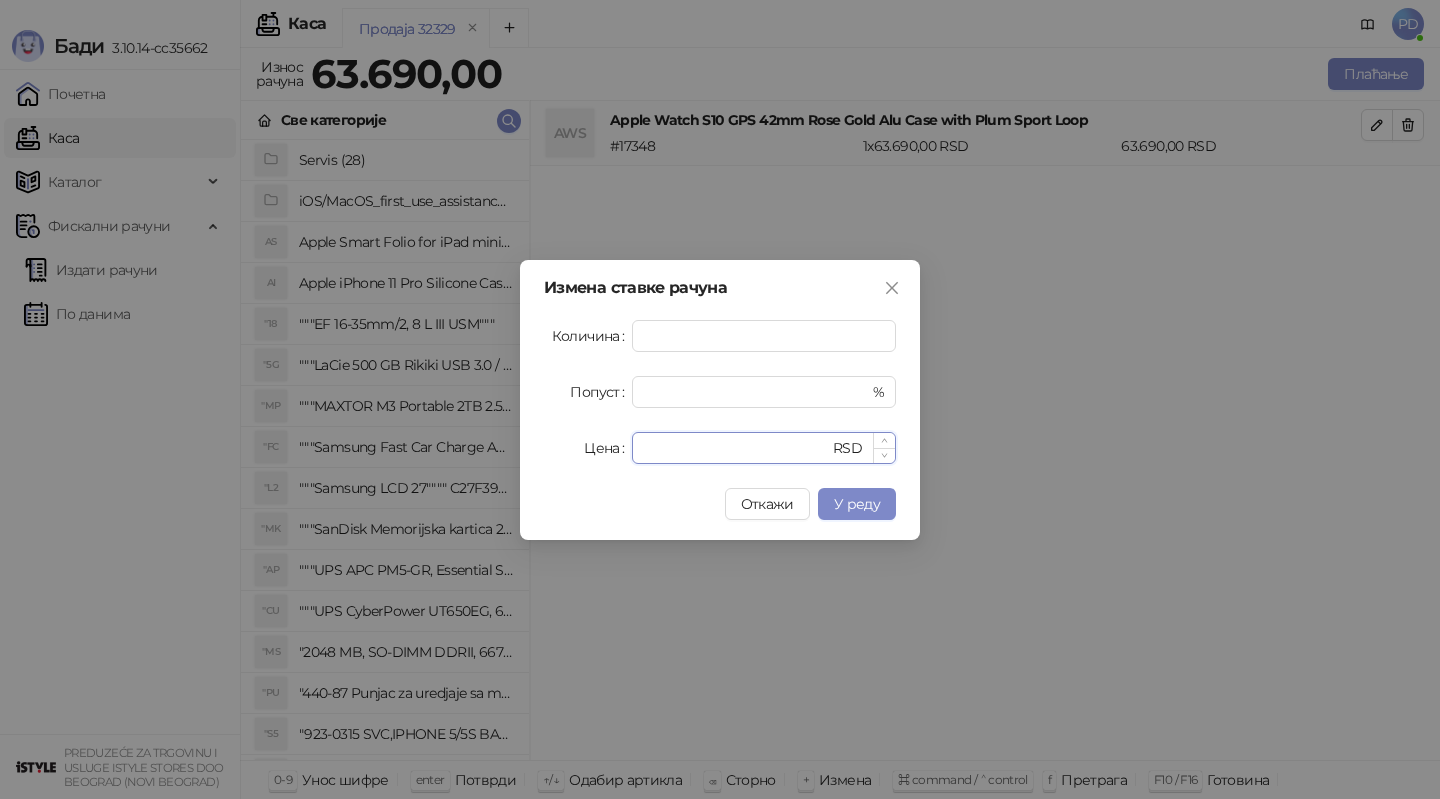 click on "*****" at bounding box center [736, 448] 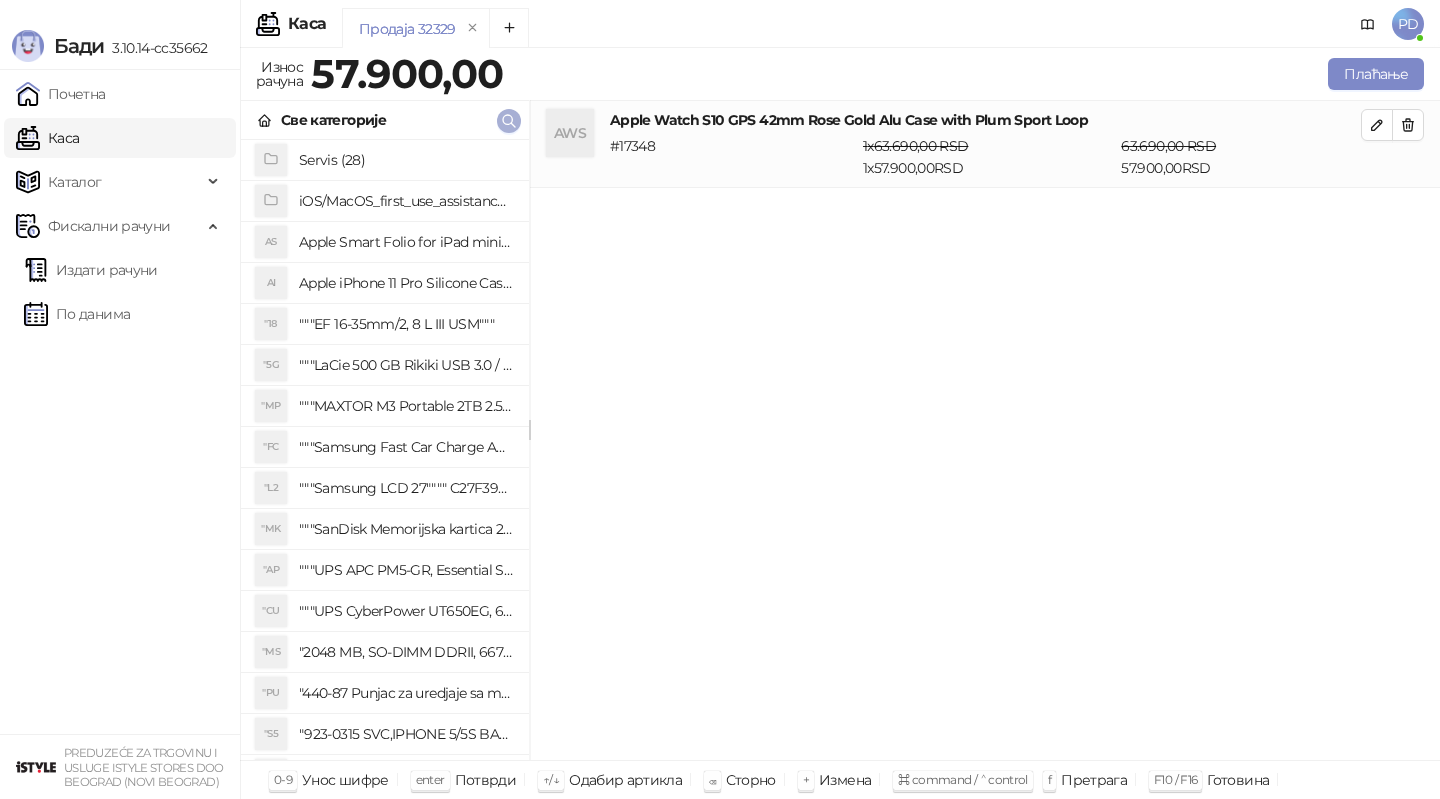 click 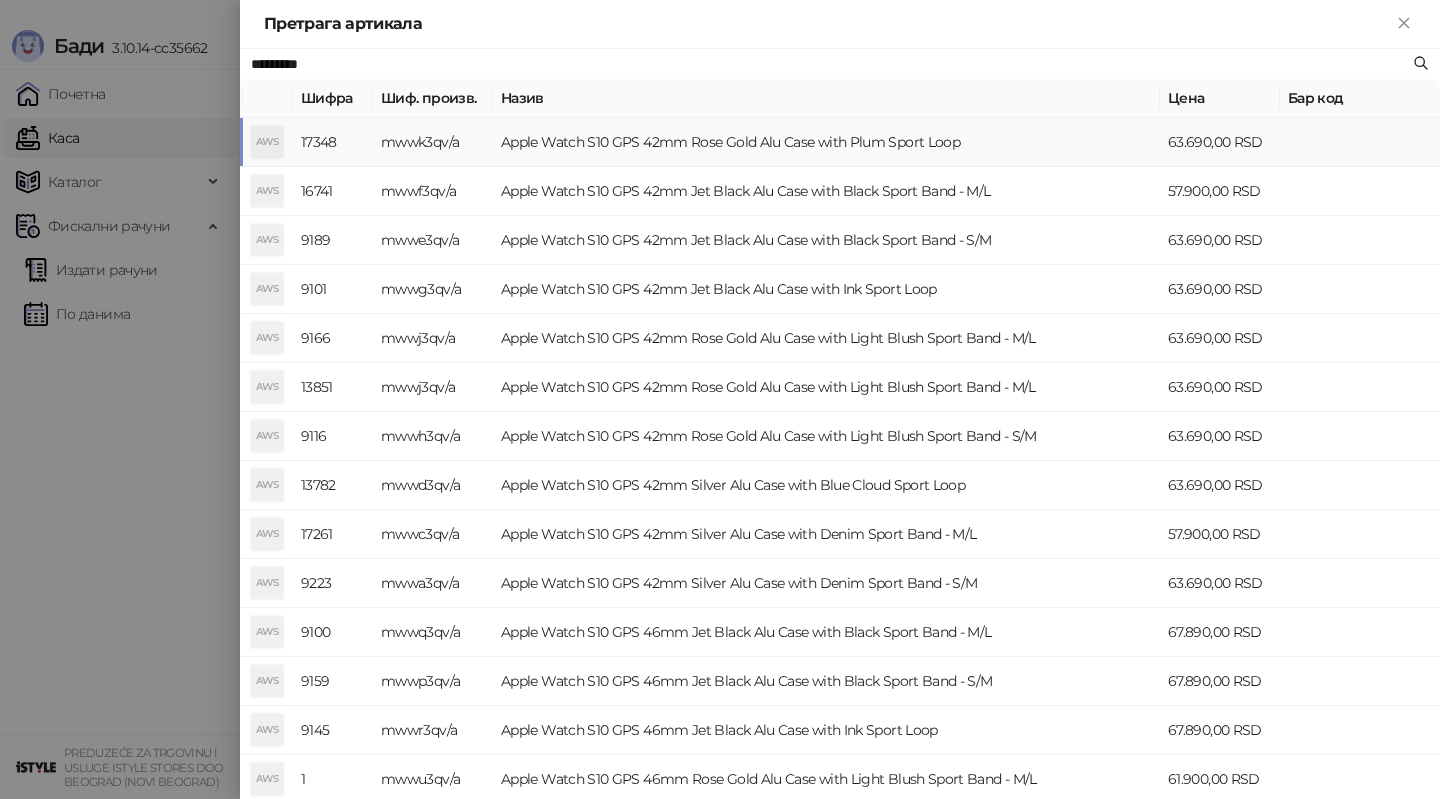 paste on "**********" 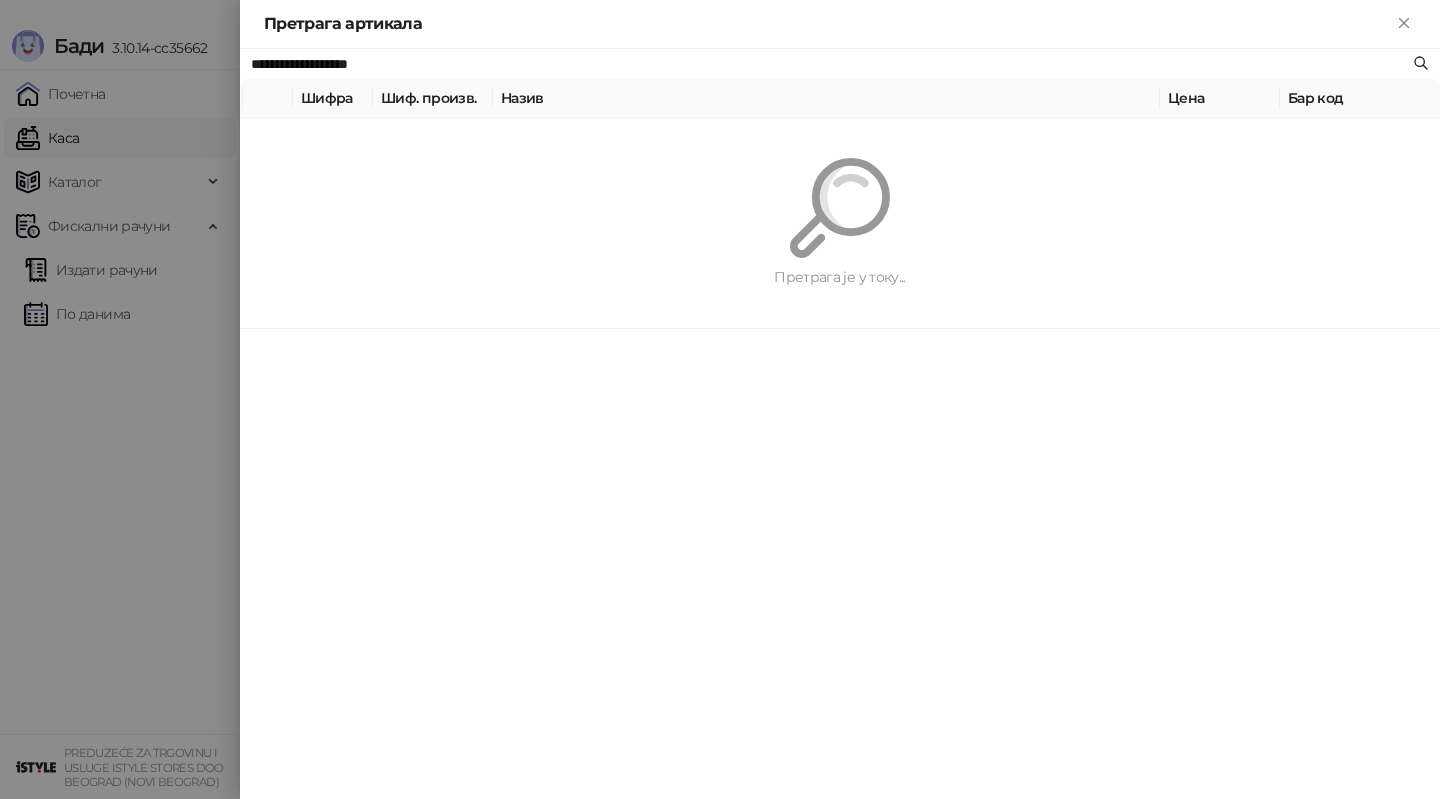 type on "**********" 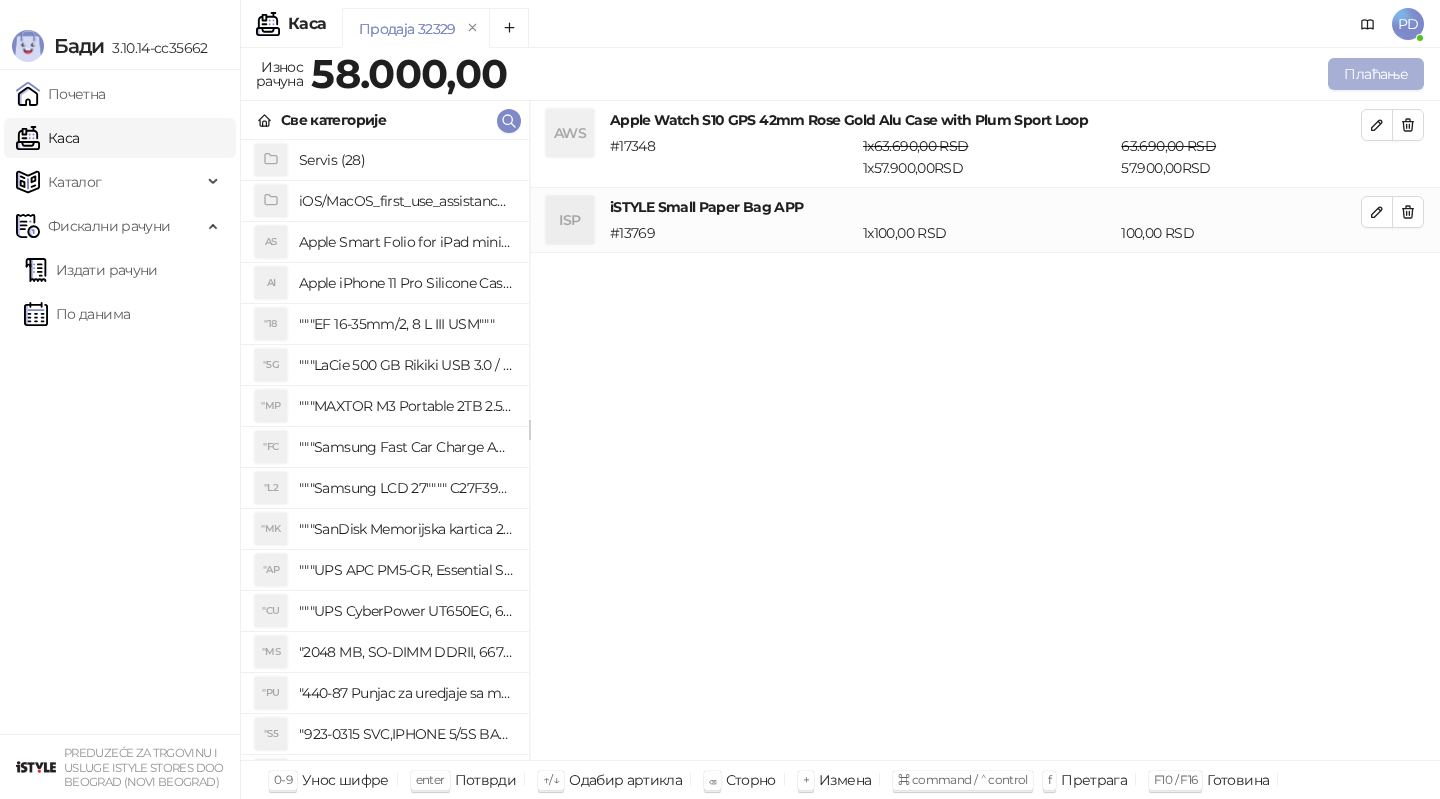 click on "Плаћање" at bounding box center [1376, 74] 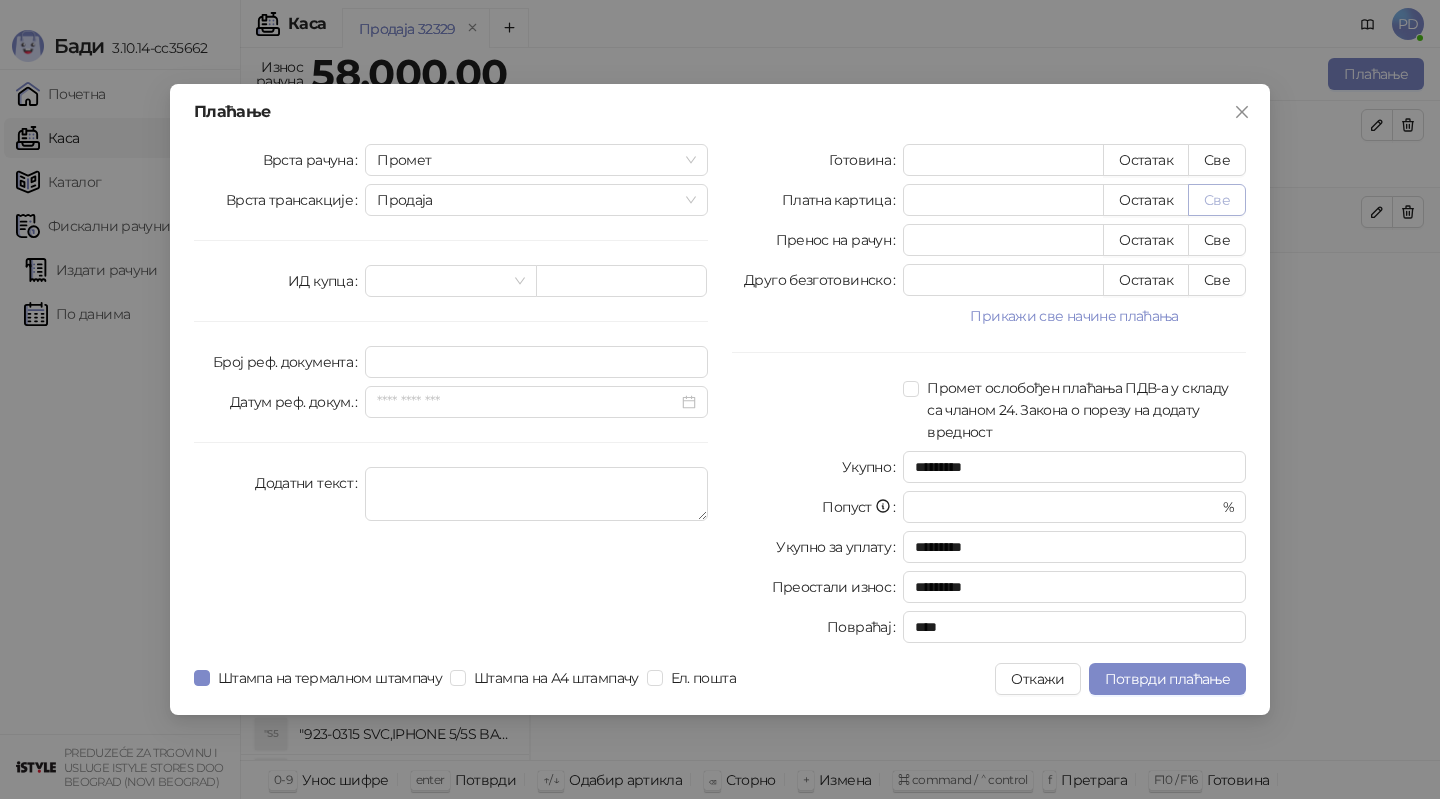 click on "Све" at bounding box center (1217, 200) 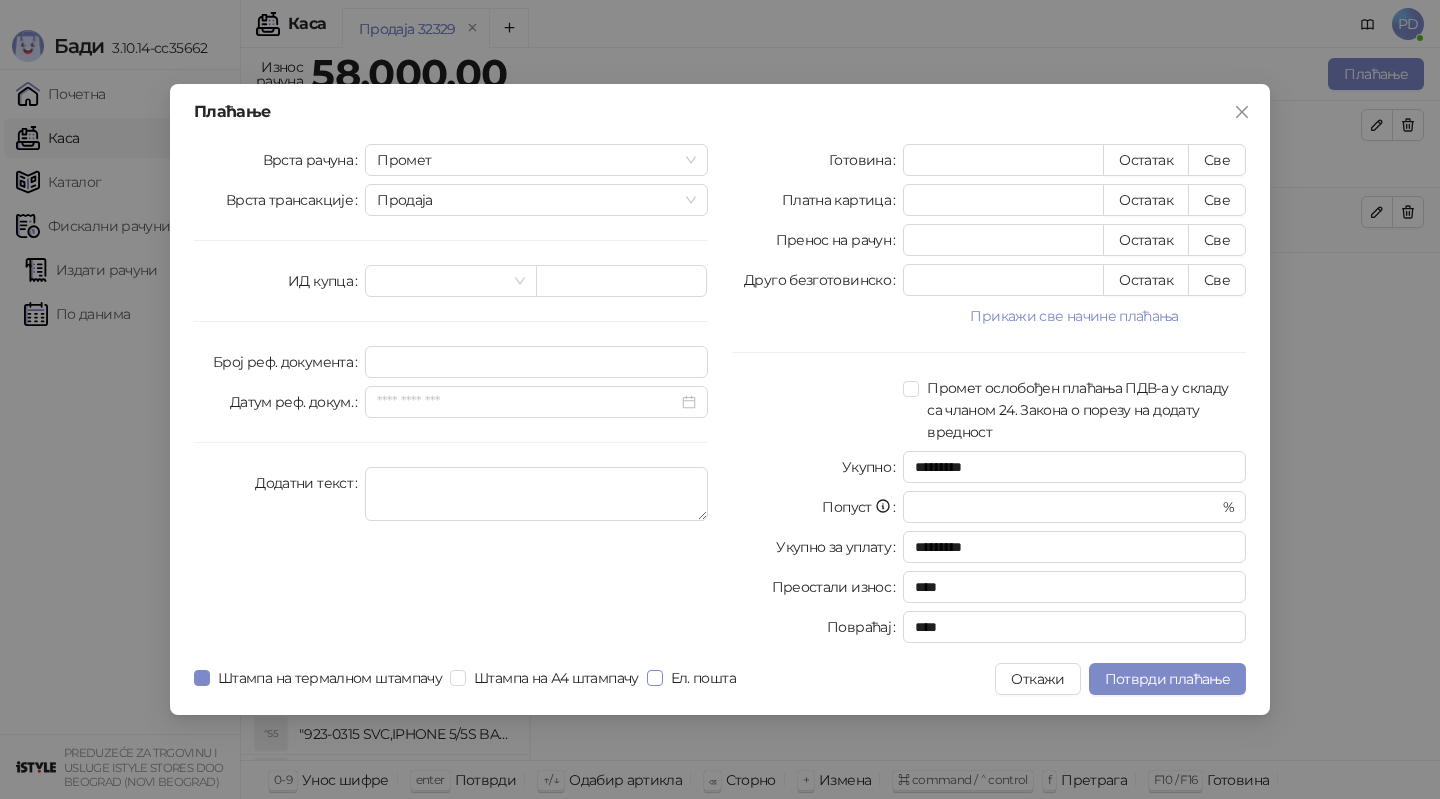 click on "Ел. пошта" at bounding box center (703, 678) 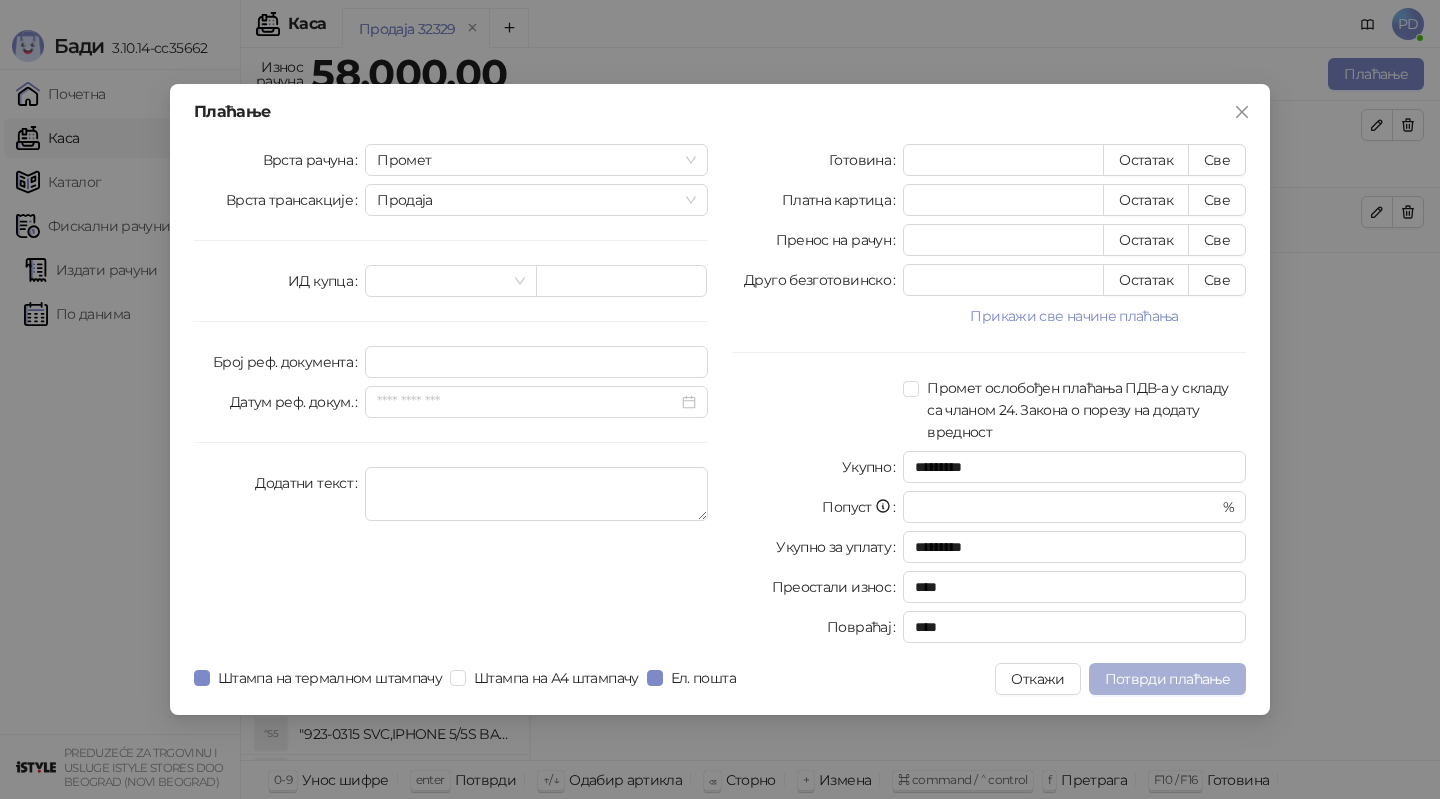 click on "Потврди плаћање" at bounding box center (1167, 679) 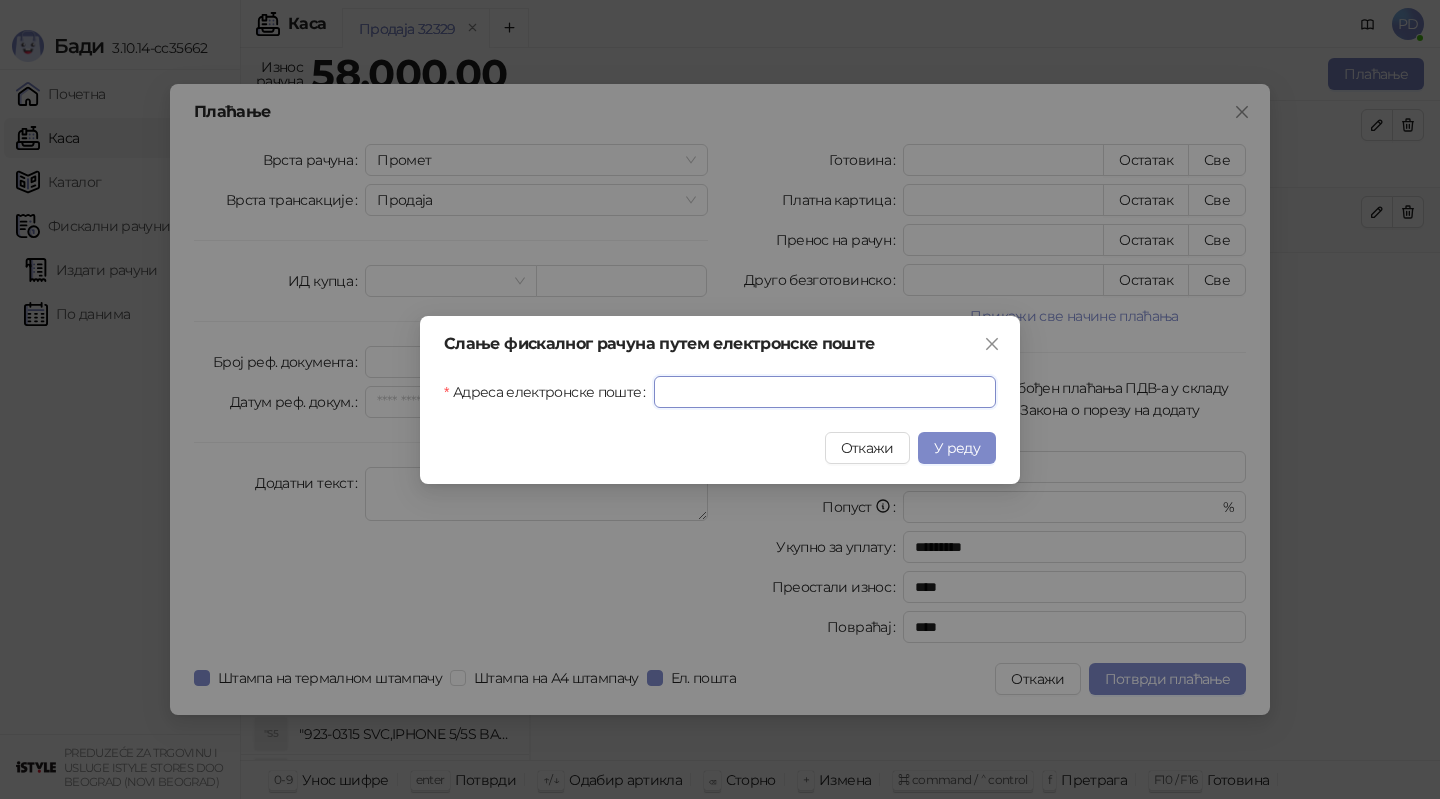 click on "Адреса електронске поште" at bounding box center [825, 392] 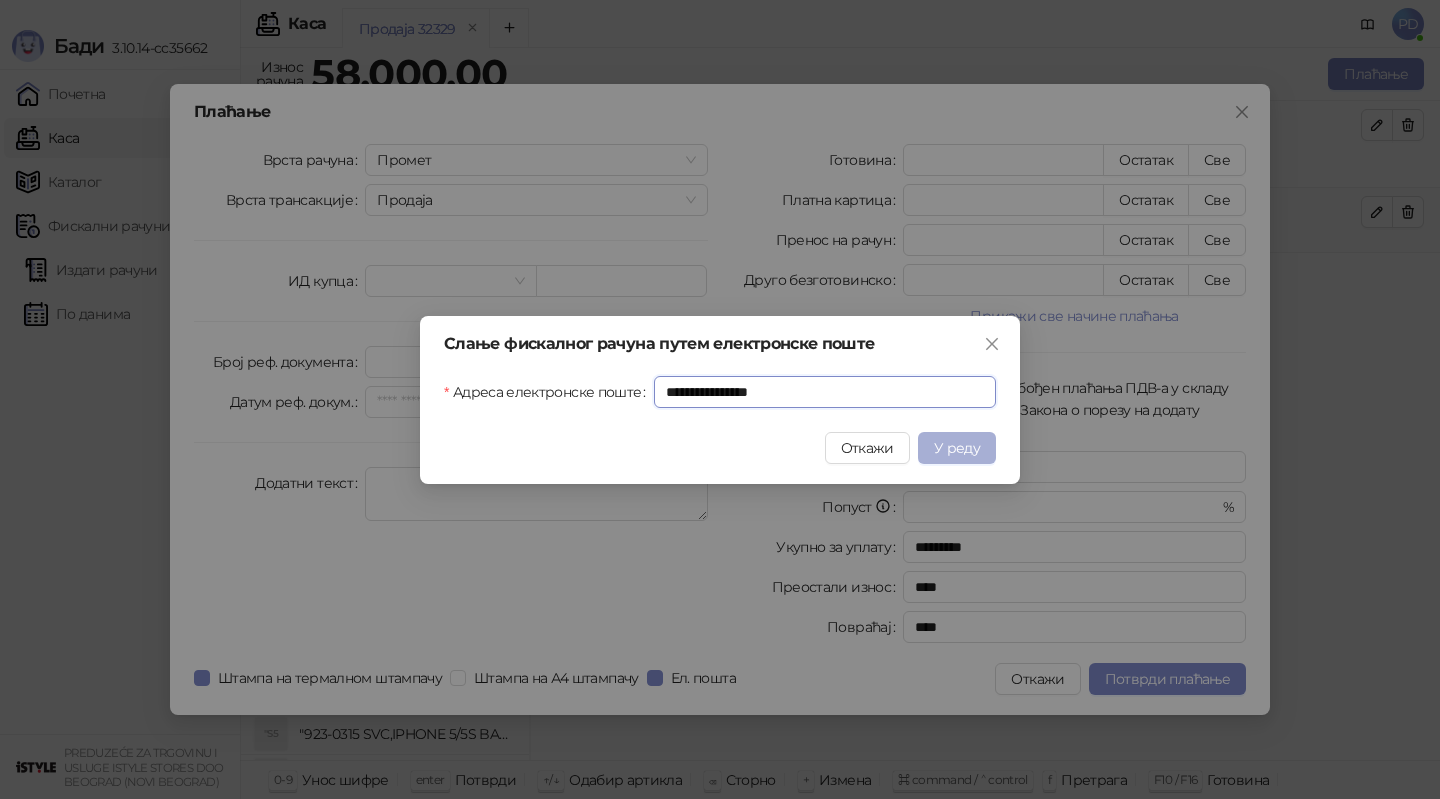 type on "**********" 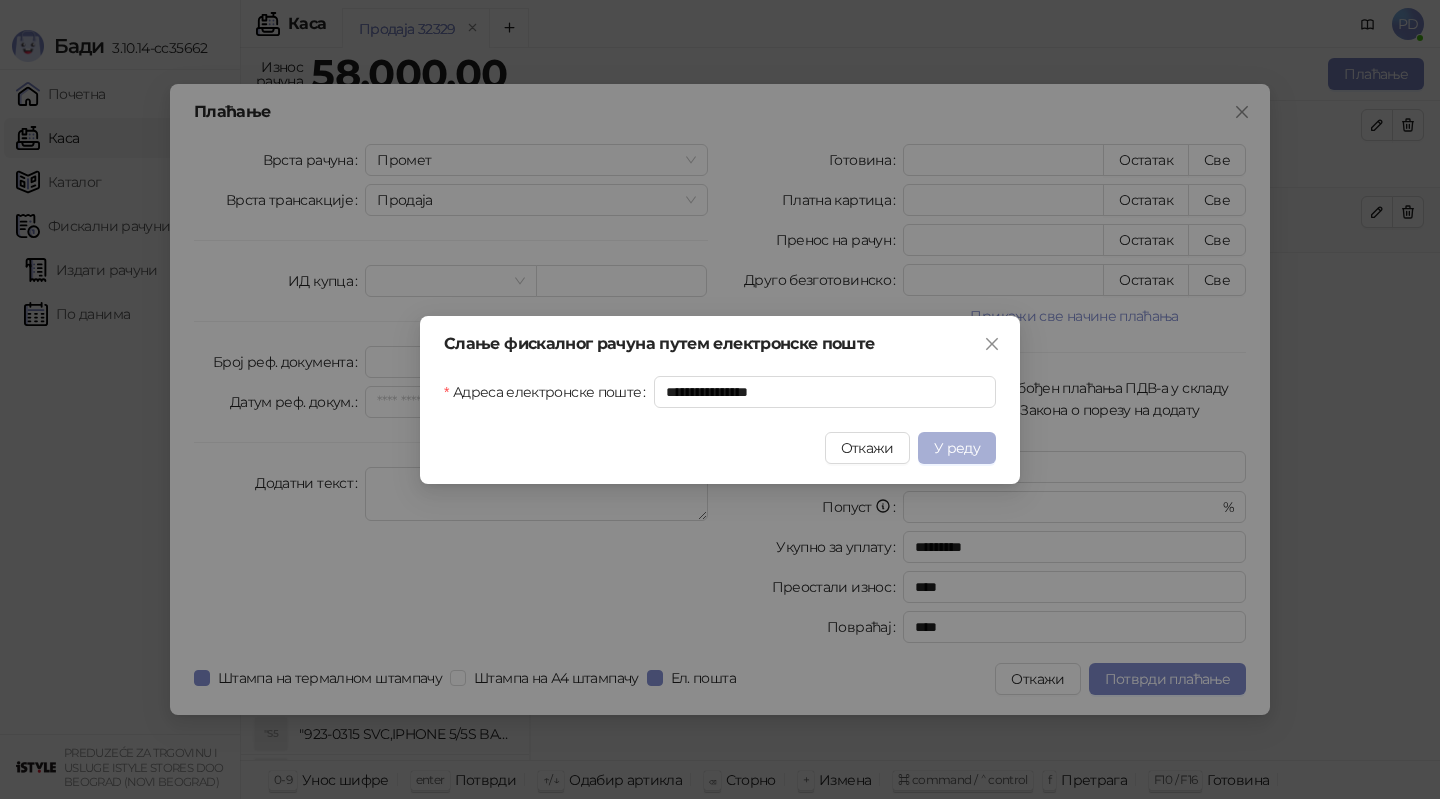 click on "У реду" at bounding box center (957, 448) 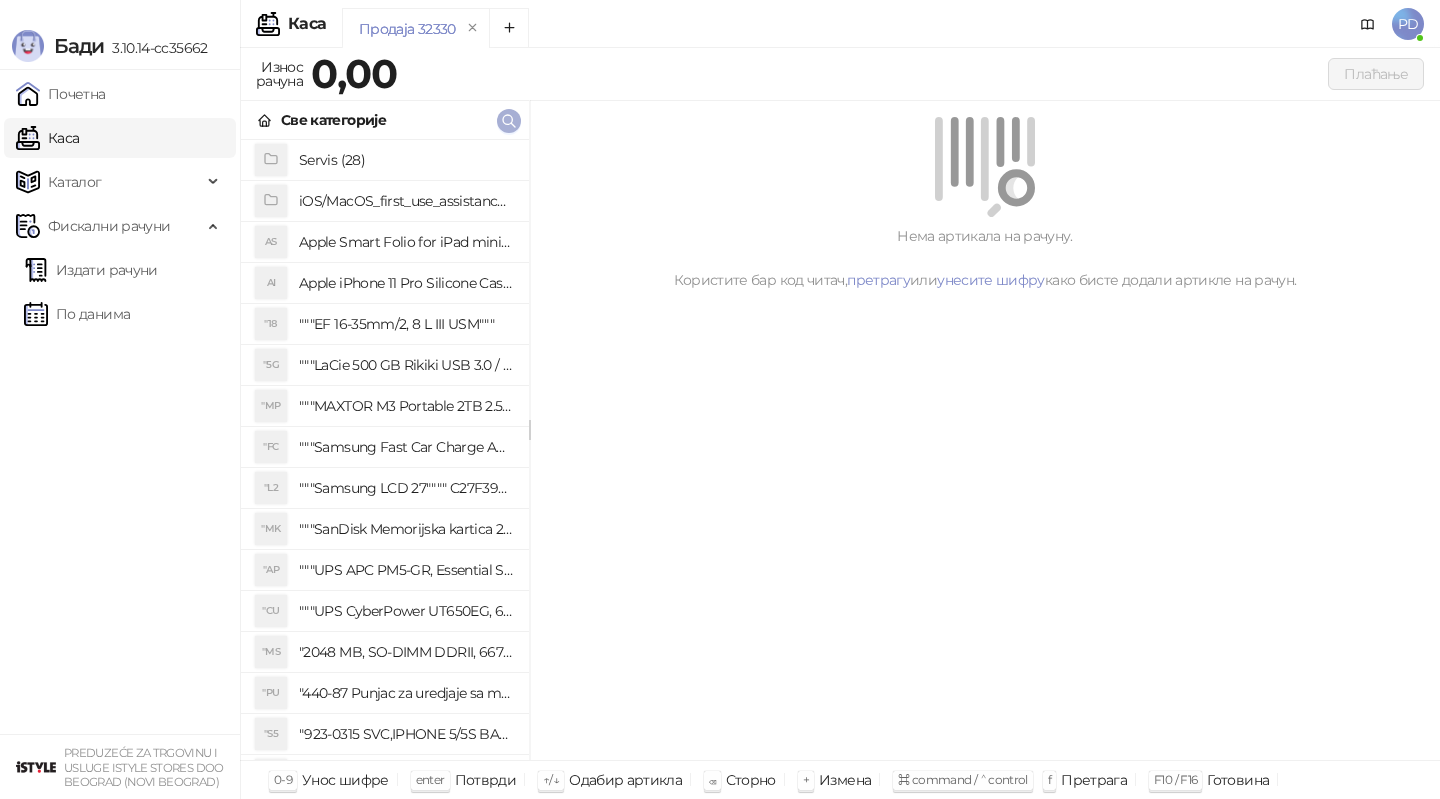 click 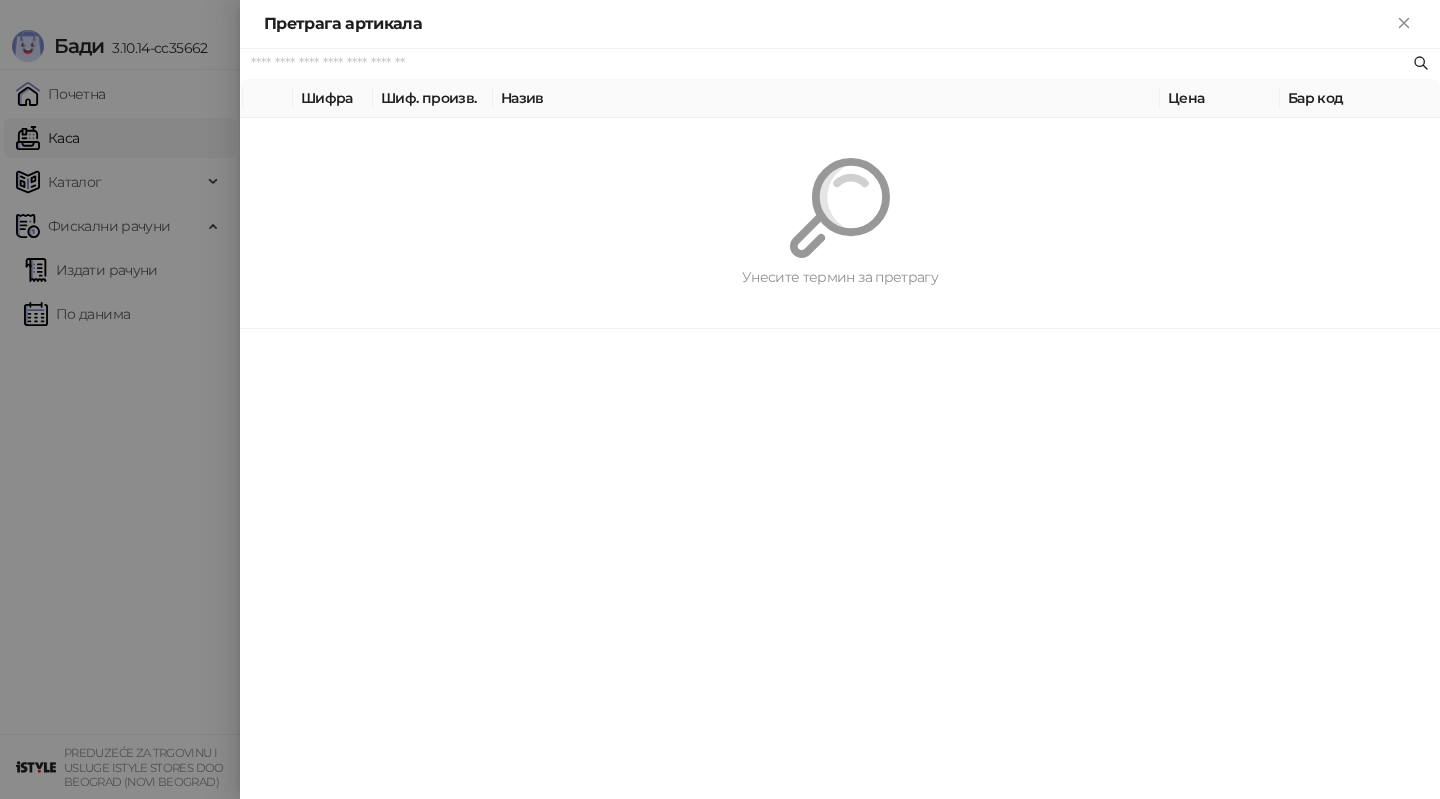paste on "*********" 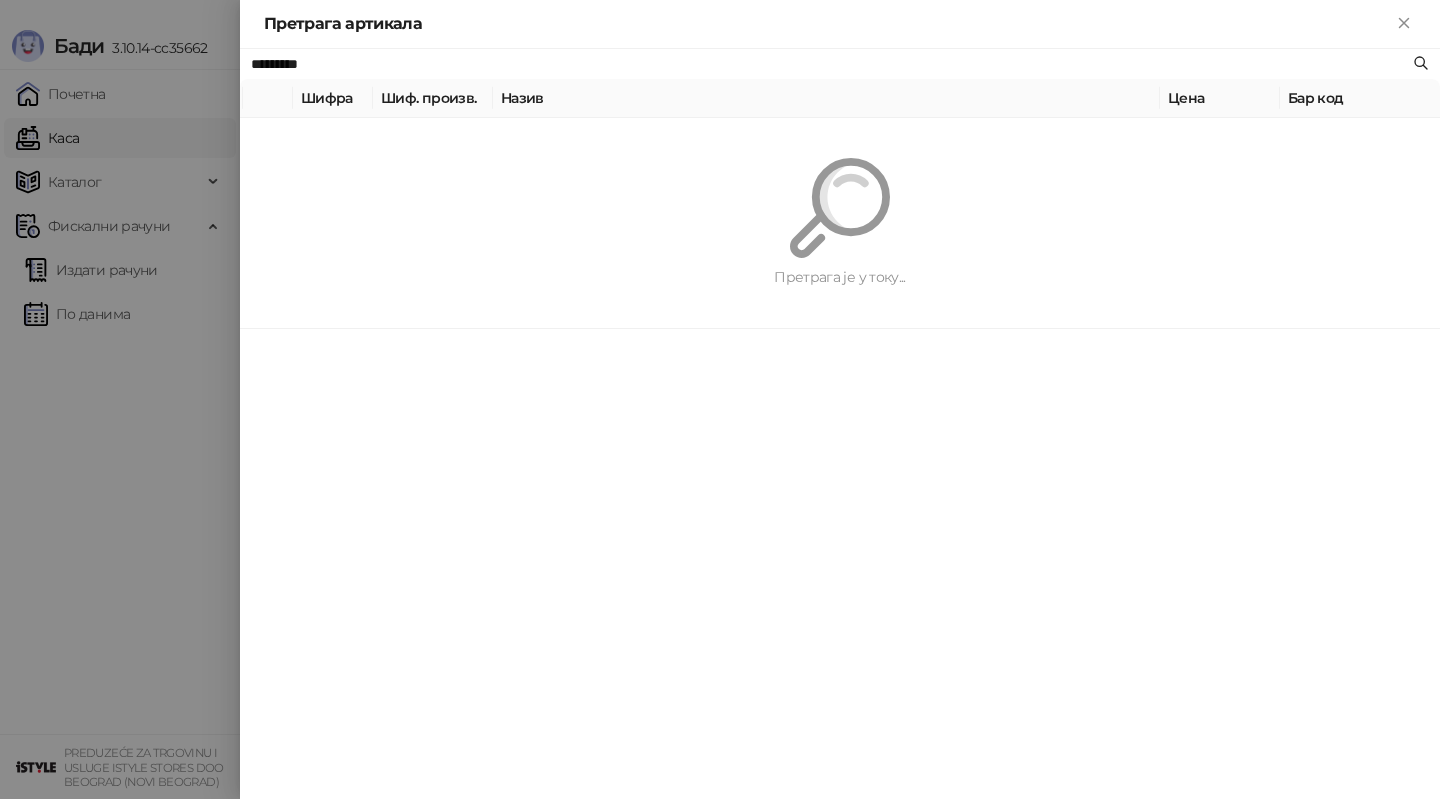 type on "*********" 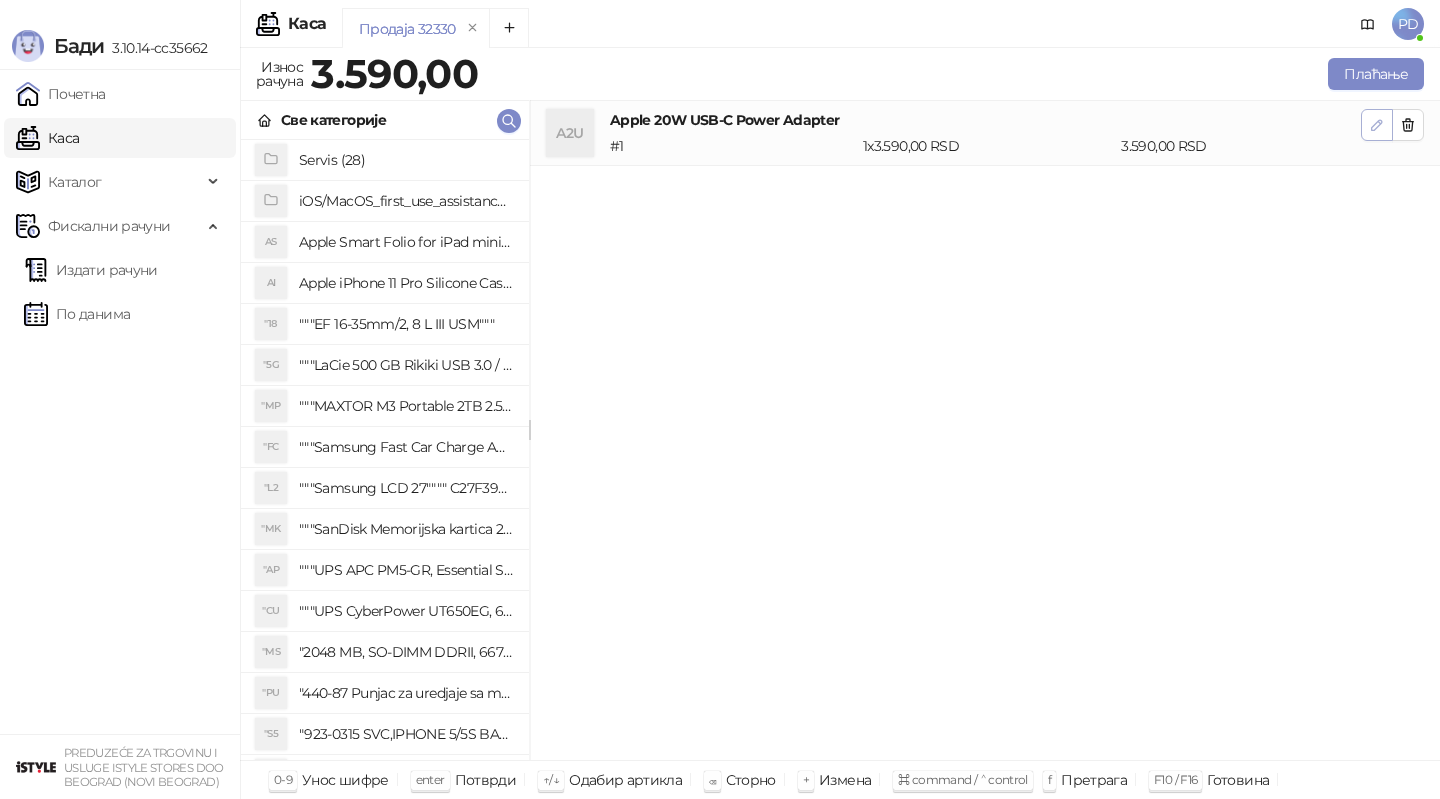 click at bounding box center [1377, 125] 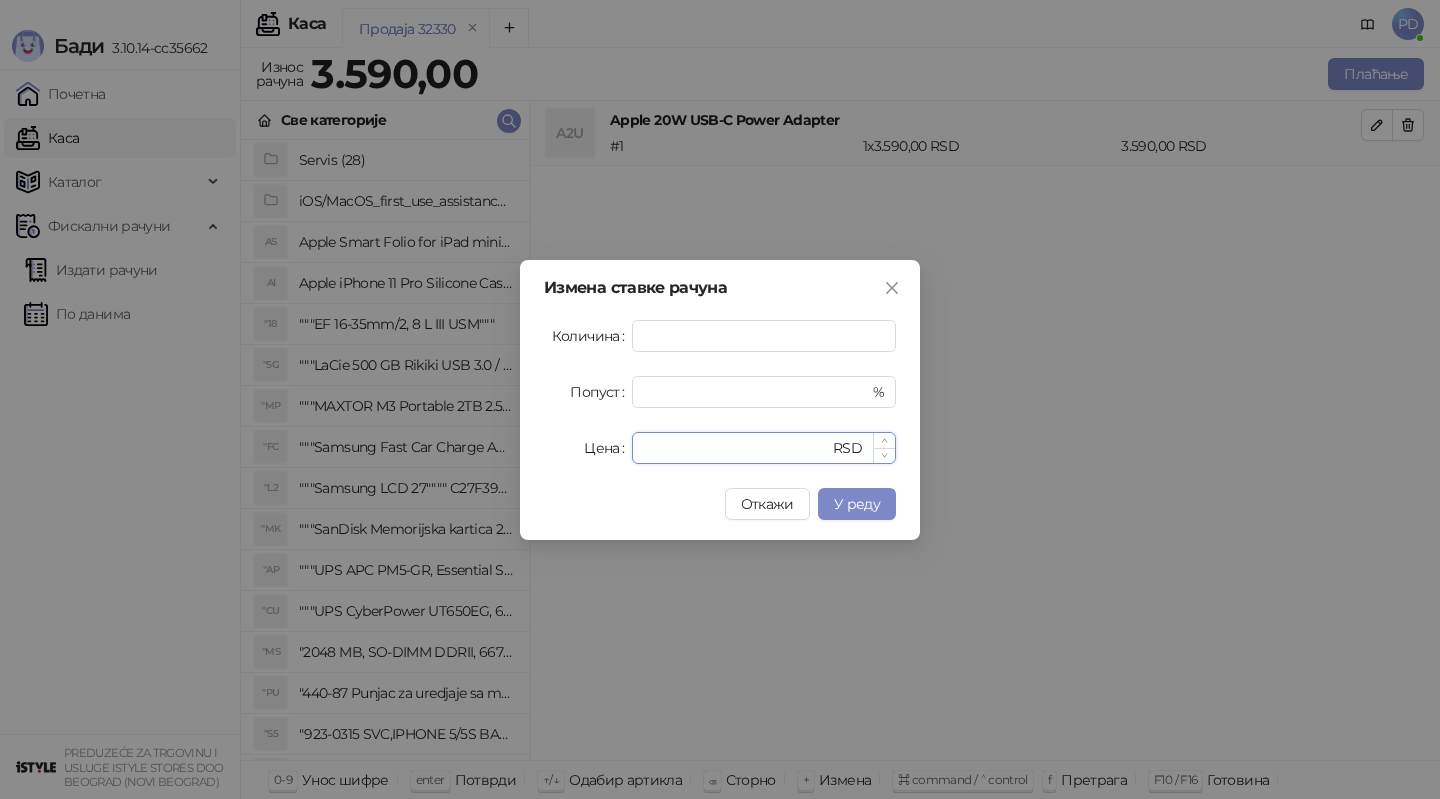 click on "****" at bounding box center (736, 448) 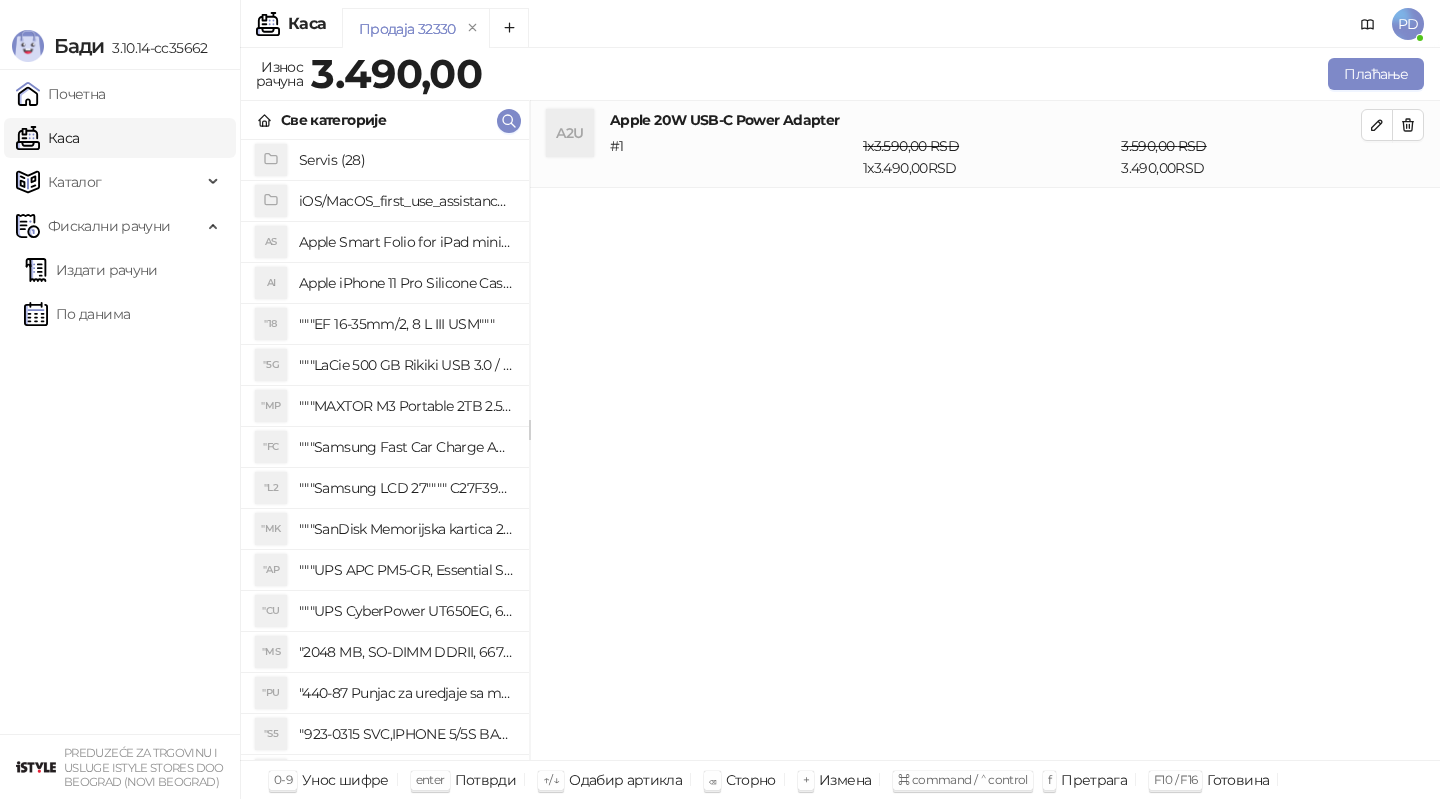 click on "A2U Apple 20W USB-C Power Adapter    # 1 1  x  [AMOUNT]   RSD 1  x  [AMOUNT]  RSD  [AMOUNT]   RSD [AMOUNT]  RSD" at bounding box center [985, 431] 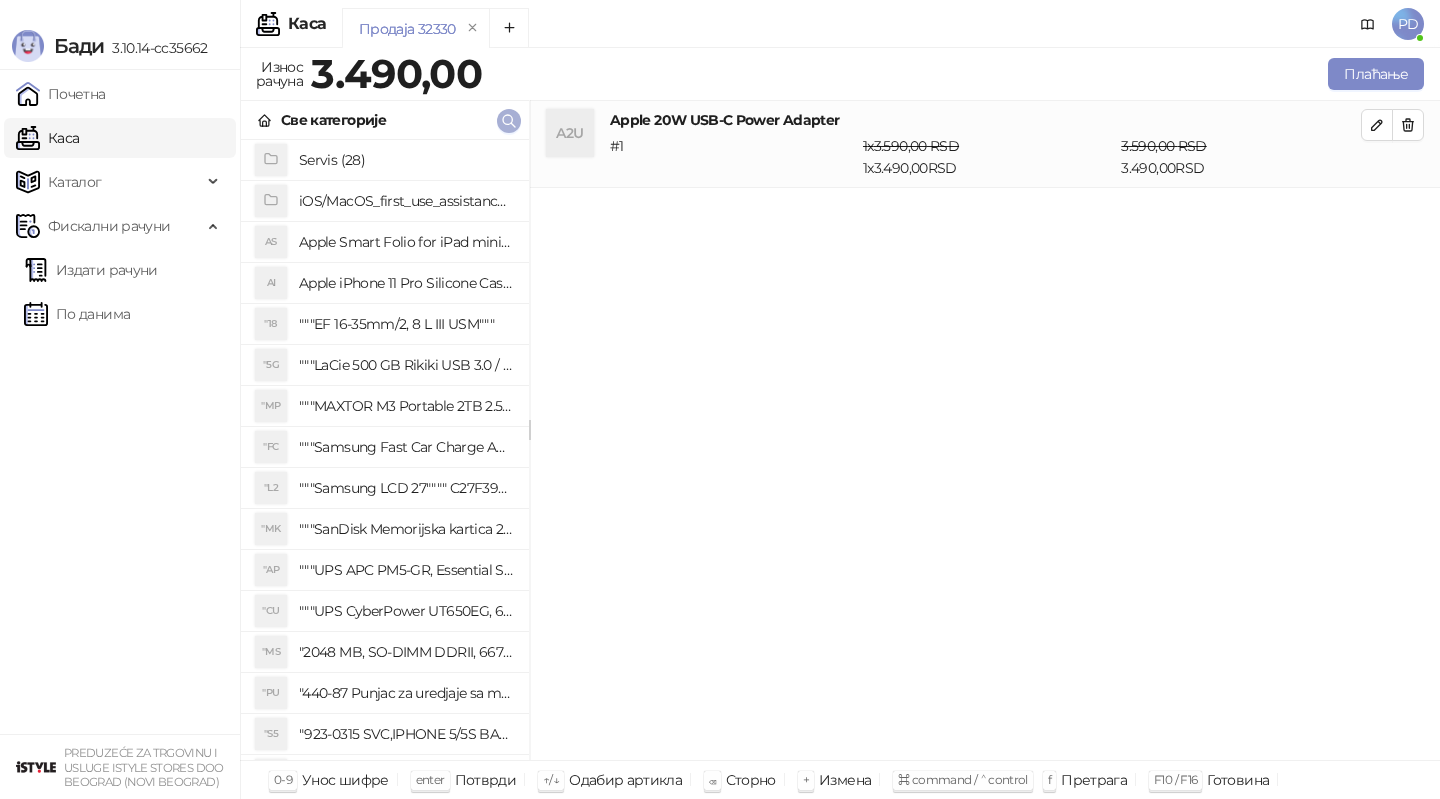 click 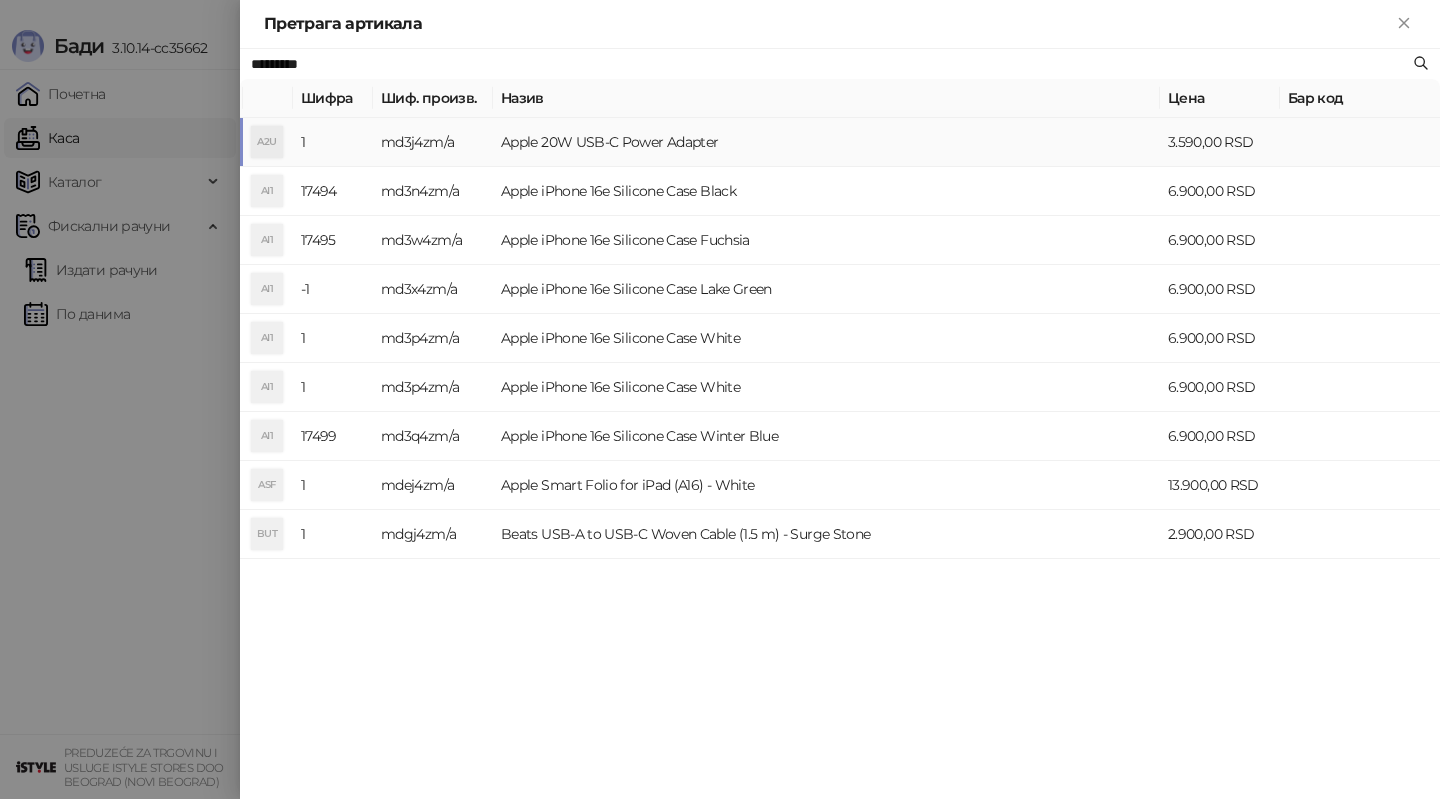paste on "**********" 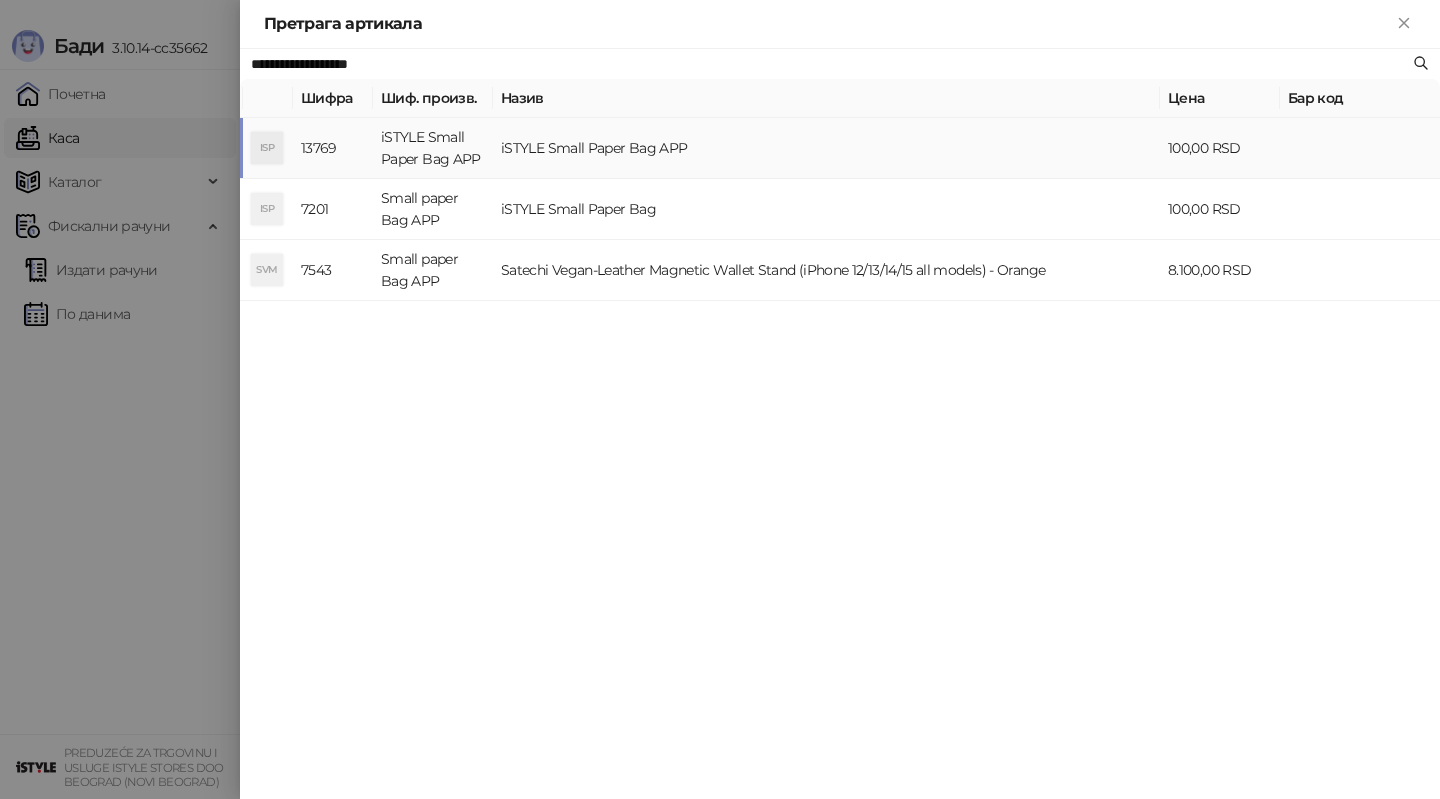 type on "**********" 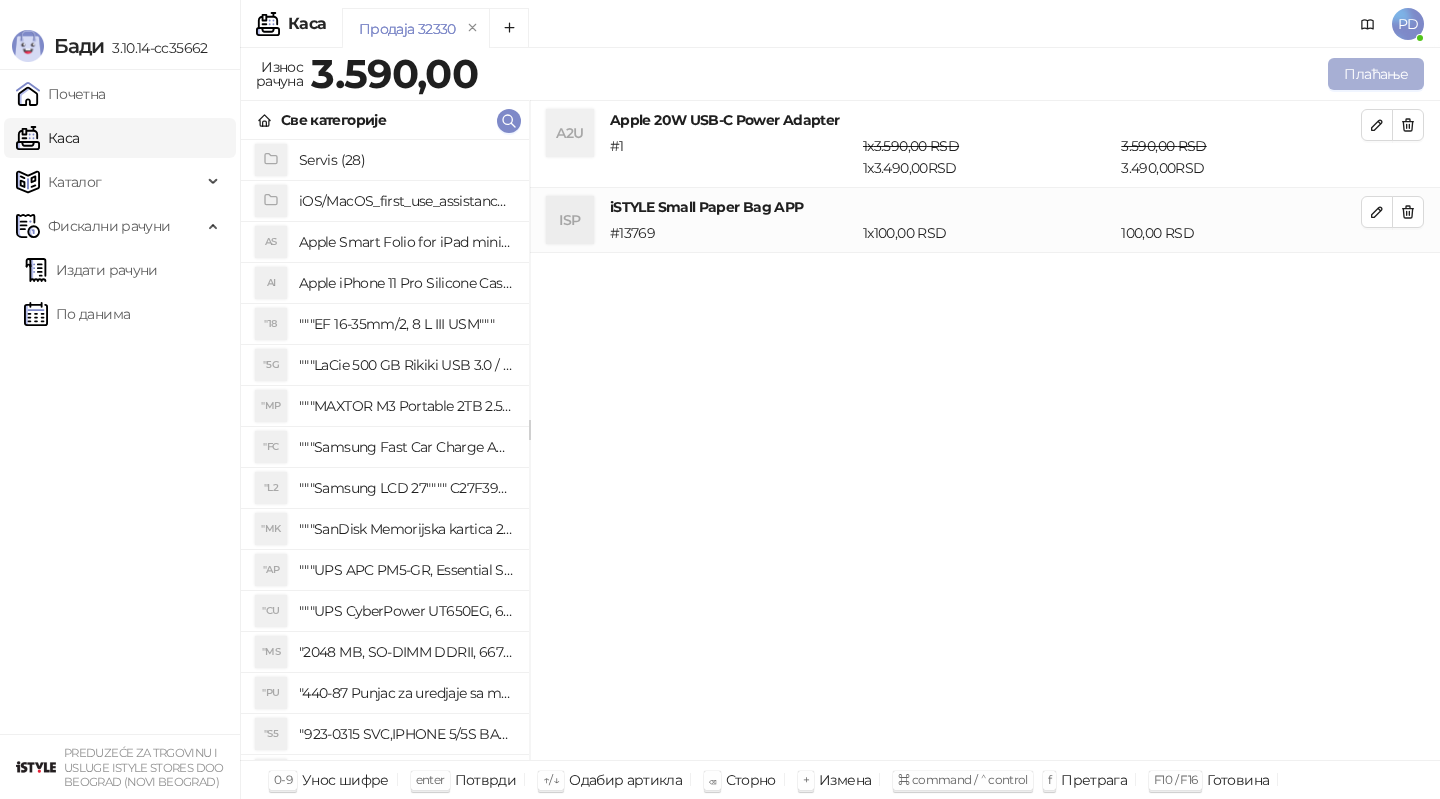 click on "Плаћање" at bounding box center (1376, 74) 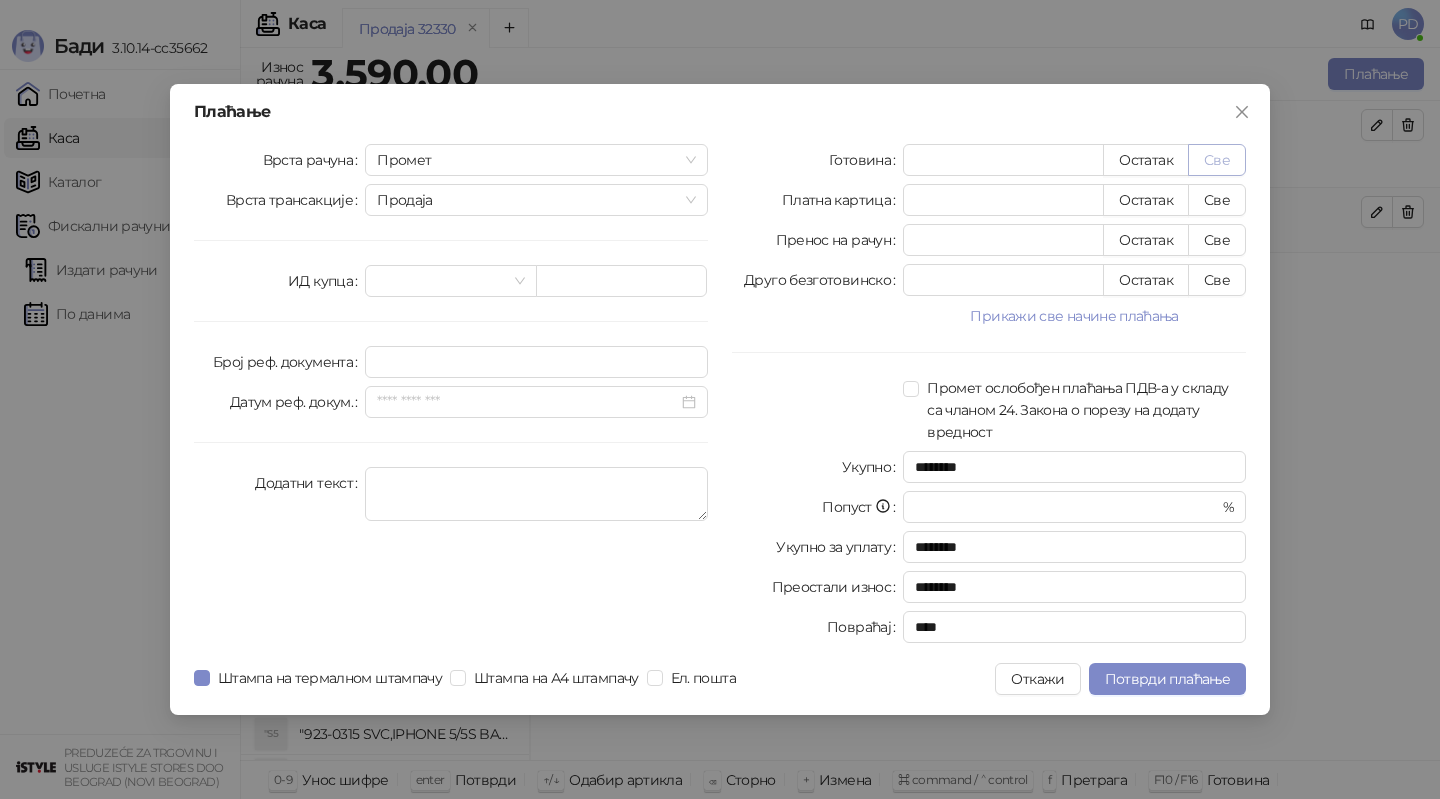 click on "Све" at bounding box center (1217, 160) 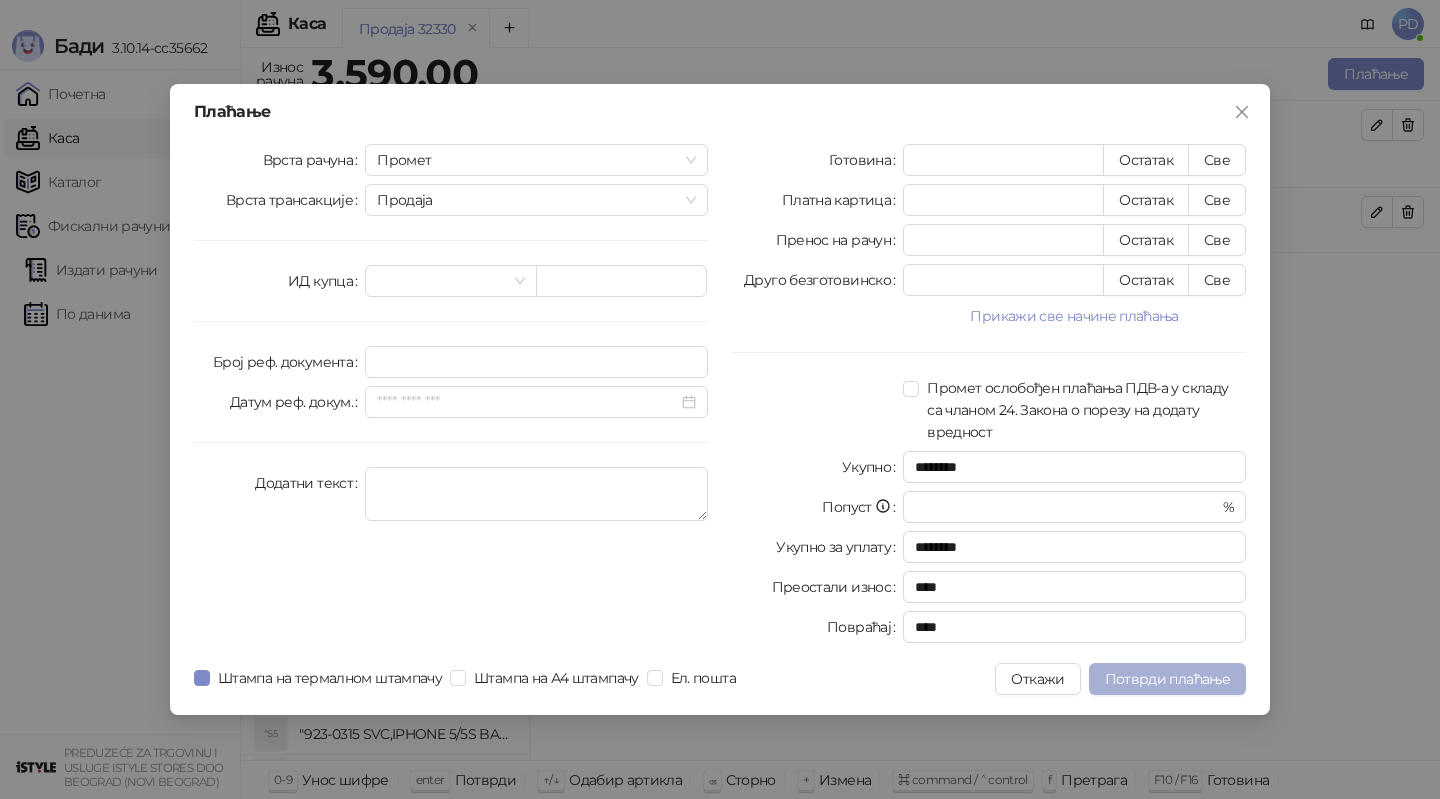 click on "Потврди плаћање" at bounding box center [1167, 679] 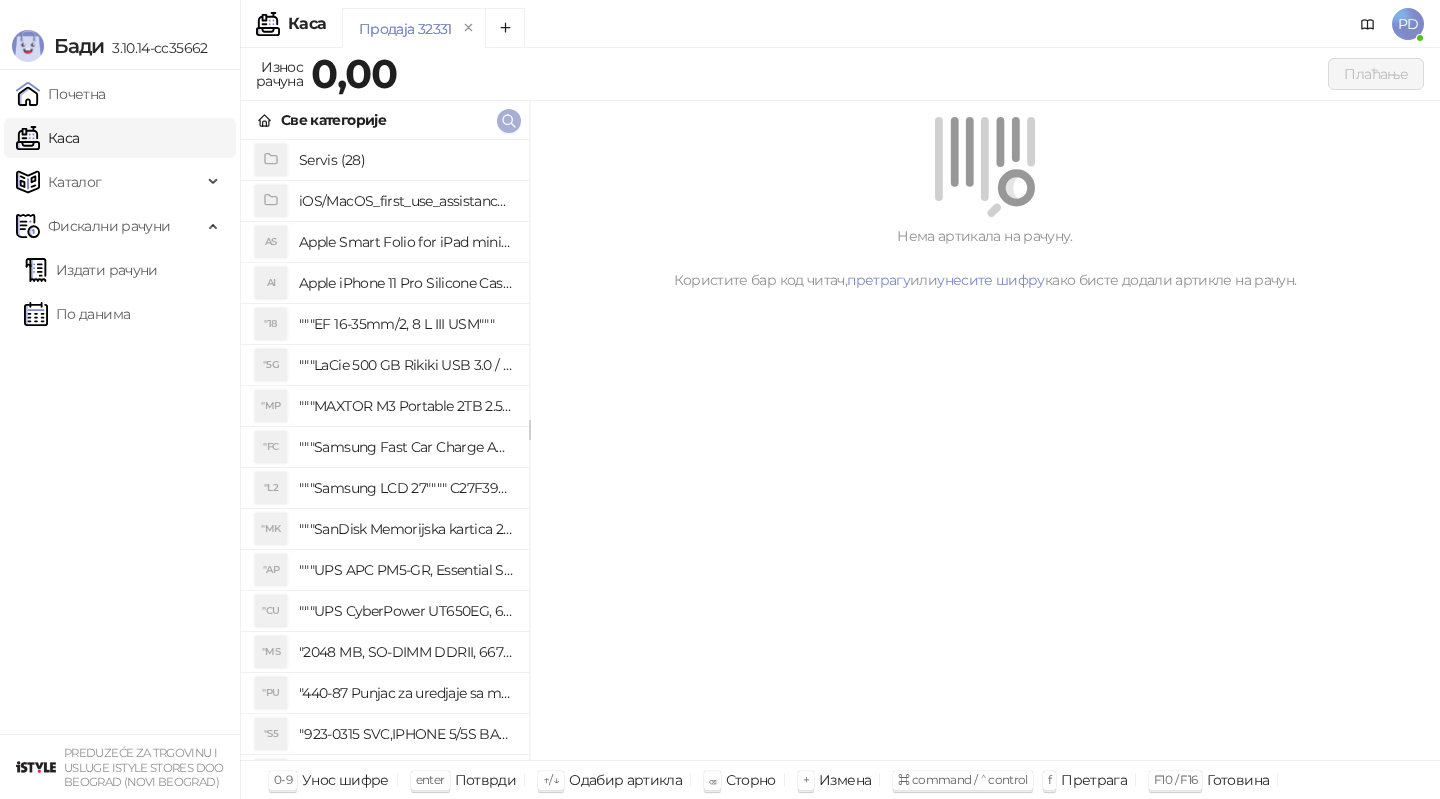 click at bounding box center [509, 121] 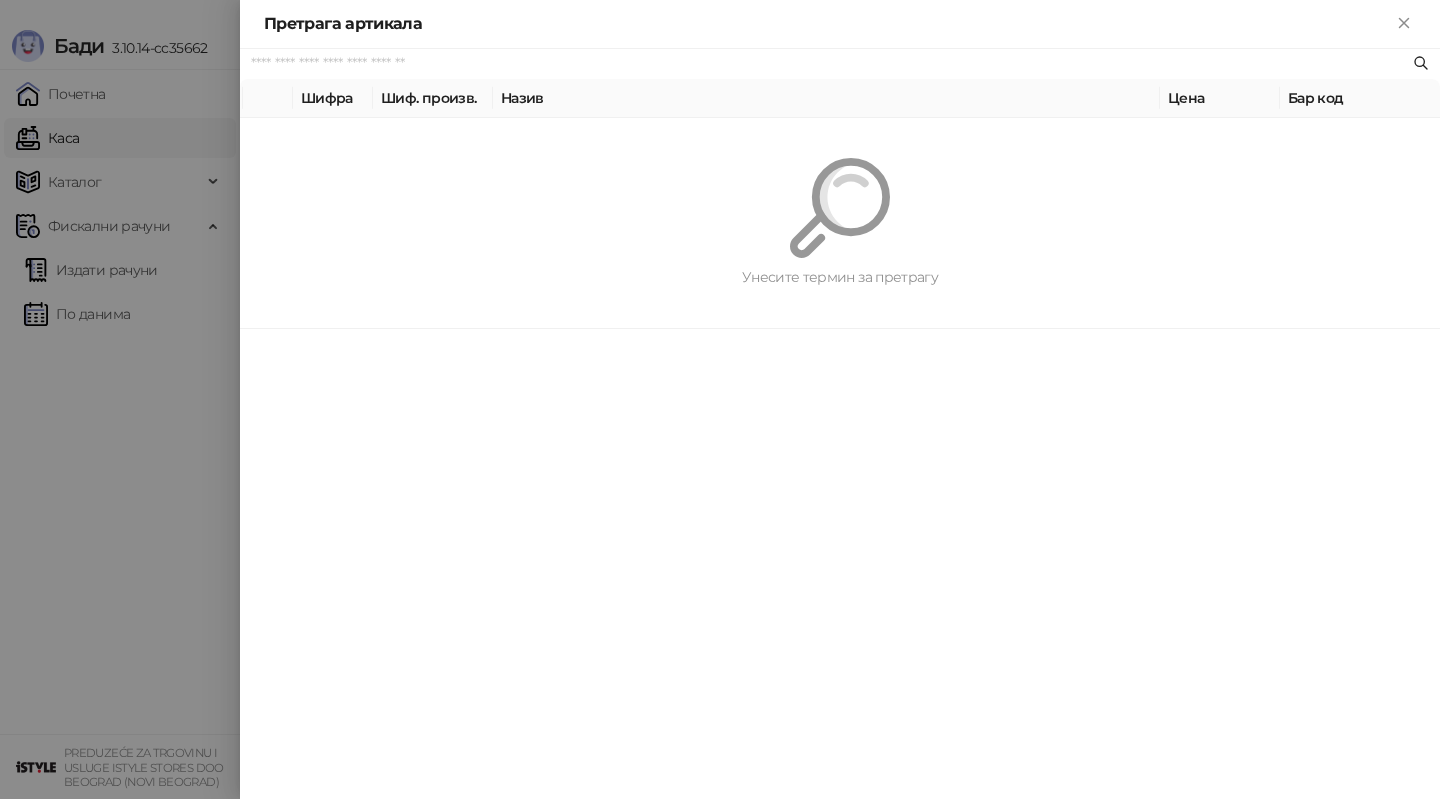 paste on "*********" 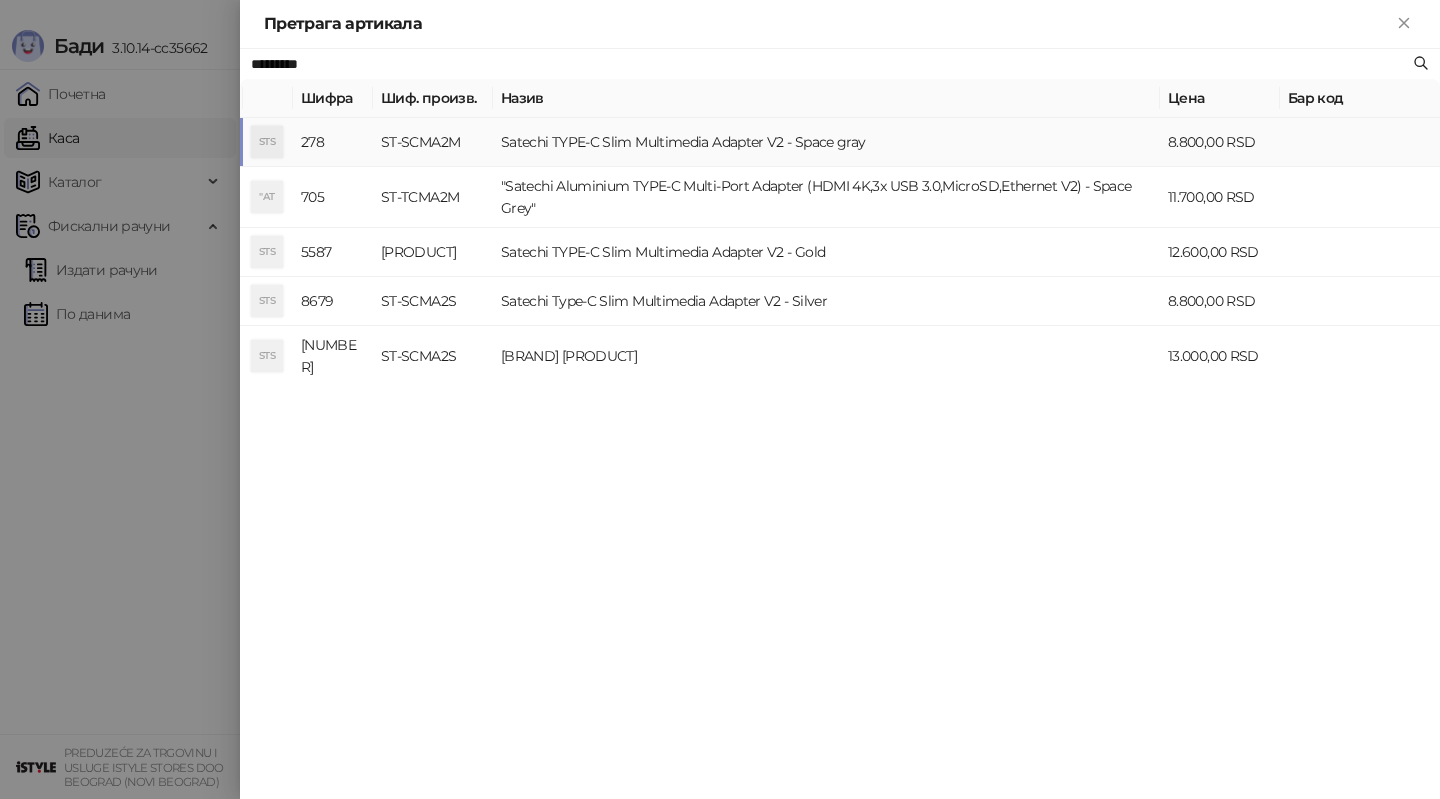 type on "*********" 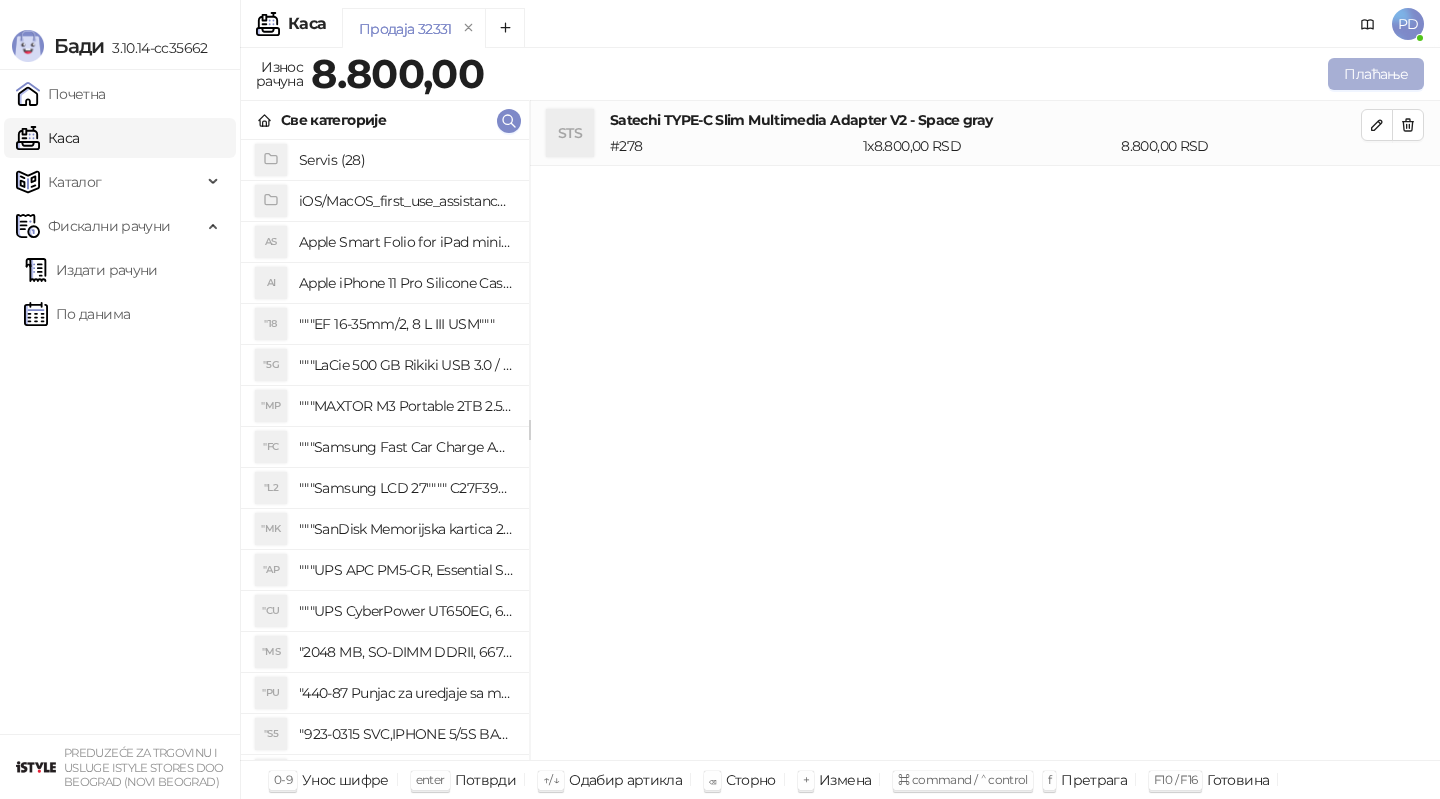 click on "Плаћање" at bounding box center [1376, 74] 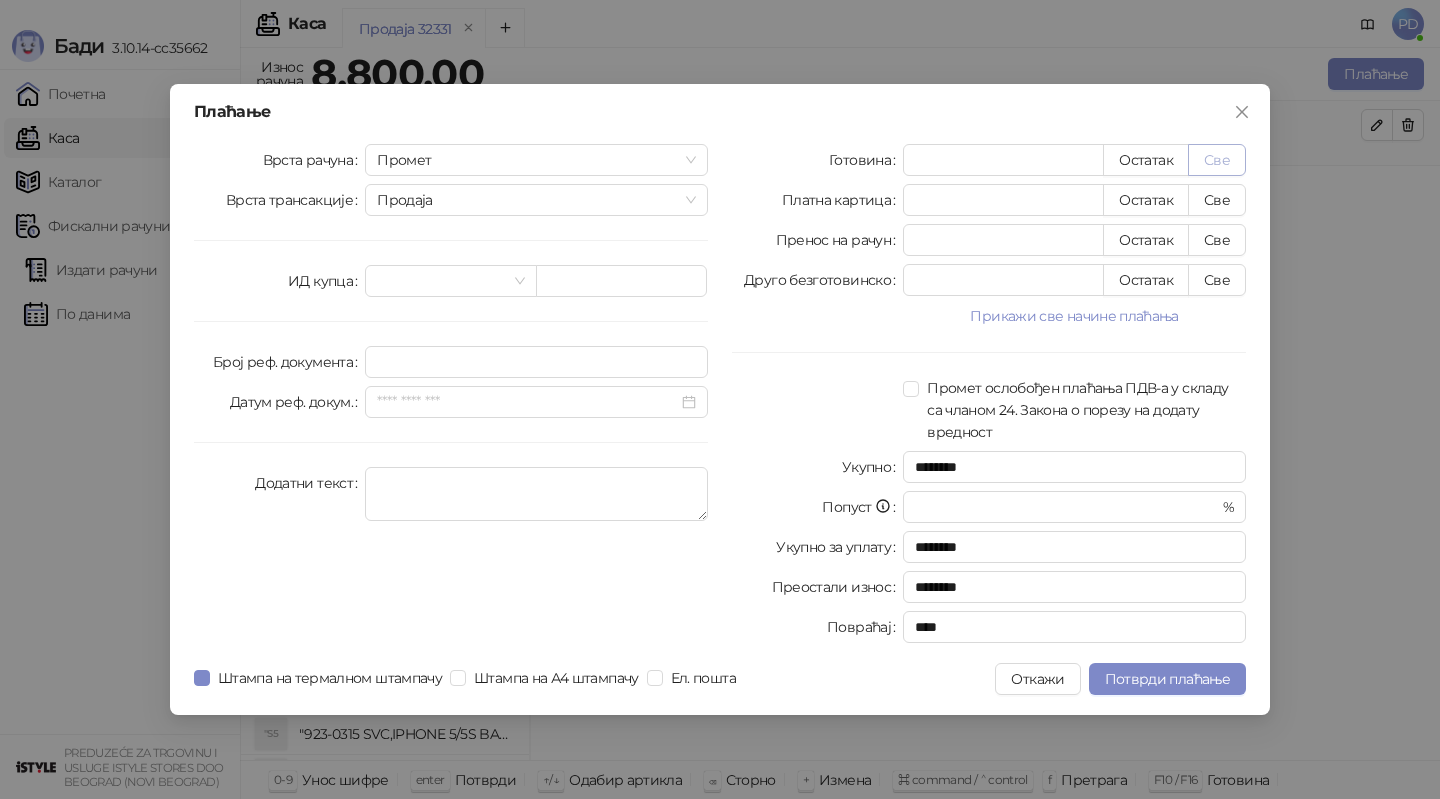click on "Све" at bounding box center [1217, 160] 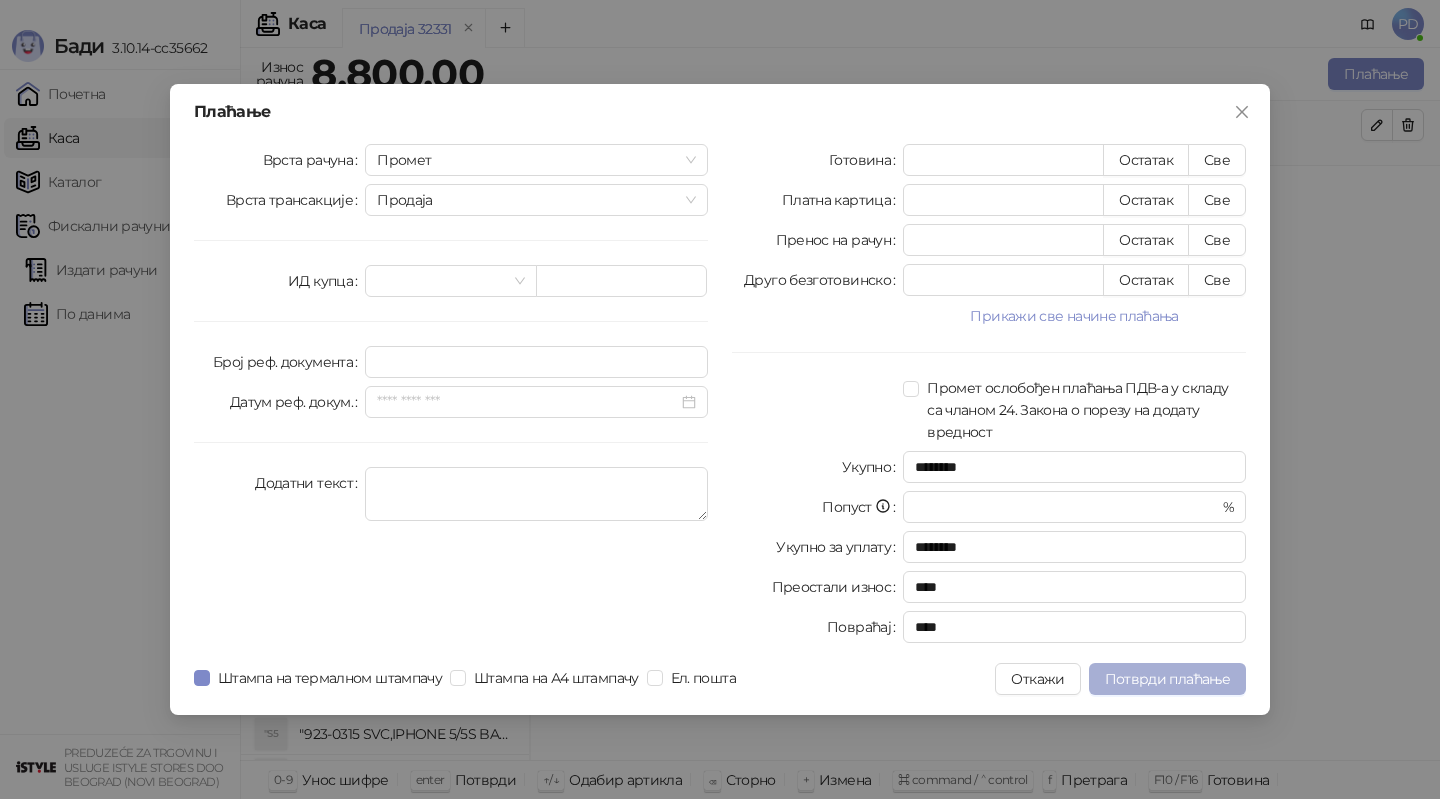 click on "Потврди плаћање" at bounding box center [1167, 679] 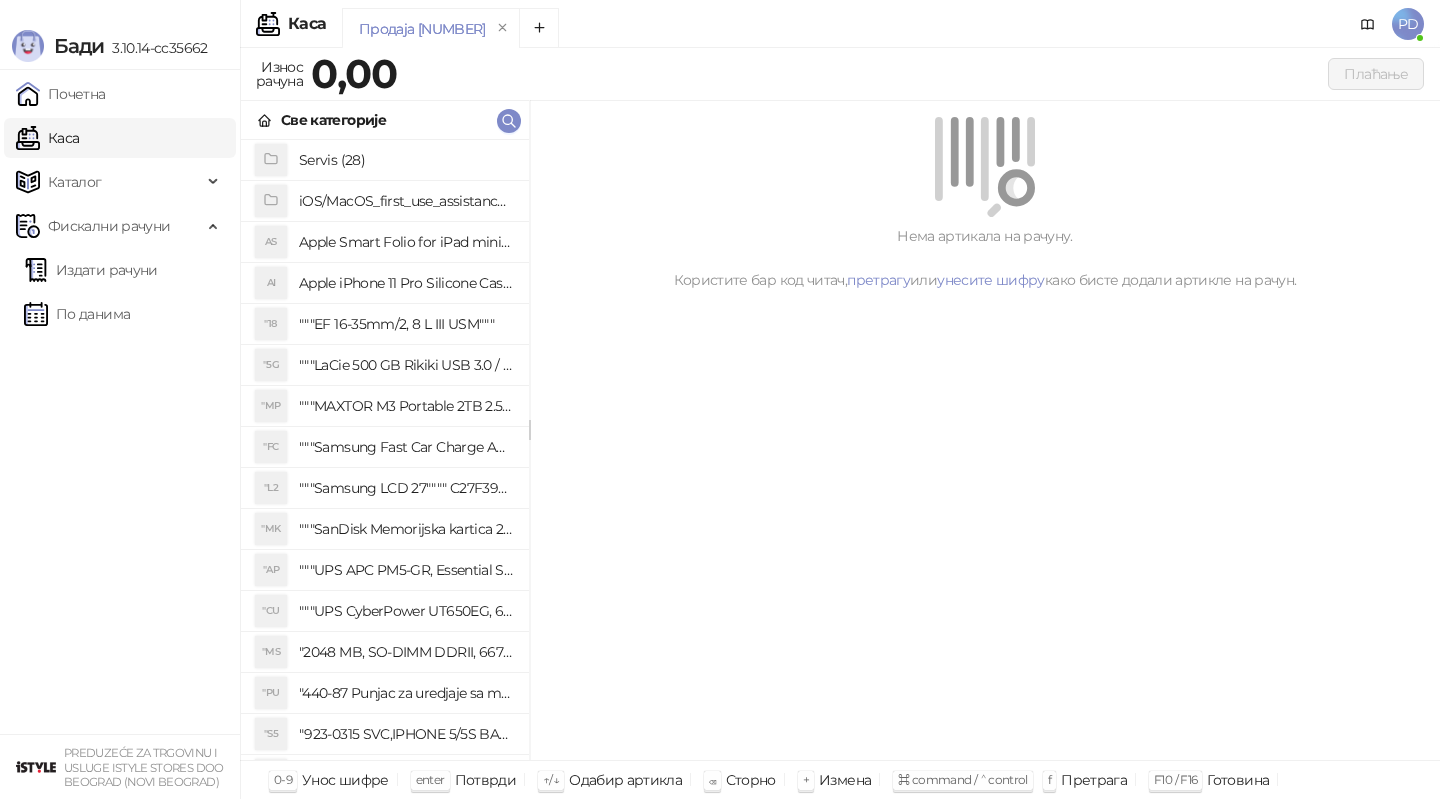 click on "Издати рачуни По данима" at bounding box center [120, 292] 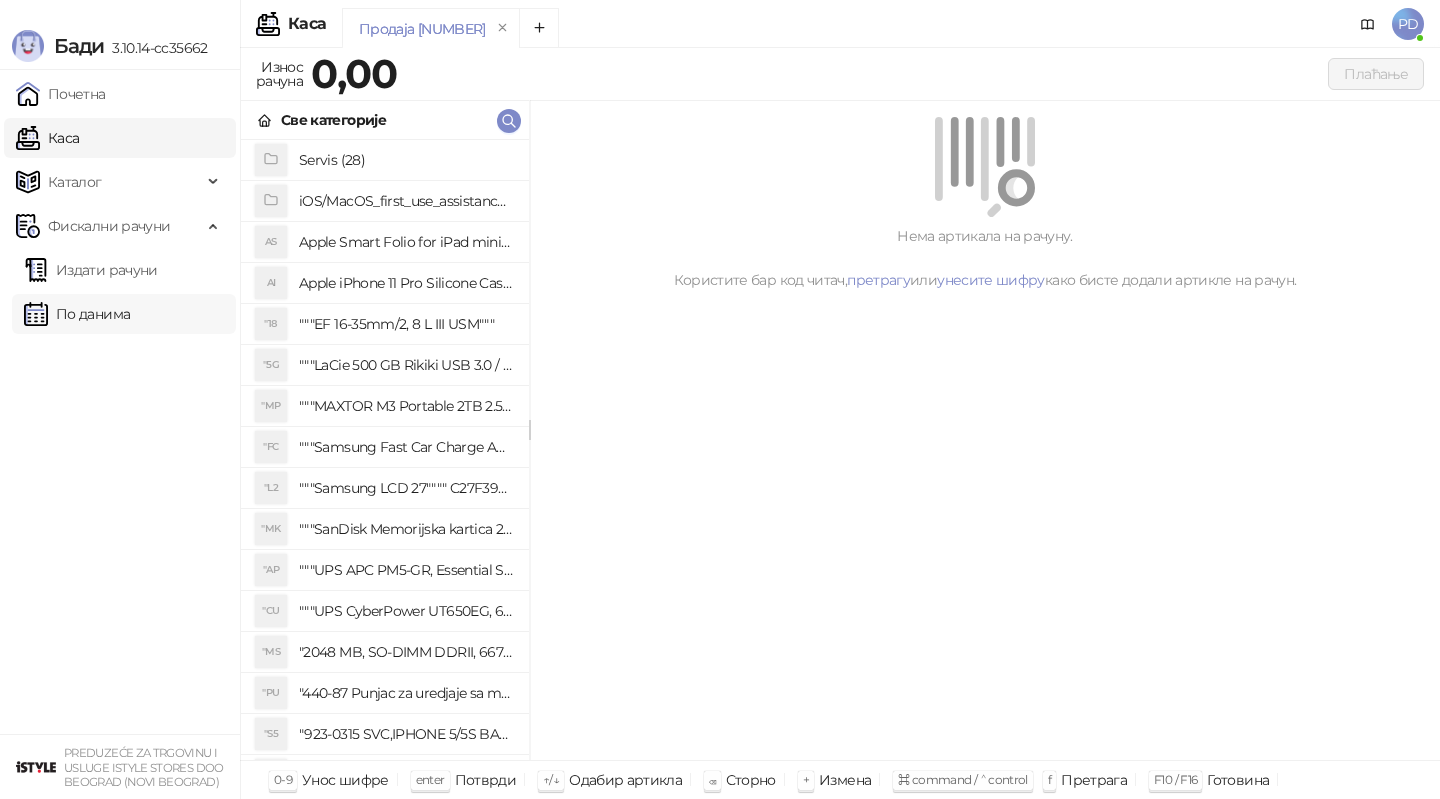 click on "По данима" at bounding box center (77, 314) 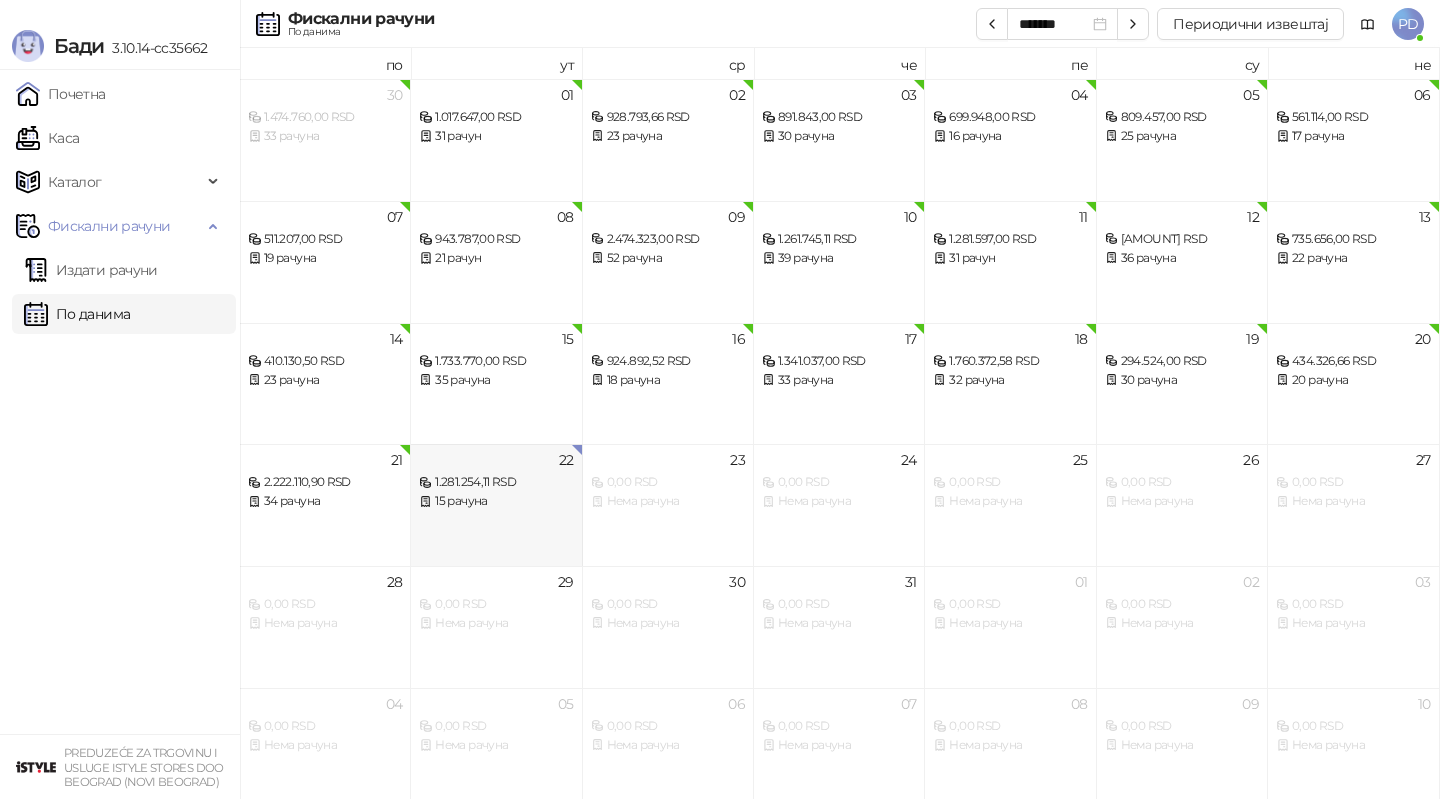 click on "[NUMBER] [PRICE] [CURRENCY] [NUMBER] рачуна" at bounding box center (496, 505) 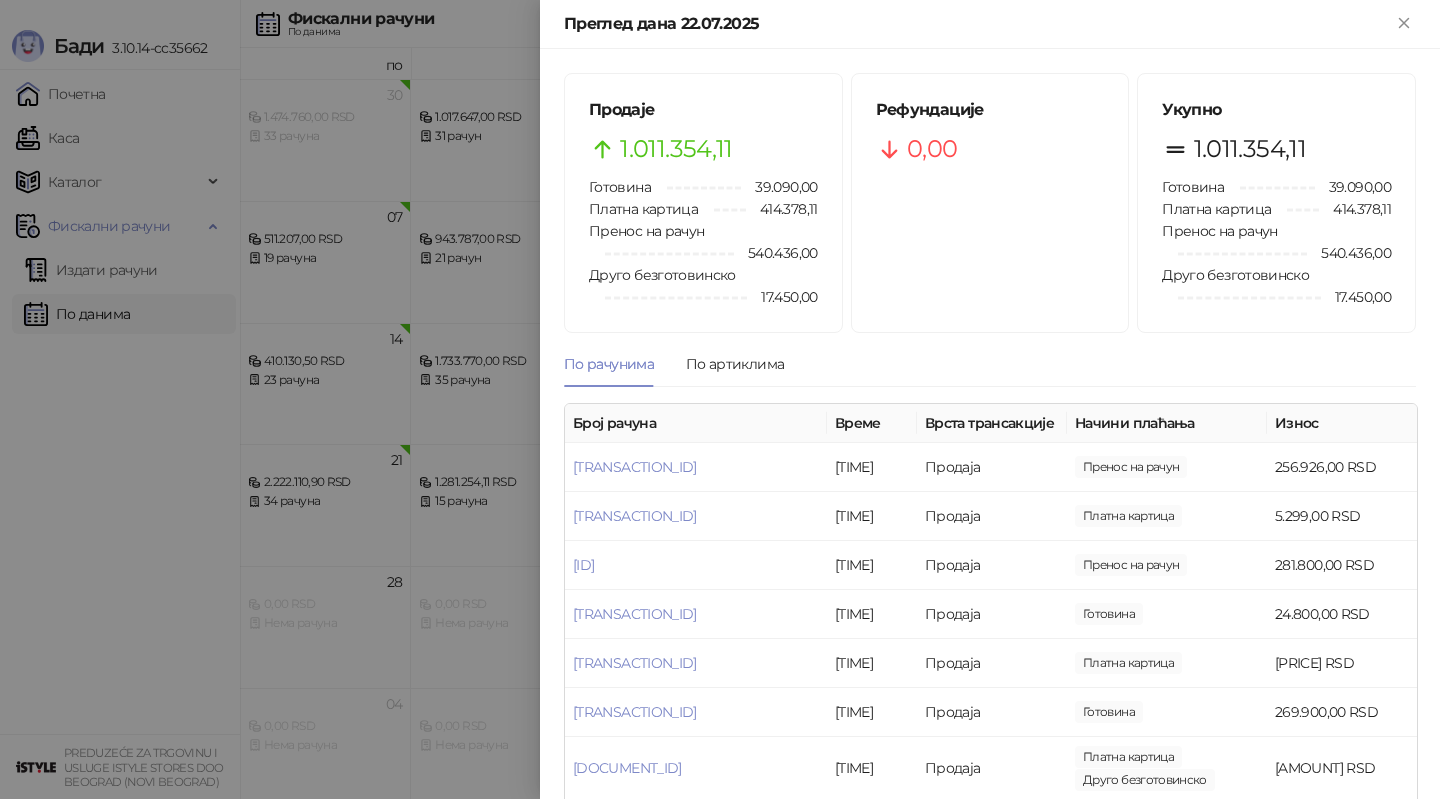 click at bounding box center (720, 399) 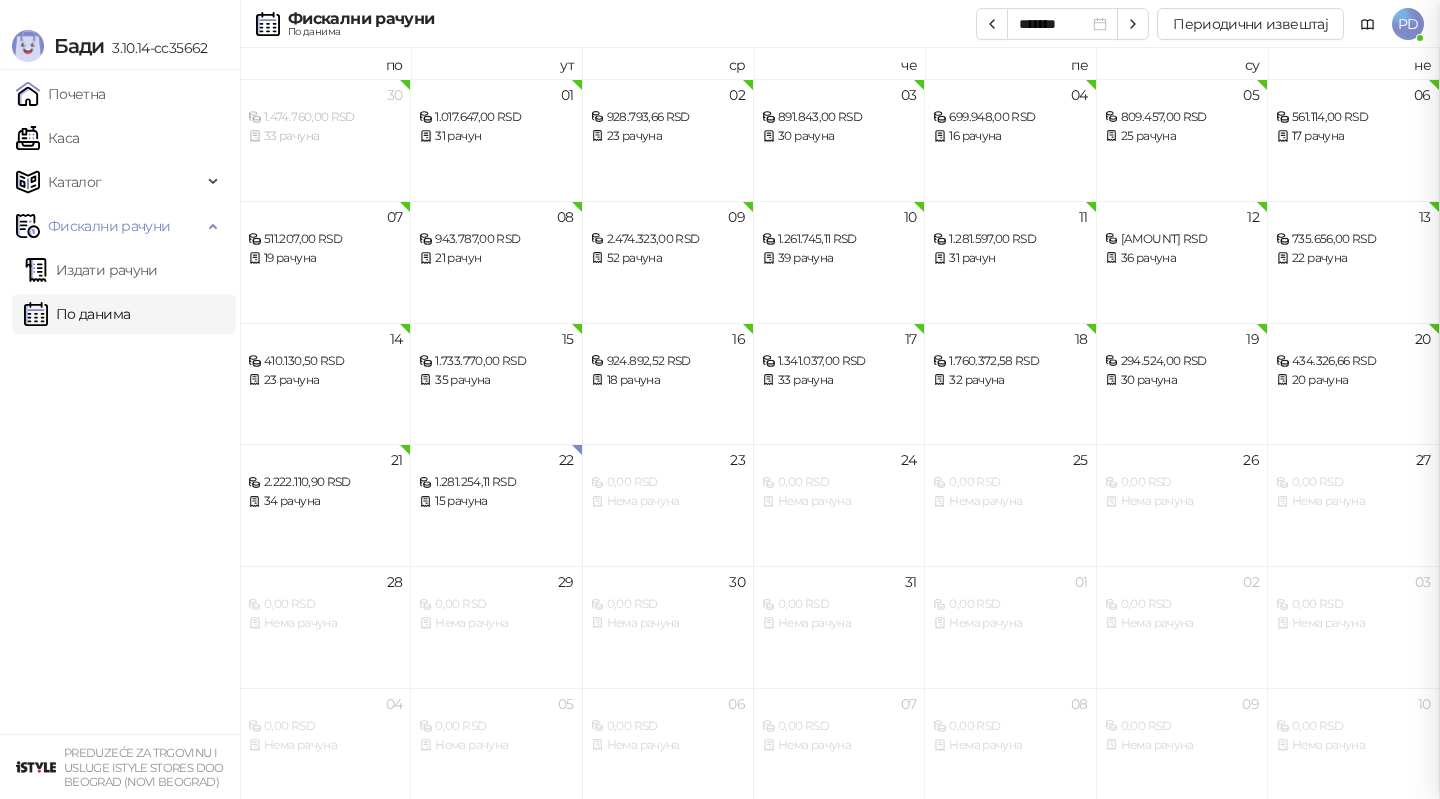 click at bounding box center (720, 399) 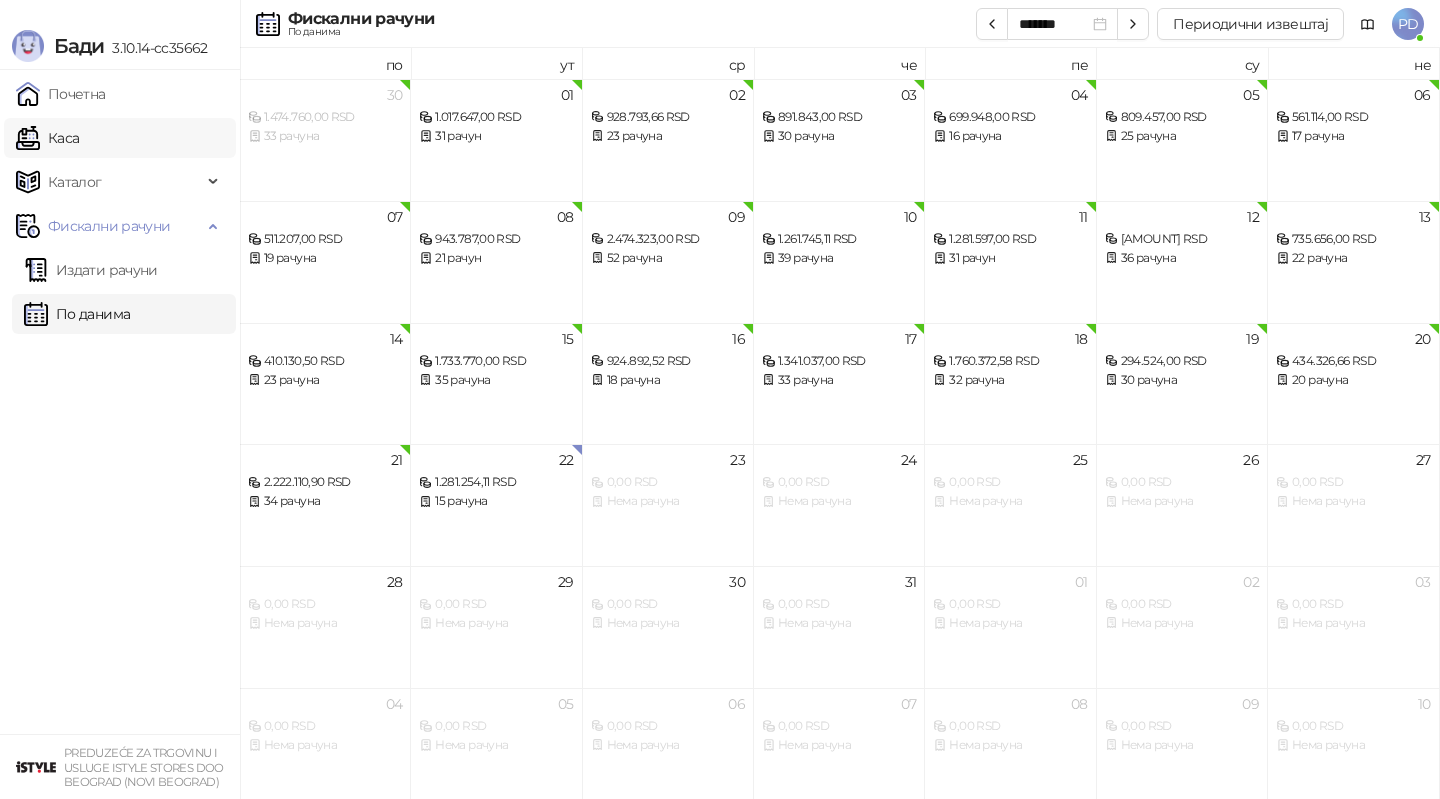 click on "Каса" at bounding box center [47, 138] 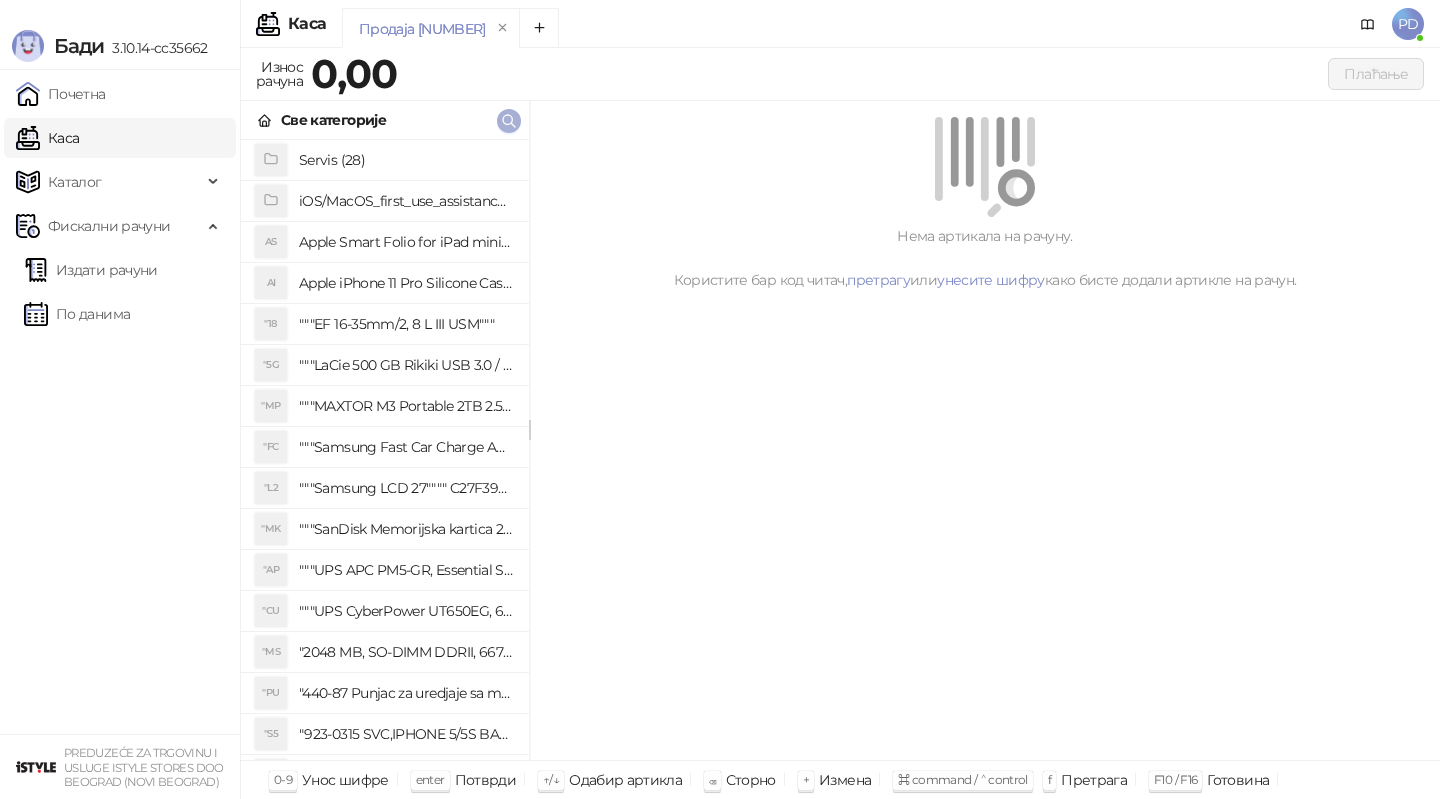 click 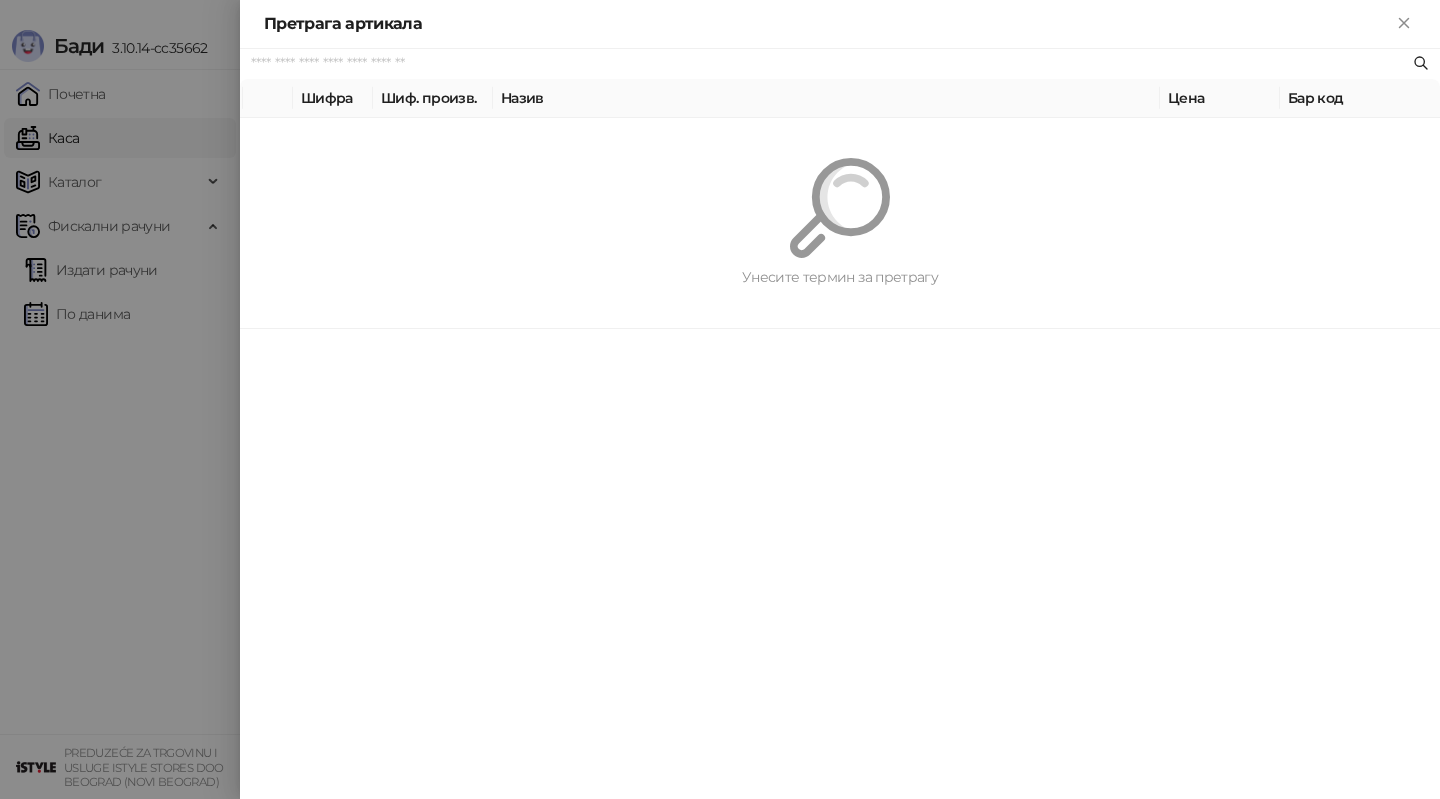 paste on "*********" 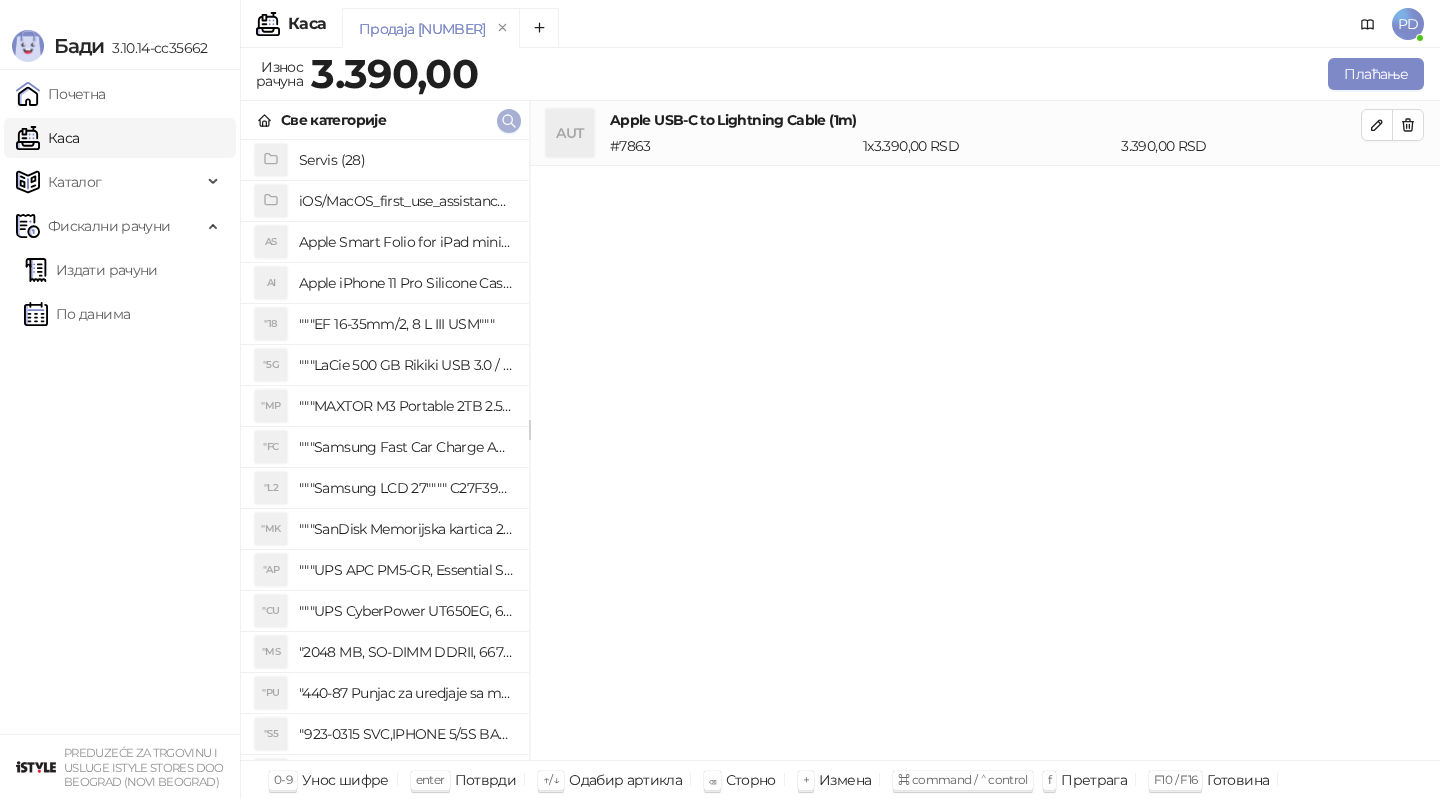 click 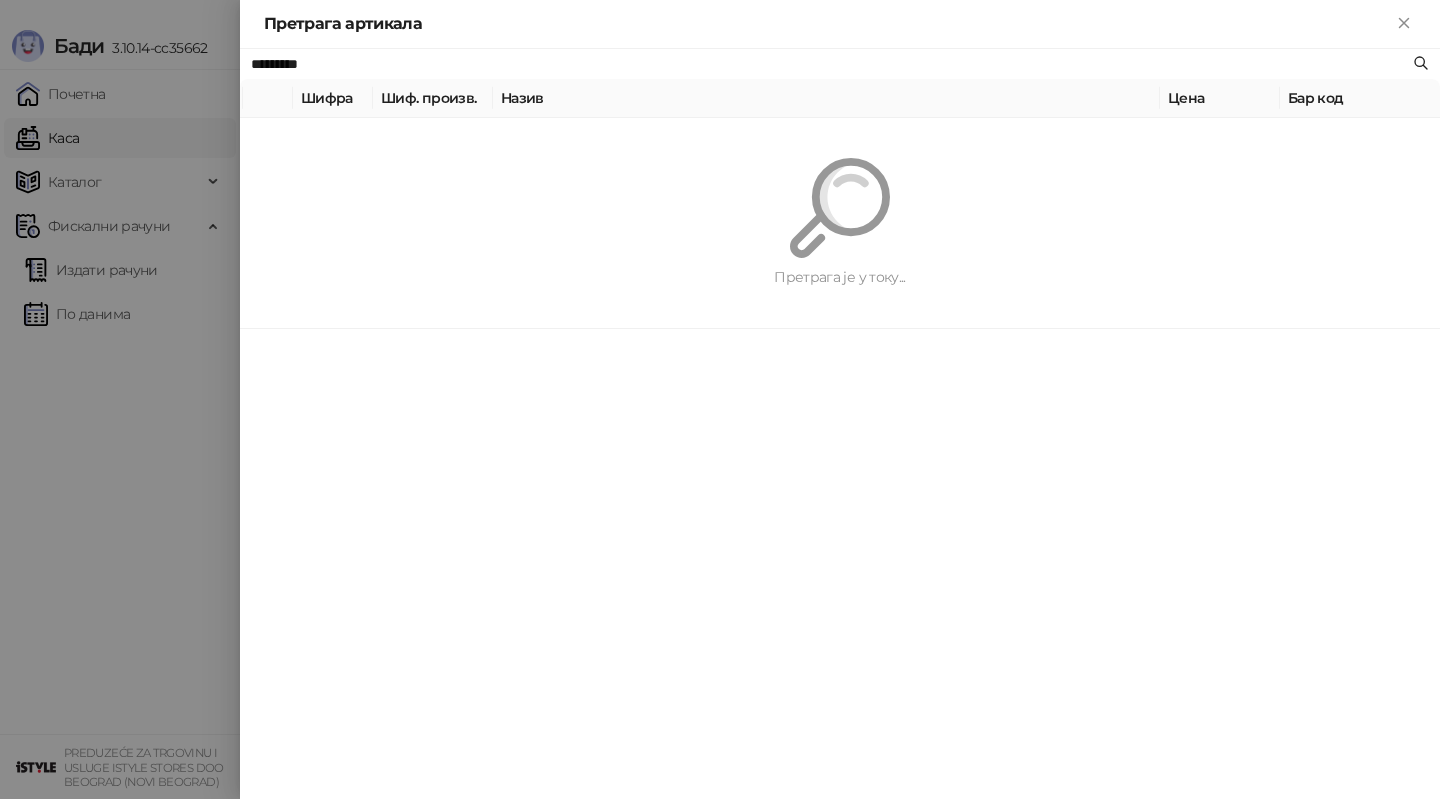 paste 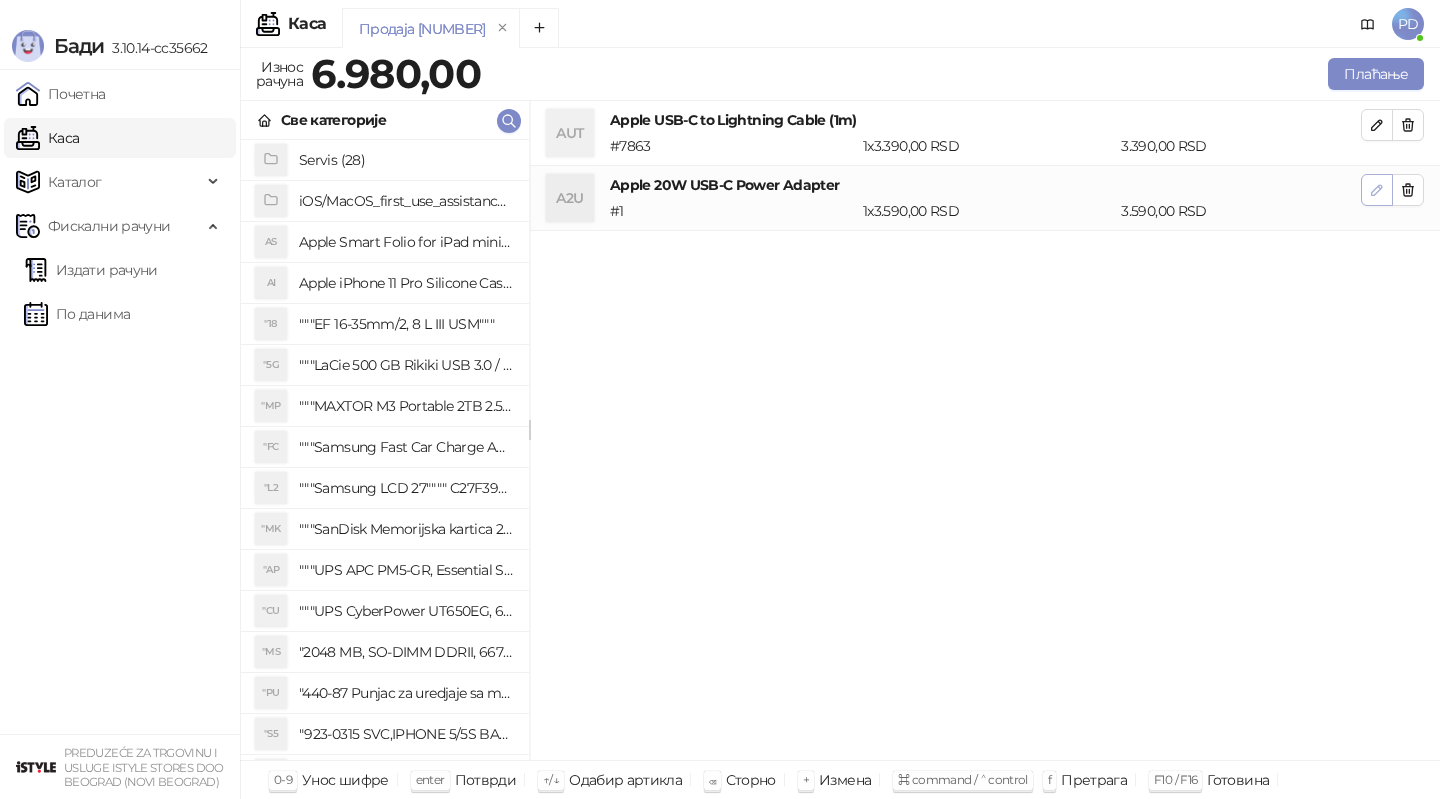 click 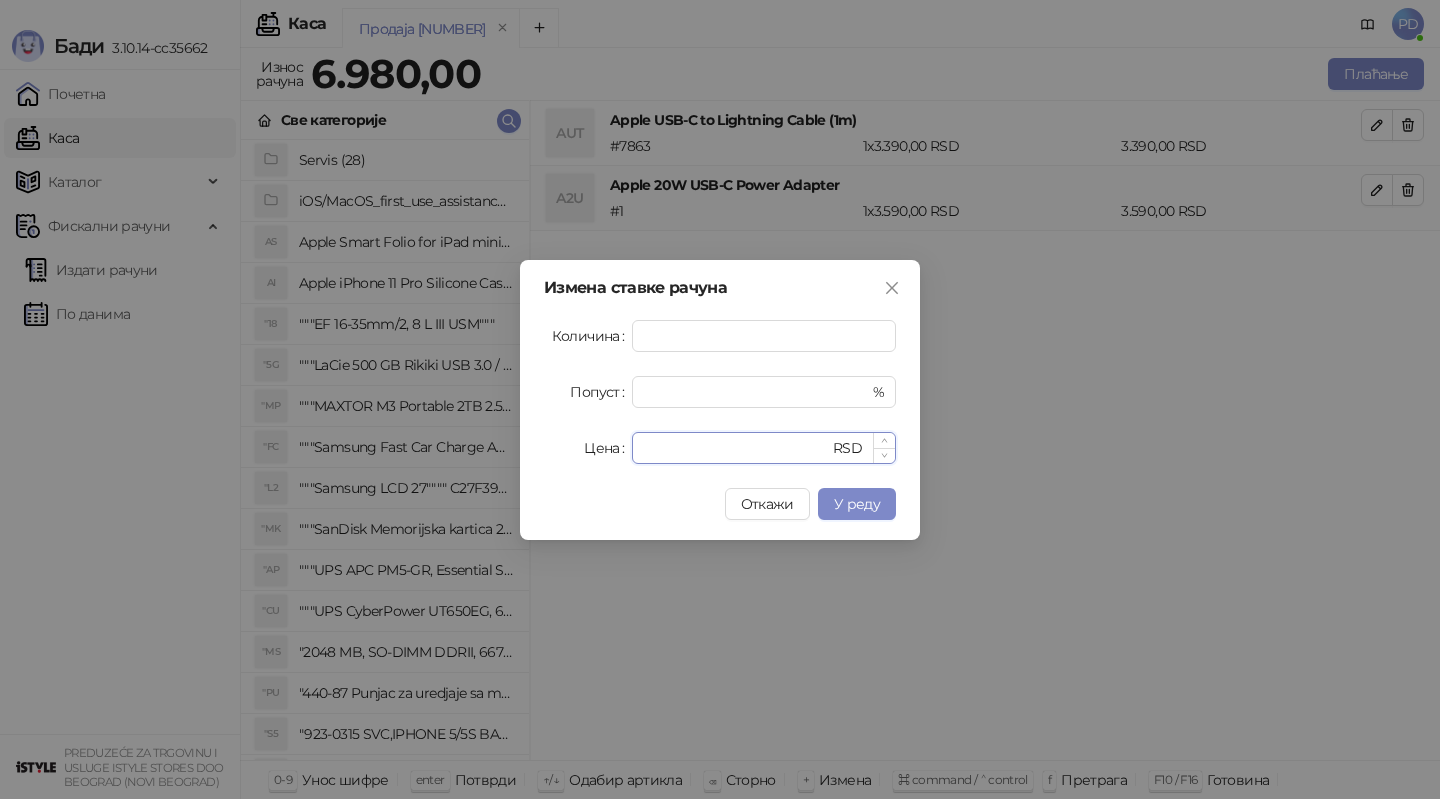 click on "****" at bounding box center (736, 448) 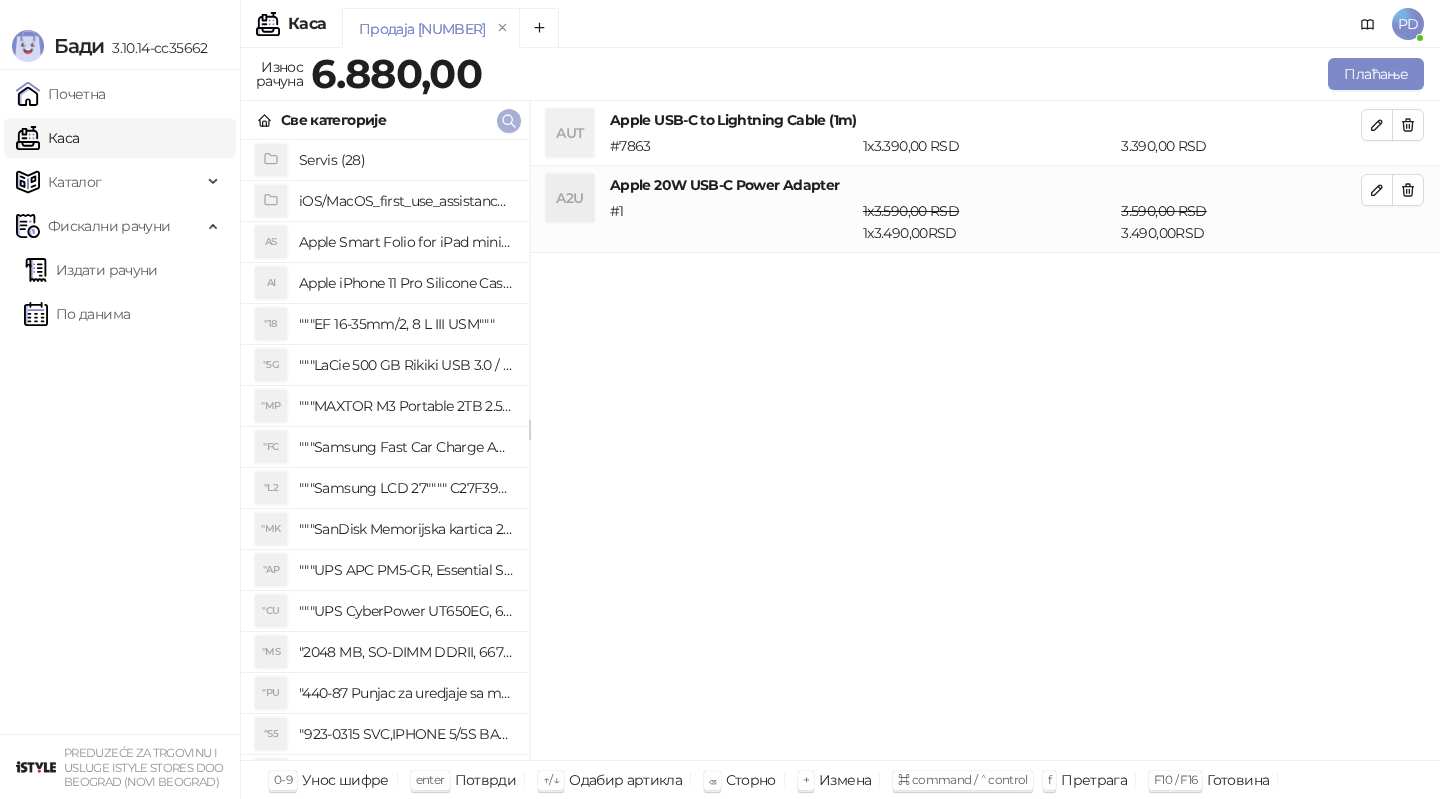 click 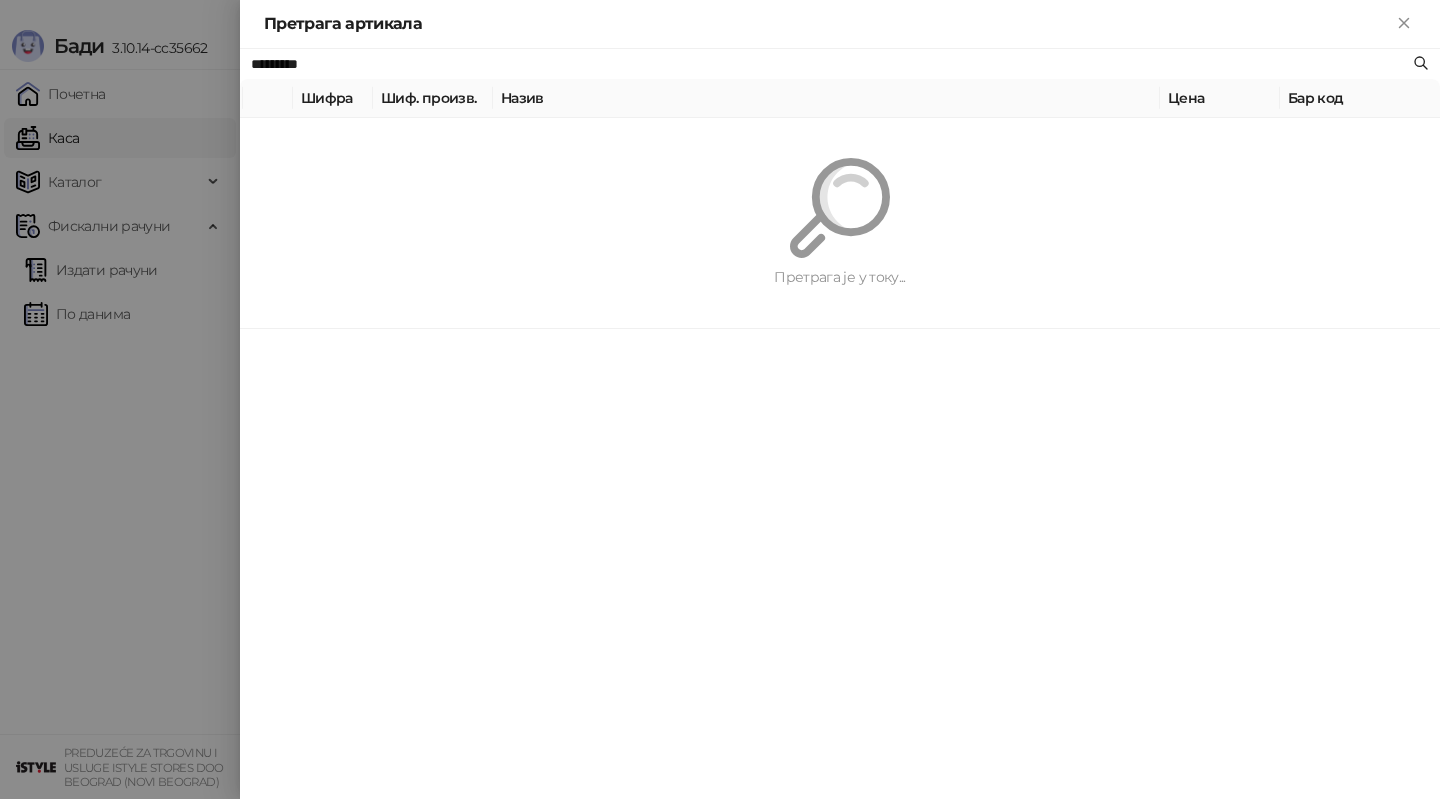paste on "**********" 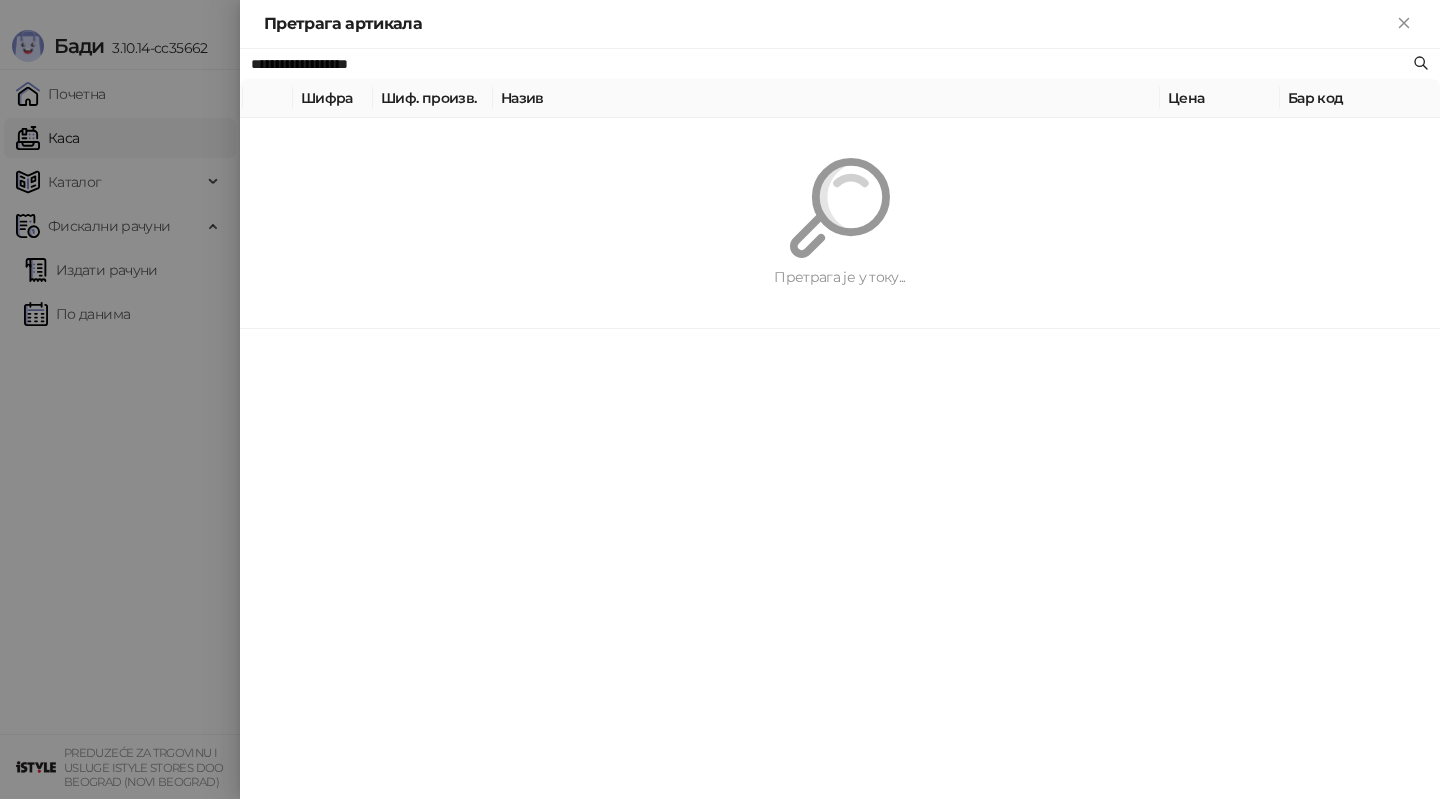 type on "**********" 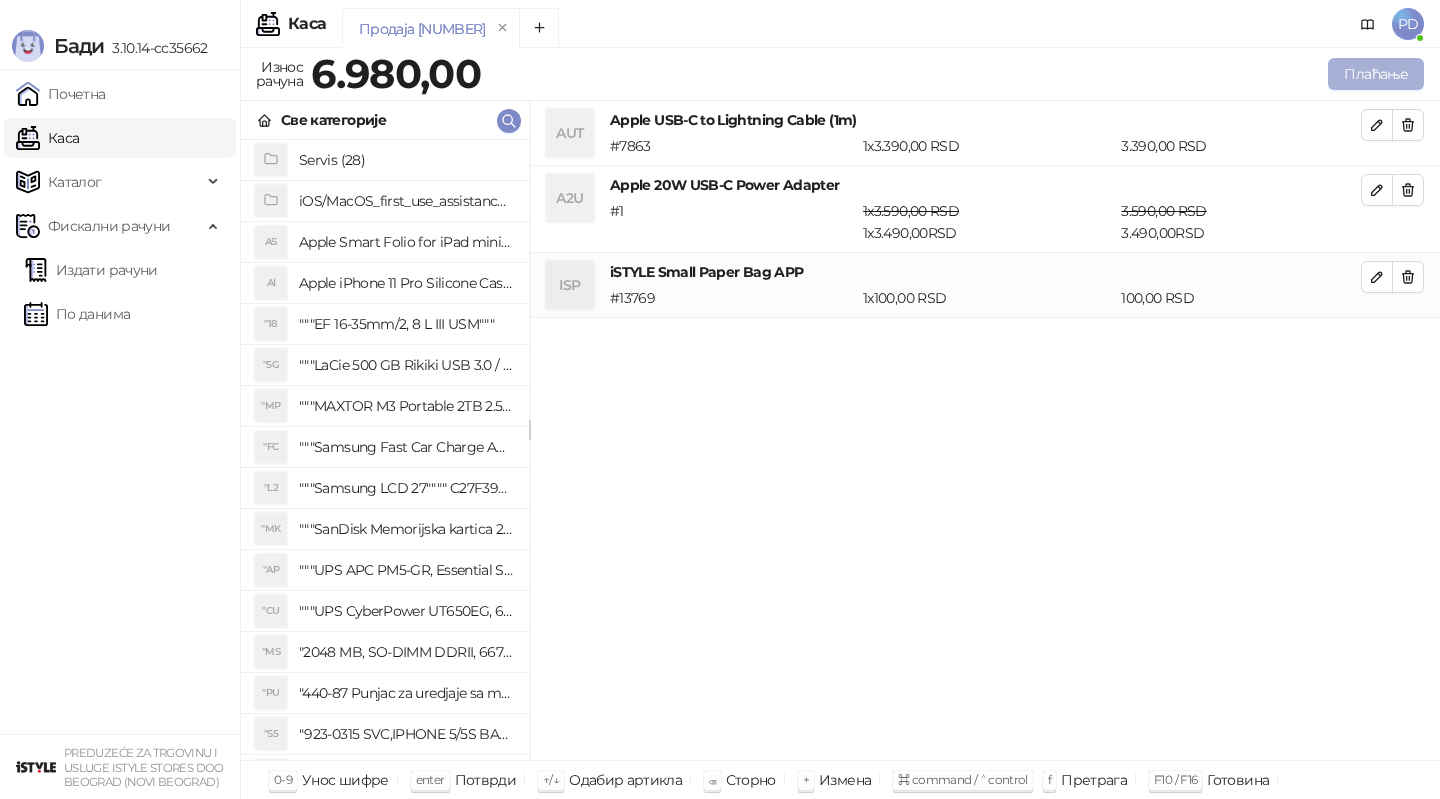 click on "Плаћање" at bounding box center (1376, 74) 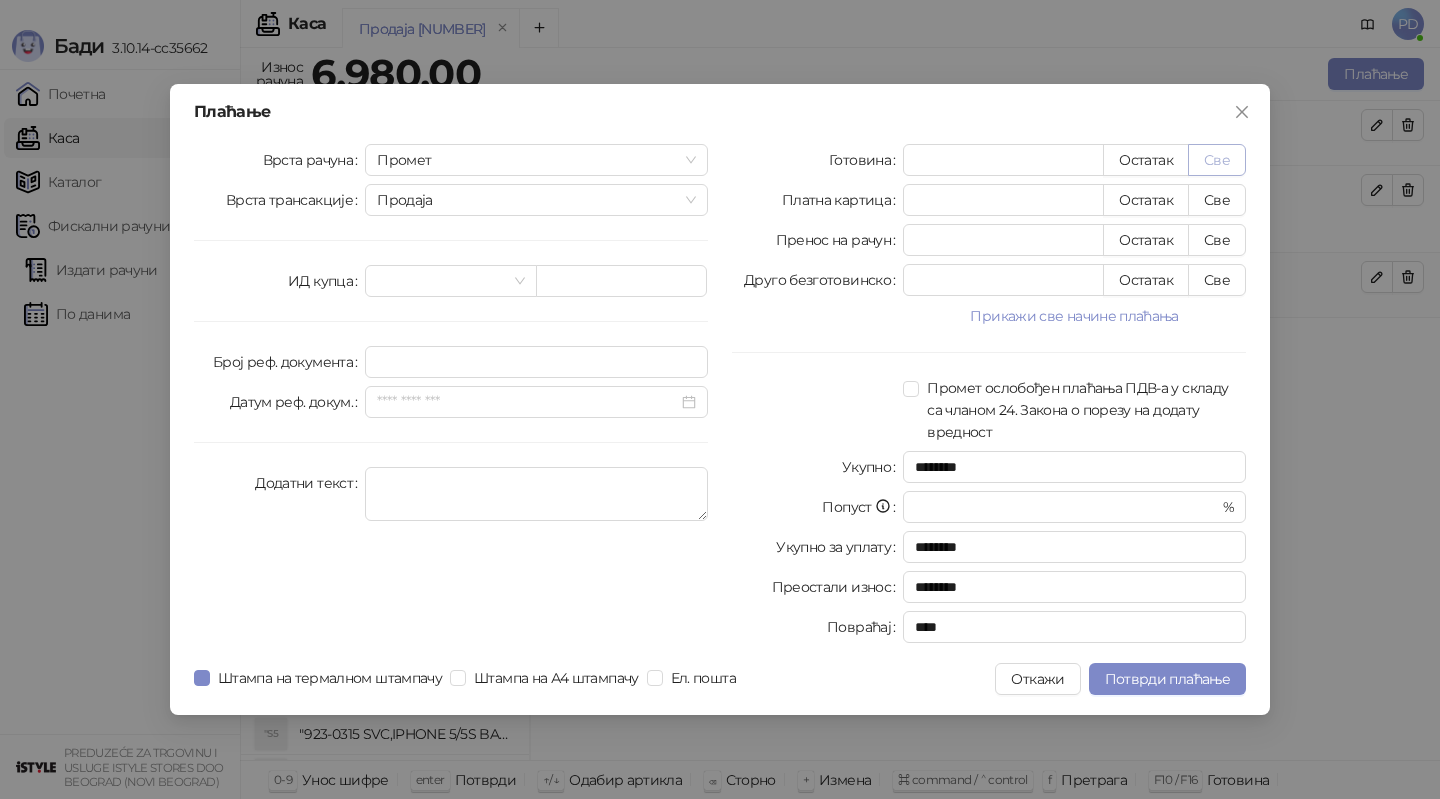click on "Све" at bounding box center [1217, 160] 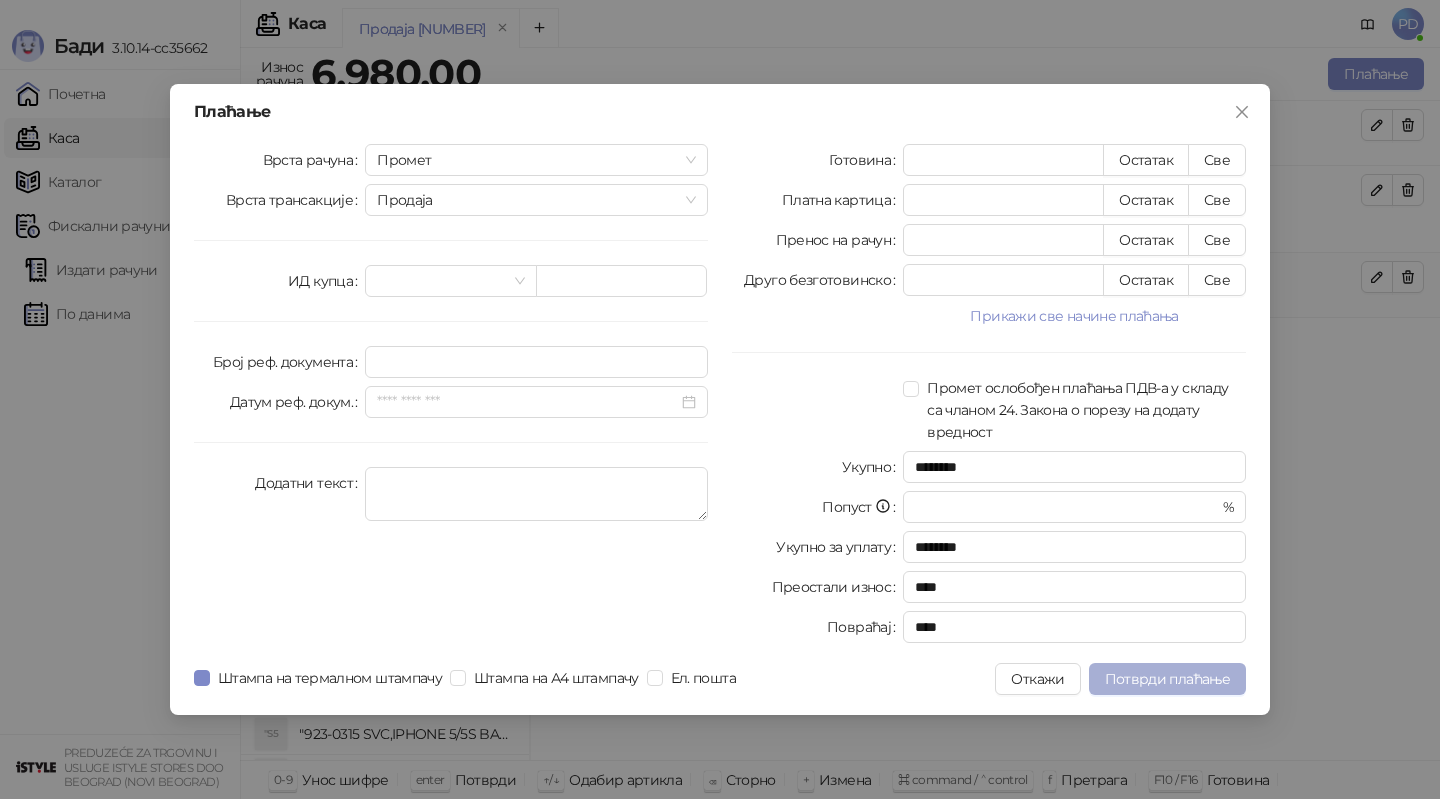 click on "Потврди плаћање" at bounding box center [1167, 679] 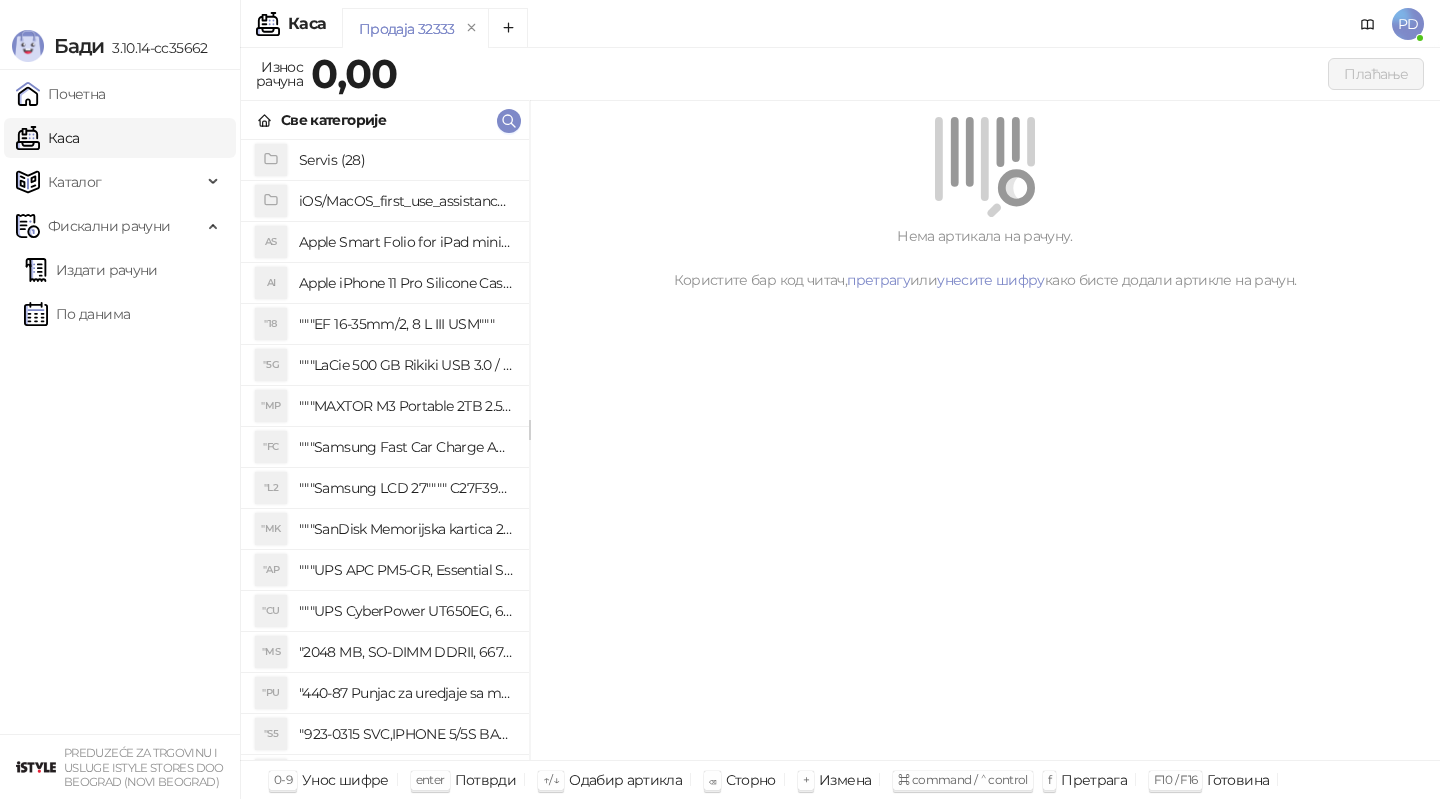 click on "Све категорије" at bounding box center [385, 120] 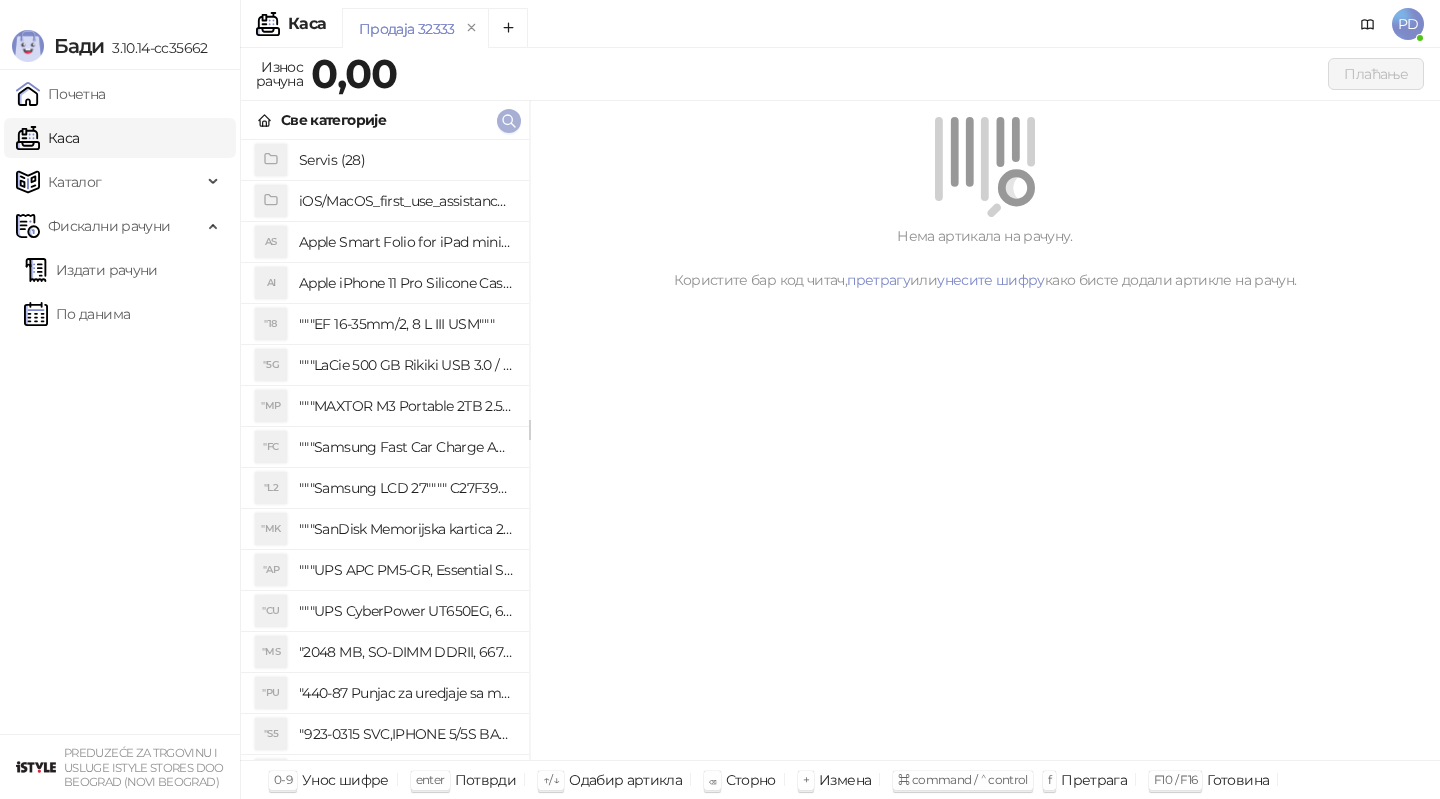 click 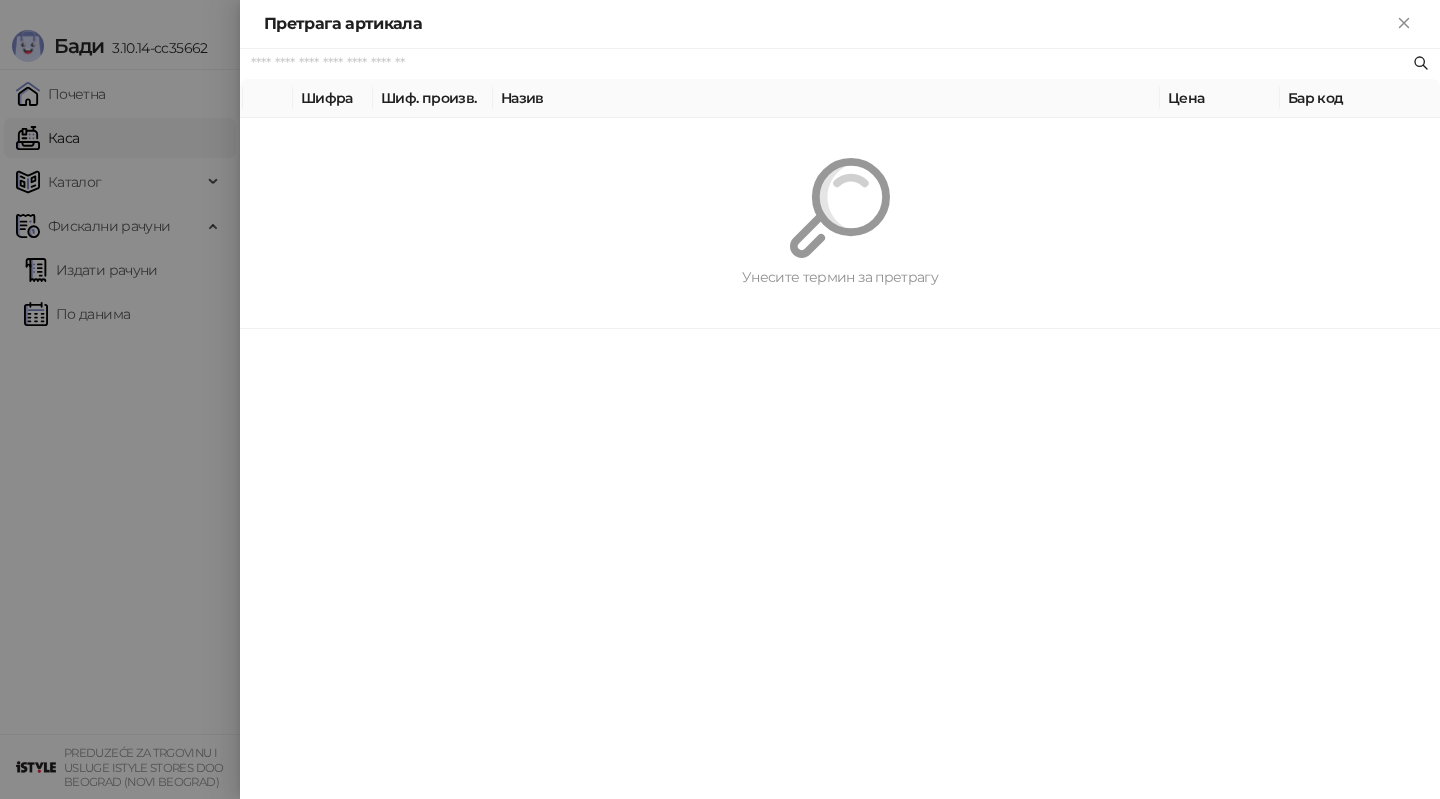 paste on "*********" 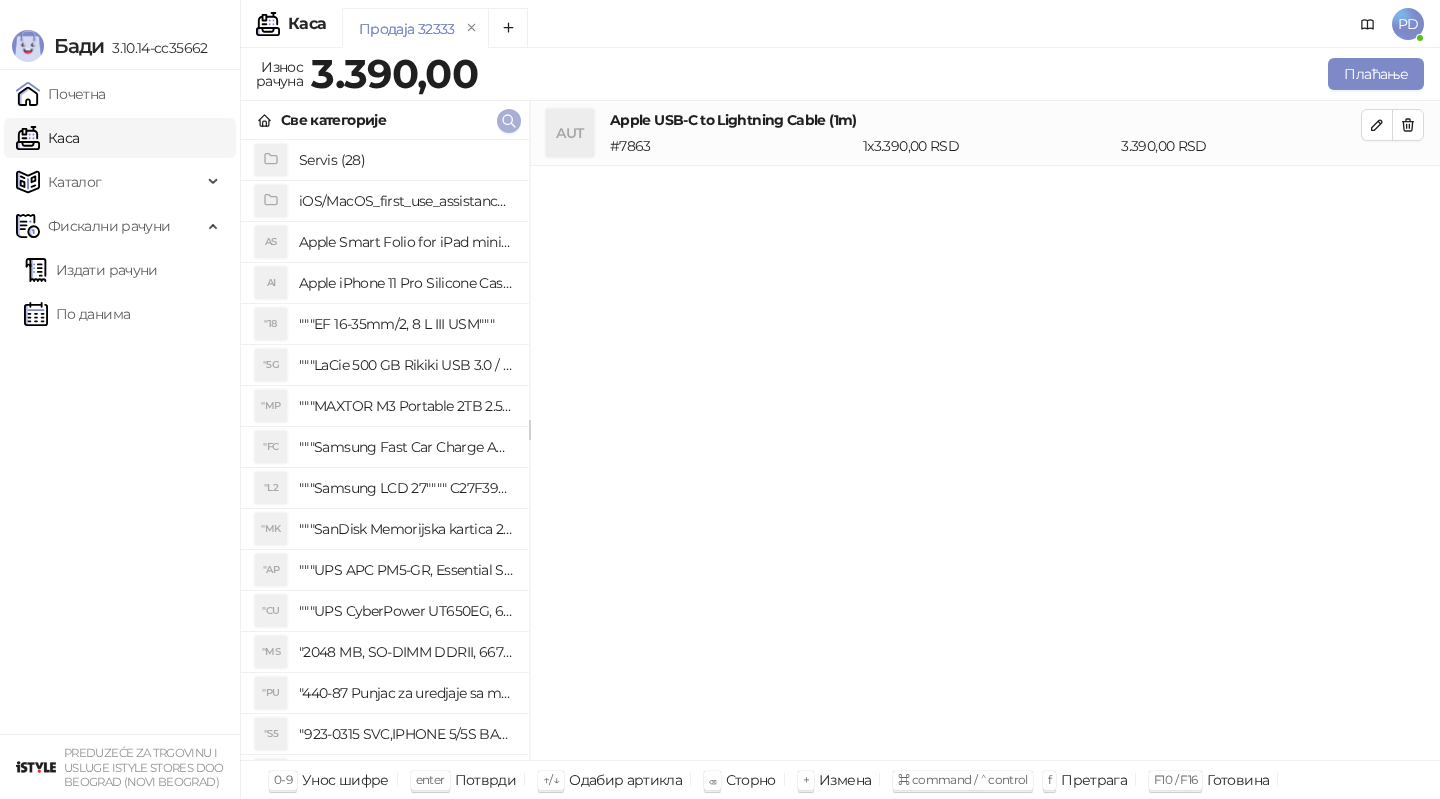 click 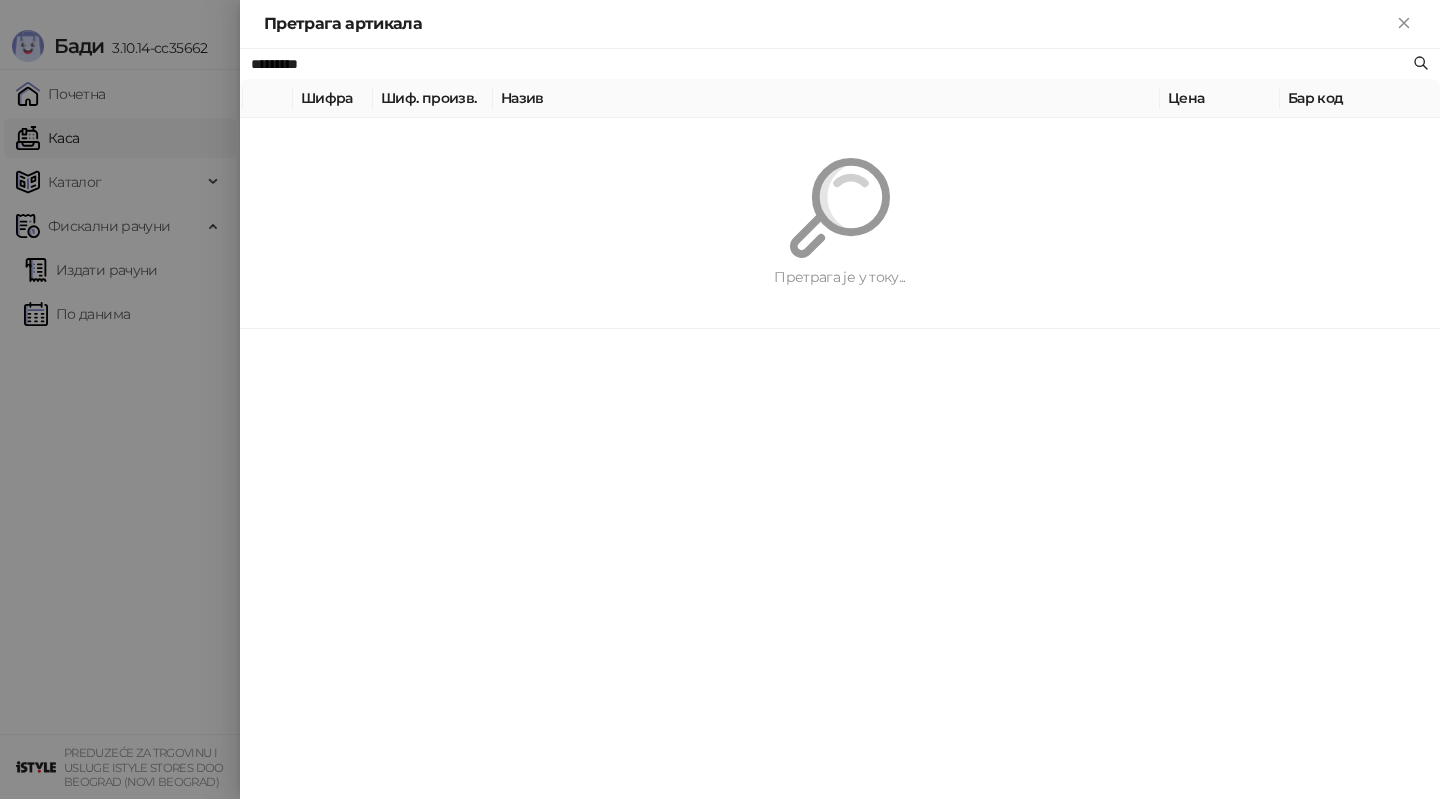 paste 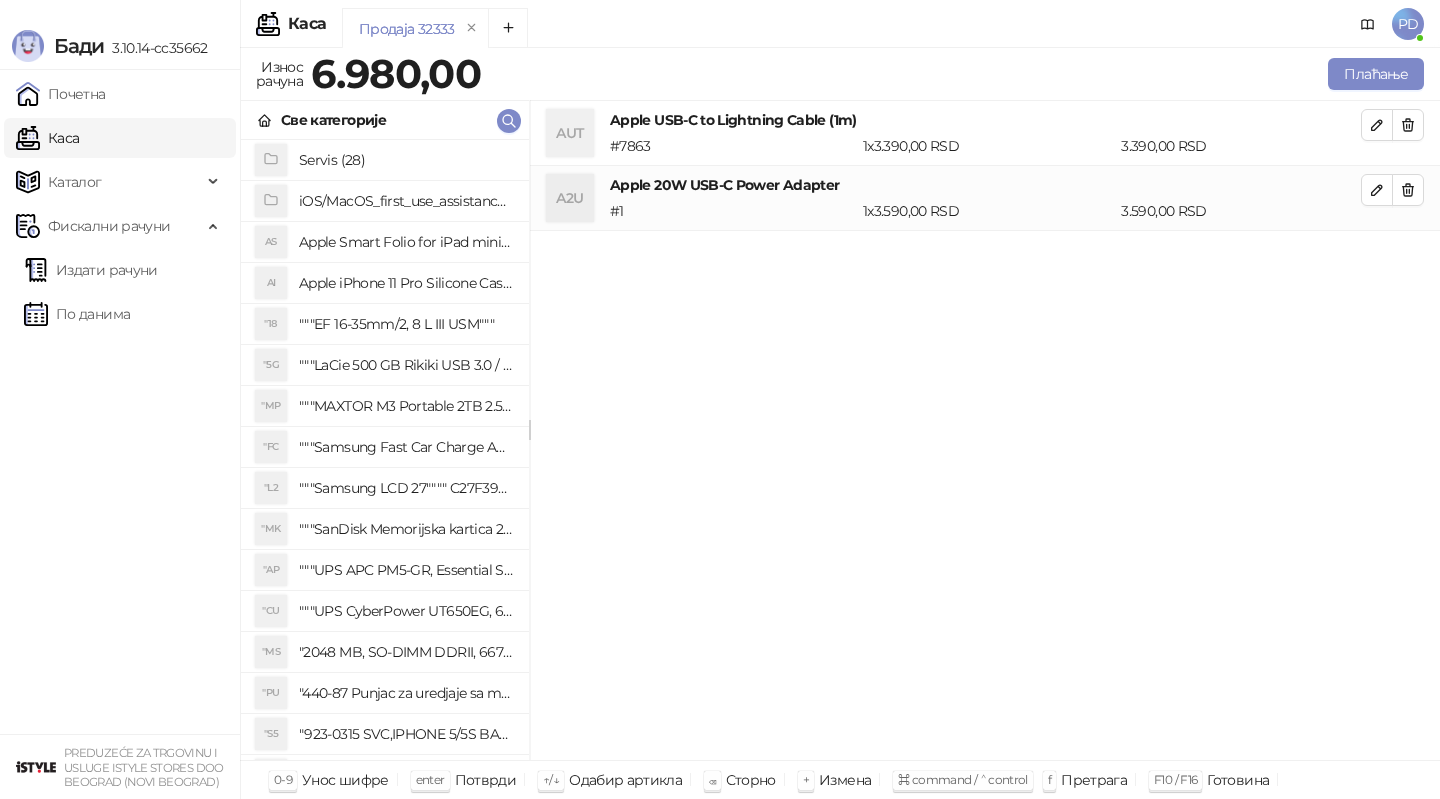 click on "AUT Apple USB-C to Lightning Cable (1m)    # 7863 1  x  3.390,00 RSD 3.390,00 RSD A2U Apple 20W USB-C Power Adapter    # 1 1  x  3.590,00 RSD 3.590,00 RSD" at bounding box center [985, 431] 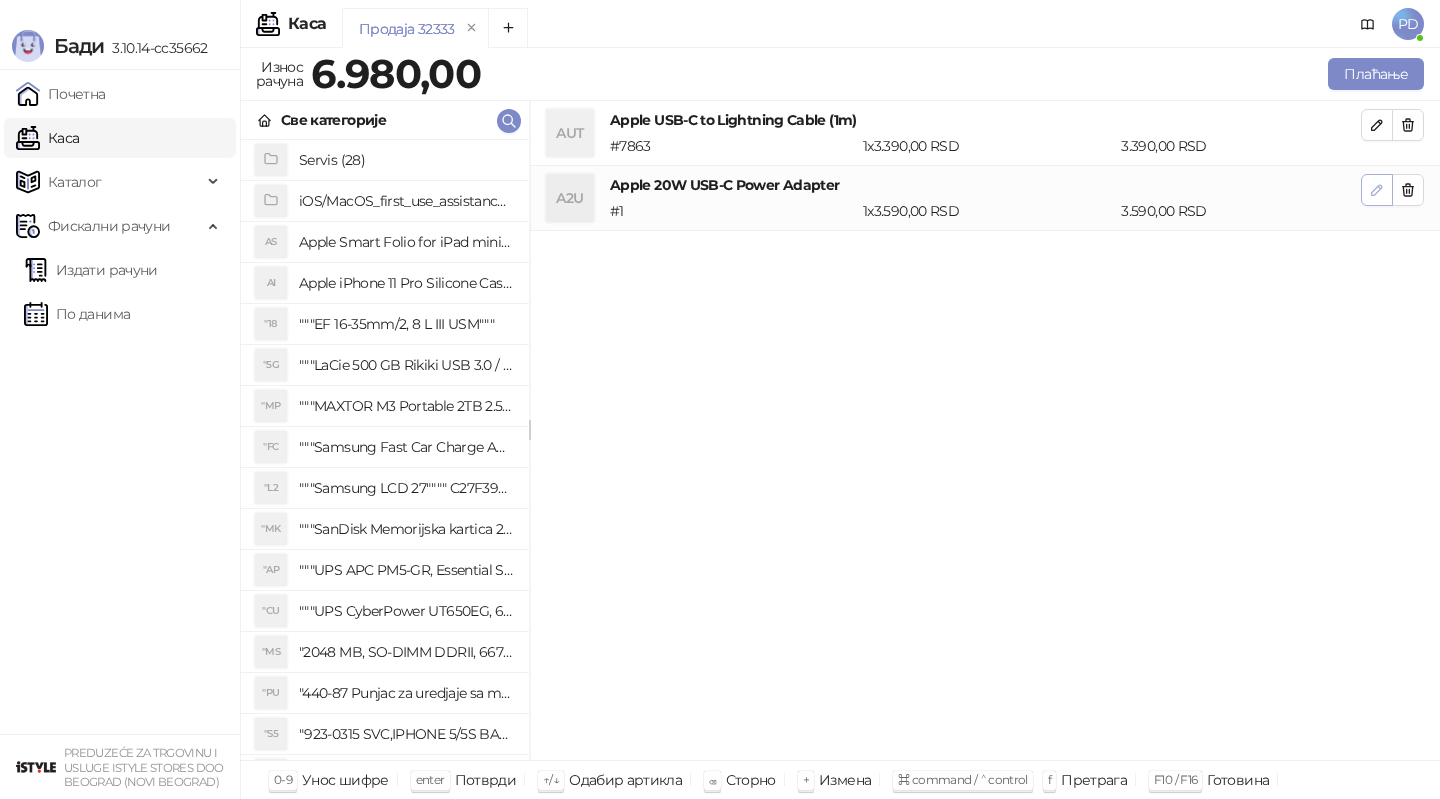 click at bounding box center (1377, 190) 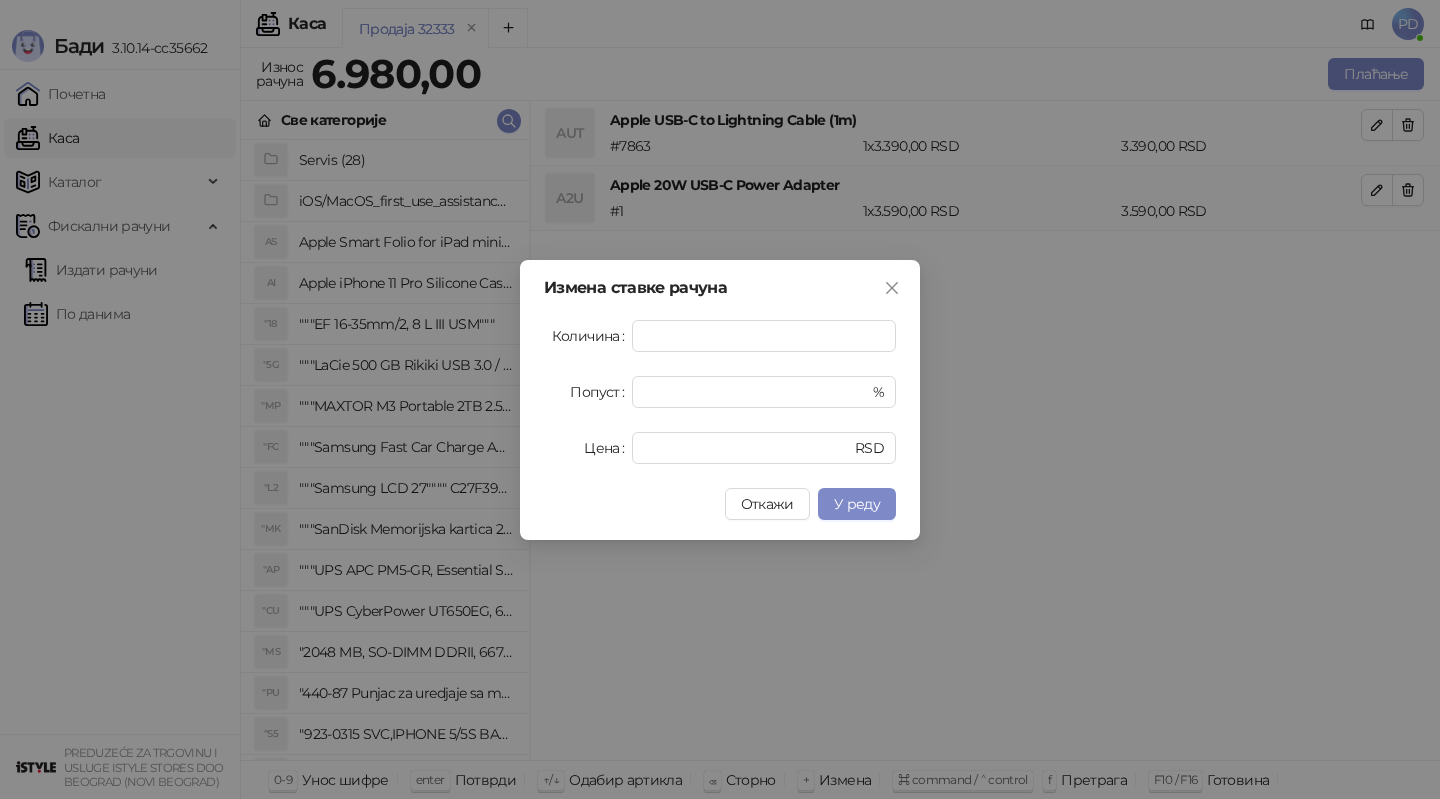 click on "Количина * Попуст * % Цена **** RSD" at bounding box center (720, 392) 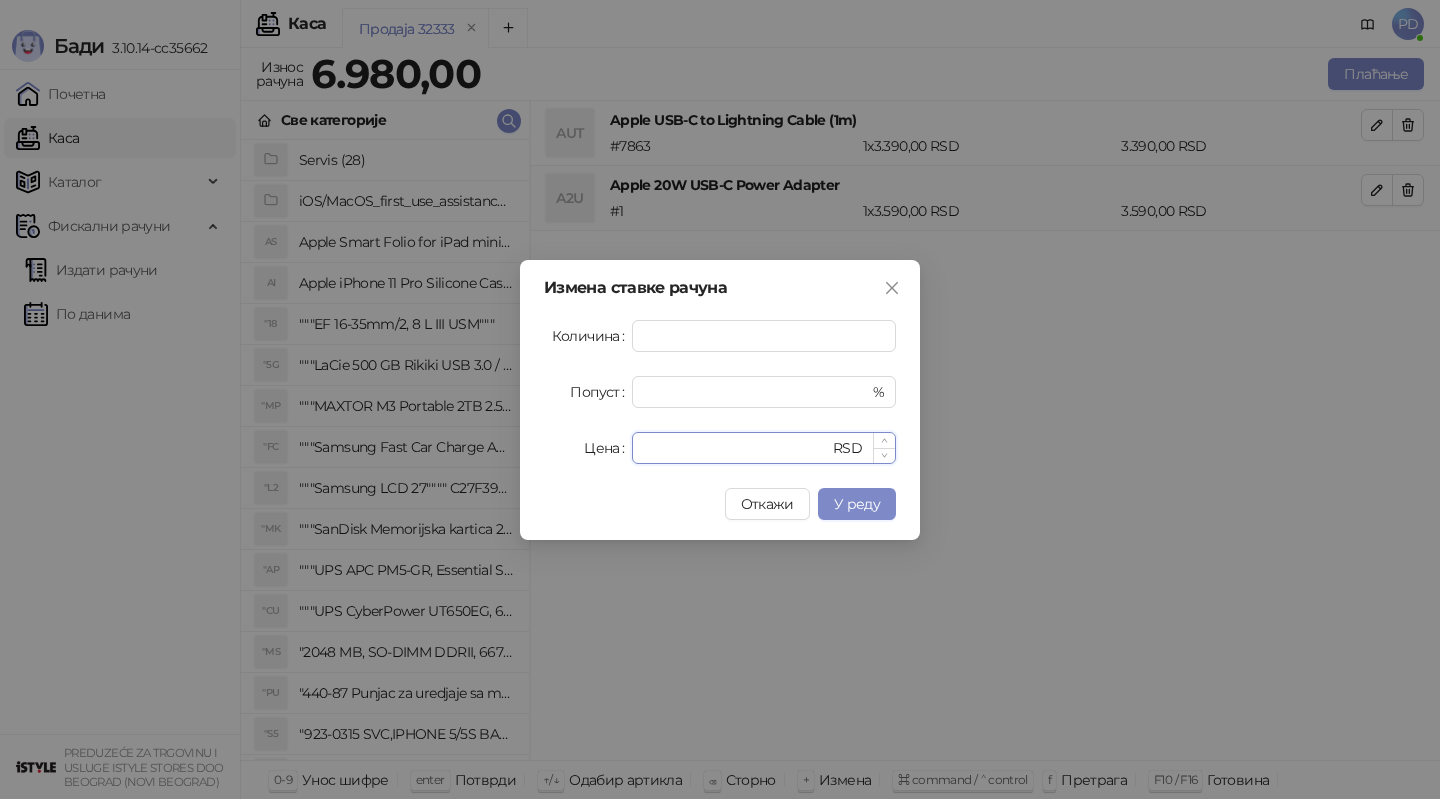 click on "****" at bounding box center (736, 448) 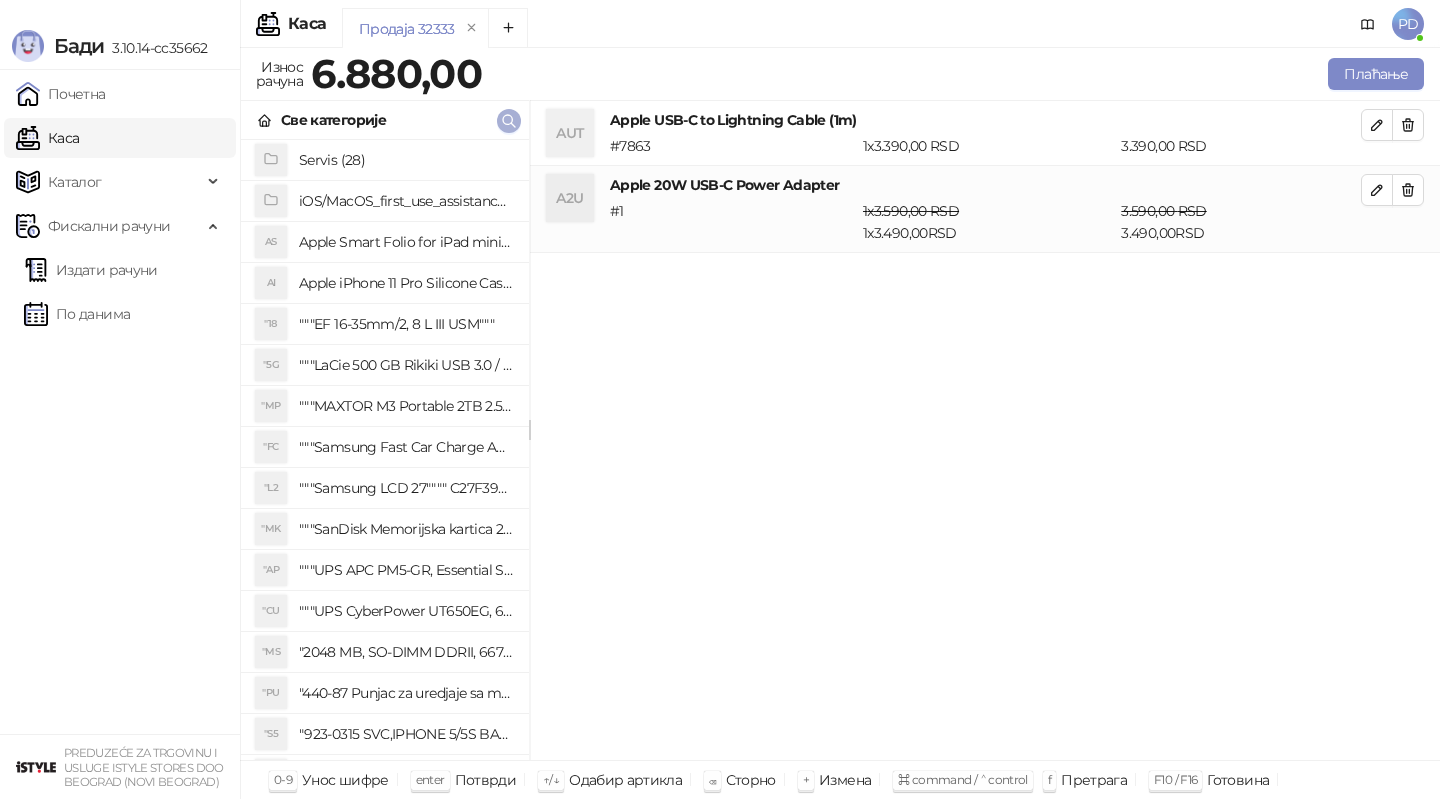 click 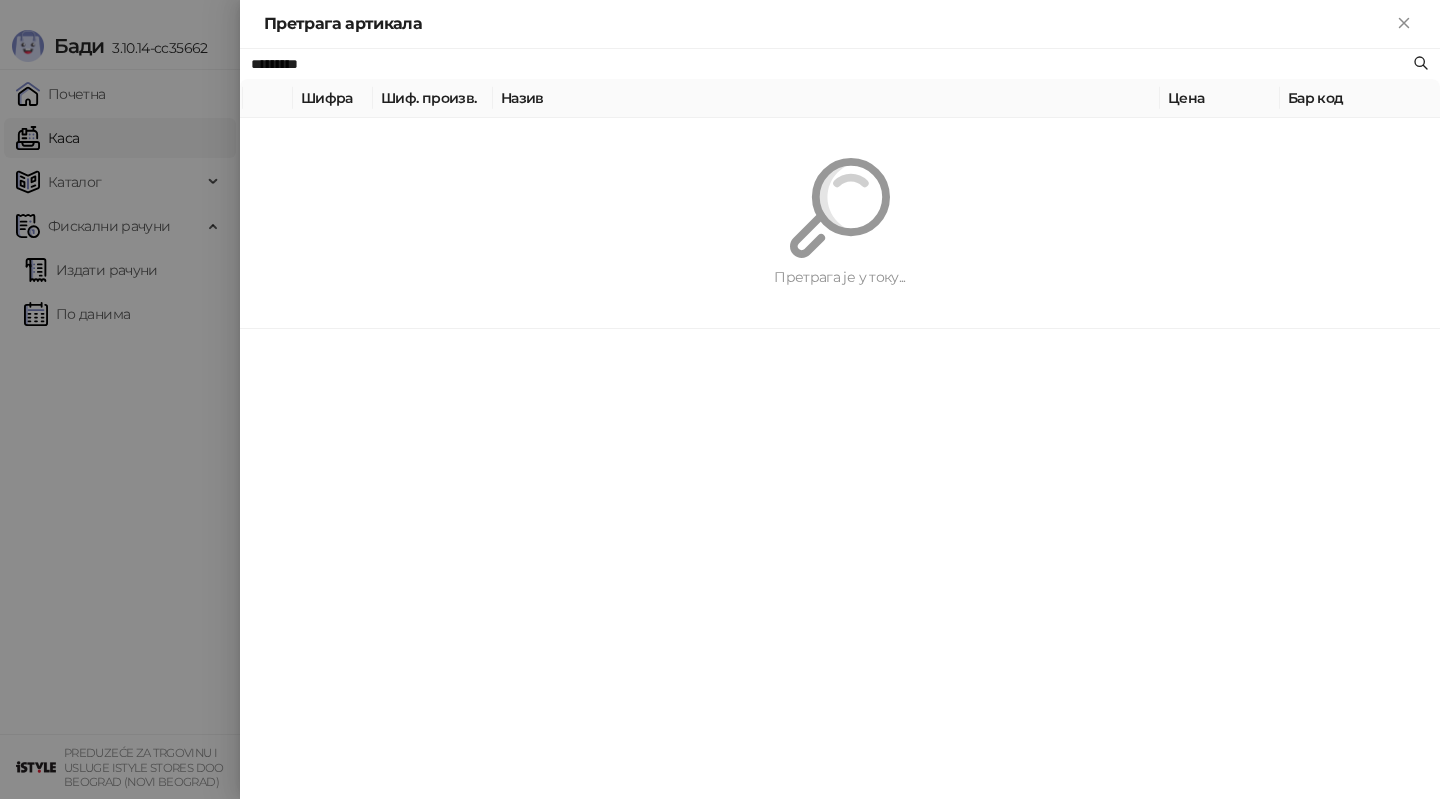 paste on "**********" 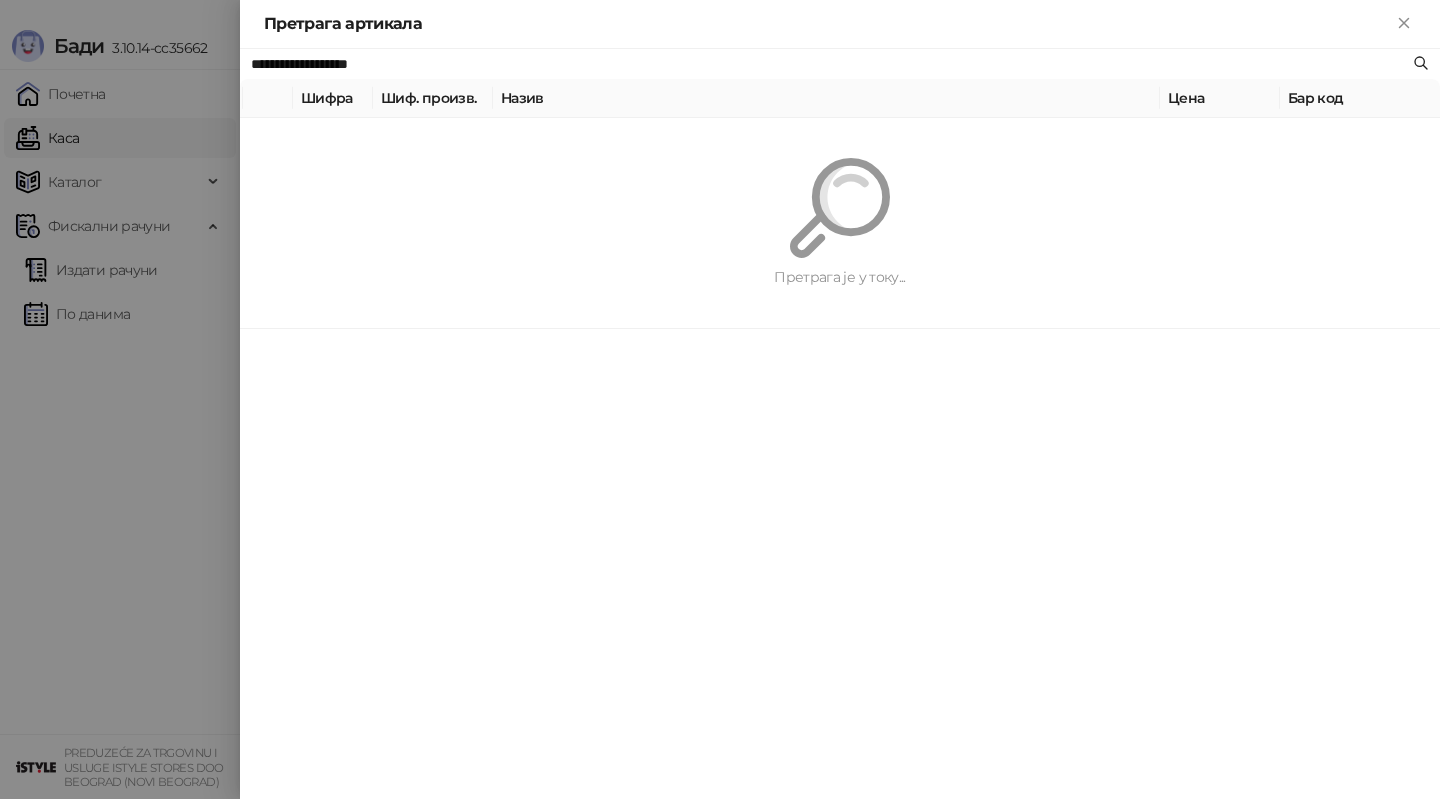 type on "**********" 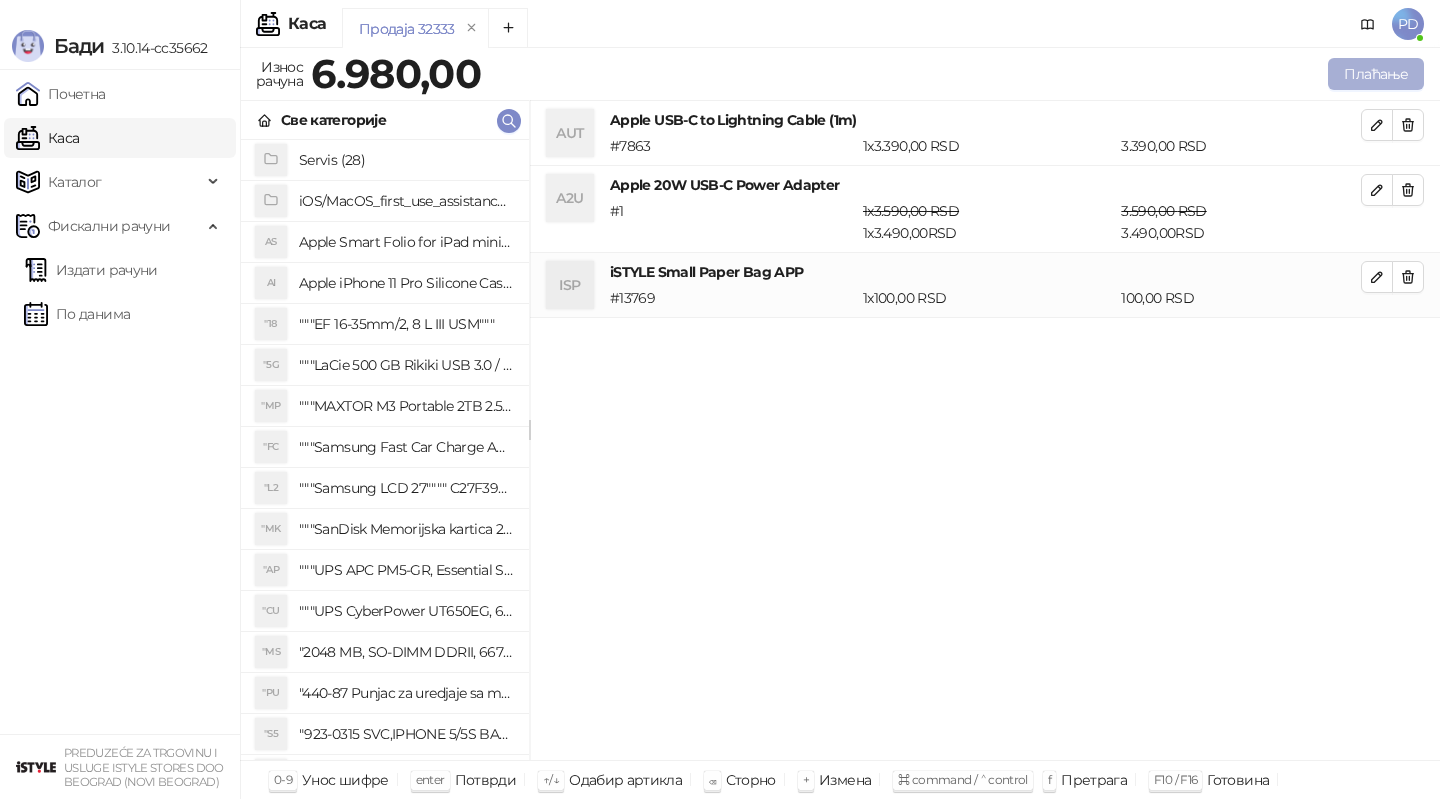 click on "Плаћање" at bounding box center (1376, 74) 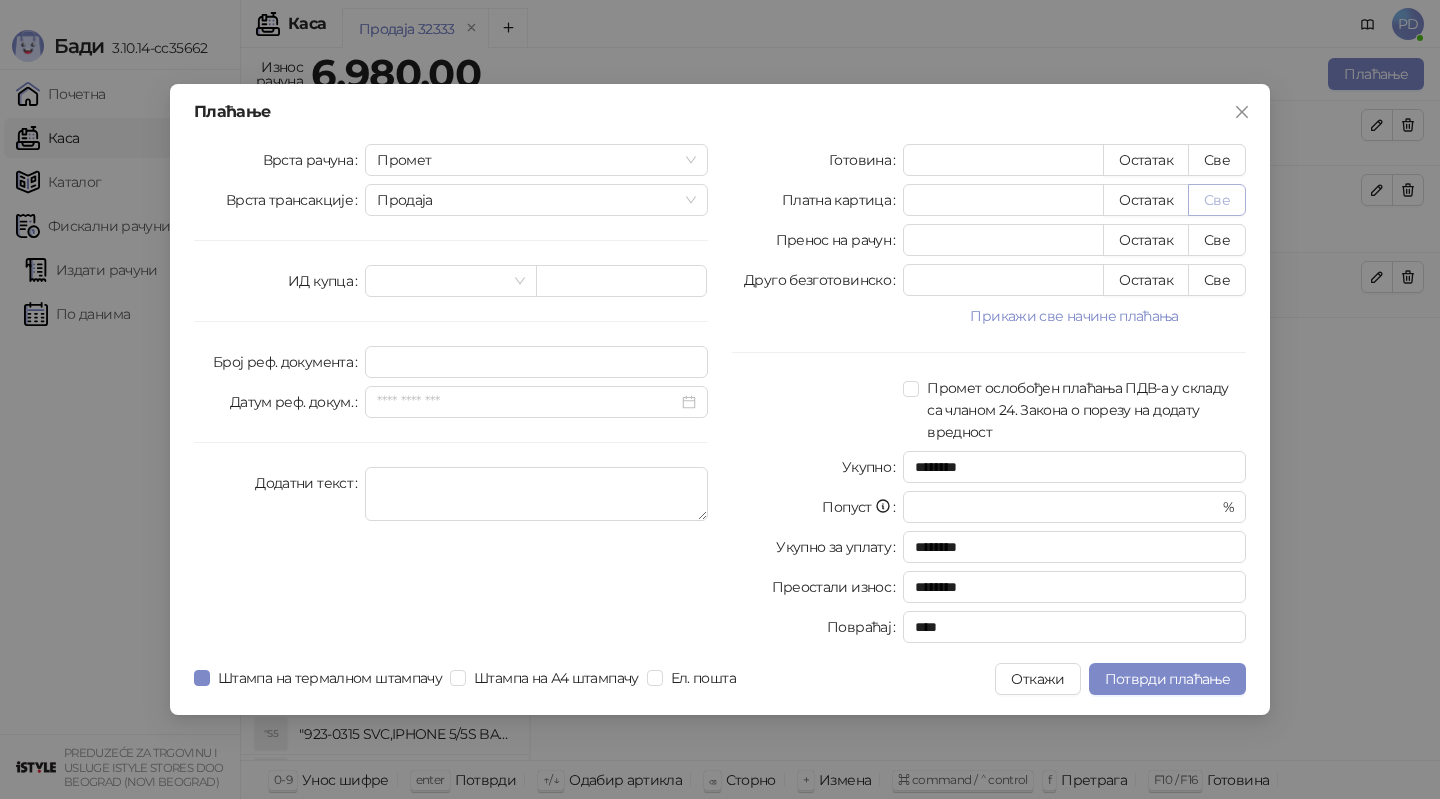 click on "Све" at bounding box center [1217, 200] 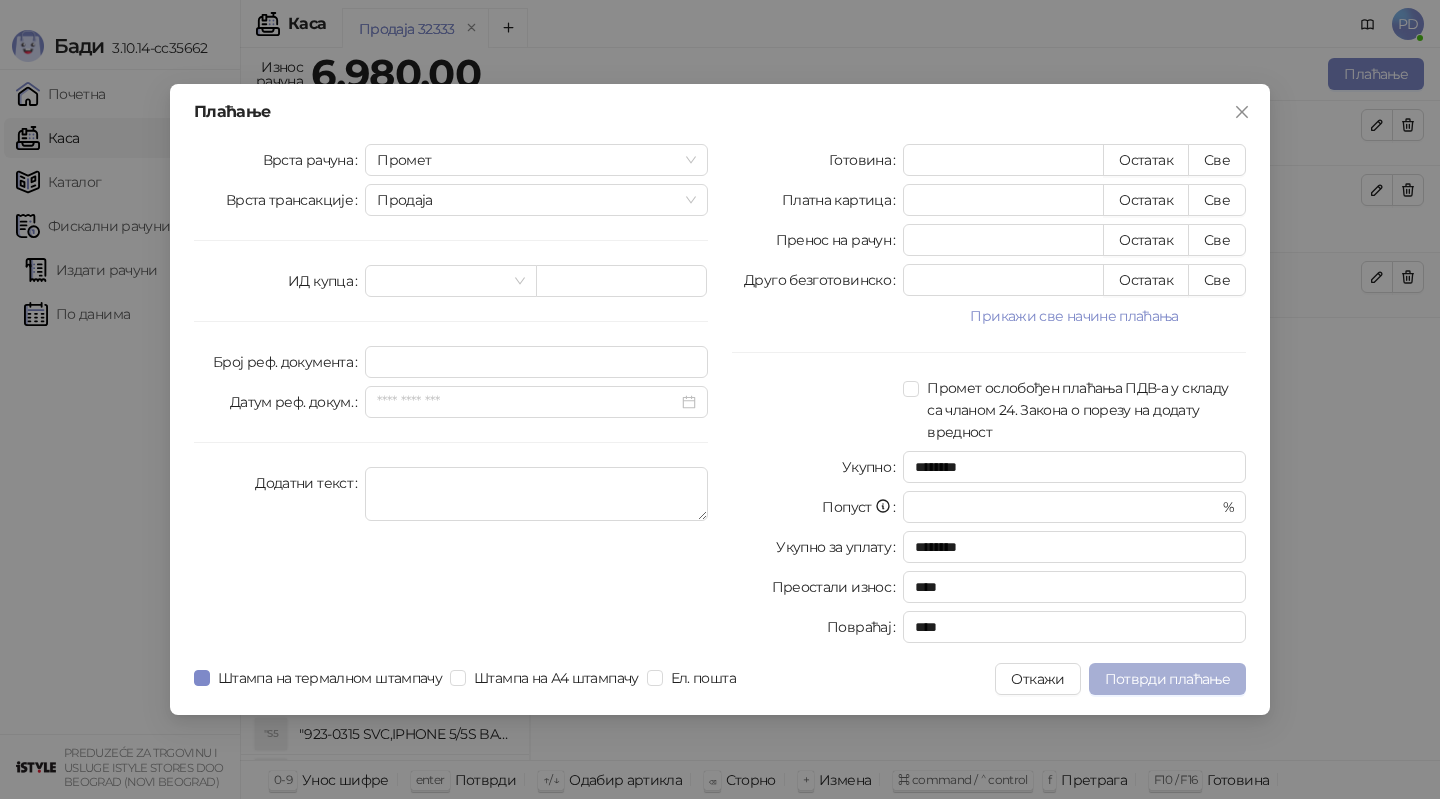 click on "Потврди плаћање" at bounding box center [1167, 679] 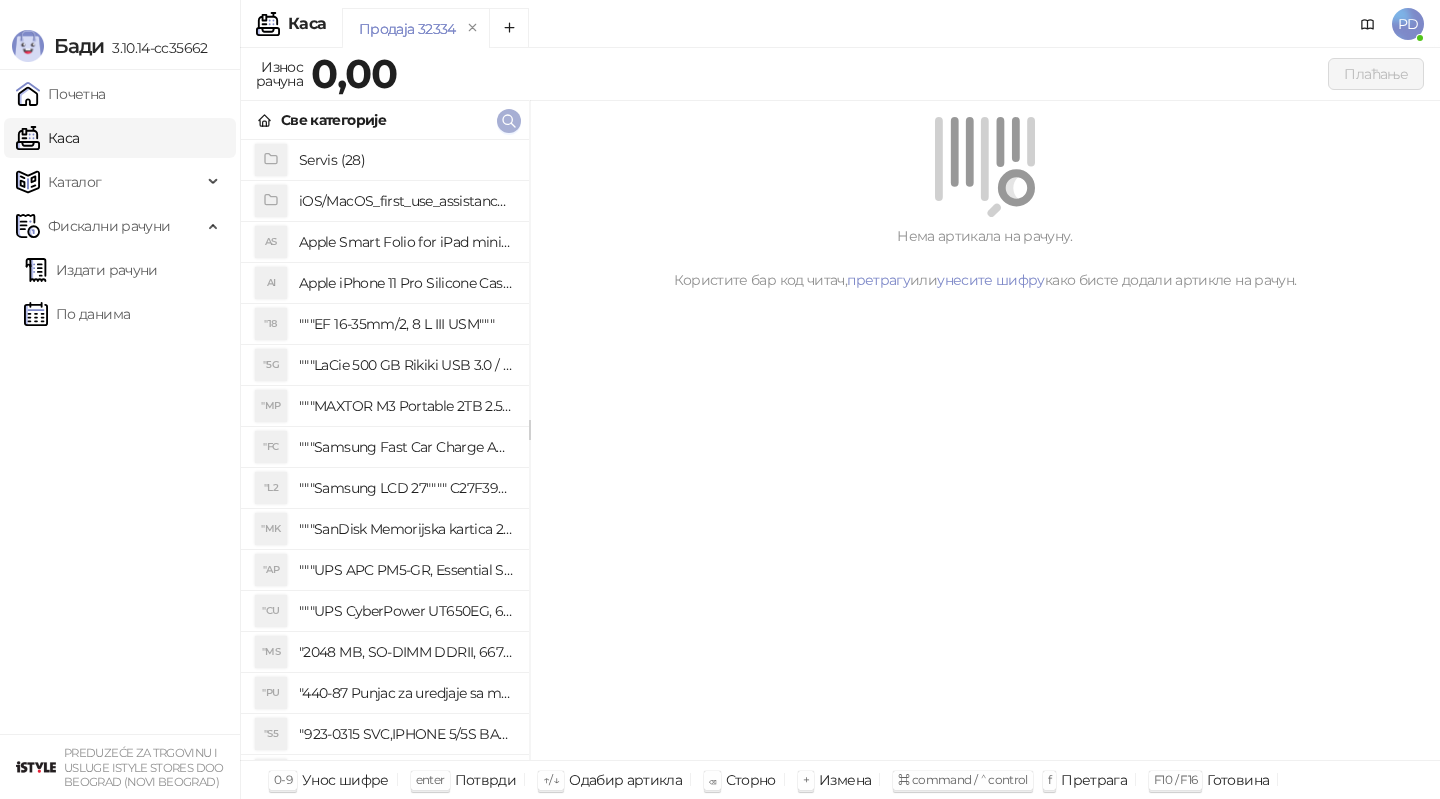 click 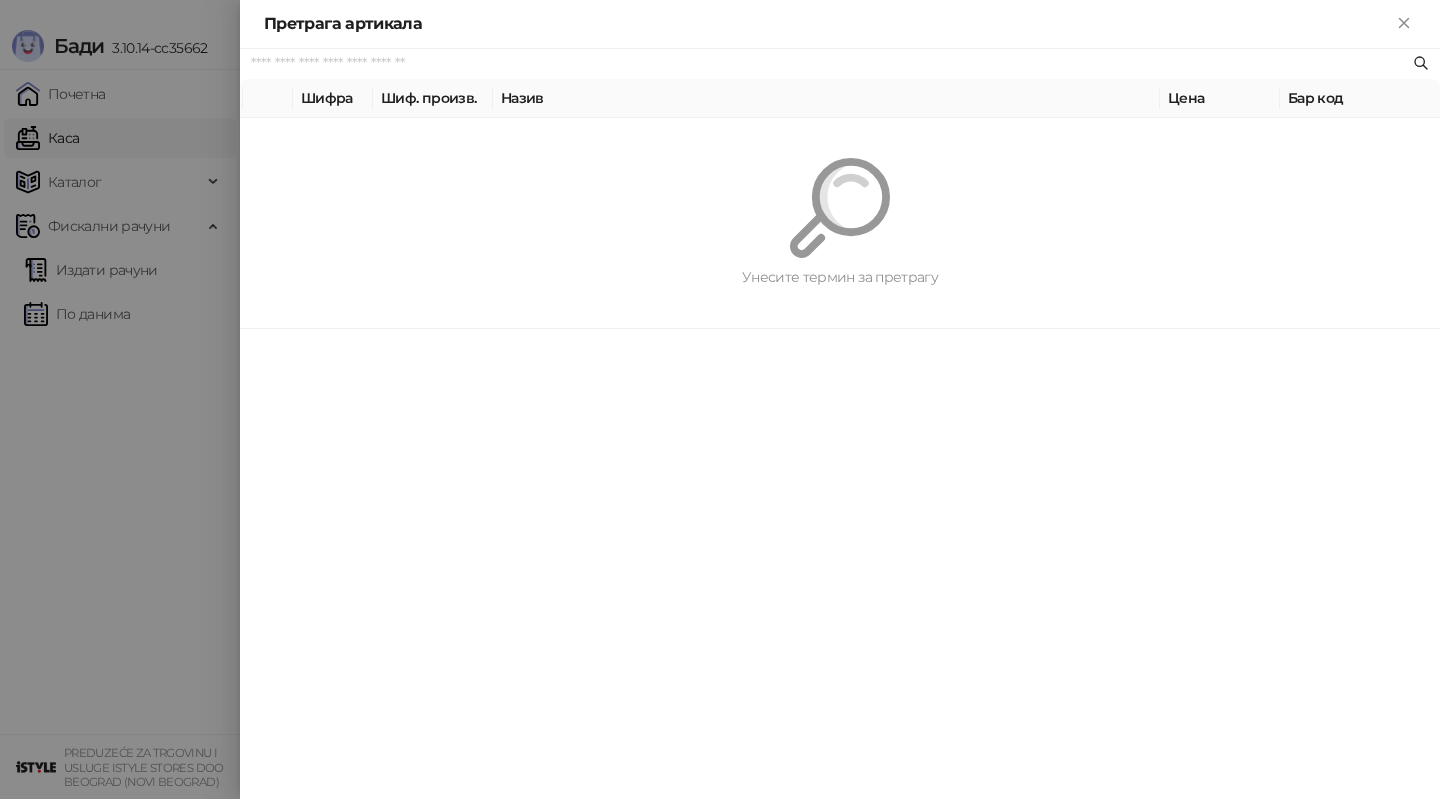 paste on "*********" 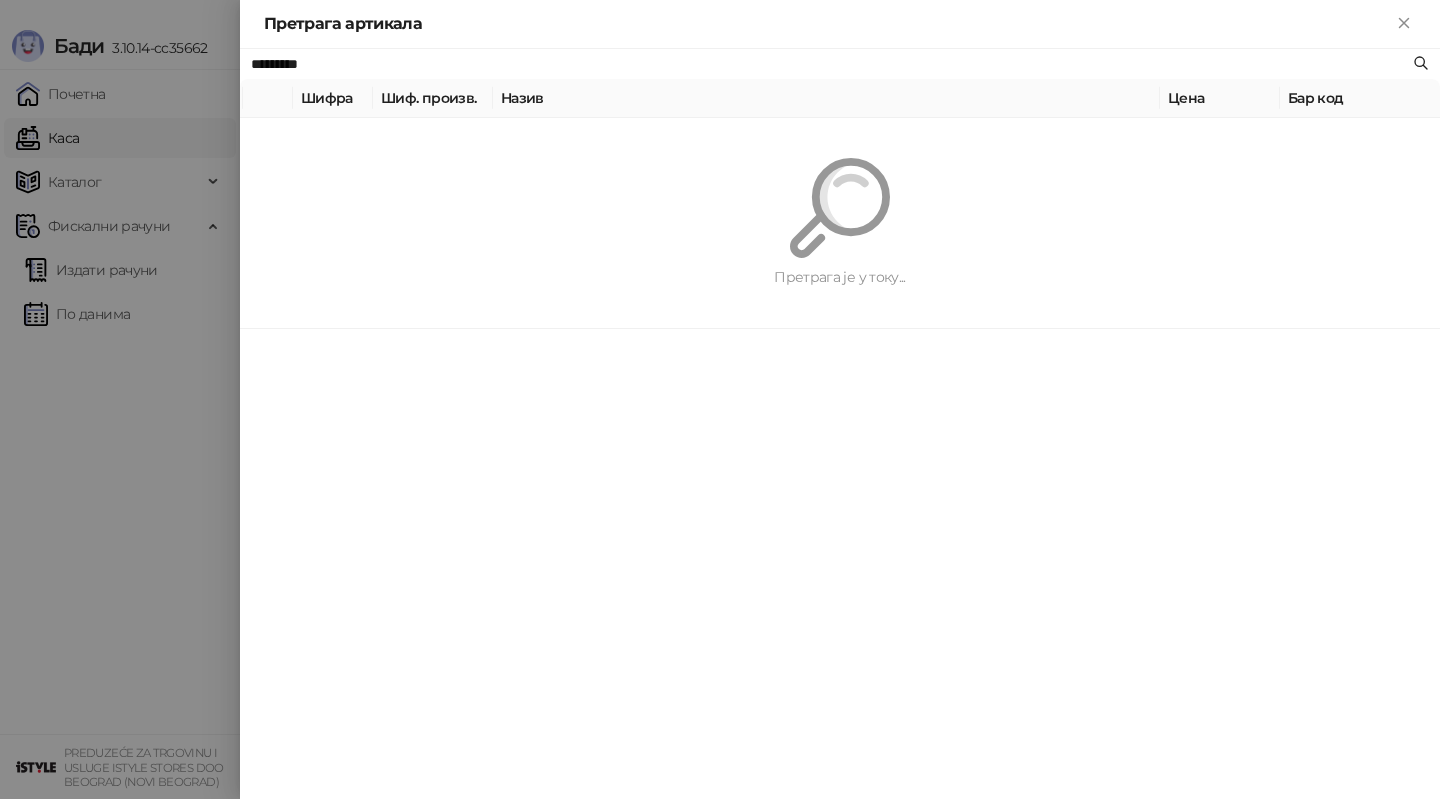 type on "*********" 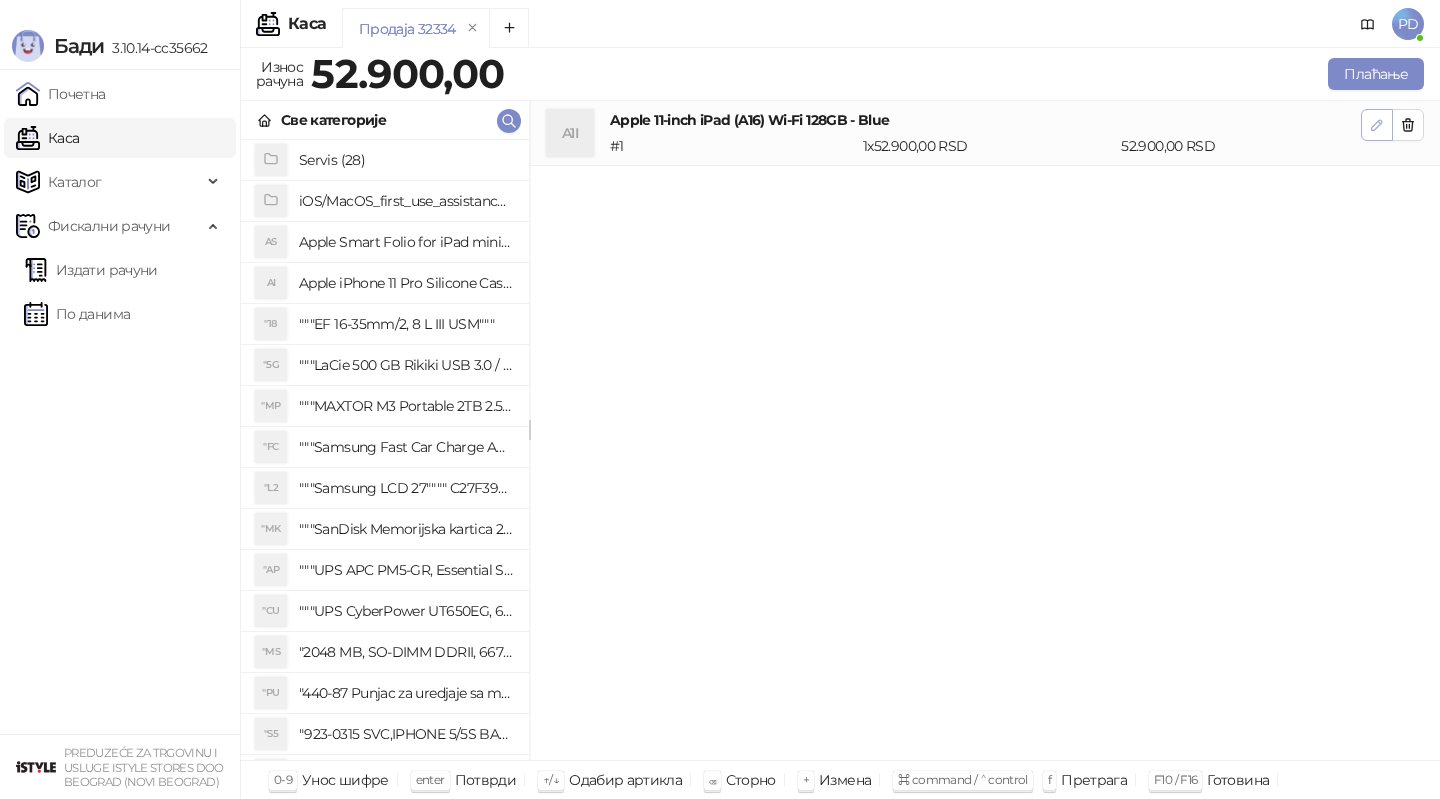 click at bounding box center (1377, 124) 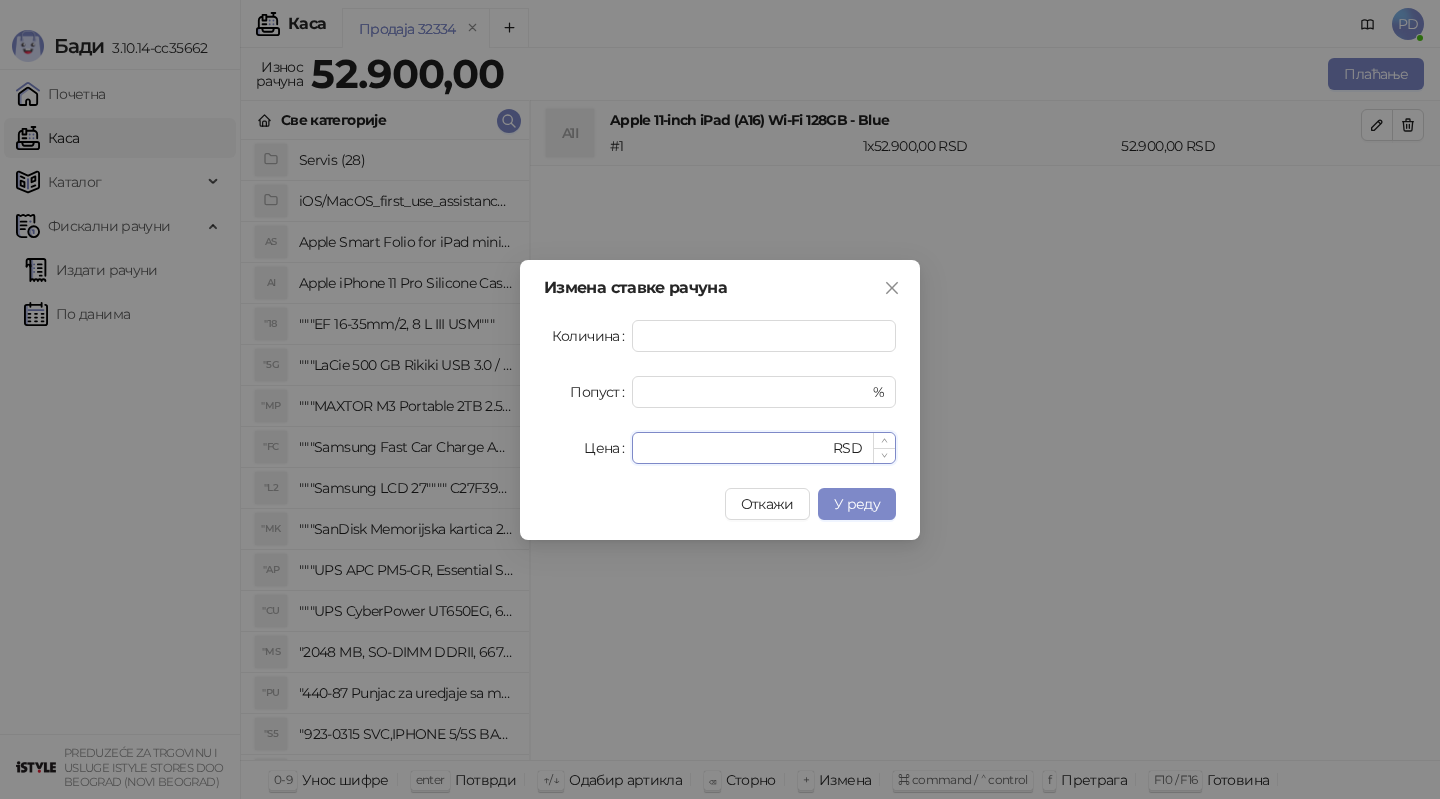 click on "*****" at bounding box center [736, 448] 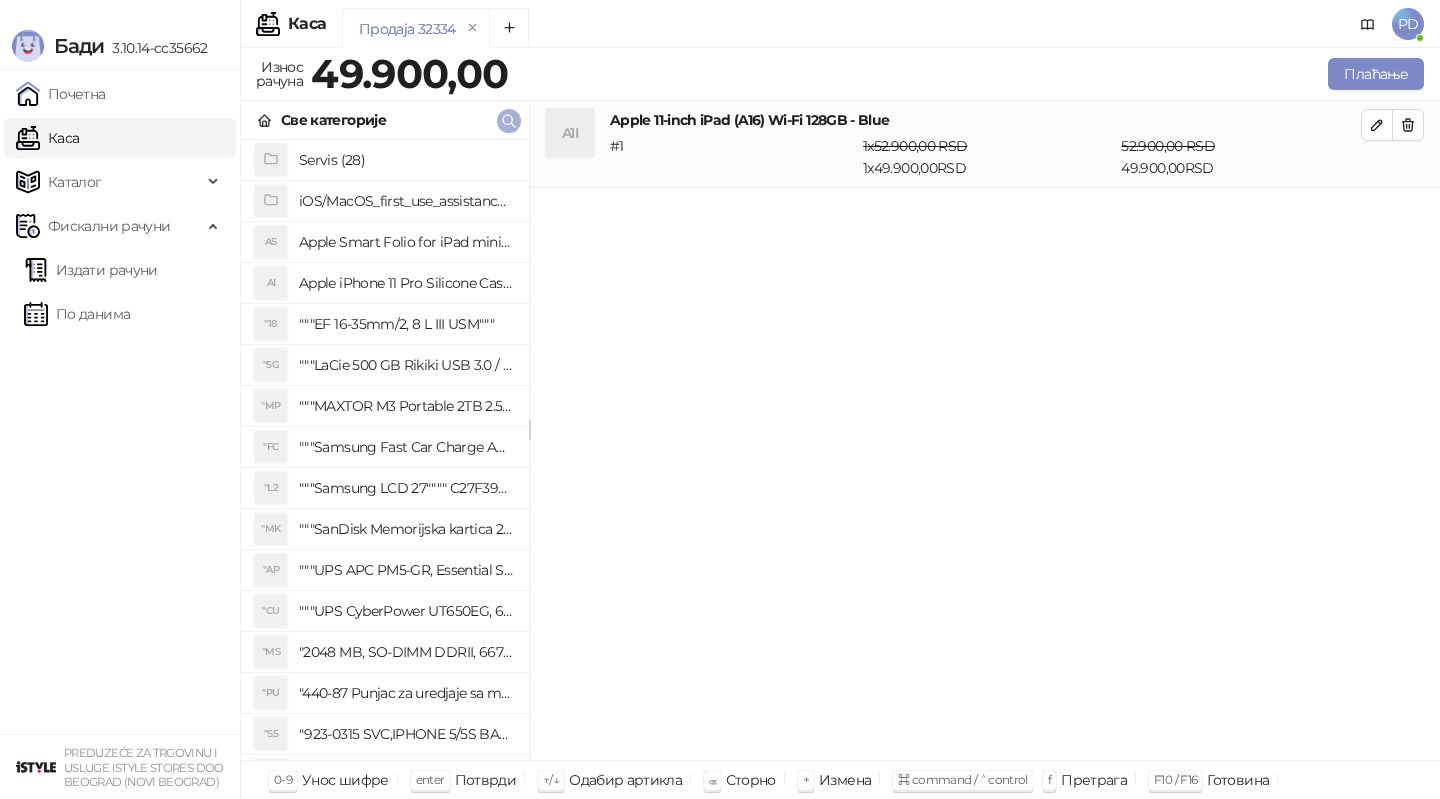 click 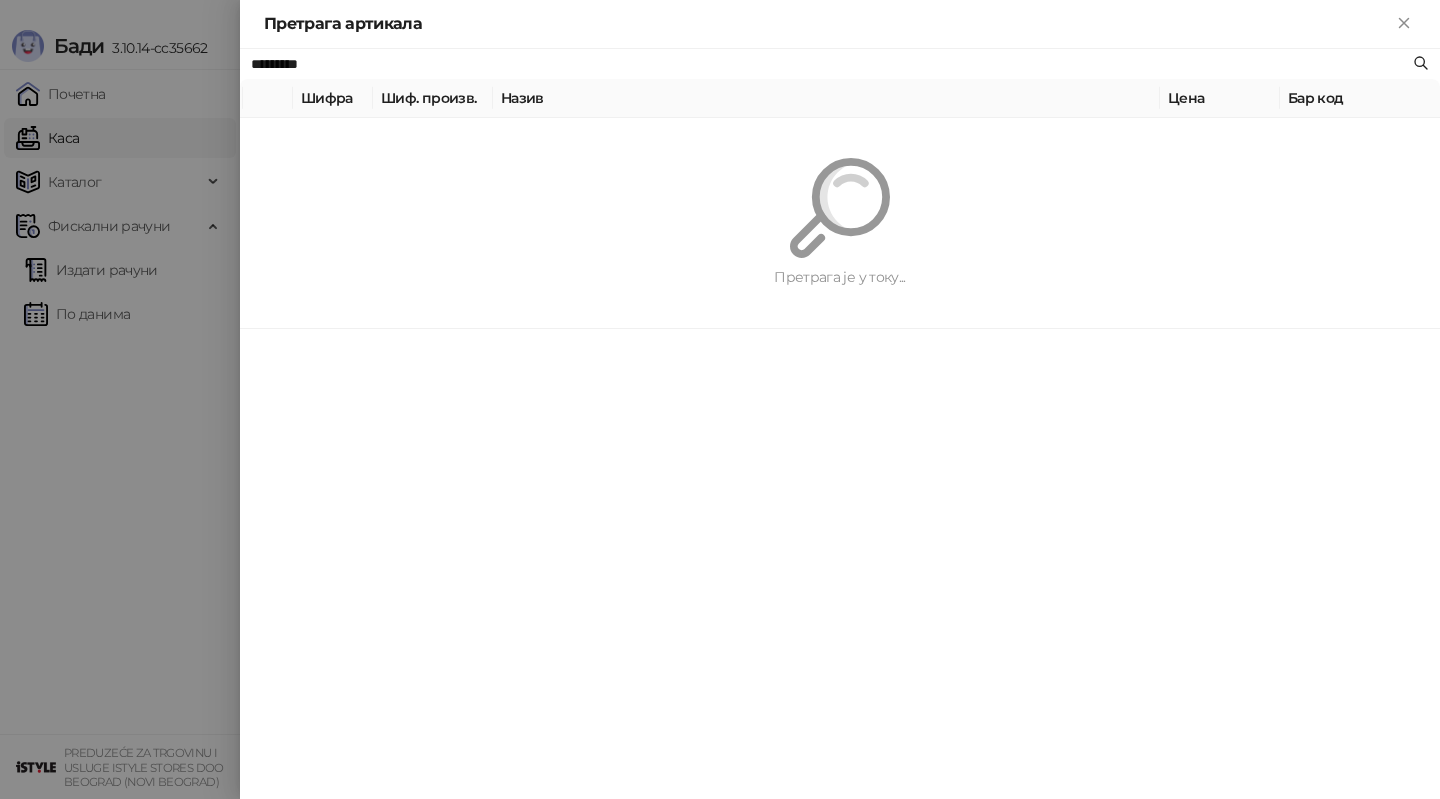 paste 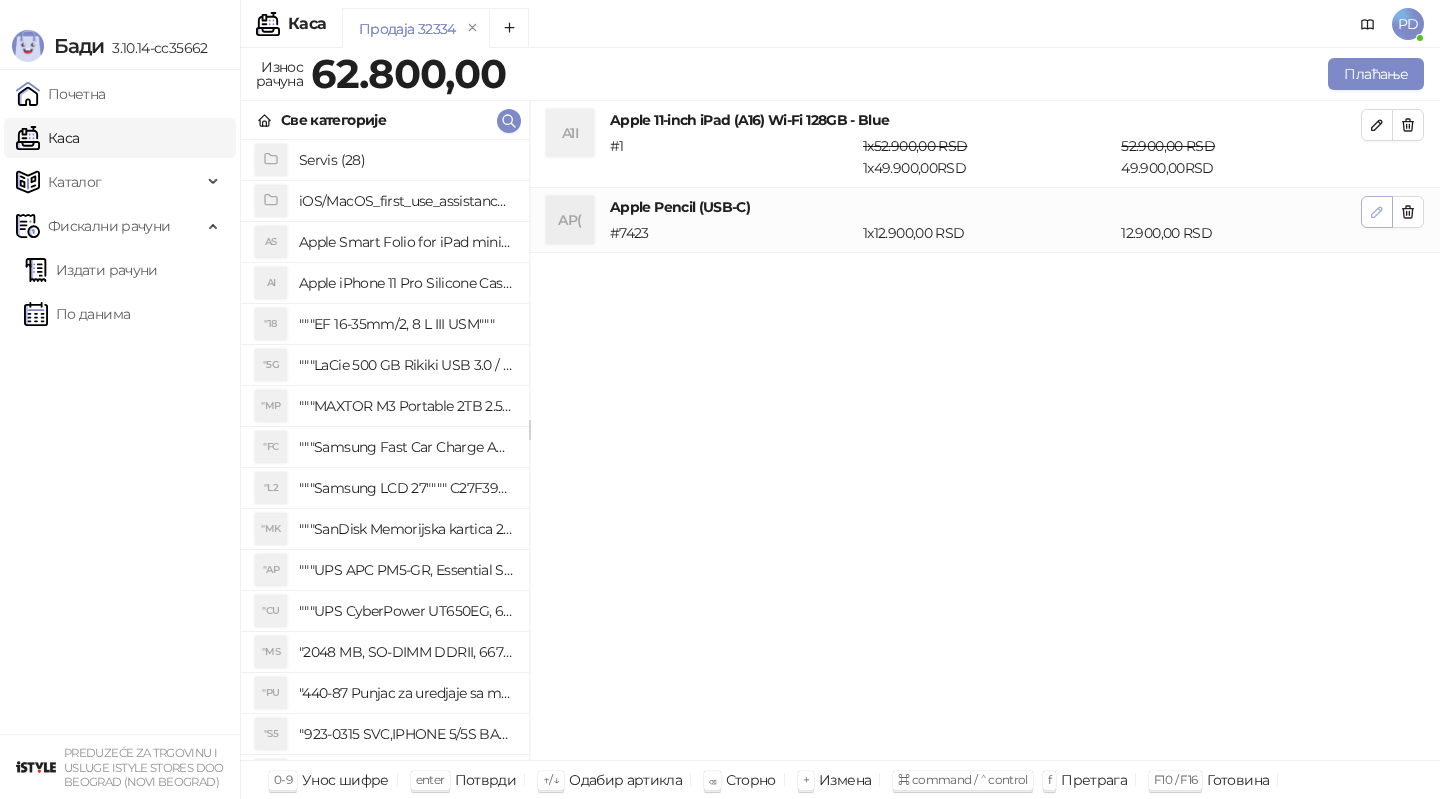 click 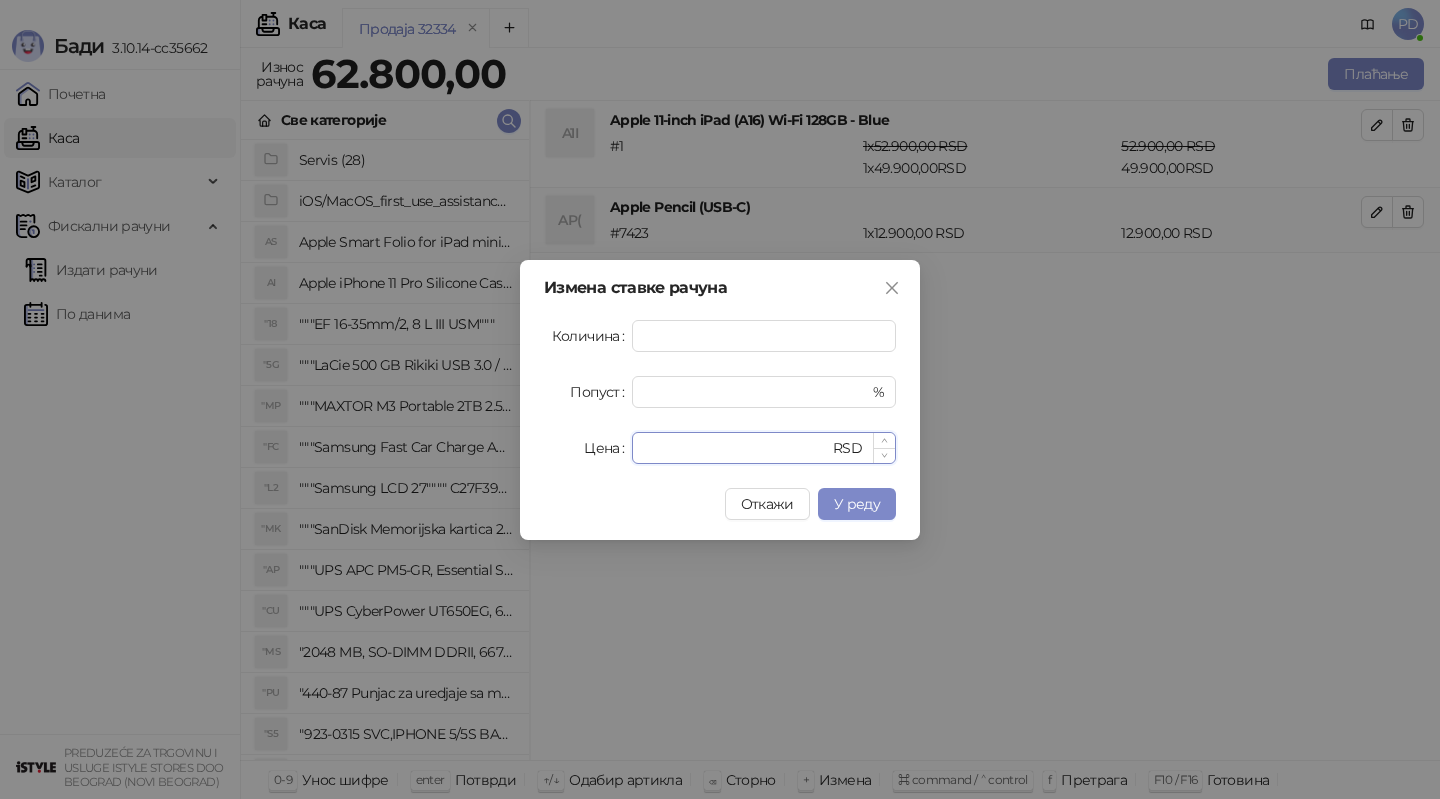 click on "*****" at bounding box center (736, 448) 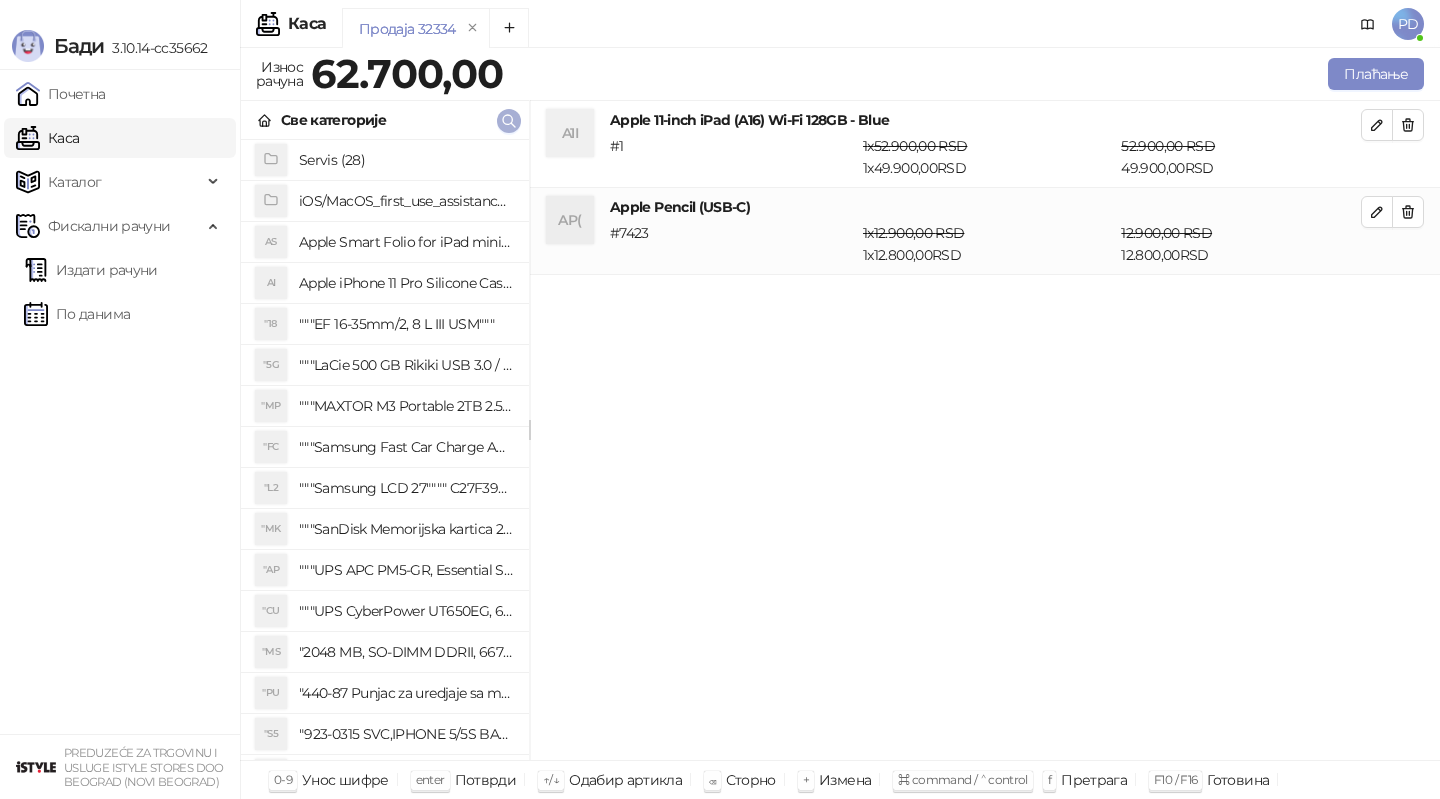 click at bounding box center [509, 121] 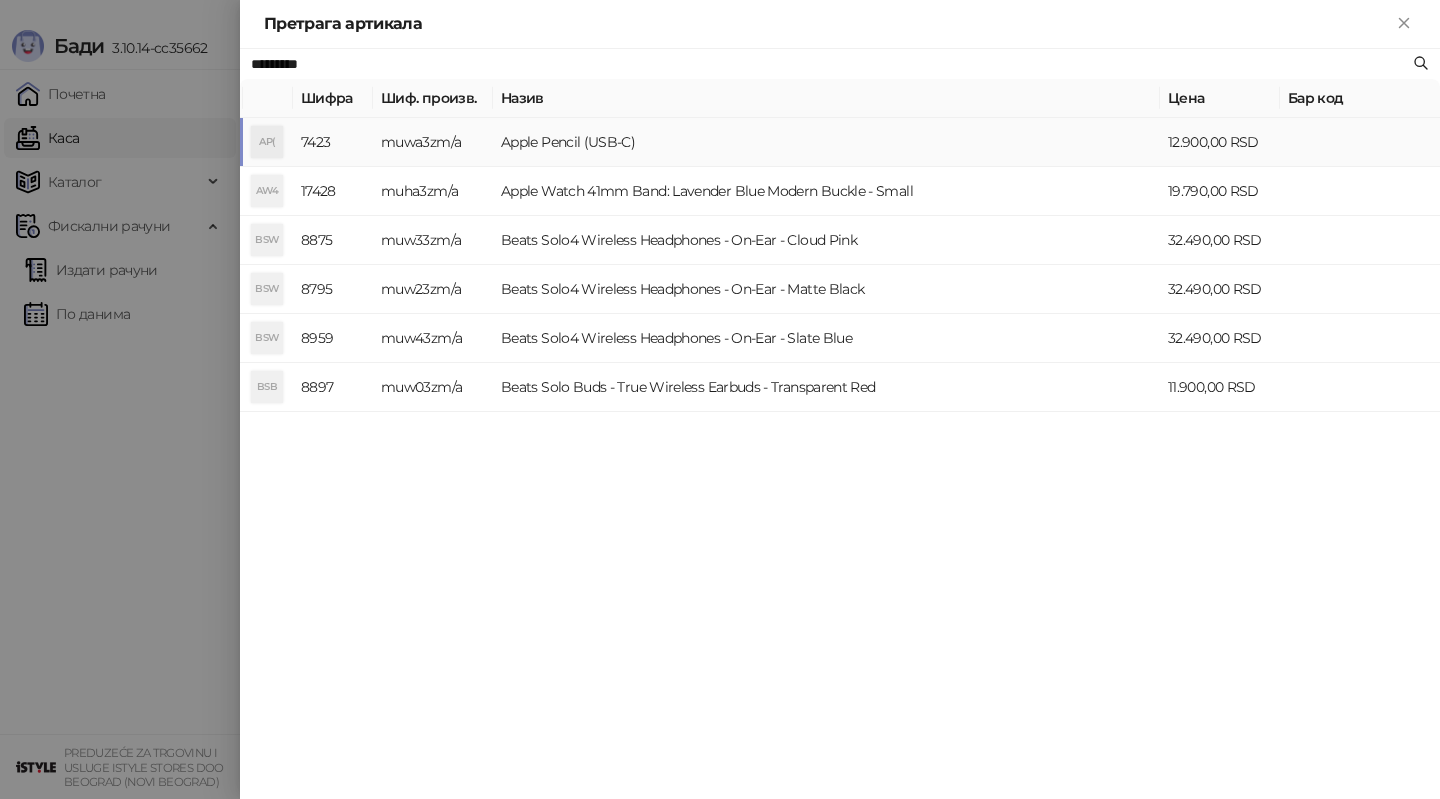 paste on "**********" 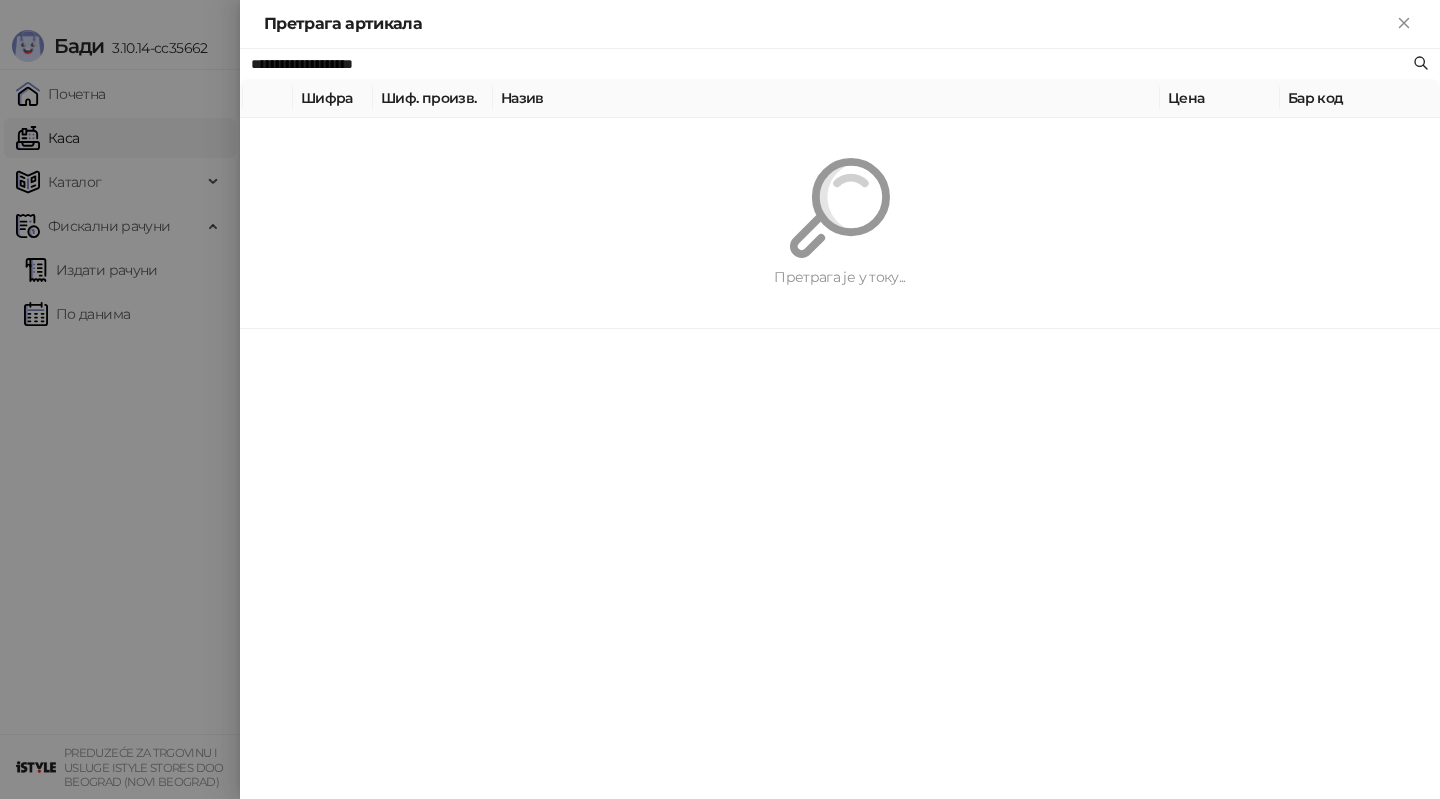 type on "**********" 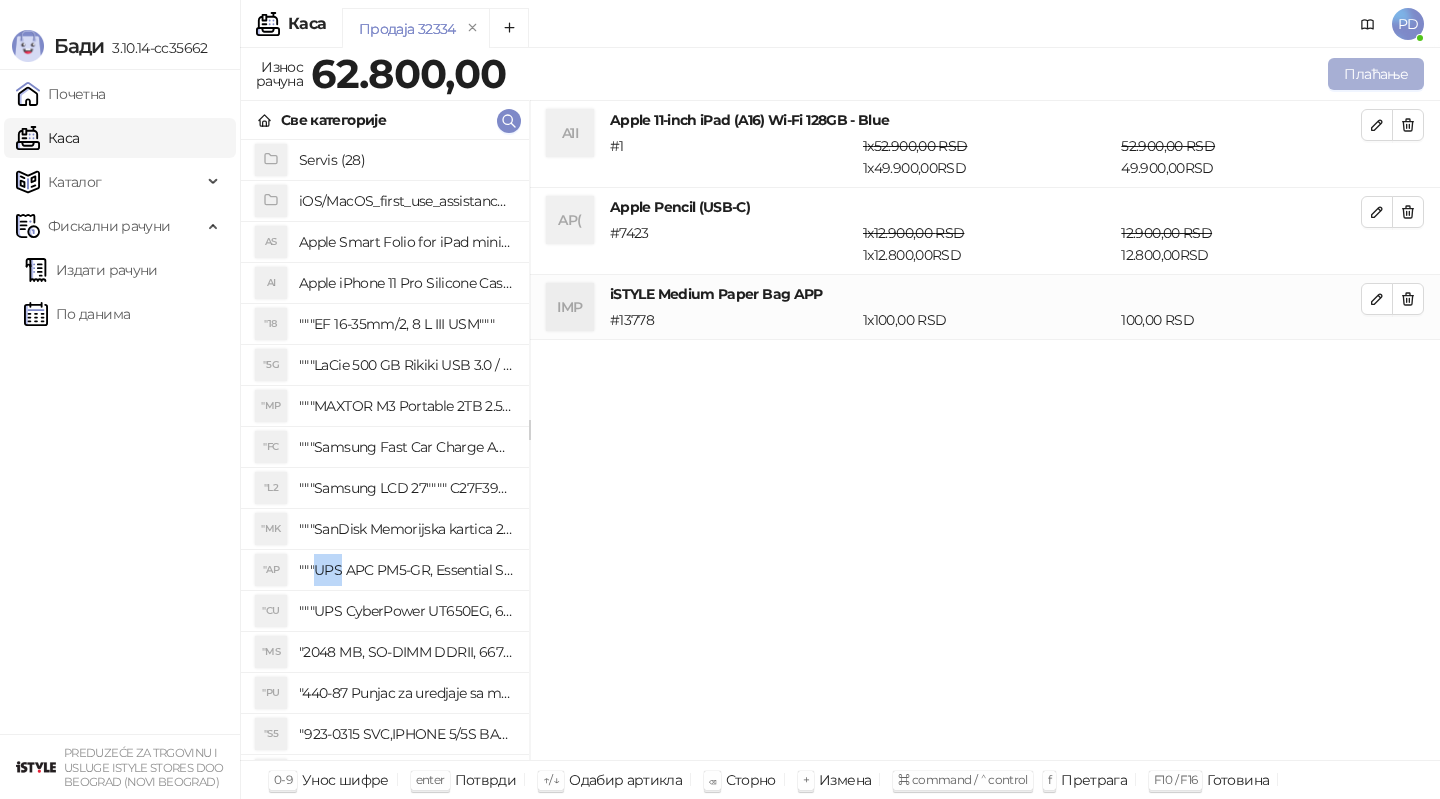 click on "Плаћање" at bounding box center [1376, 74] 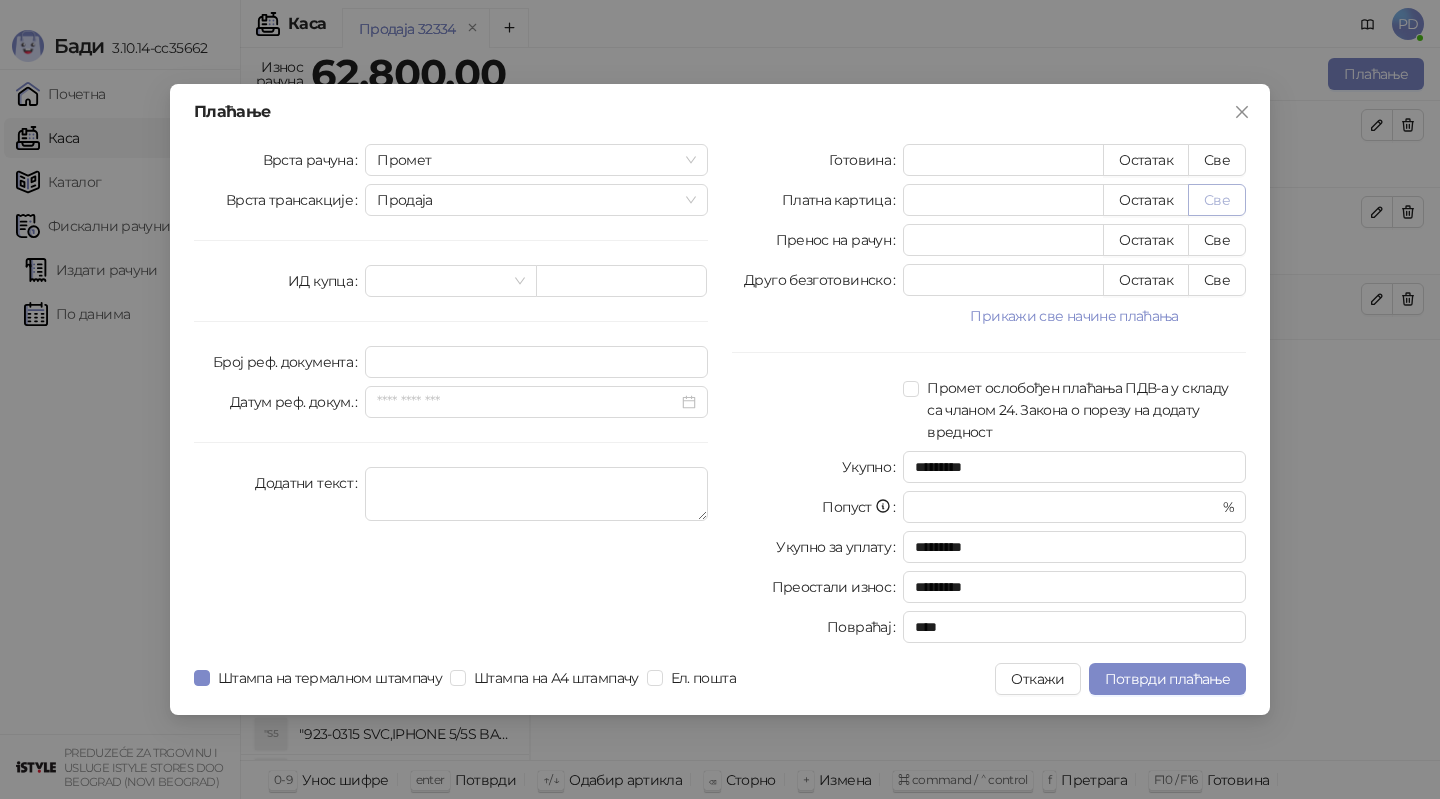 click on "Све" at bounding box center (1217, 200) 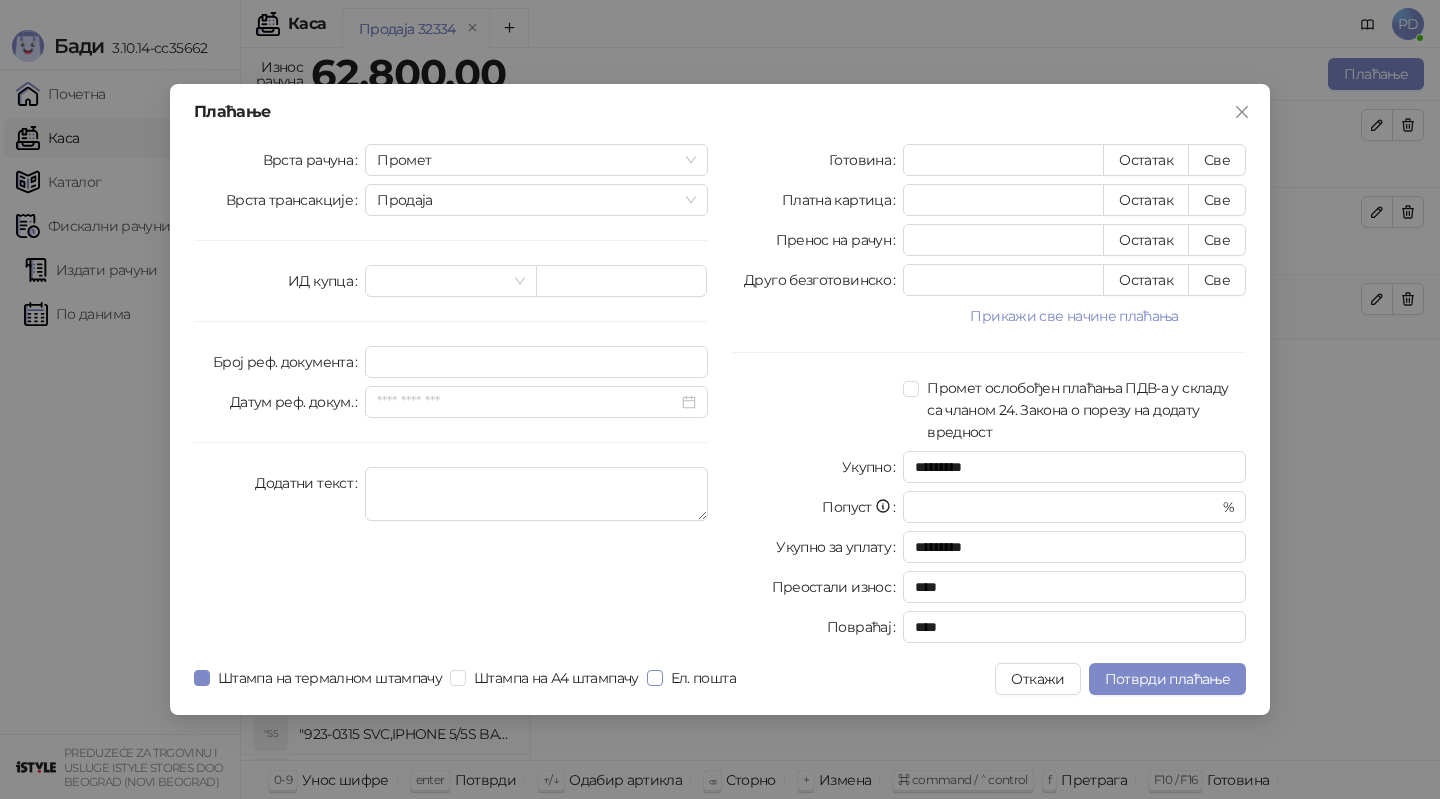 click on "Ел. пошта" at bounding box center [703, 678] 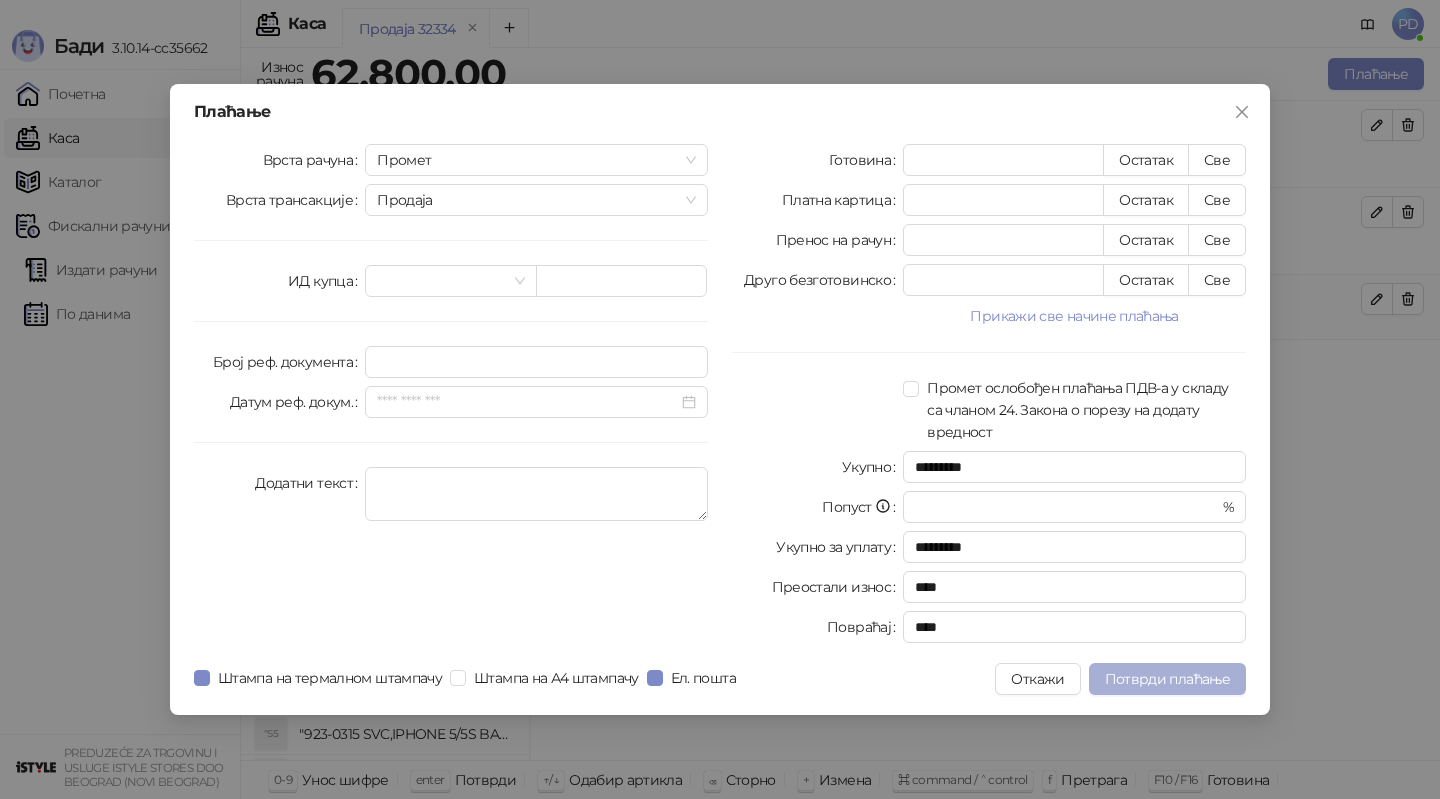 click on "Потврди плаћање" at bounding box center (1167, 679) 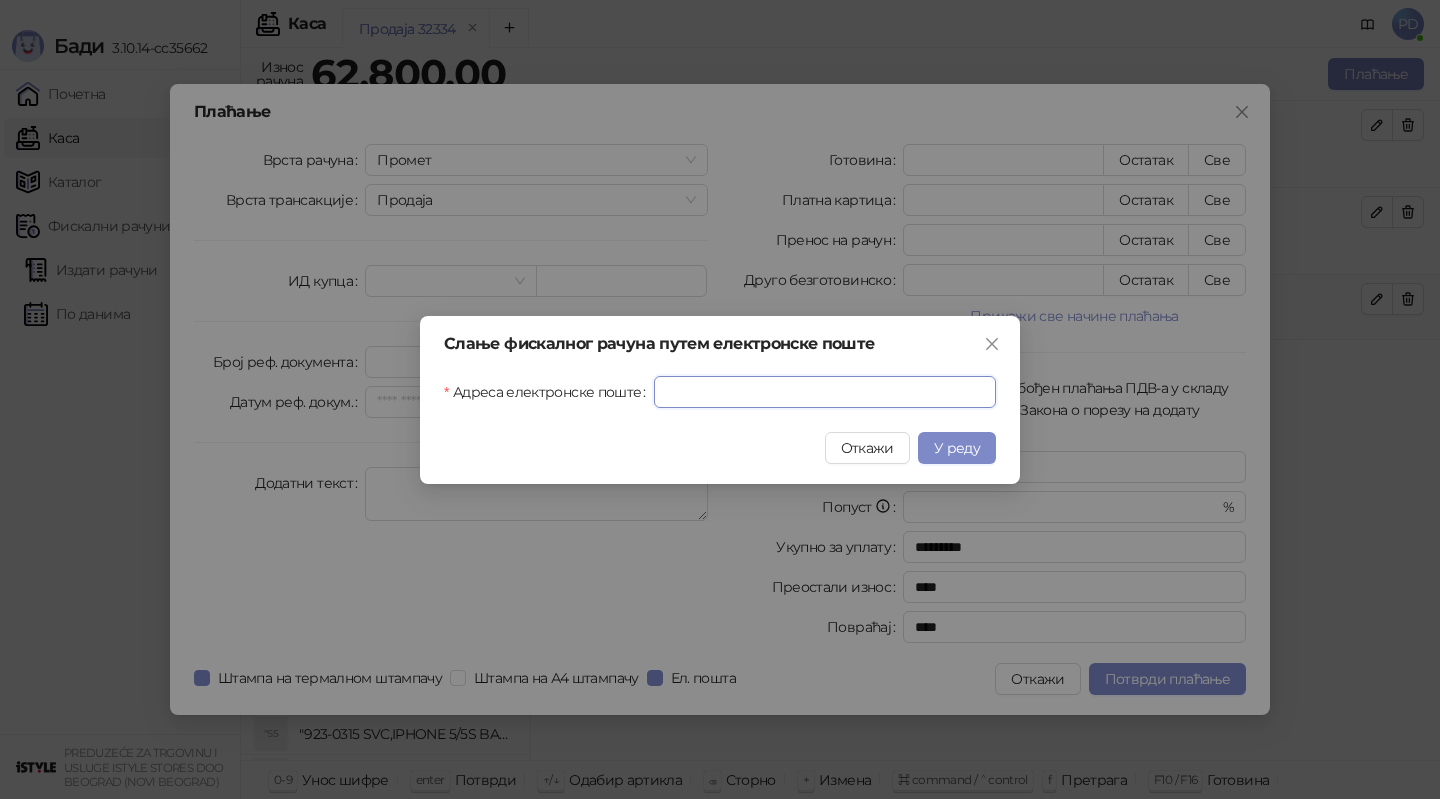 click on "Адреса електронске поште" at bounding box center [825, 392] 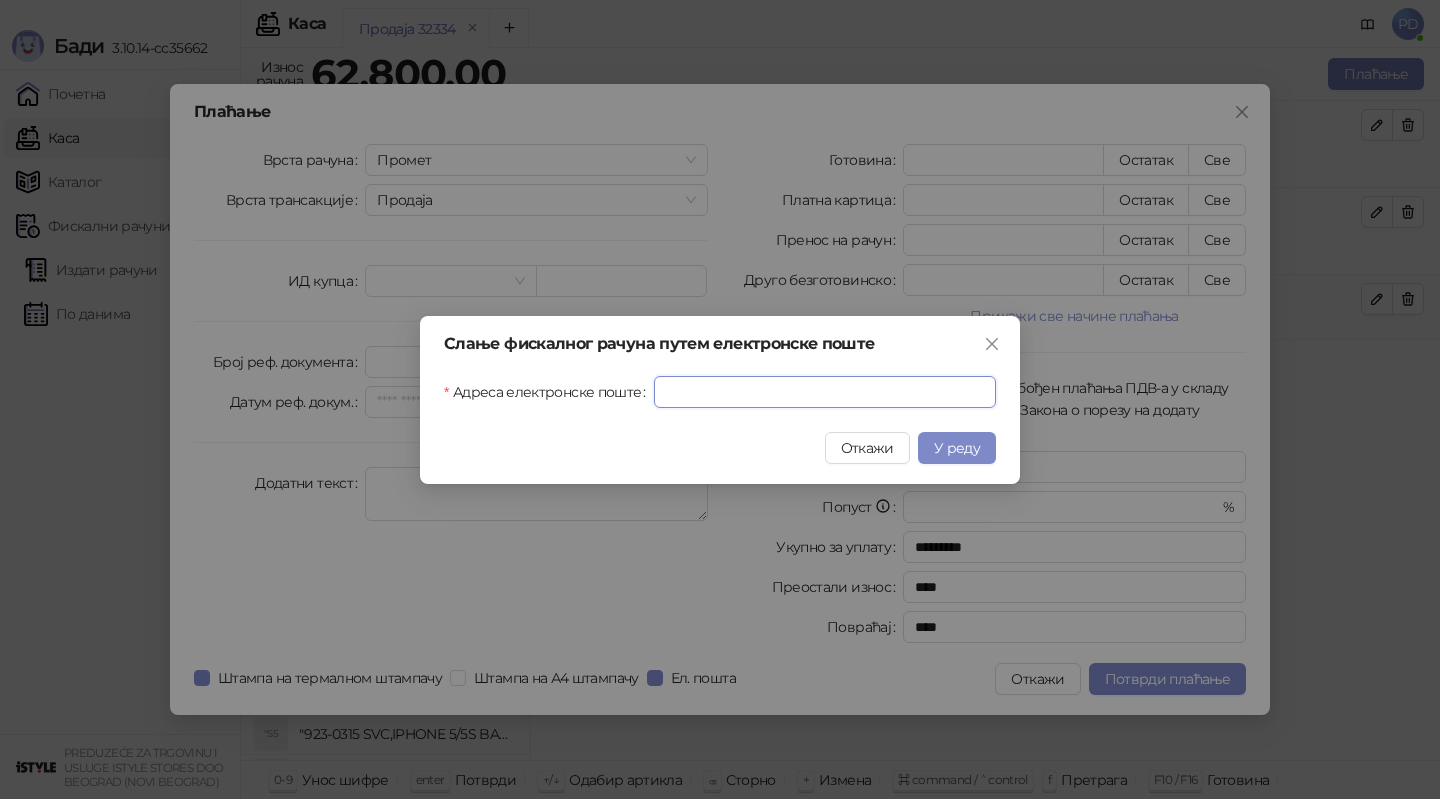 type on "*" 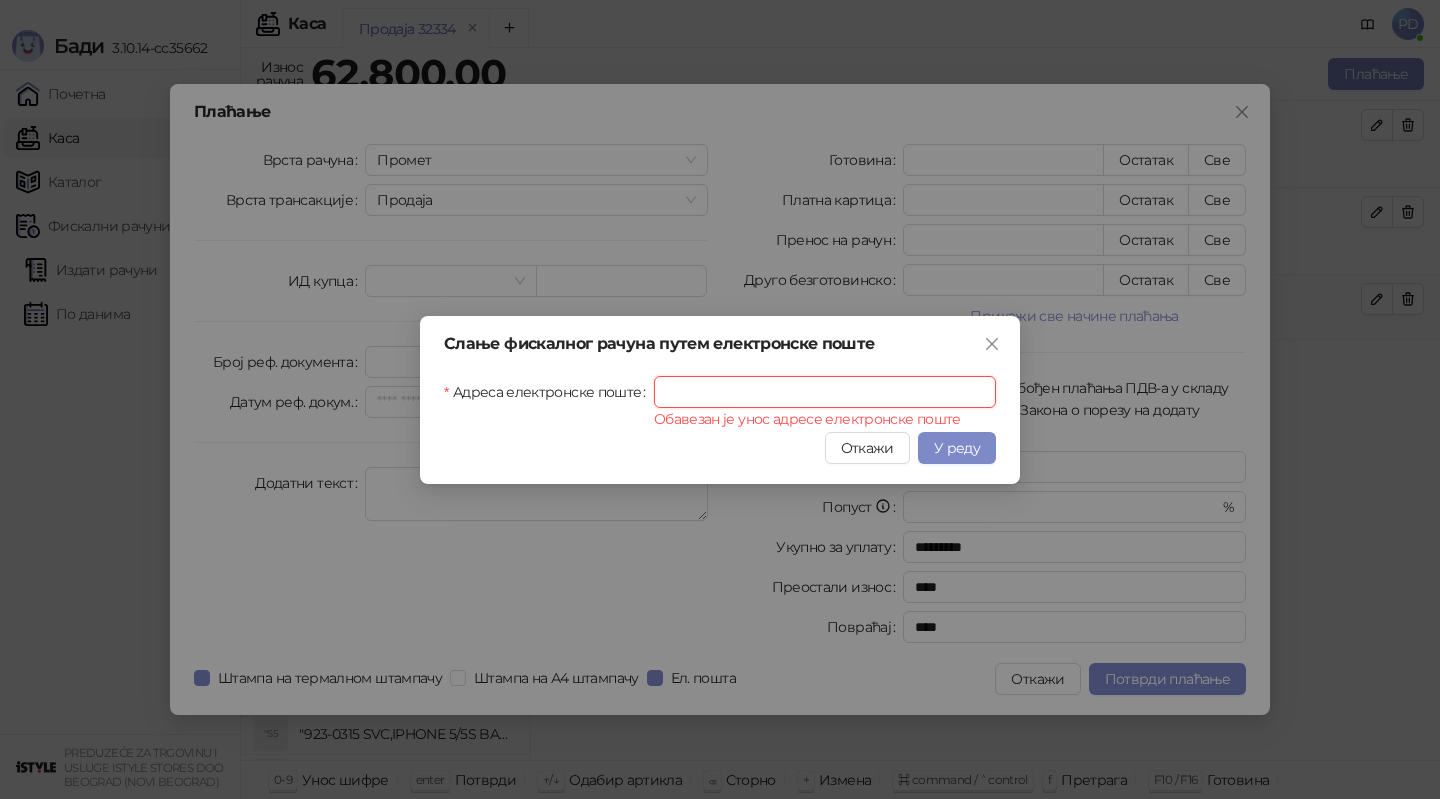 type on "*" 